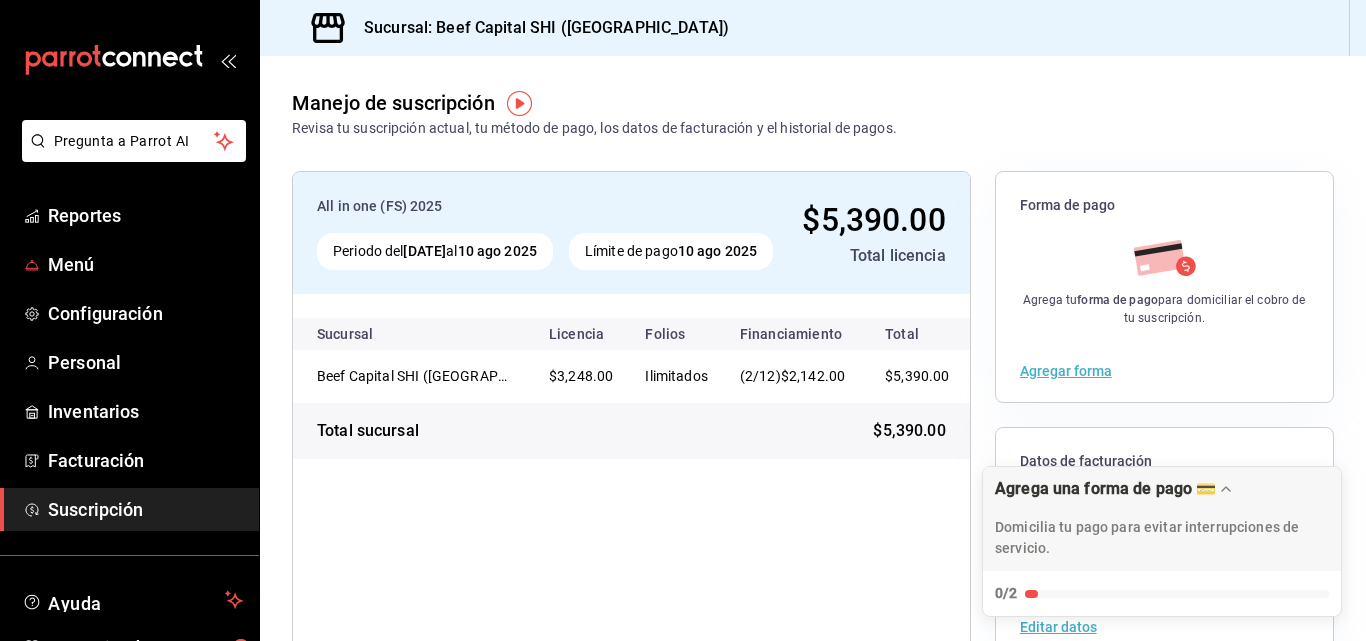scroll, scrollTop: 0, scrollLeft: 0, axis: both 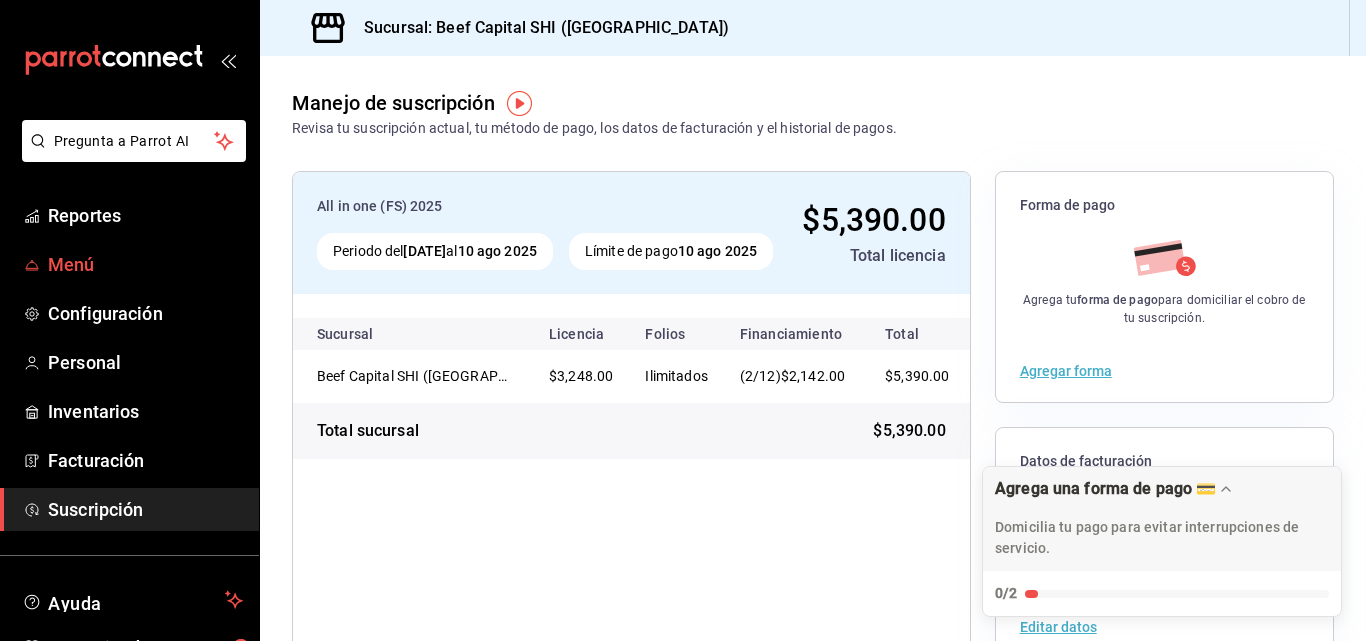 click on "Menú" at bounding box center [145, 264] 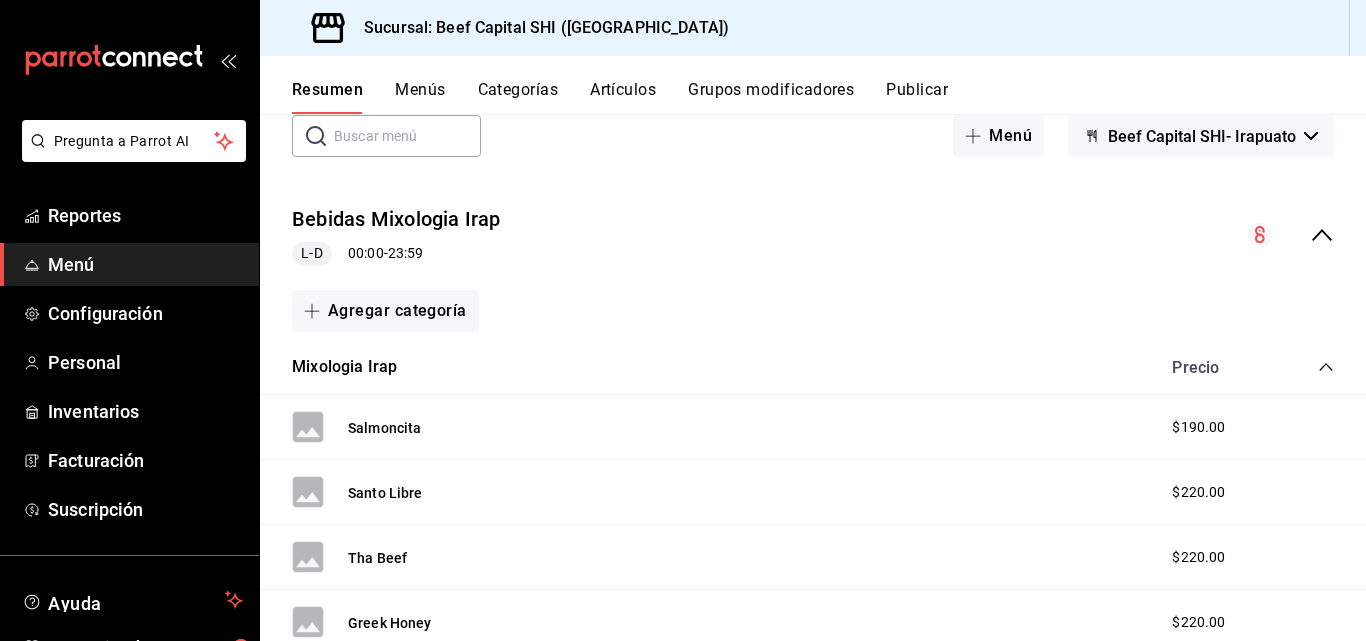 scroll, scrollTop: 0, scrollLeft: 0, axis: both 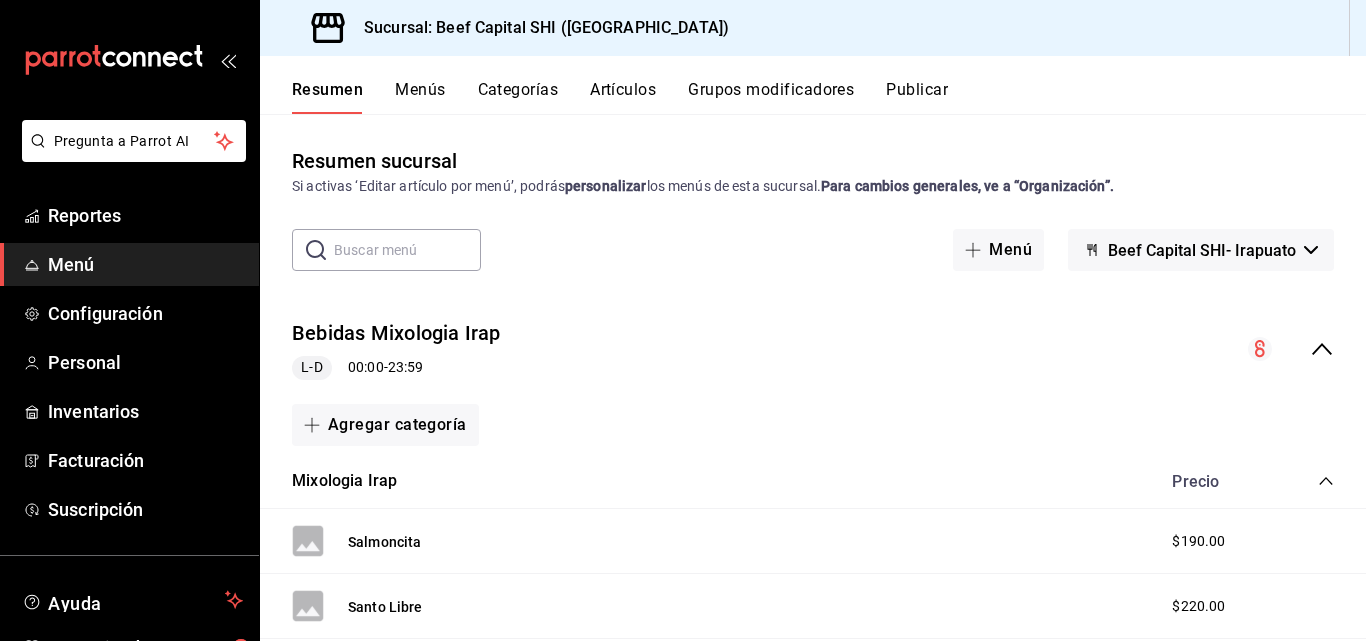click on "Categorías" at bounding box center (518, 97) 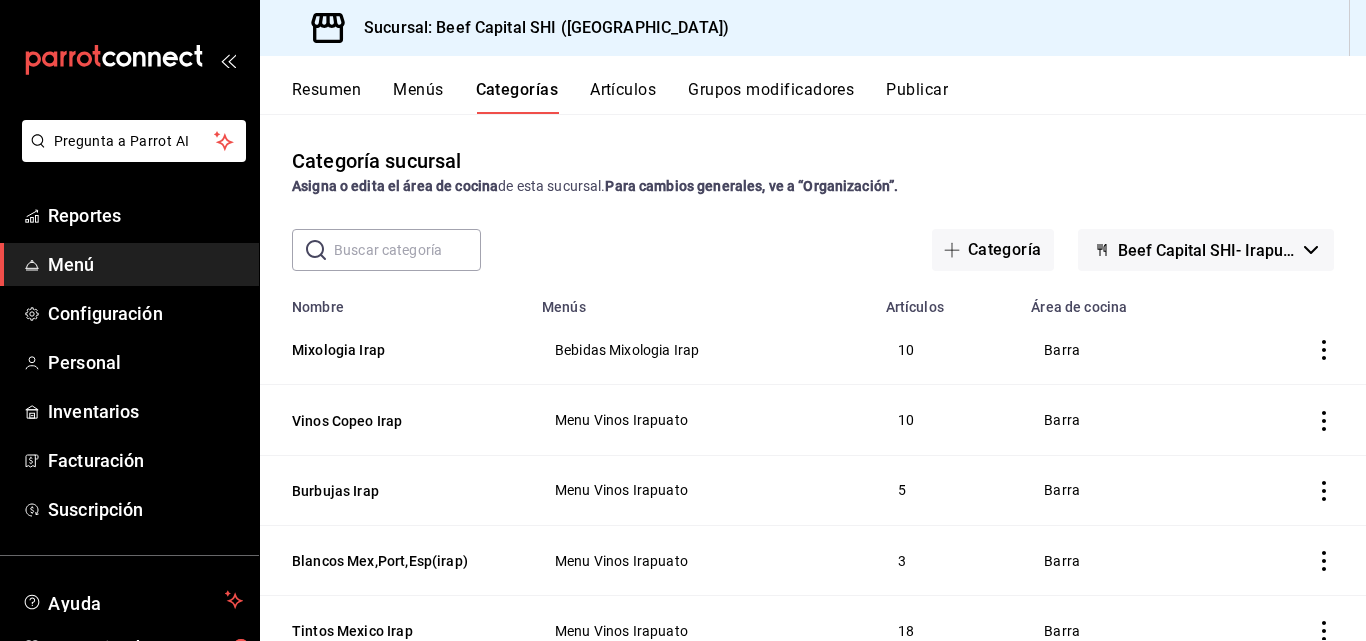 click on "Grupos modificadores" at bounding box center [771, 97] 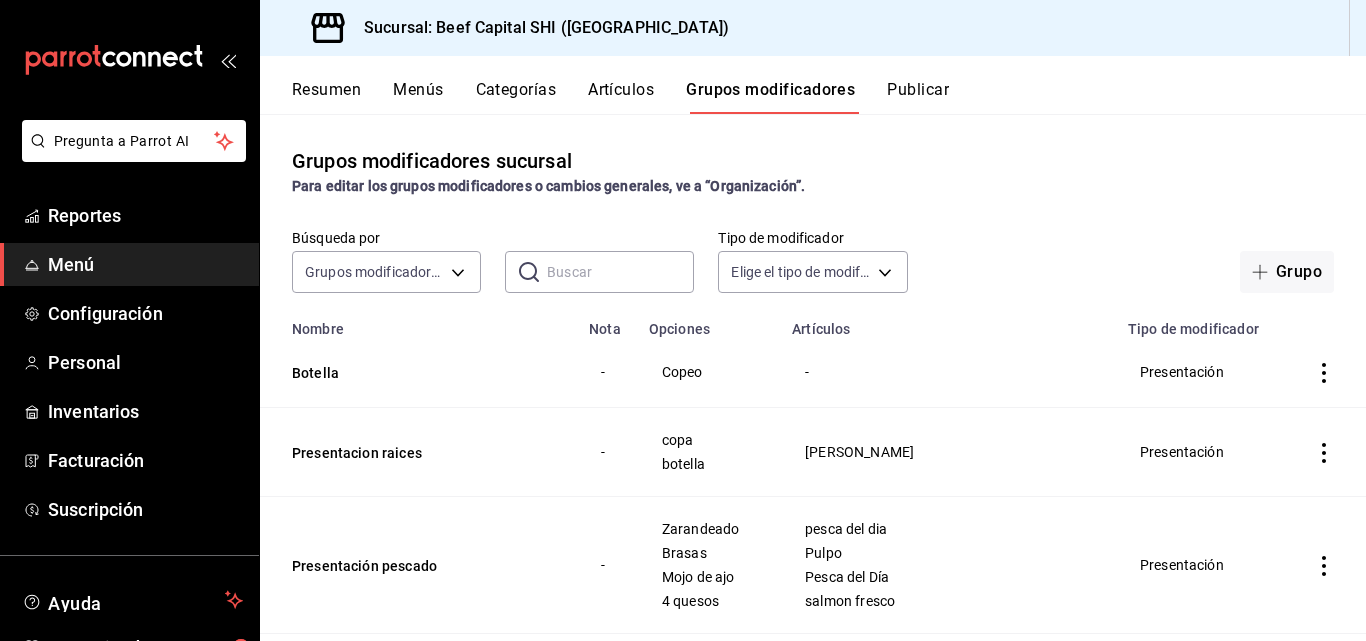 click on "Publicar" at bounding box center (918, 97) 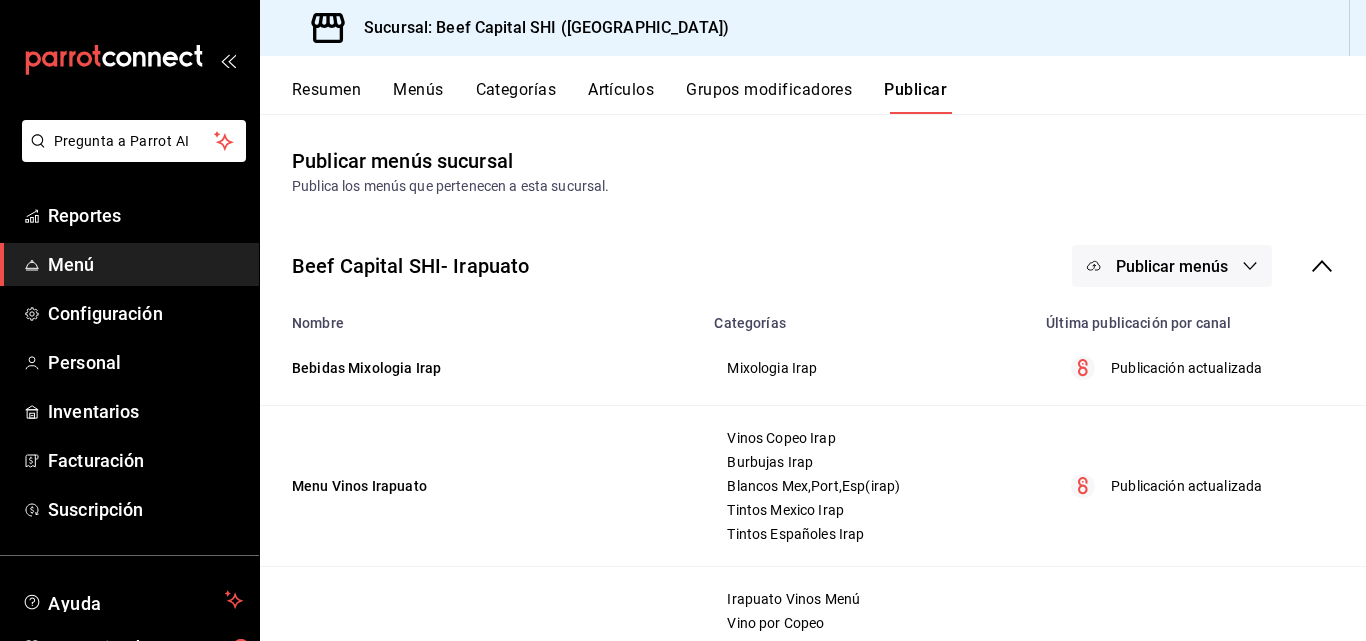 click on "Artículos" at bounding box center [621, 97] 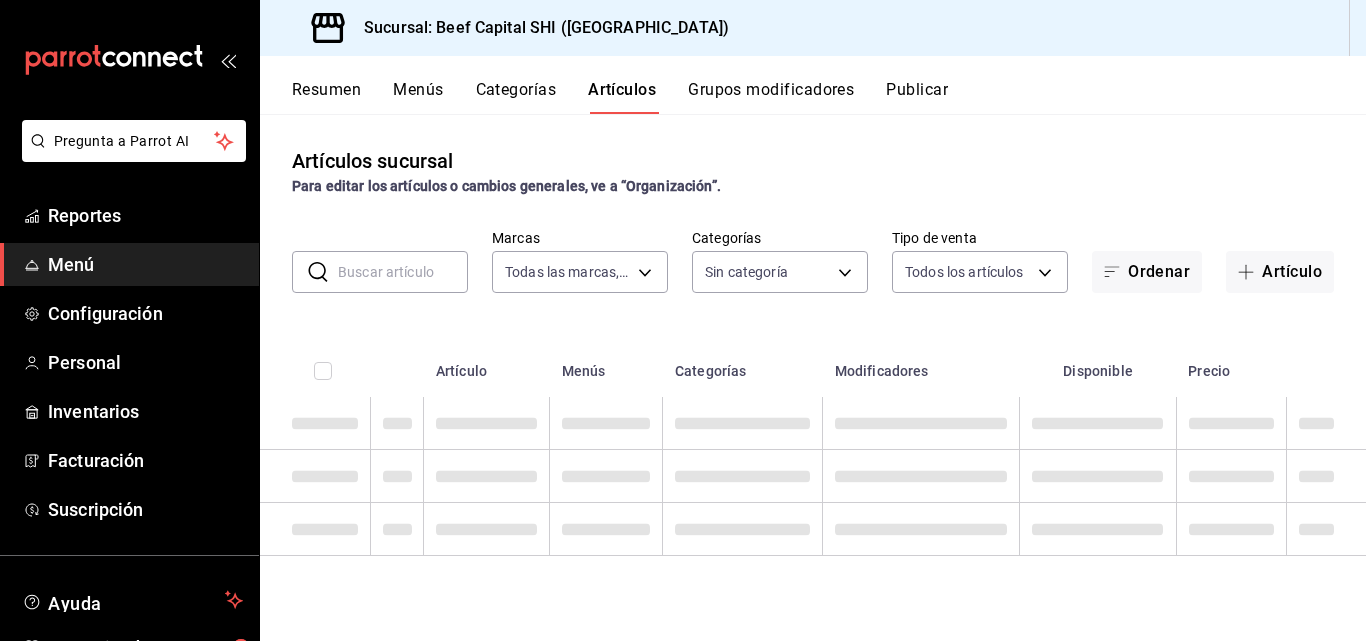 type on "605647f7-5ddc-403a-84da-aa3c8a25865f" 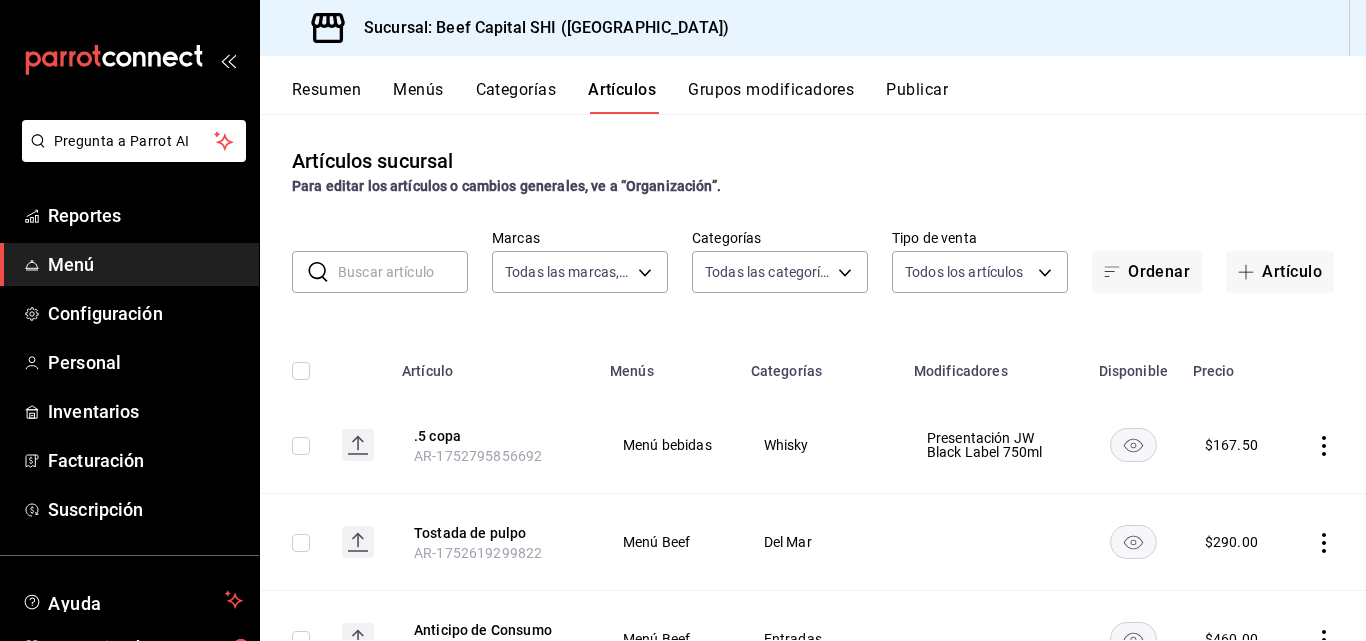 type on "5aaa2e03-870a-4139-a5ee-c0adf652e721,b9d03865-b415-493f-a2ea-e4353c441588,3c7d2ad2-1d43-4c0a-865e-ca5f70957830,f23f0945-c331-47c3-a78d-c8adfdb22f29,70fc7f8b-7193-4205-9978-c70e370b88ec,15fc0098-a8a6-4625-ad8b-91a15c1bbf05,a2cfab74-379c-4389-8d06-b32e88edb388,c5d70b27-e86d-4c7d-a5f3-dfc541fd6873,f88518ab-b853-4dd6-aa6c-53ca66c6ccf4,8828723a-0015-47f9-bab0-107c99beb256,8ec04016-420a-44a2-b3e3-785083b6f673,318d6cbe-7b2b-4a39-a82d-239c927cd86f,48f7fb61-45c2-42d0-b0ba-021fa4206c9a,c0e257bc-c66b-4af4-bb53-edede752b9d2,13358f1b-fc32-4a6c-b044-12be6e04d9e6,03cf777b-250c-4d50-8c5f-234c926fe296,0d09ec44-93f8-4950-a2ba-8b5bbde65602,160f20af-4788-4aa6-9e10-564924ebade7,366aa65f-dcae-4592-b26c-4c76a73b3636,f0a62641-d906-4ec3-a881-7dd43c14e062,0818e993-c065-49a0-b20a-dc14ced6dbd7,e2fc7ef1-00d7-4d7f-8c7e-bebe7c1a0617,bfad43a6-0e0c-4e4d-b23e-03d4e3ab010f,bf92a678-9751-4e1d-9e66-6c13fba2fc37,9b40fc2b-ceed-49c5-af2d-138b793ead07,6d1aa503-bd7f-43ec-ba28-e7f4ac7ef971,d8ea20ee-f3b0-4771-8d85-1cb3ba72cf6a,db393c01-7ef1-4b09-99c..." 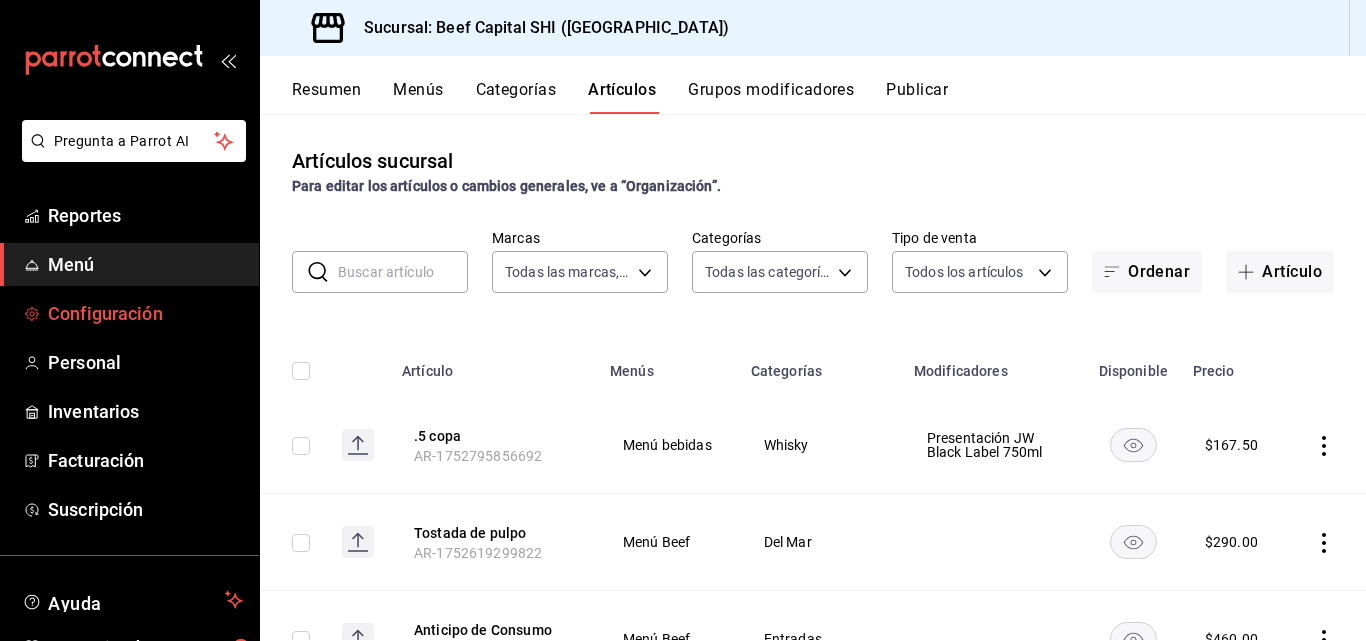 click on "Configuración" at bounding box center [145, 313] 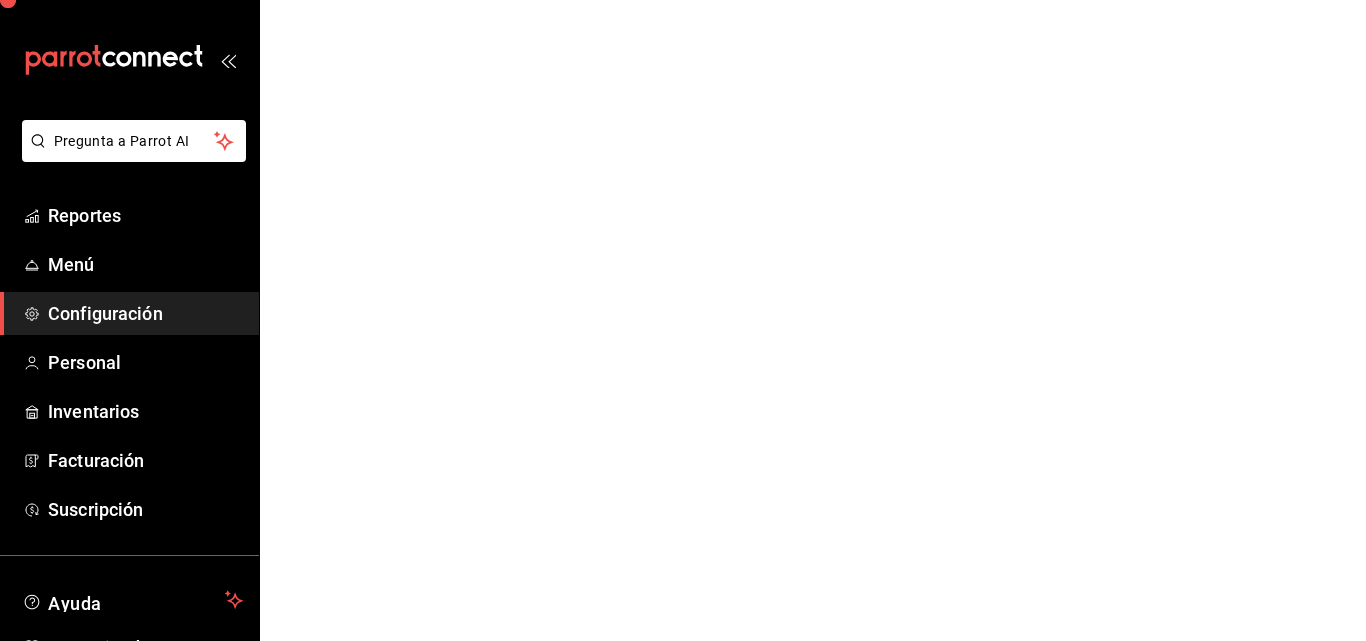 click on "Configuración" at bounding box center (145, 313) 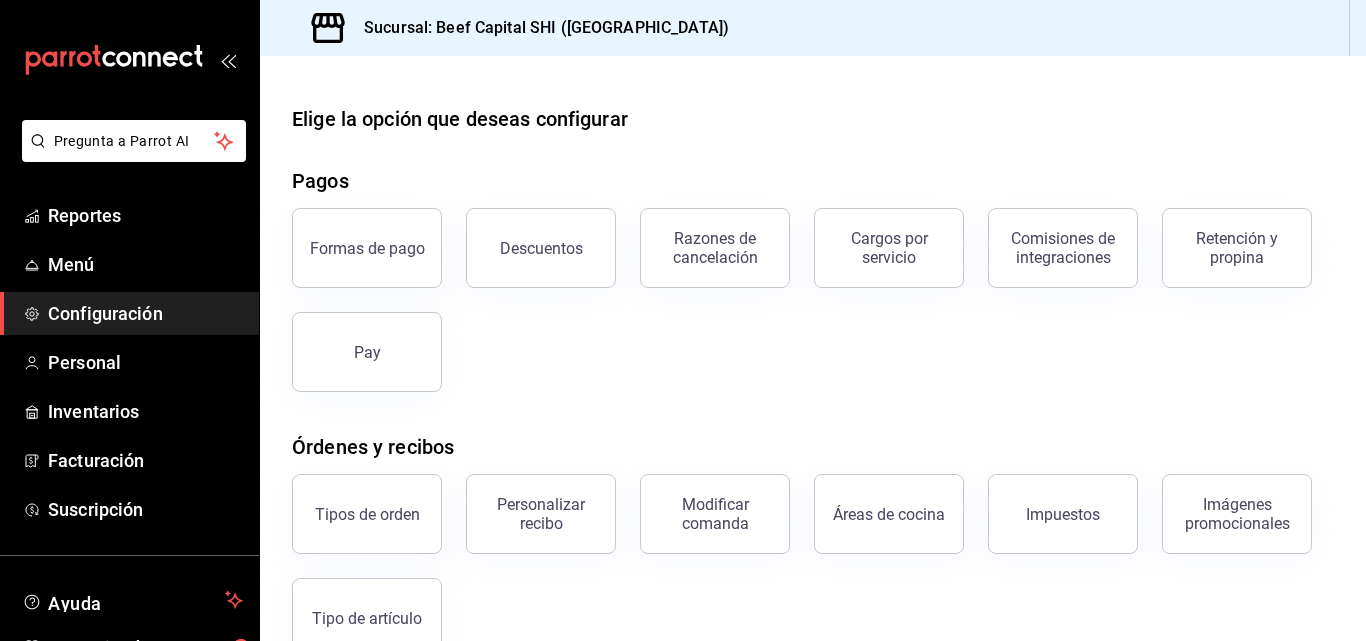 click on "Formas de pago" at bounding box center [367, 248] 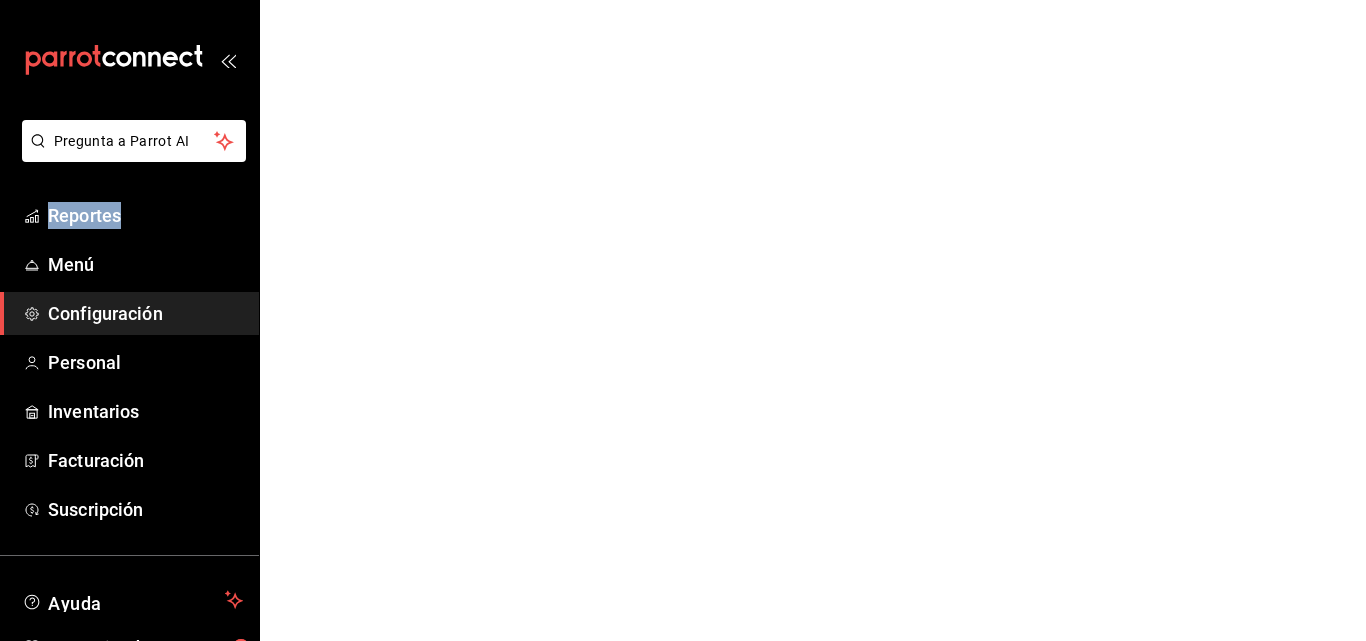 click on "Pregunta a Parrot AI Reportes   Menú   Configuración   Personal   Inventarios   Facturación   Suscripción   Ayuda Recomienda Parrot   [PERSON_NAME]   Sugerir nueva función   GANA 1 MES GRATIS EN TU SUSCRIPCIÓN AQUÍ ¿Recuerdas cómo empezó tu restaurante?
[DATE] puedes ayudar a un colega a tener el mismo cambio que tú viviste.
Recomienda Parrot directamente desde tu Portal Administrador.
Es fácil y rápido.
🎁 Por cada restaurante que se una, ganas 1 mes gratis. Ver video tutorial Ir a video Ver video tutorial Ir a video Pregunta a Parrot AI Reportes   Menú   Configuración   Personal   Inventarios   Facturación   Suscripción   Ayuda Recomienda Parrot   [PERSON_NAME]   Sugerir nueva función   Visitar centro de ayuda [PHONE_NUMBER] [EMAIL_ADDRESS][DOMAIN_NAME] Visitar centro de ayuda [PHONE_NUMBER] [EMAIL_ADDRESS][DOMAIN_NAME]" at bounding box center [683, 0] 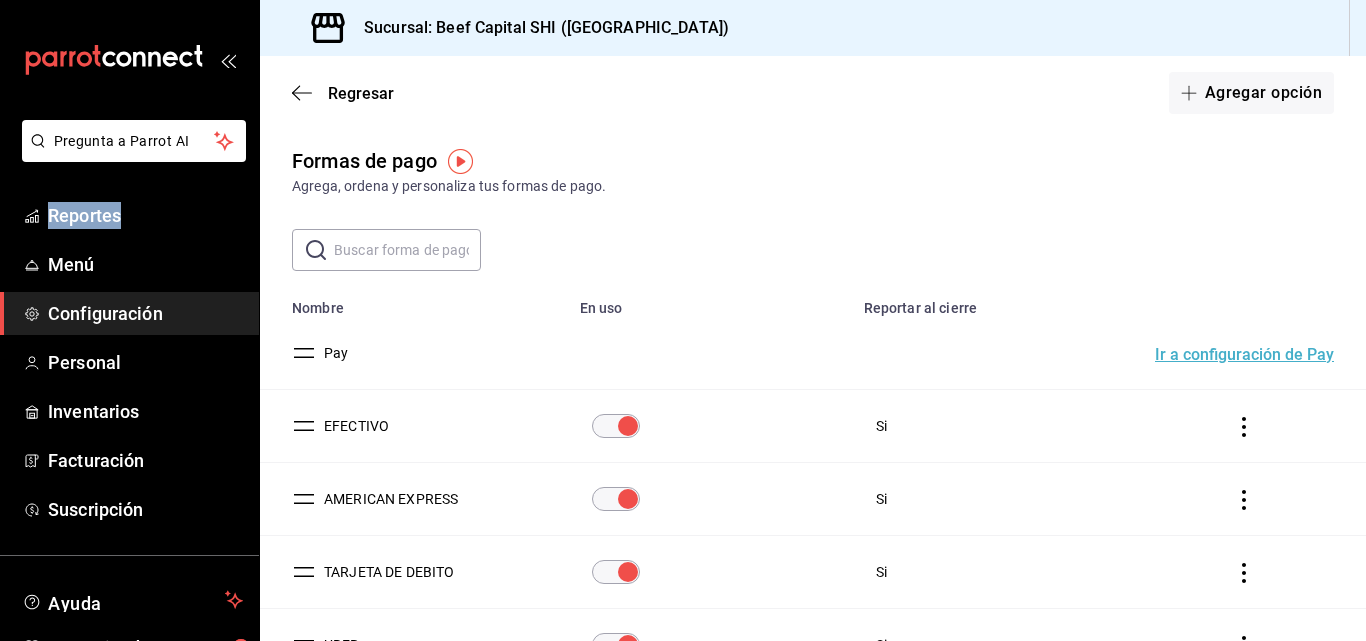 click on "Configuración" at bounding box center [145, 313] 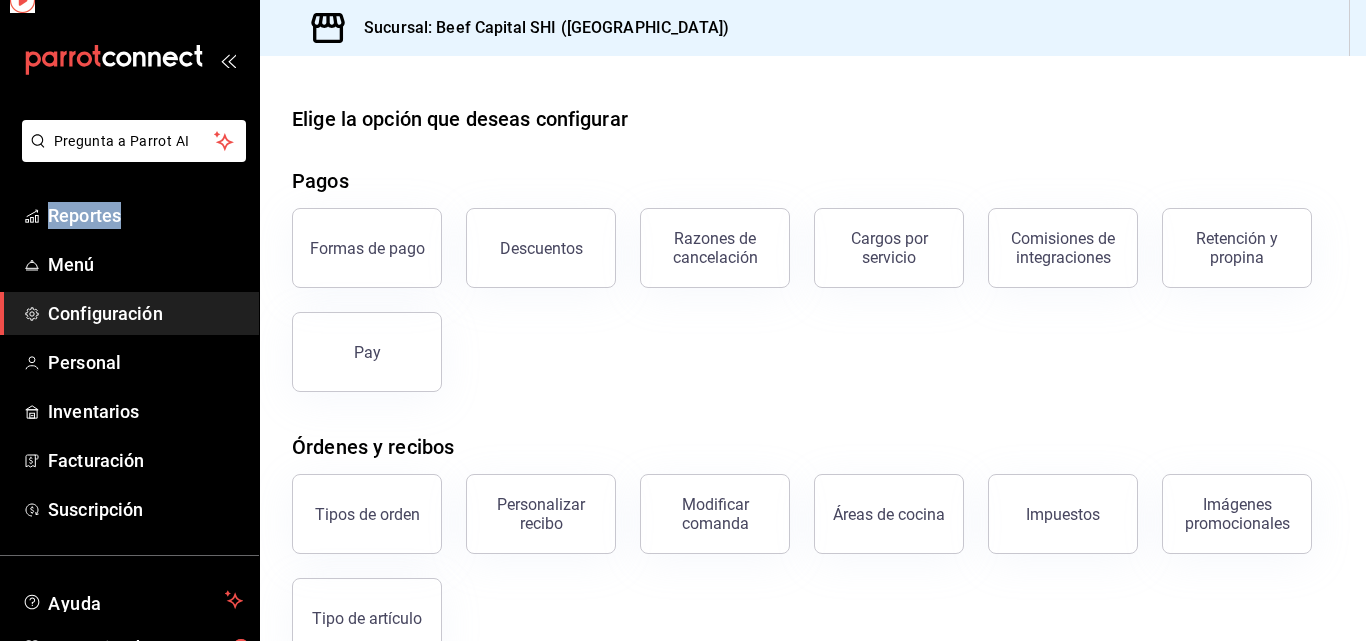 click on "Configuración" at bounding box center (145, 313) 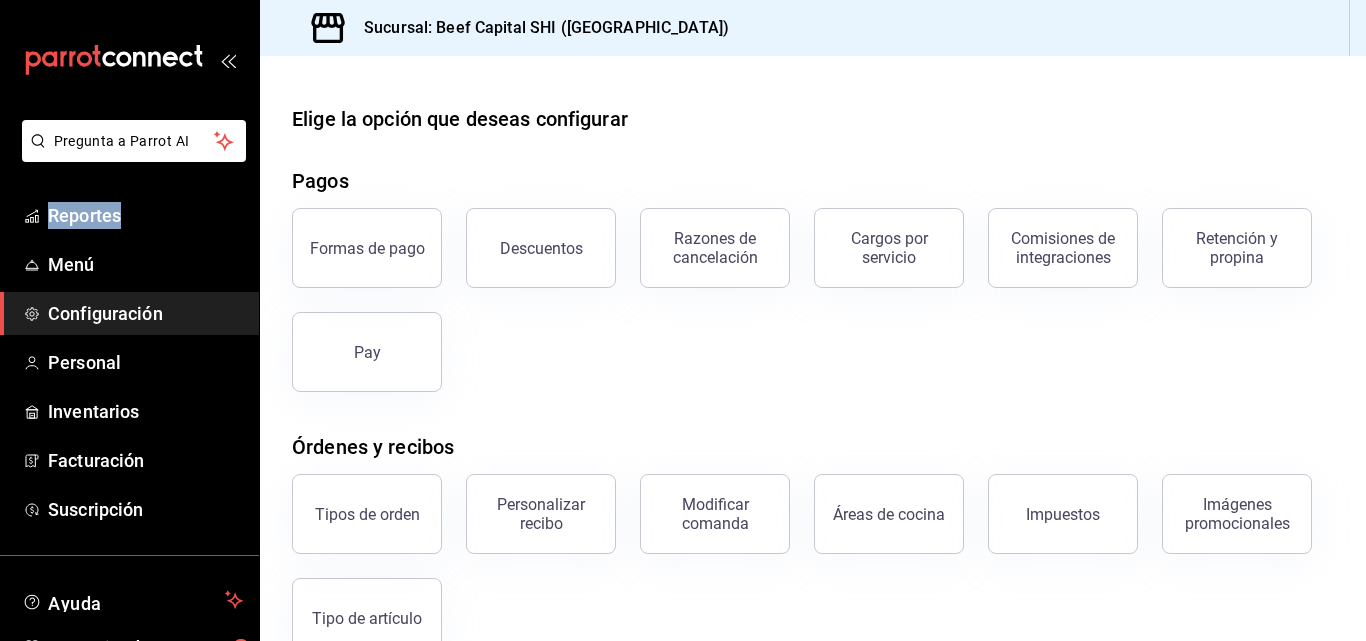 click on "Configuración" at bounding box center (145, 313) 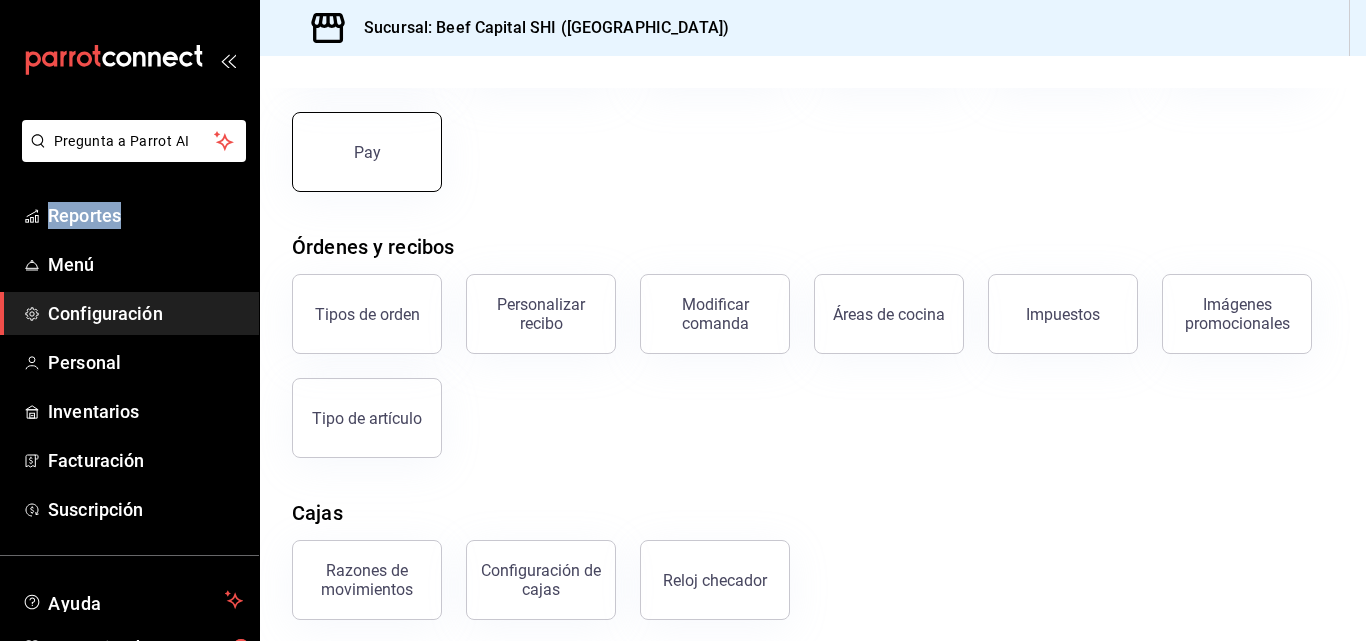 scroll, scrollTop: 0, scrollLeft: 0, axis: both 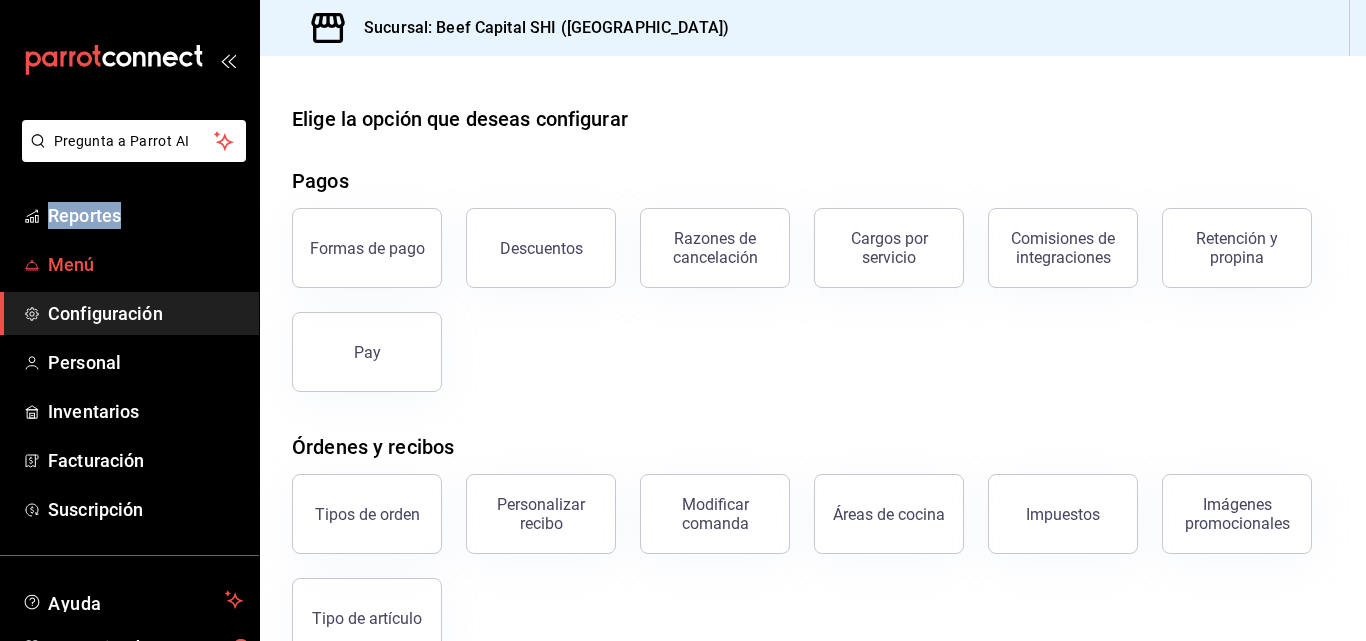 click on "Menú" at bounding box center (145, 264) 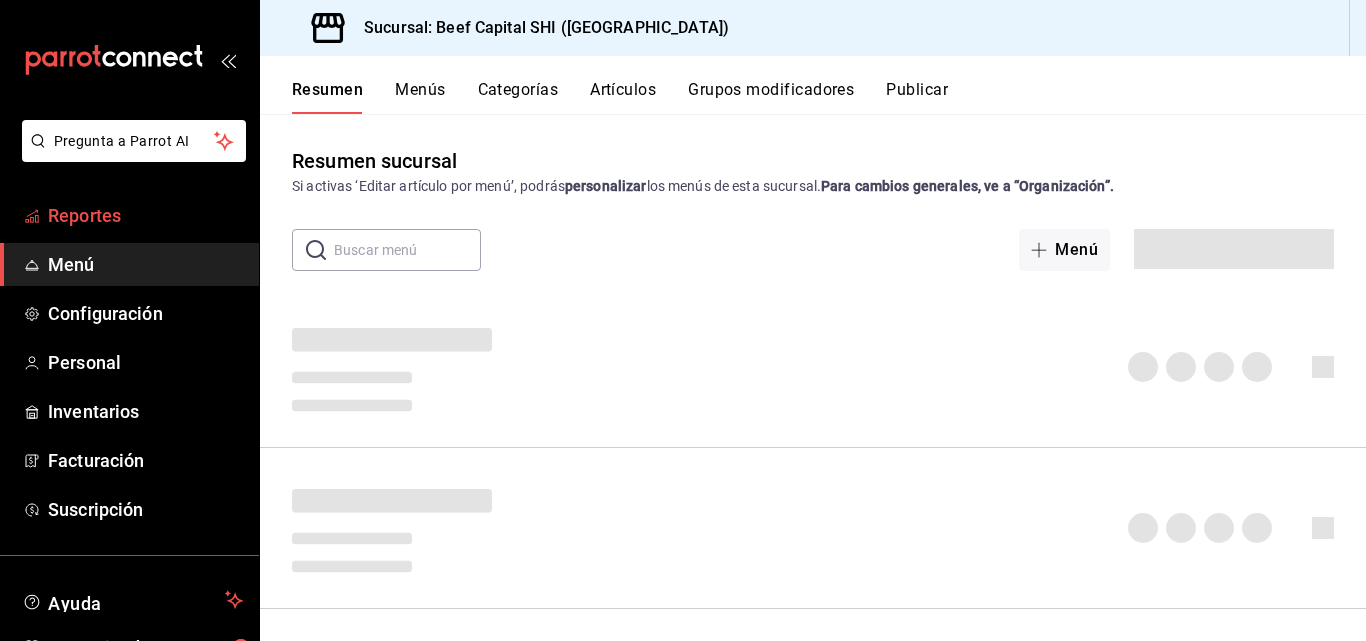 click on "Reportes" at bounding box center (145, 215) 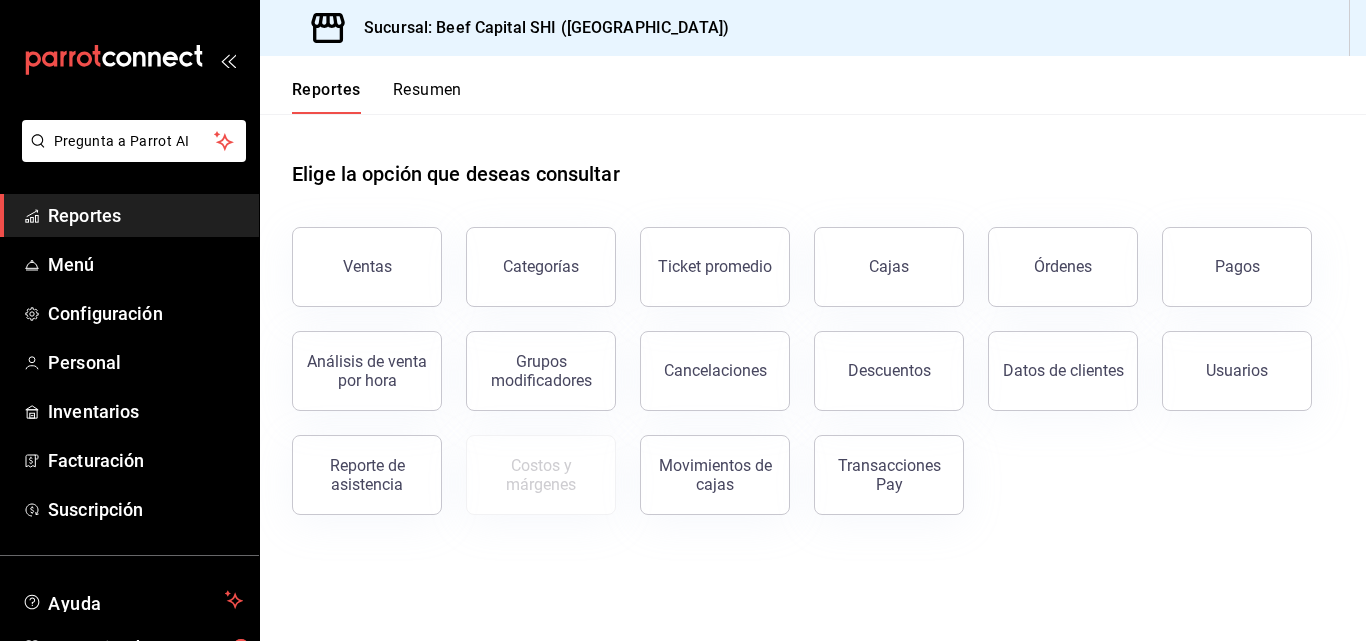 click on "Ventas" at bounding box center [367, 267] 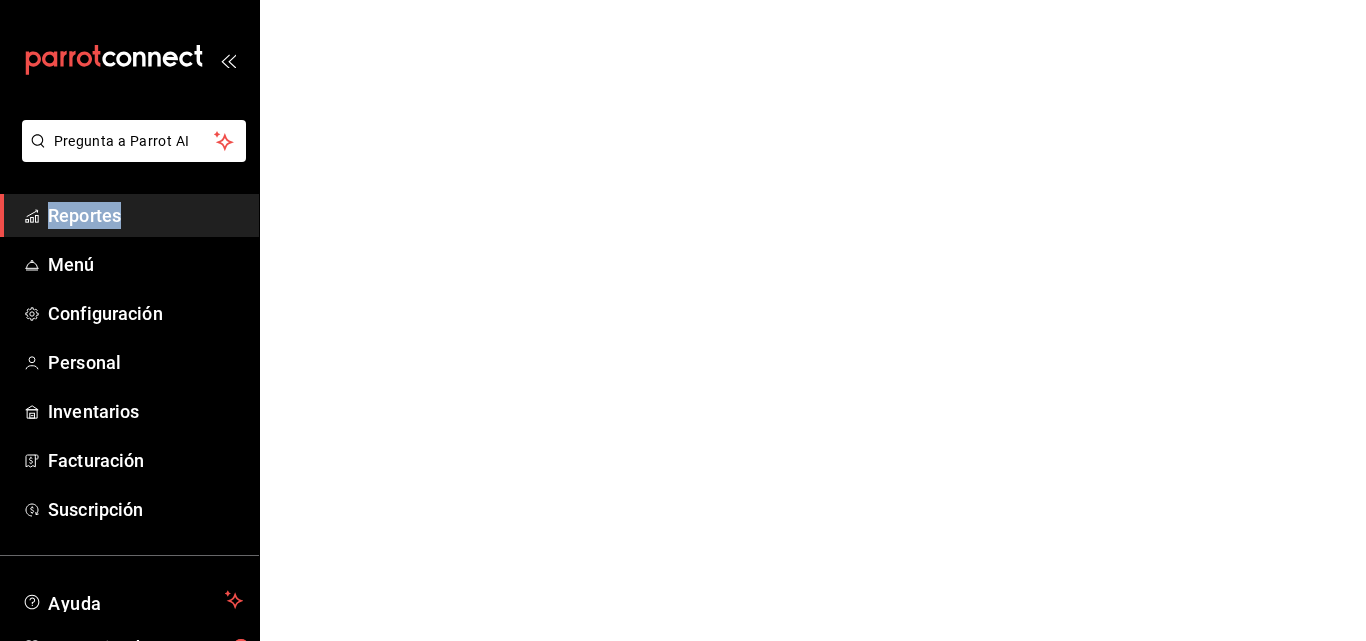 click on "Pregunta a Parrot AI Reportes   Menú   Configuración   Personal   Inventarios   Facturación   Suscripción   Ayuda Recomienda Parrot   [PERSON_NAME]   Sugerir nueva función   GANA 1 MES GRATIS EN TU SUSCRIPCIÓN AQUÍ ¿Recuerdas cómo empezó tu restaurante?
[DATE] puedes ayudar a un colega a tener el mismo cambio que tú viviste.
Recomienda Parrot directamente desde tu Portal Administrador.
Es fácil y rápido.
🎁 Por cada restaurante que se una, ganas 1 mes gratis. Ver video tutorial Ir a video Pregunta a Parrot AI Reportes   Menú   Configuración   Personal   Inventarios   Facturación   Suscripción   Ayuda Recomienda Parrot   [PERSON_NAME]   Sugerir nueva función   Visitar centro de ayuda [PHONE_NUMBER] [EMAIL_ADDRESS][DOMAIN_NAME] Visitar centro de ayuda [PHONE_NUMBER] [EMAIL_ADDRESS][DOMAIN_NAME]" at bounding box center [683, 0] 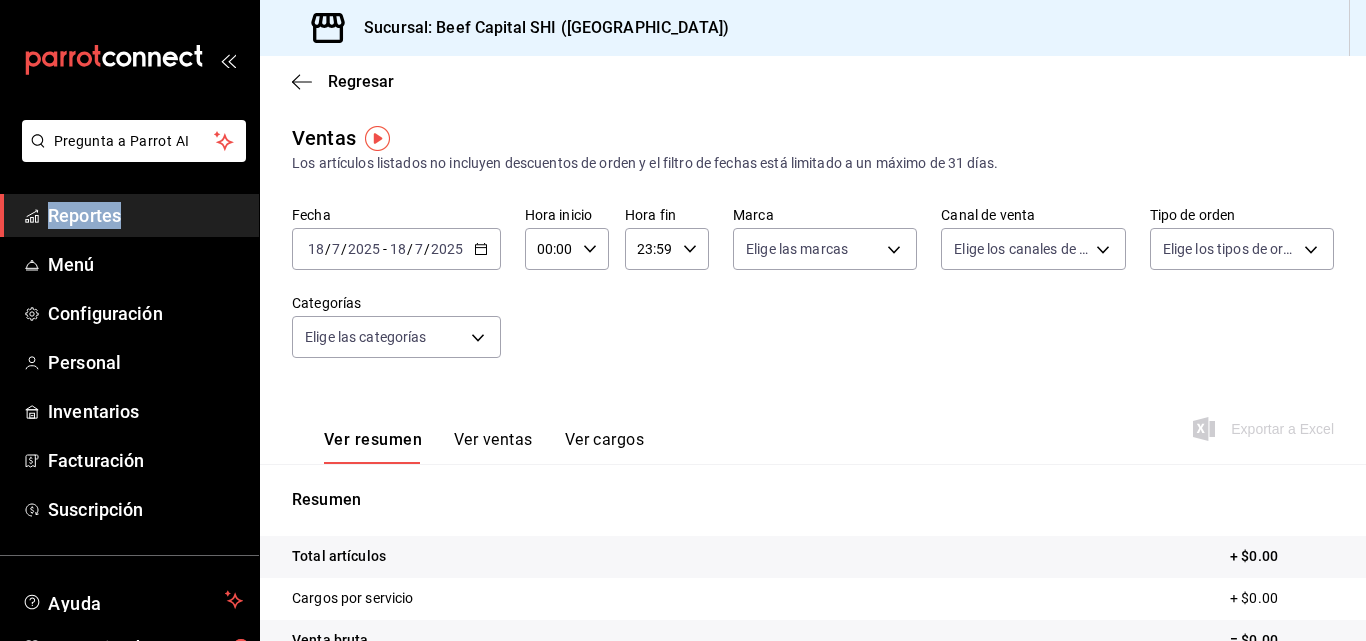 click 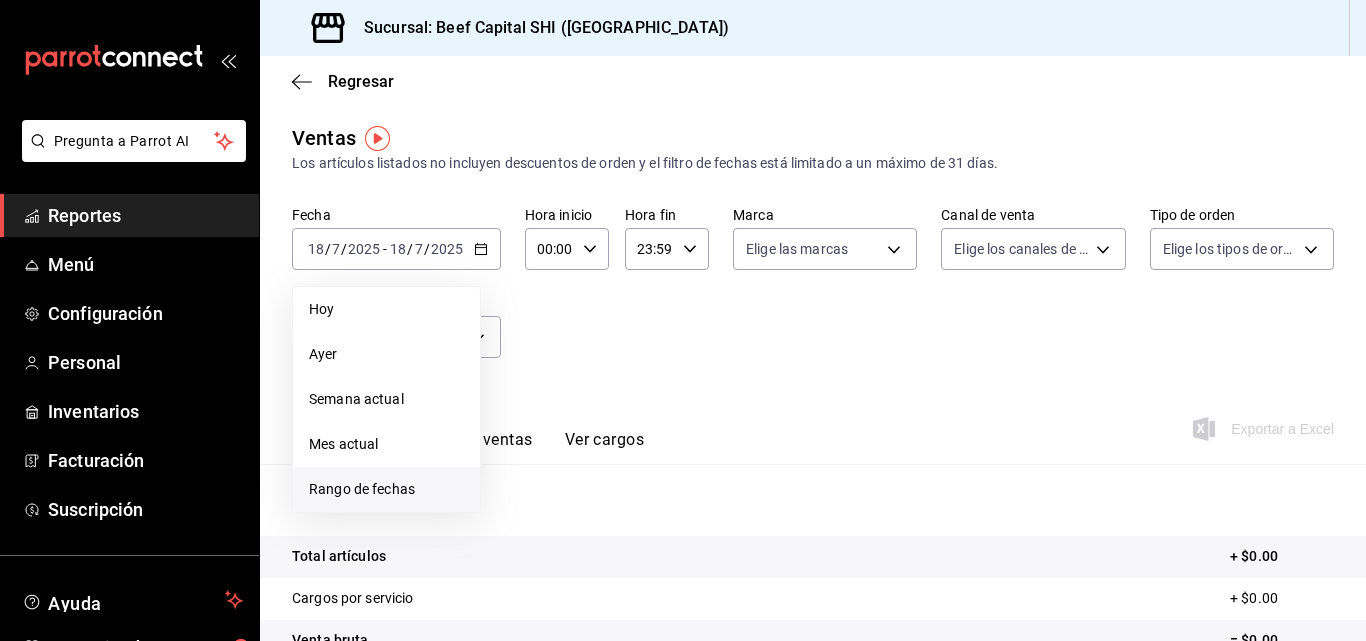 click on "Rango de fechas" at bounding box center (386, 489) 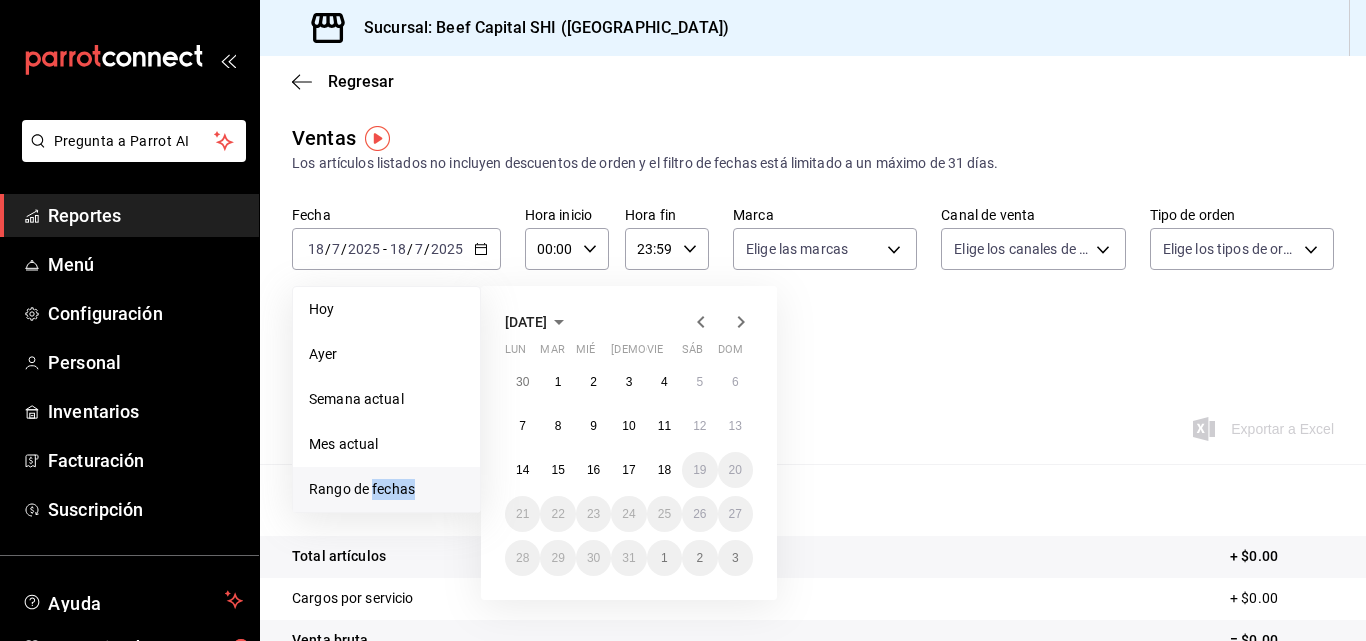click on "Rango de fechas" at bounding box center [386, 489] 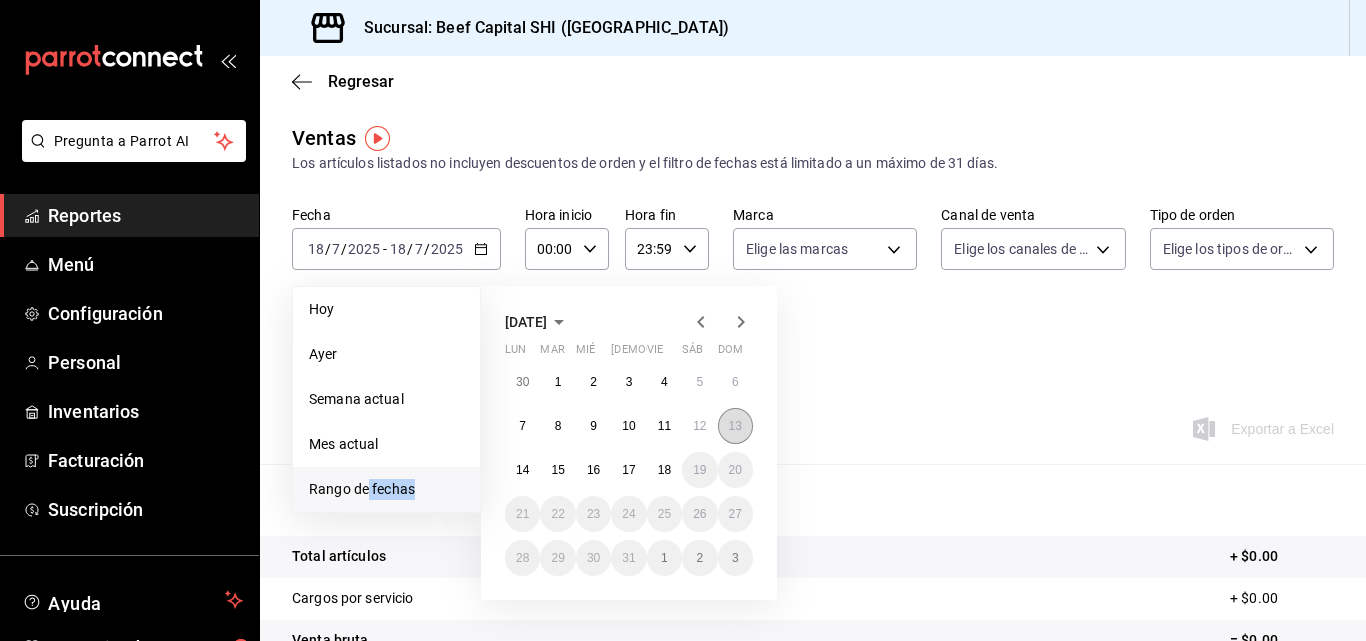 click on "13" at bounding box center [735, 426] 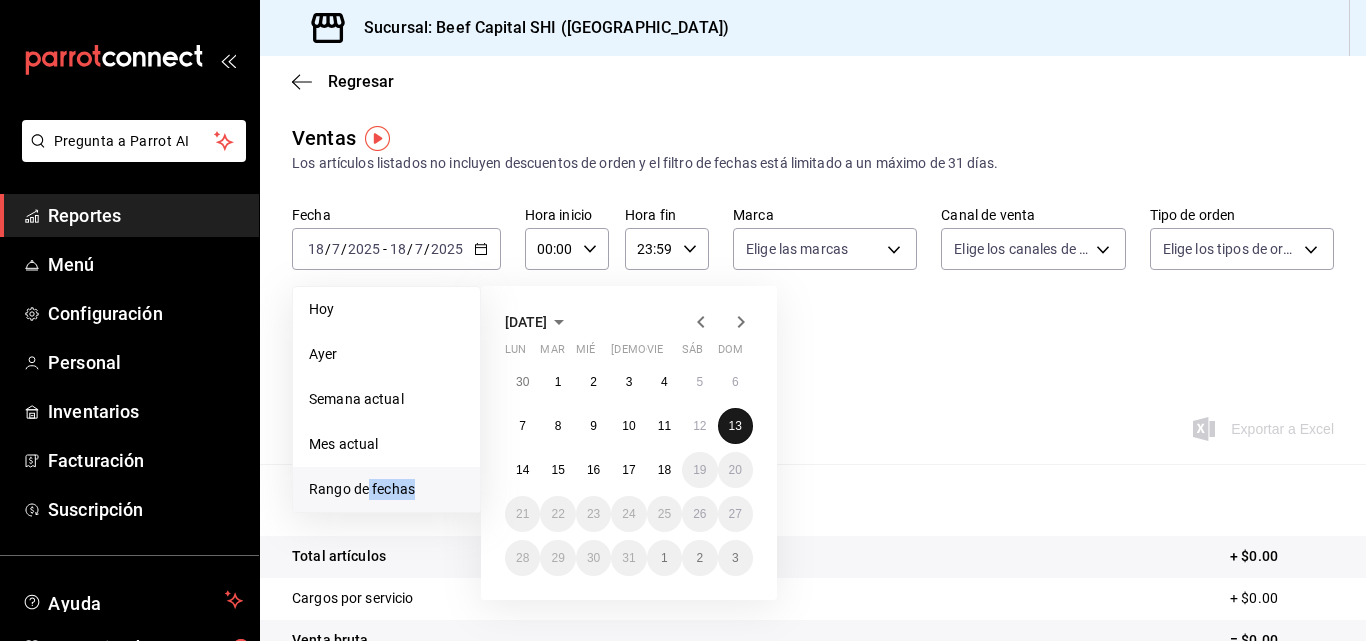 click on "13" at bounding box center (735, 426) 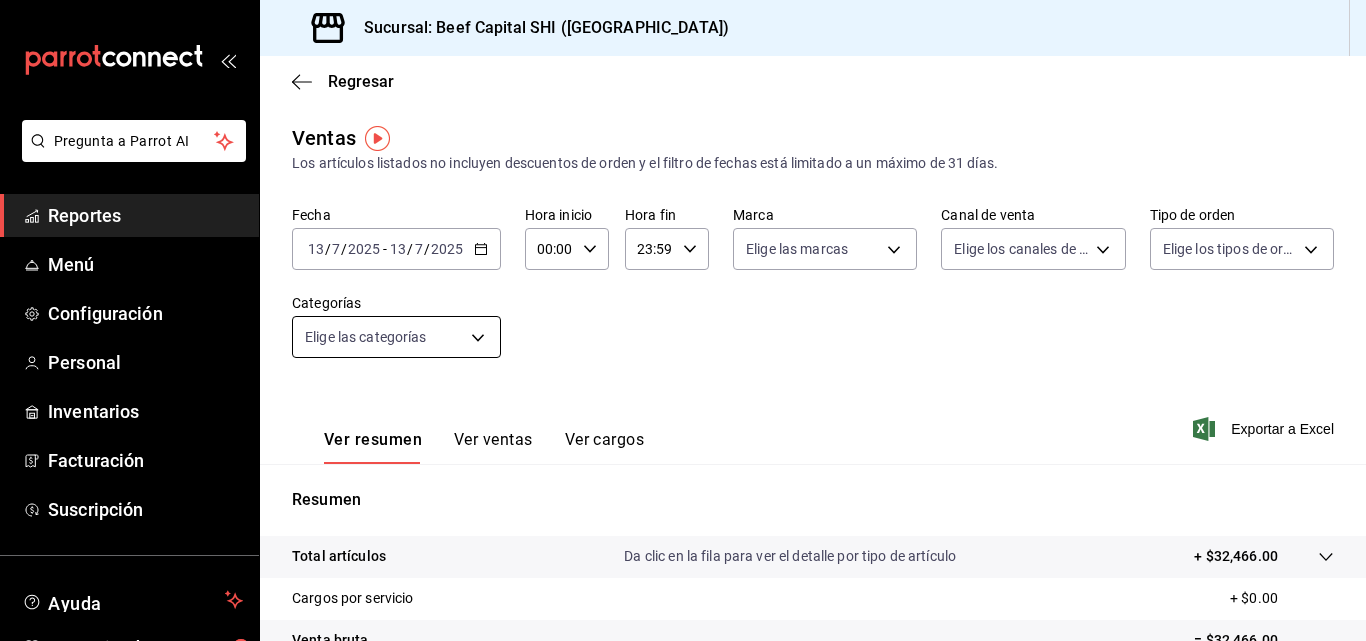 click on "Pregunta a Parrot AI Reportes   Menú   Configuración   Personal   Inventarios   Facturación   Suscripción   Ayuda Recomienda Parrot   [PERSON_NAME]   Sugerir nueva función   Sucursal: Beef Capital SHI (Irapuato) Regresar Ventas Los artículos listados no incluyen descuentos de orden y el filtro de fechas está limitado a un máximo de 31 días. Fecha [DATE] [DATE] - [DATE] [DATE] Hora inicio 00:00 Hora inicio Hora fin 23:59 Hora fin Marca Elige las marcas Canal de venta Elige los canales de venta Tipo de orden Elige los tipos de orden Categorías Elige las categorías Ver resumen Ver ventas Ver cargos Exportar a Excel Resumen Total artículos Da clic en la fila para ver el detalle por tipo de artículo + $32,466.00 Cargos por servicio + $0.00 Venta bruta = $32,466.00 Descuentos totales - $0.00 Certificados de regalo - $0.00 Venta total = $32,466.00 Impuestos - $4,478.07 Venta neta = $27,987.93 GANA 1 MES GRATIS EN TU SUSCRIPCIÓN AQUÍ Ver video tutorial Ir a video Reportes" at bounding box center (683, 320) 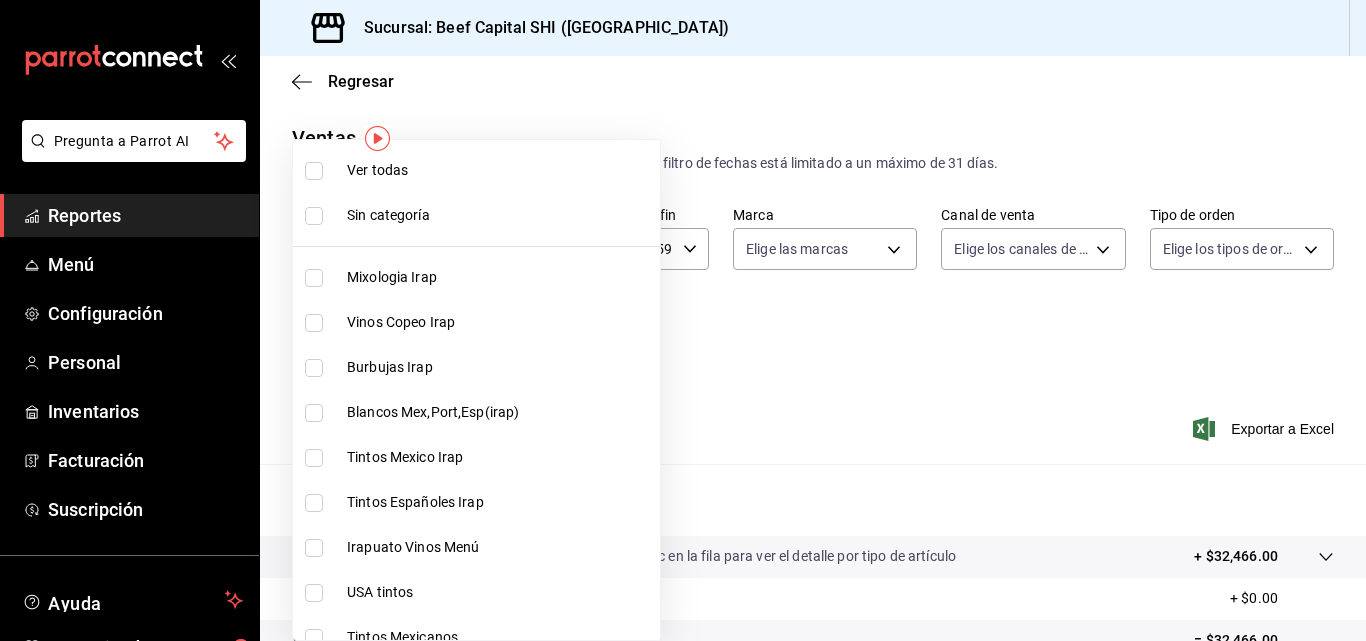 drag, startPoint x: 570, startPoint y: 186, endPoint x: 572, endPoint y: 249, distance: 63.03174 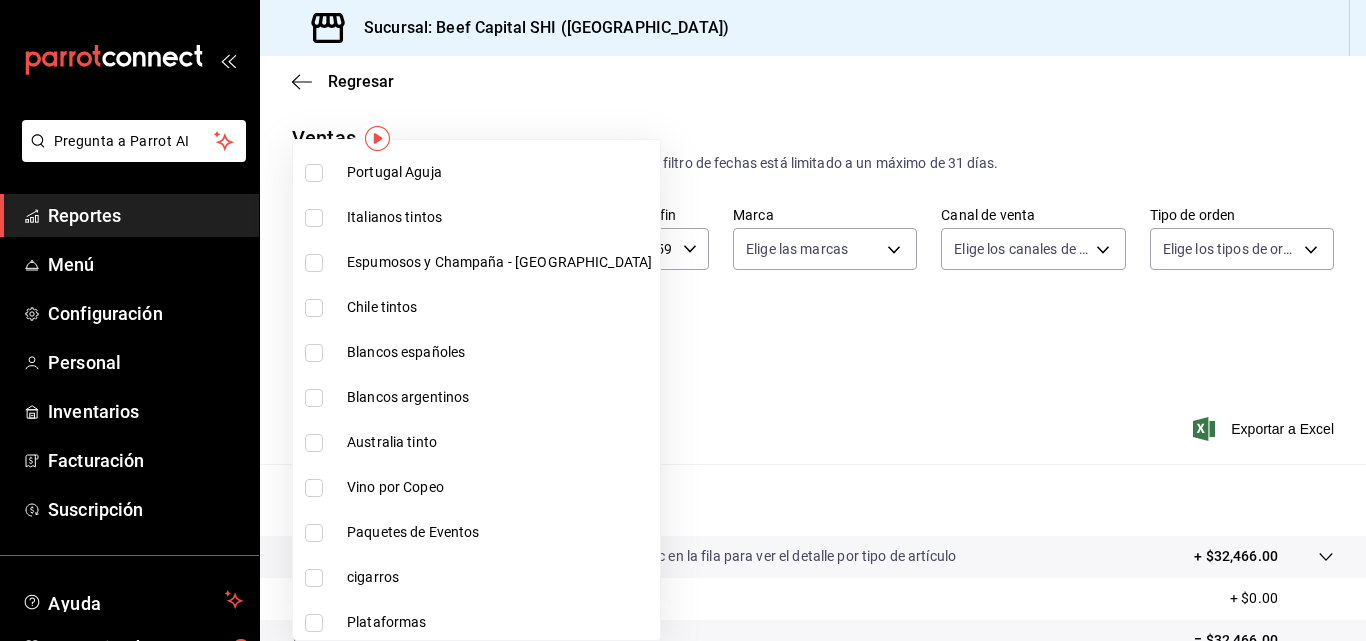 scroll, scrollTop: 700, scrollLeft: 0, axis: vertical 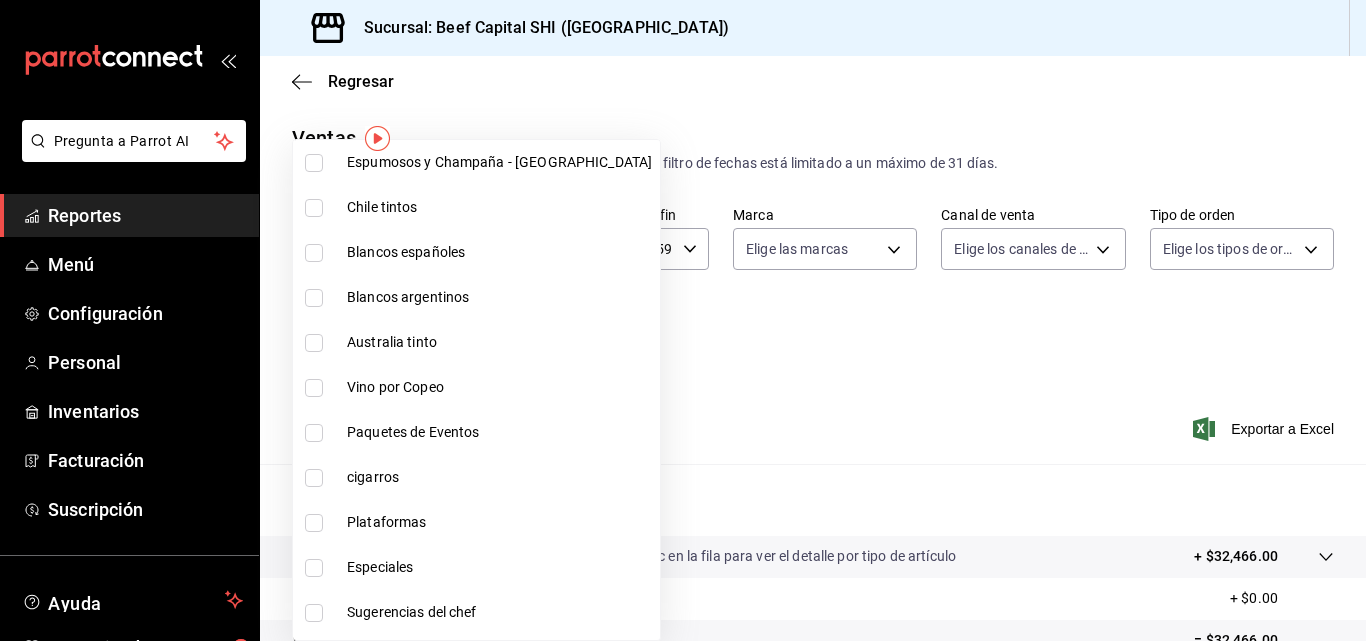 click at bounding box center [314, 433] 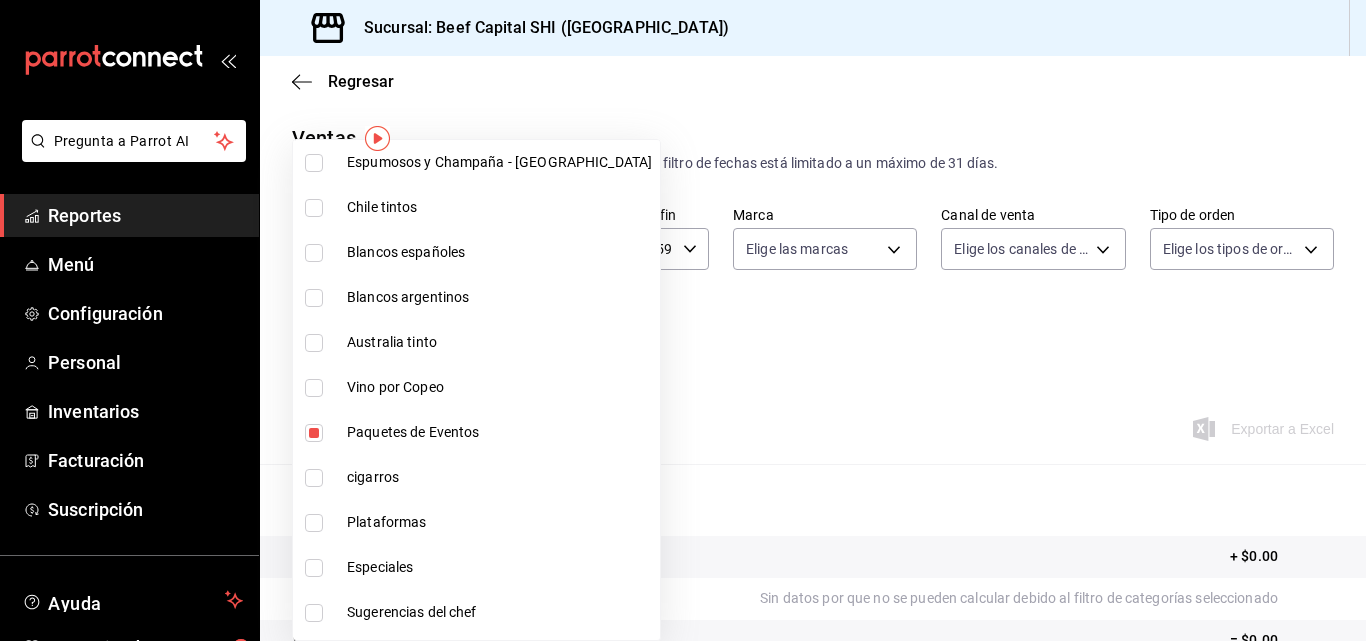 click at bounding box center [314, 523] 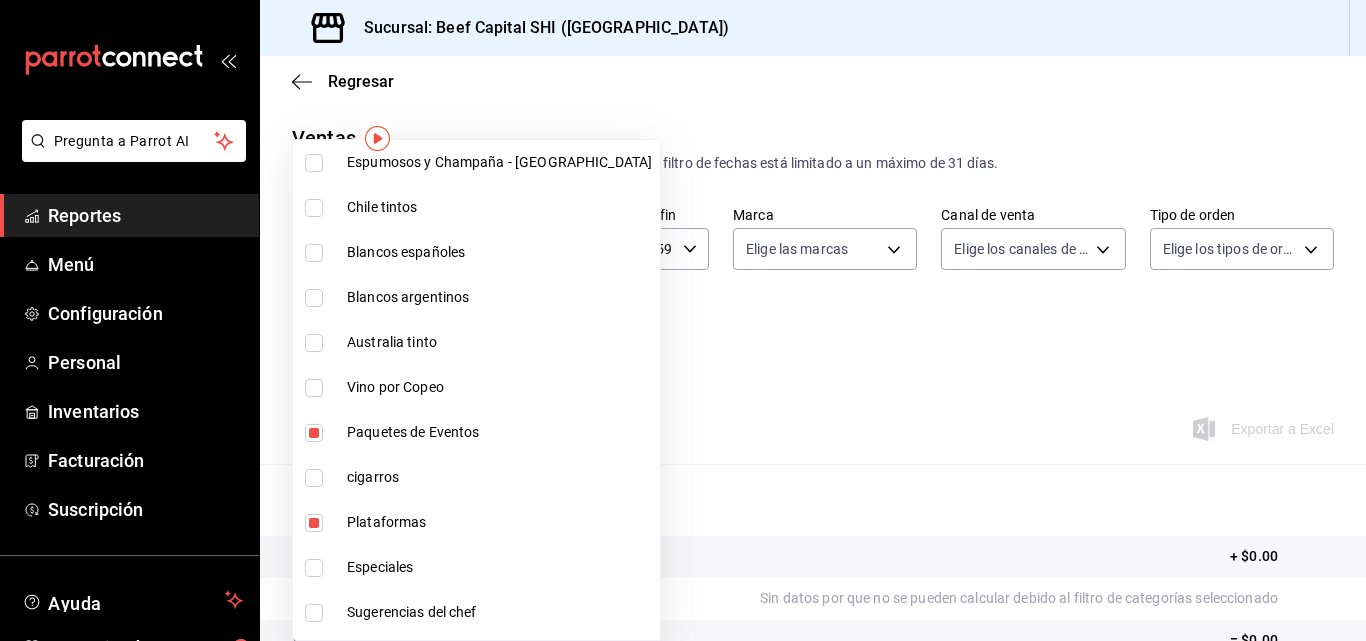 click at bounding box center (314, 568) 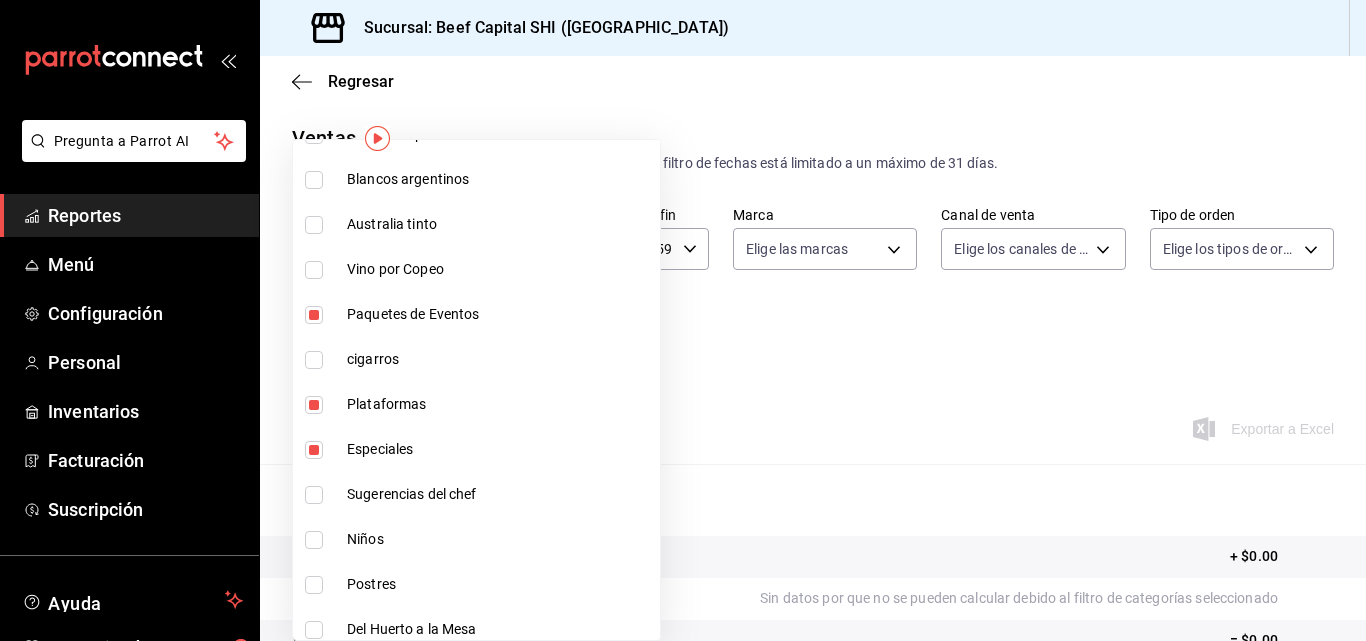 scroll, scrollTop: 900, scrollLeft: 0, axis: vertical 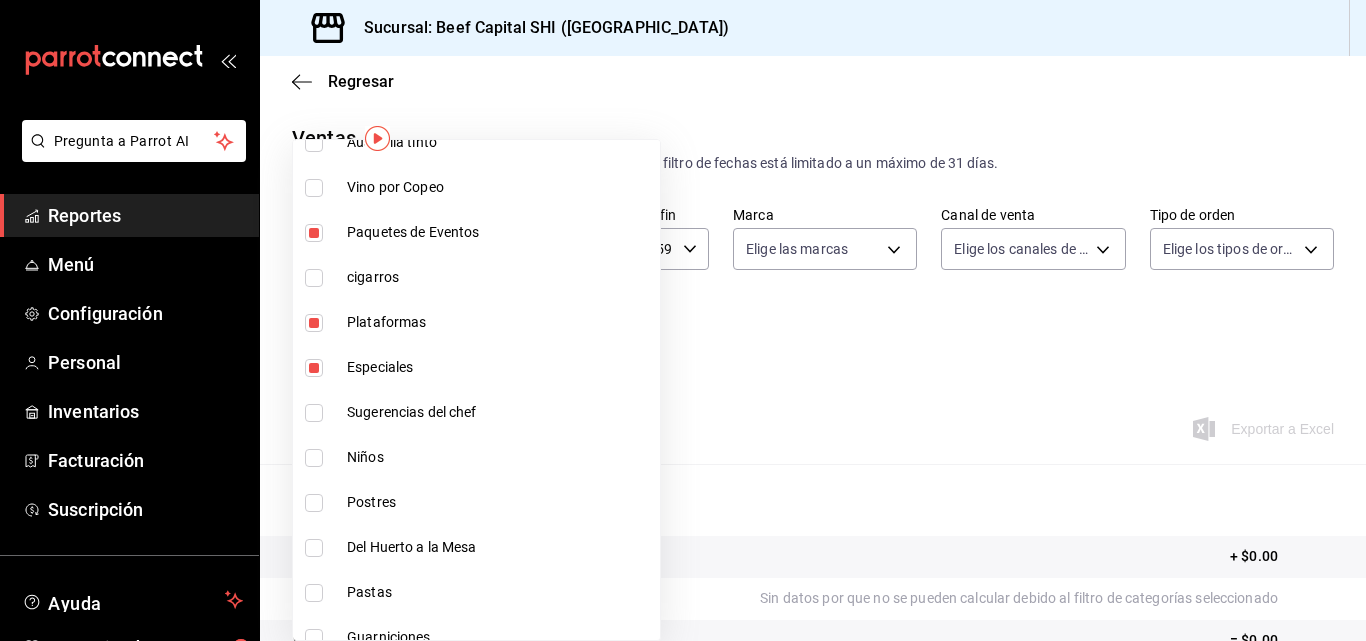 click at bounding box center (314, 413) 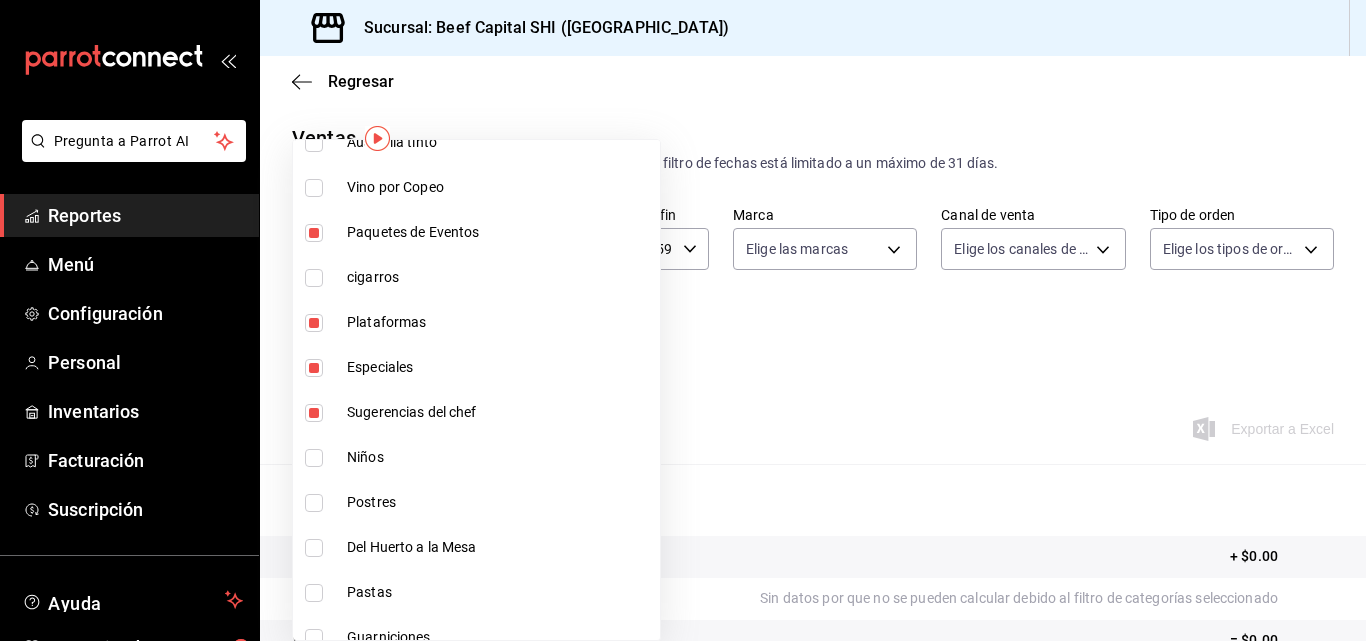 click at bounding box center (314, 458) 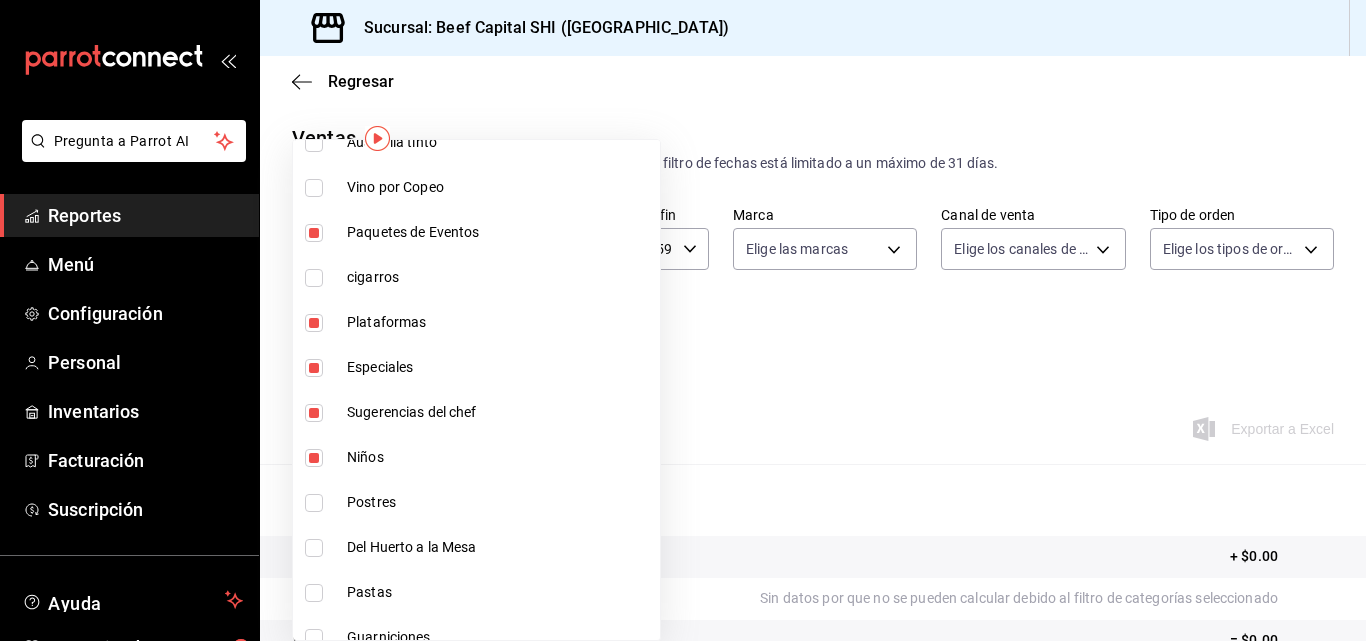 click at bounding box center [314, 503] 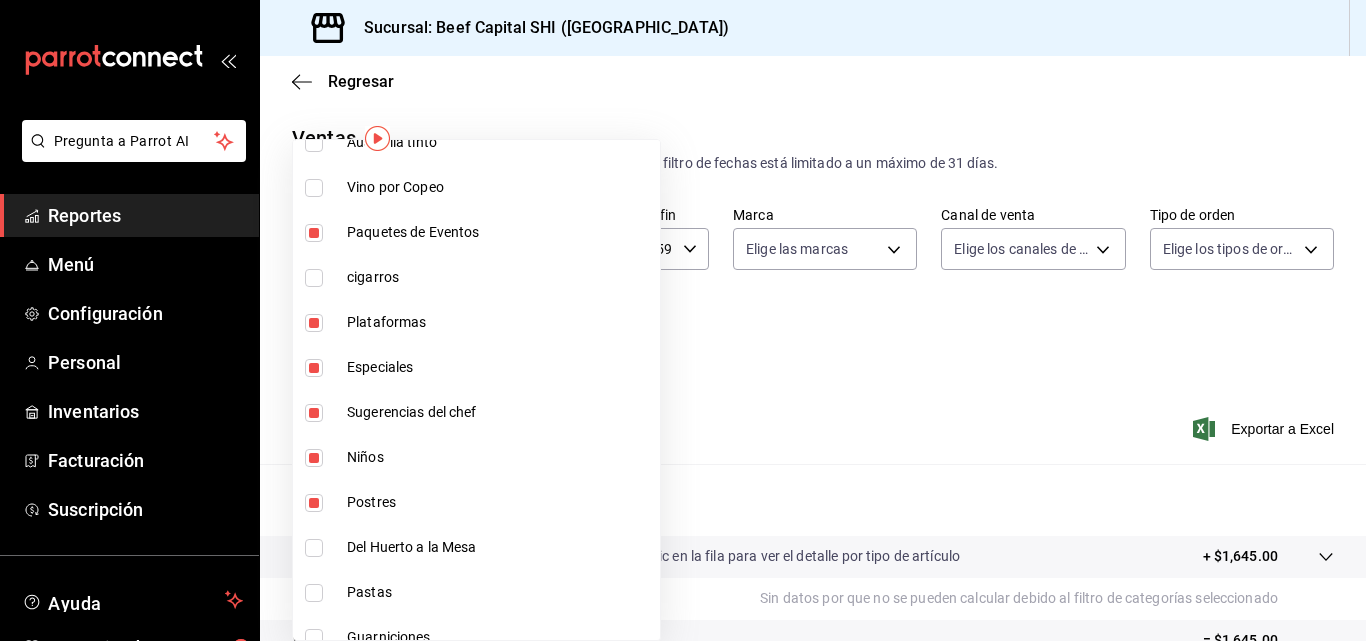 click at bounding box center (314, 548) 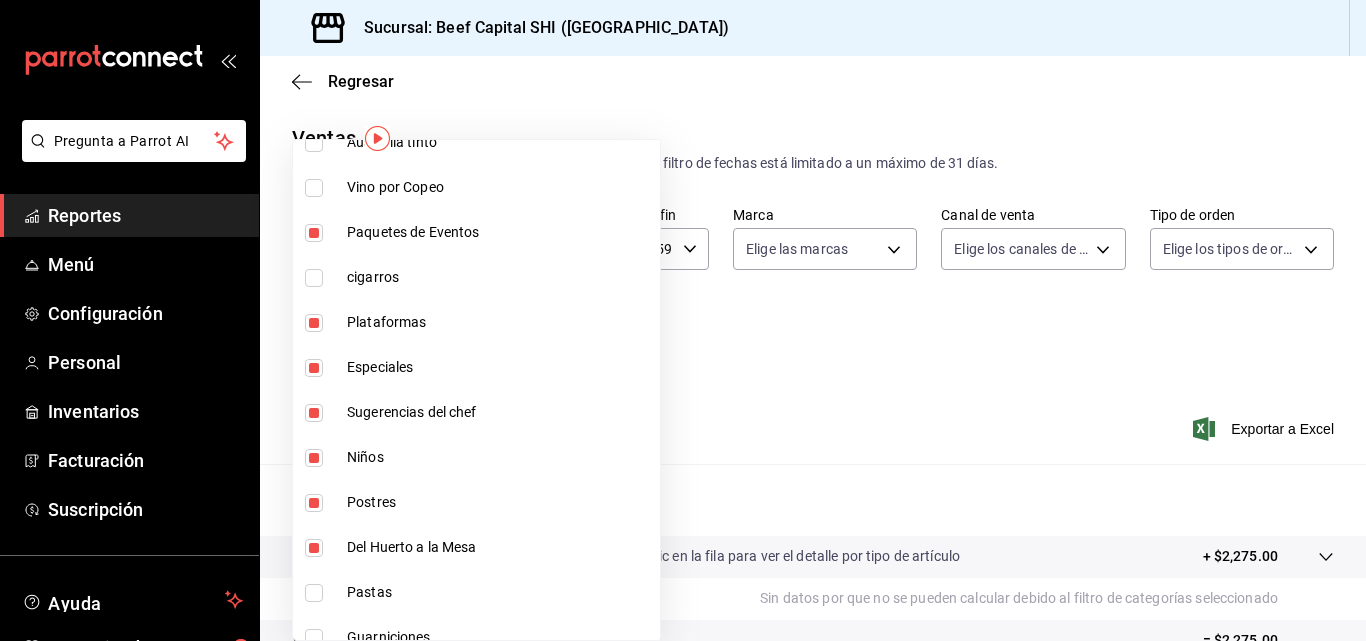 click at bounding box center [314, 593] 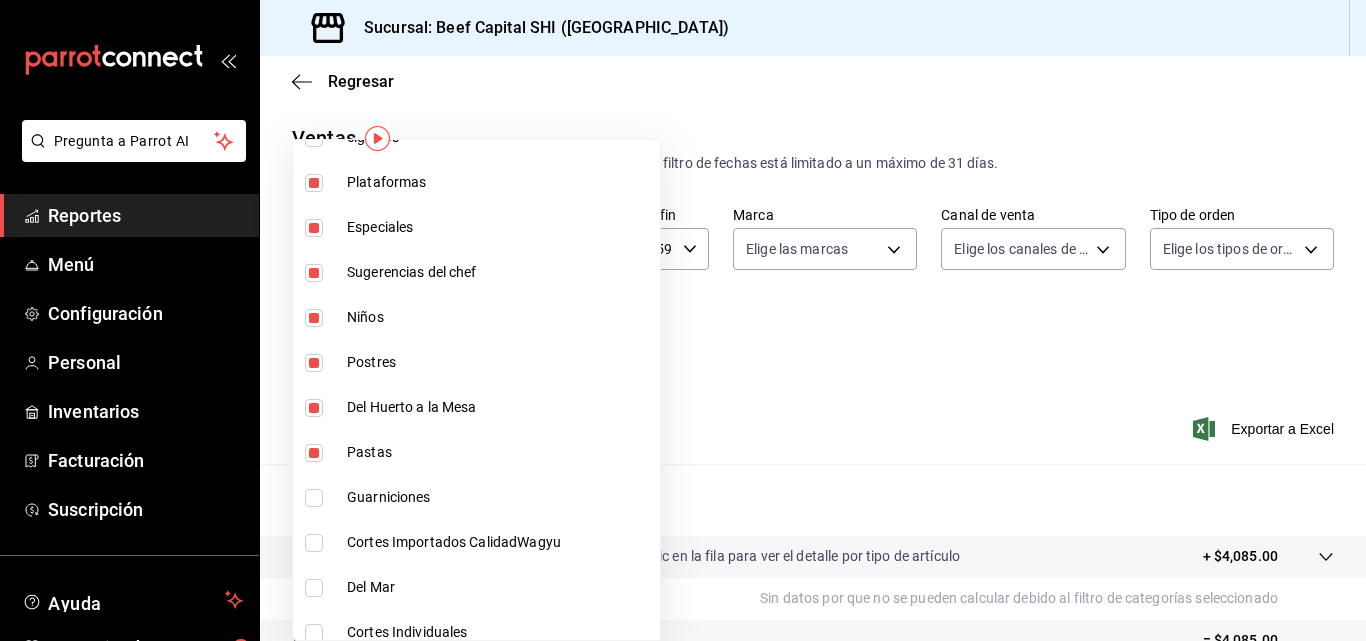 scroll, scrollTop: 1100, scrollLeft: 0, axis: vertical 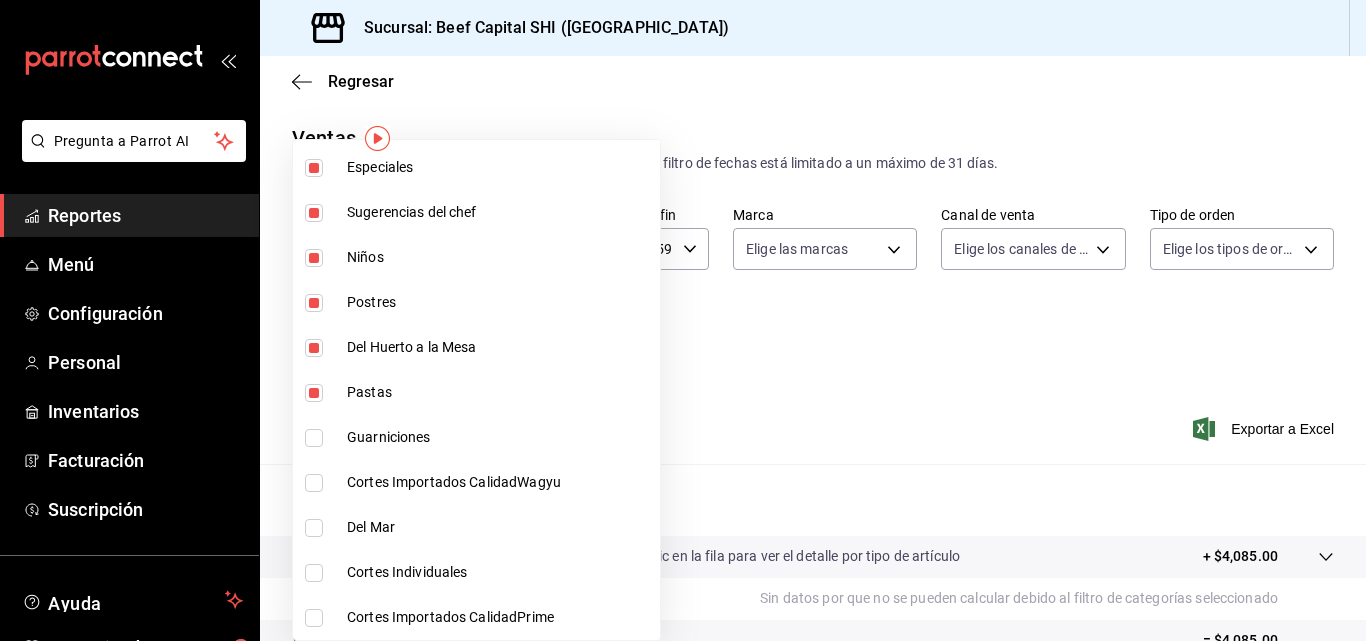 click at bounding box center [314, 438] 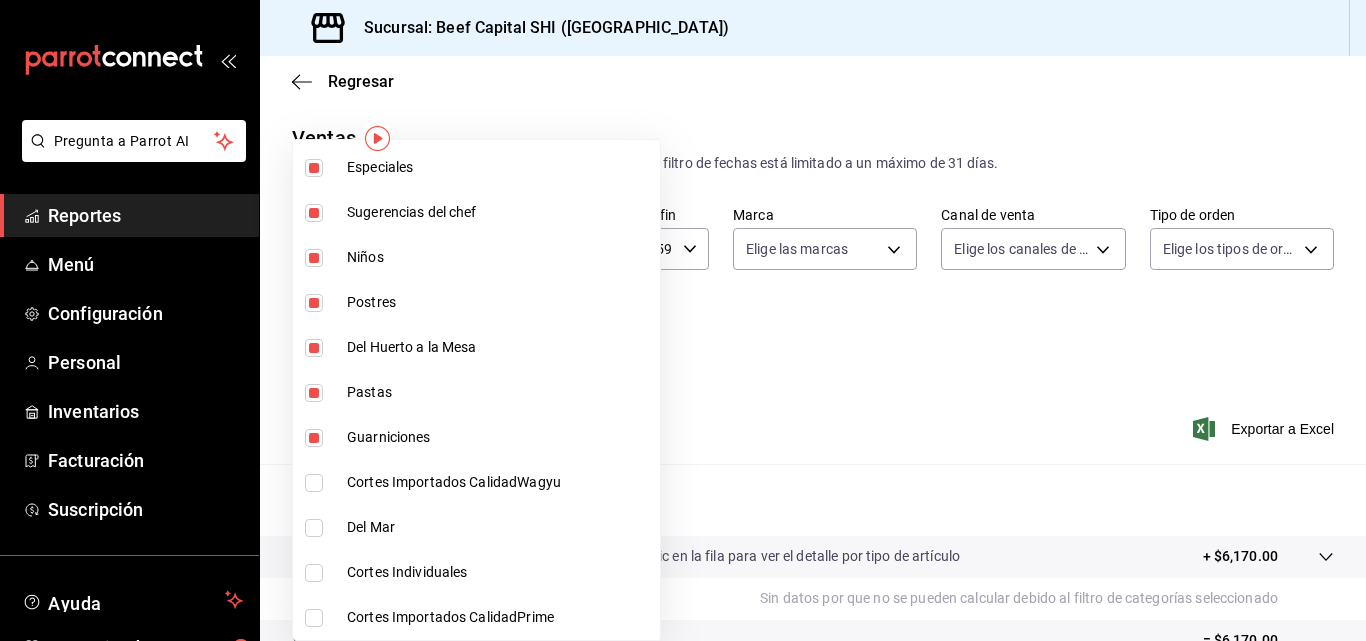 click at bounding box center (314, 483) 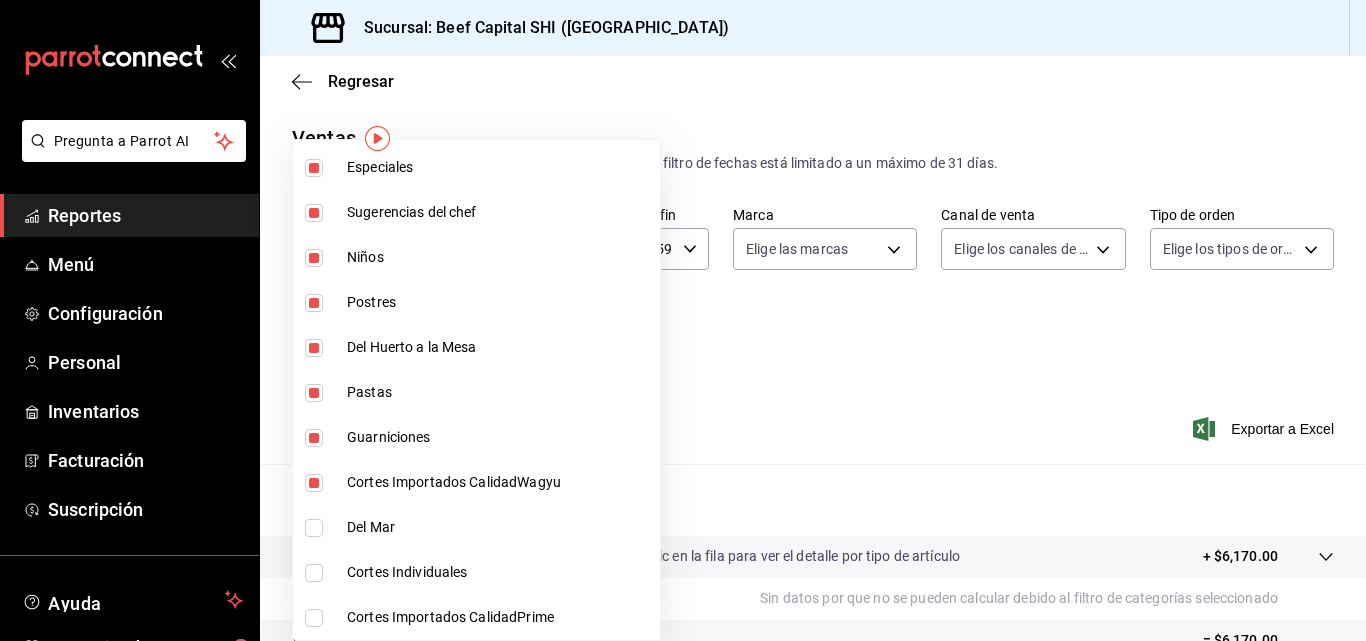 click at bounding box center (314, 528) 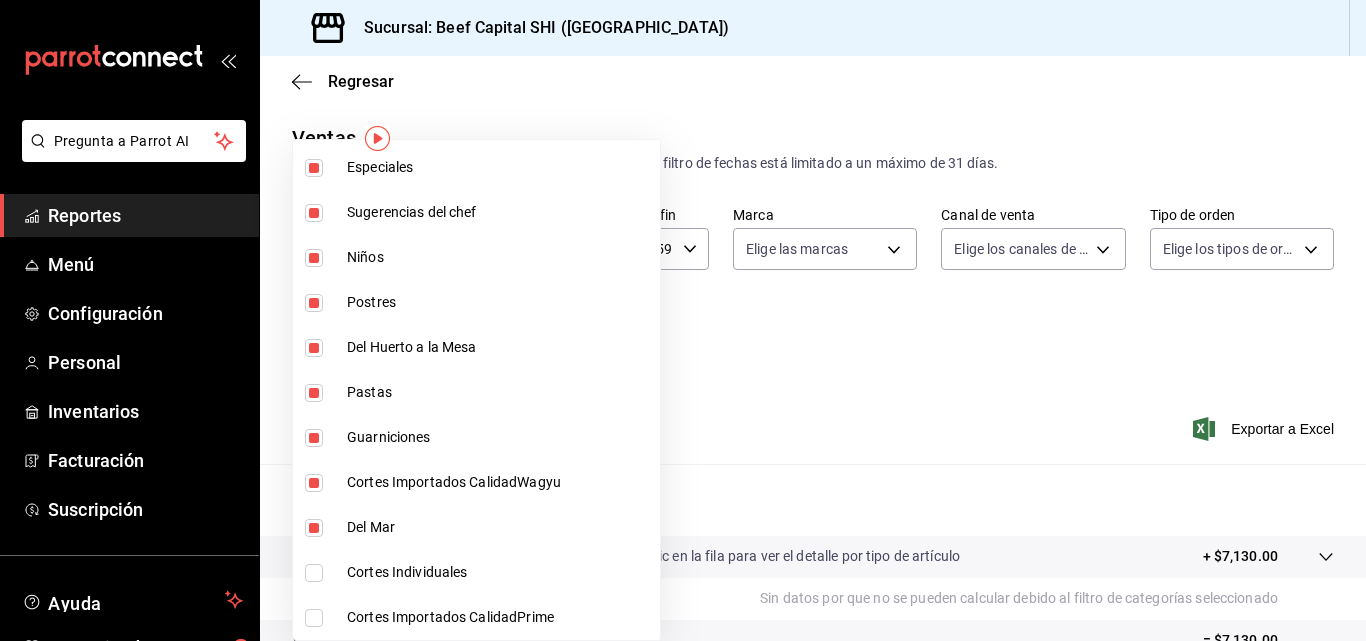 click at bounding box center [314, 573] 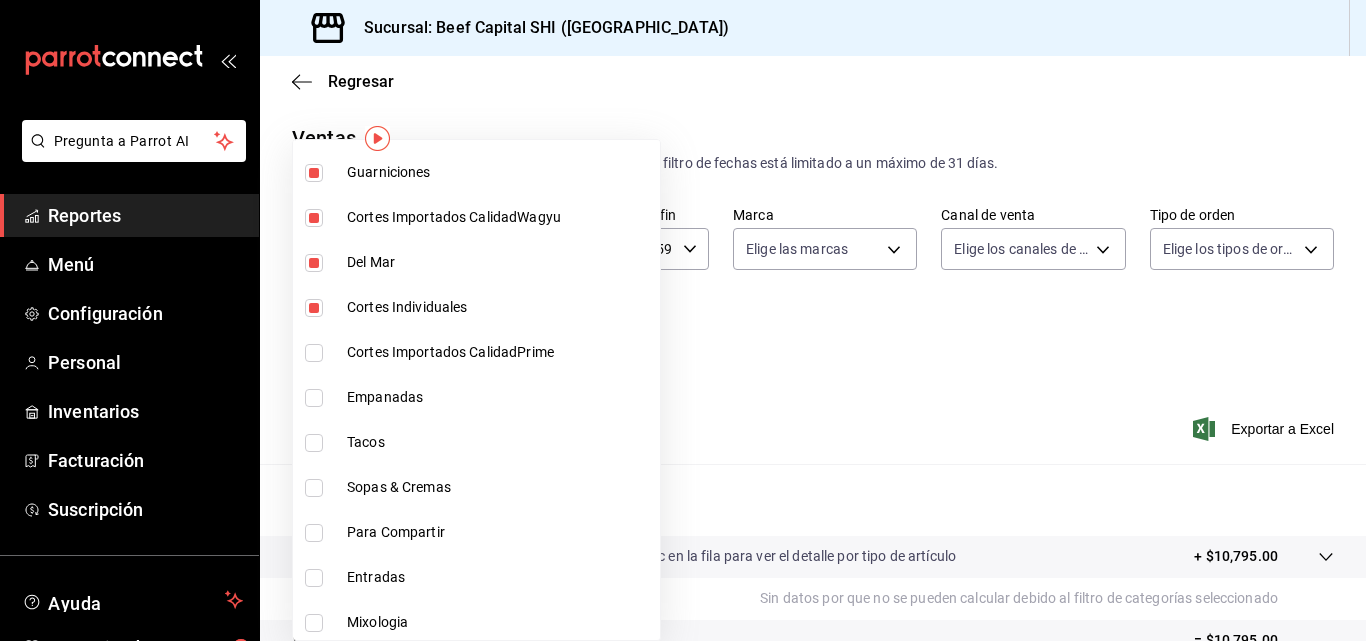 scroll, scrollTop: 1400, scrollLeft: 0, axis: vertical 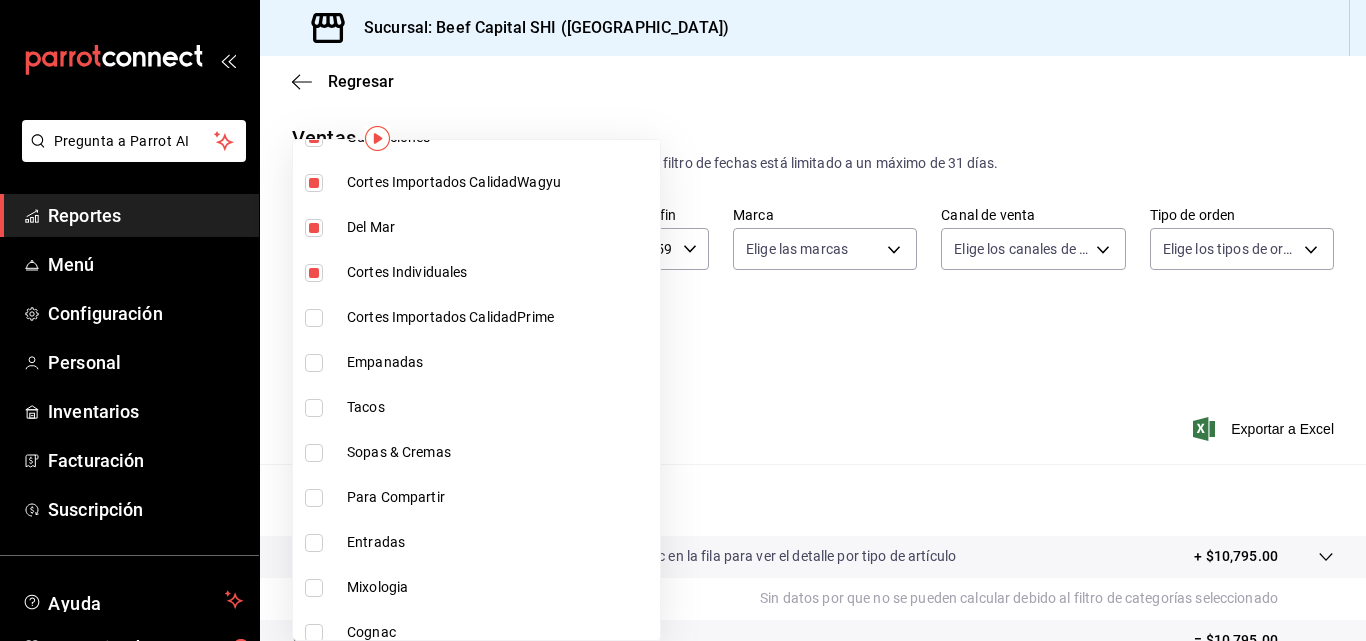 drag, startPoint x: 311, startPoint y: 314, endPoint x: 312, endPoint y: 356, distance: 42.0119 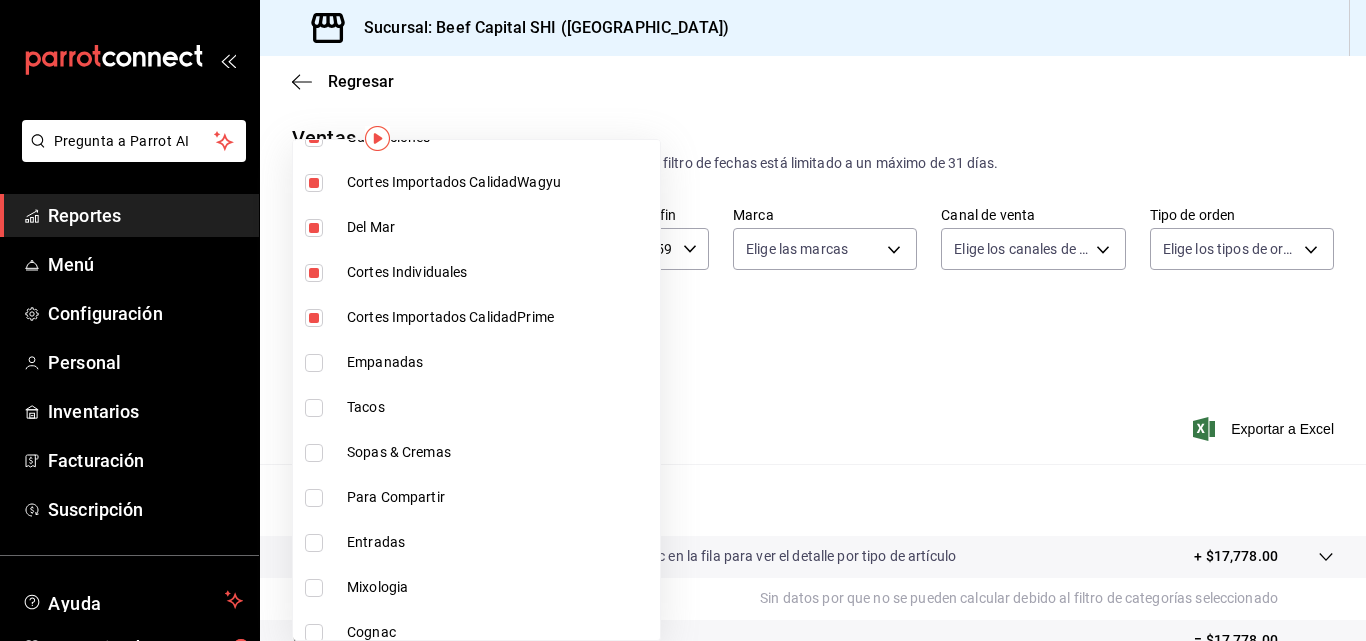 click at bounding box center (314, 363) 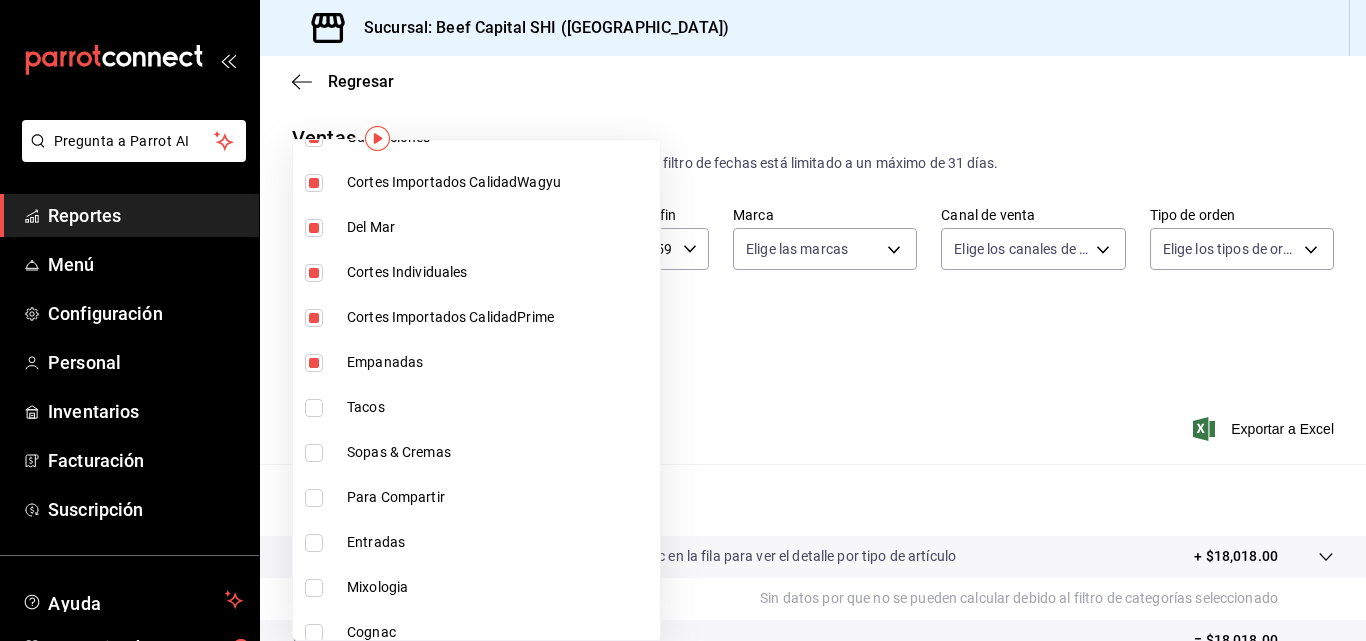 click at bounding box center (314, 408) 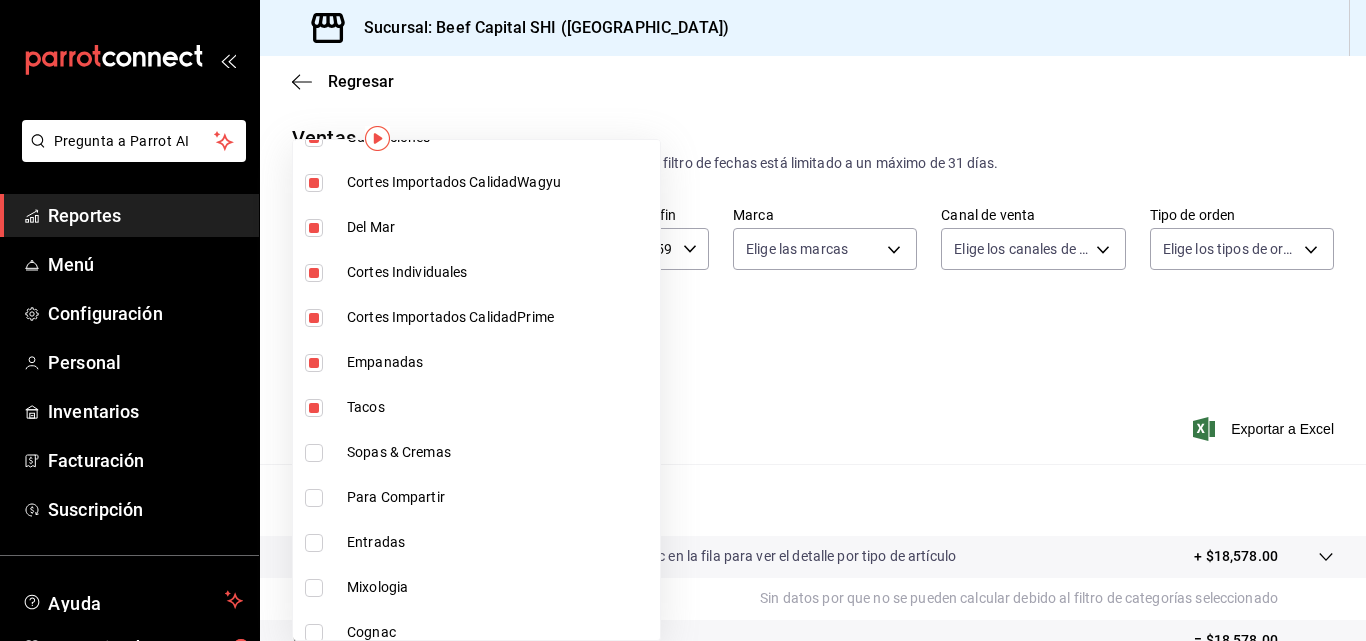 click at bounding box center (314, 453) 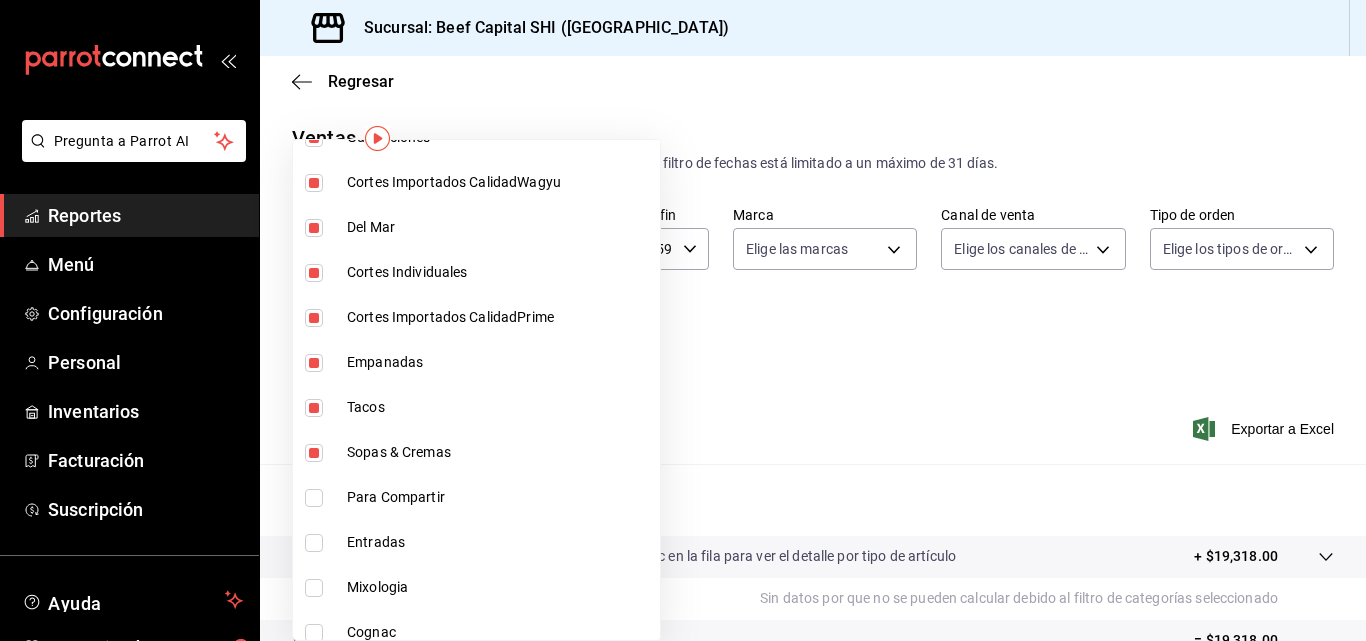 click on "Para Compartir" at bounding box center [476, 497] 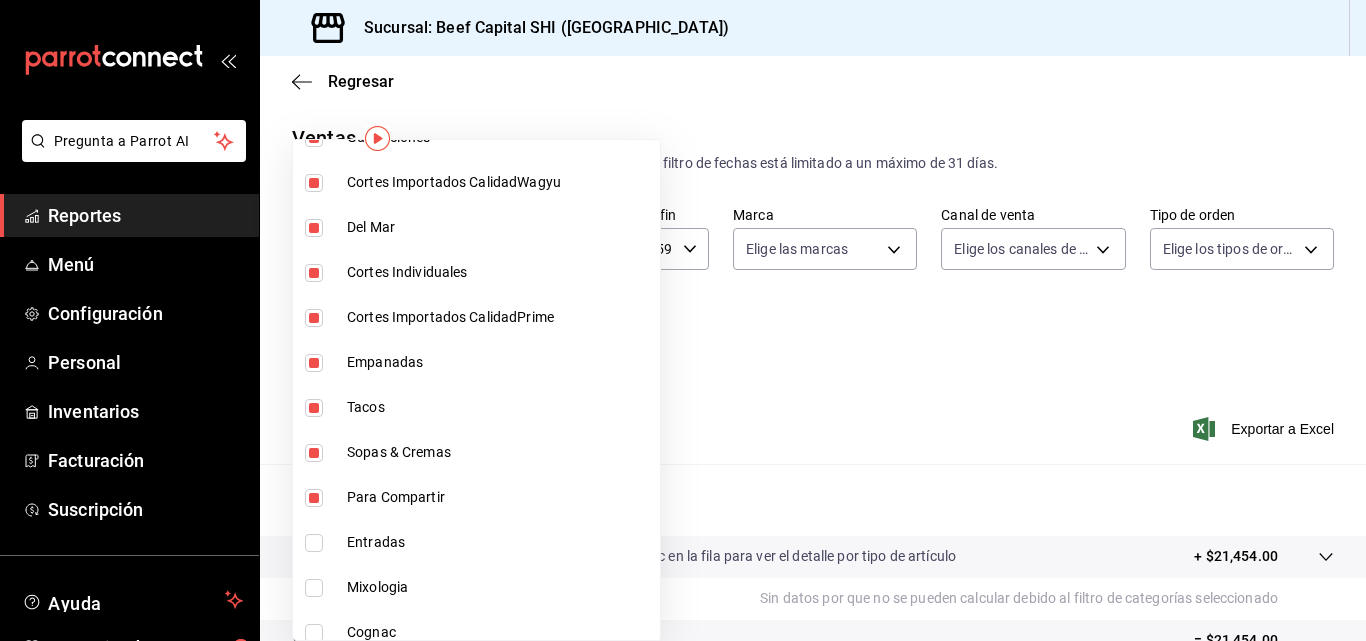 click at bounding box center [314, 543] 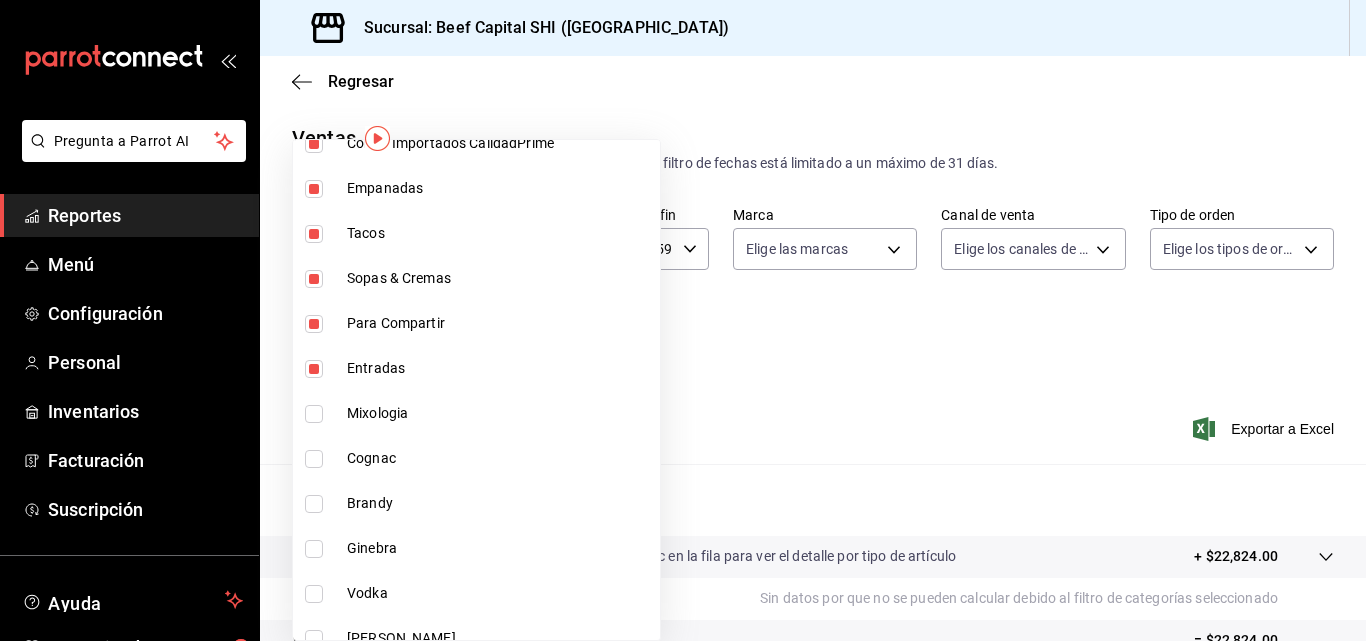scroll, scrollTop: 1600, scrollLeft: 0, axis: vertical 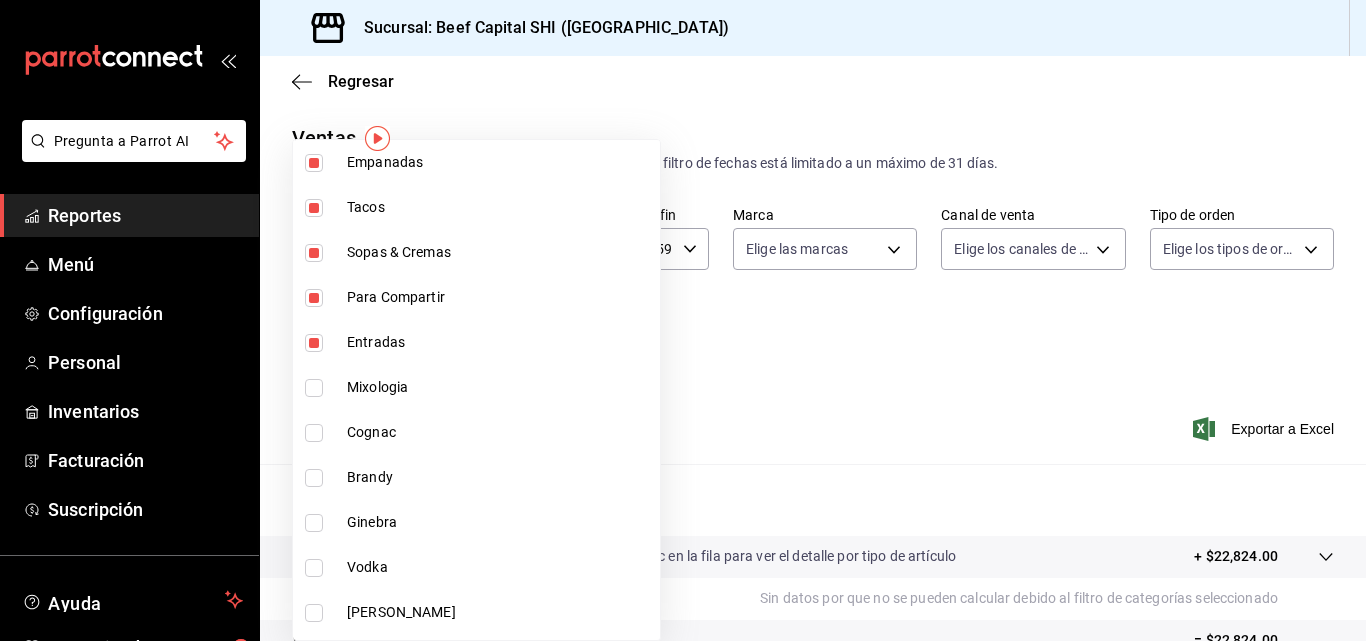click at bounding box center [314, 388] 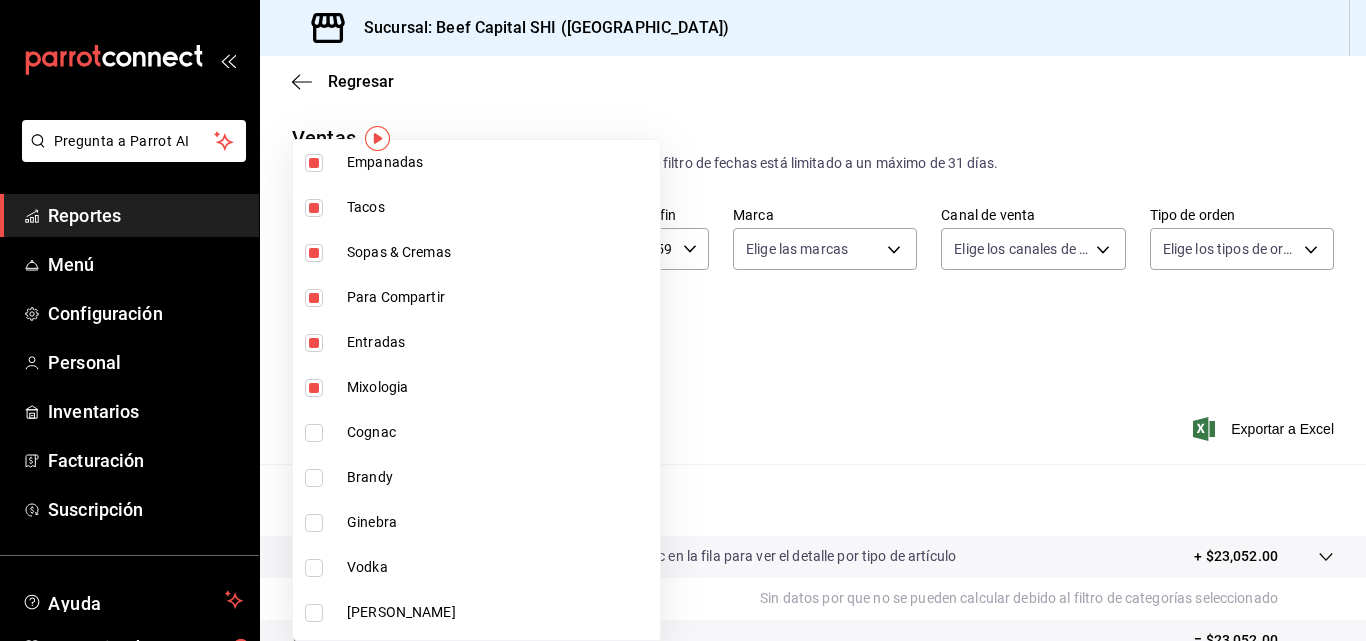 click at bounding box center [314, 388] 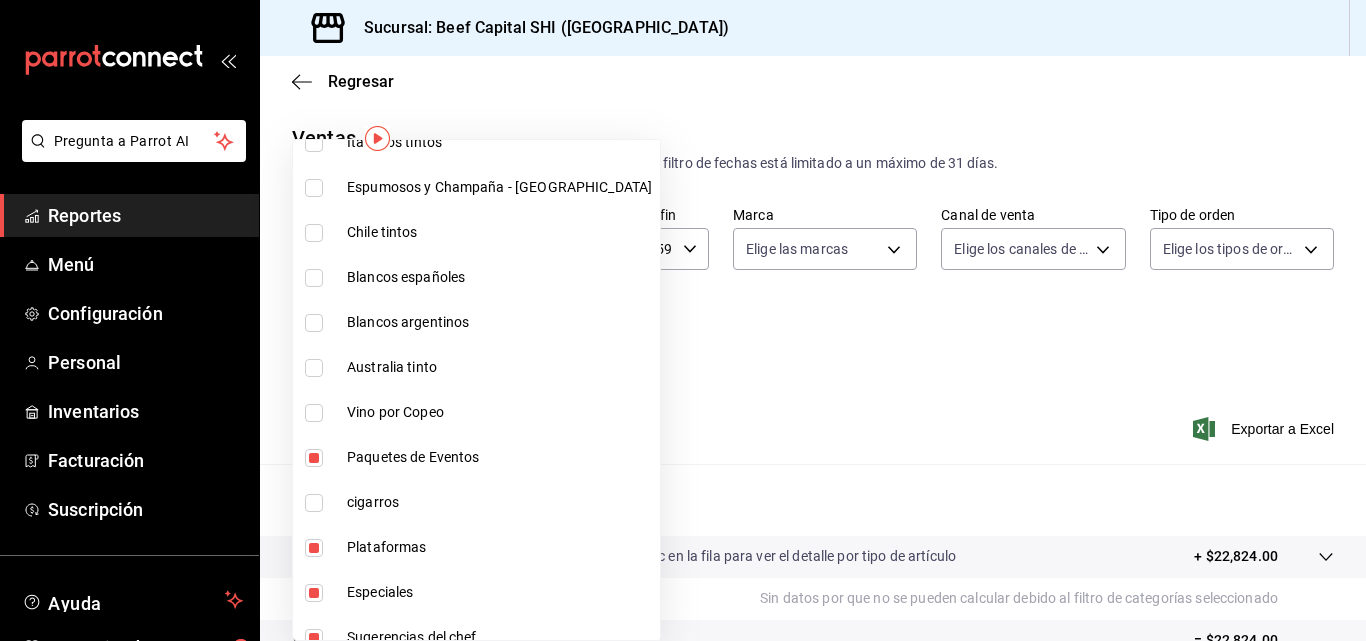 scroll, scrollTop: 600, scrollLeft: 0, axis: vertical 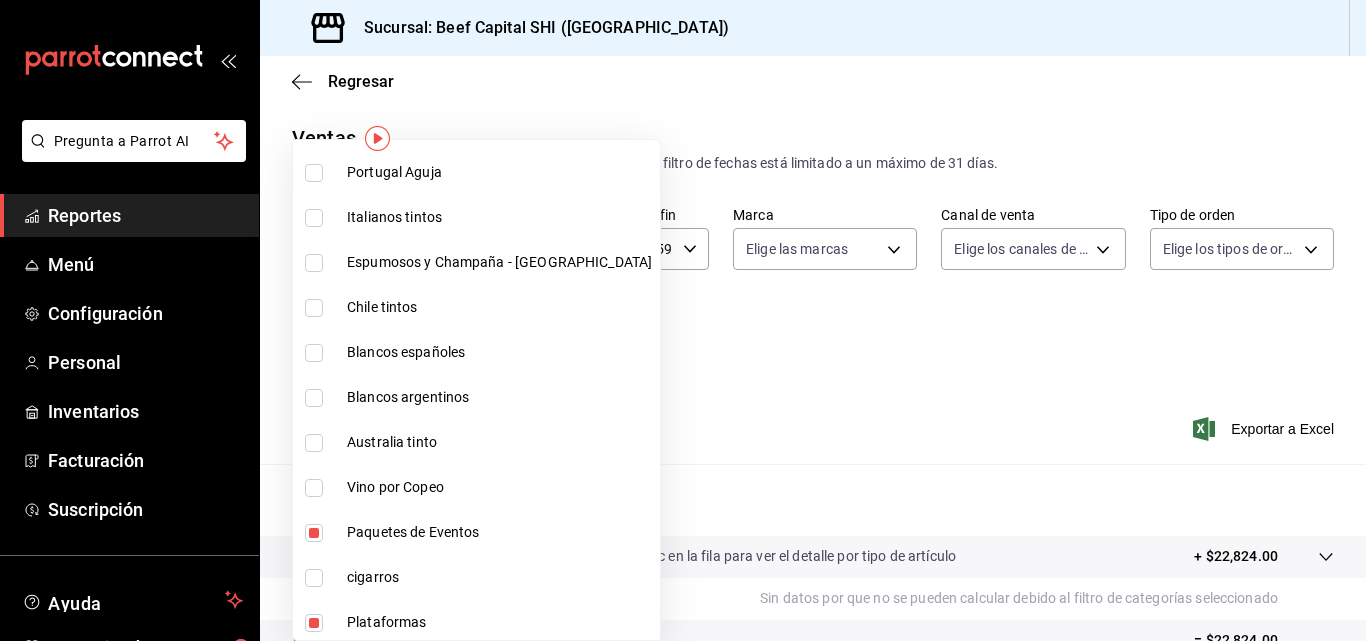click at bounding box center [683, 320] 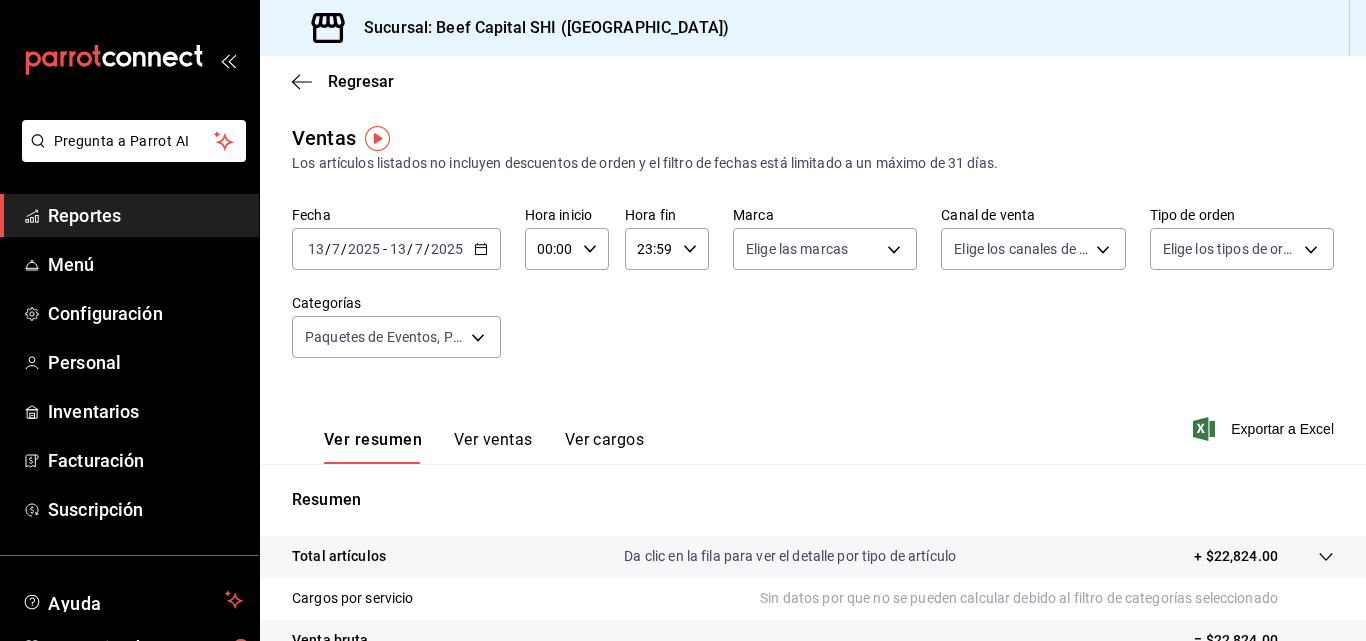 click on "+ $22,824.00" at bounding box center [1236, 556] 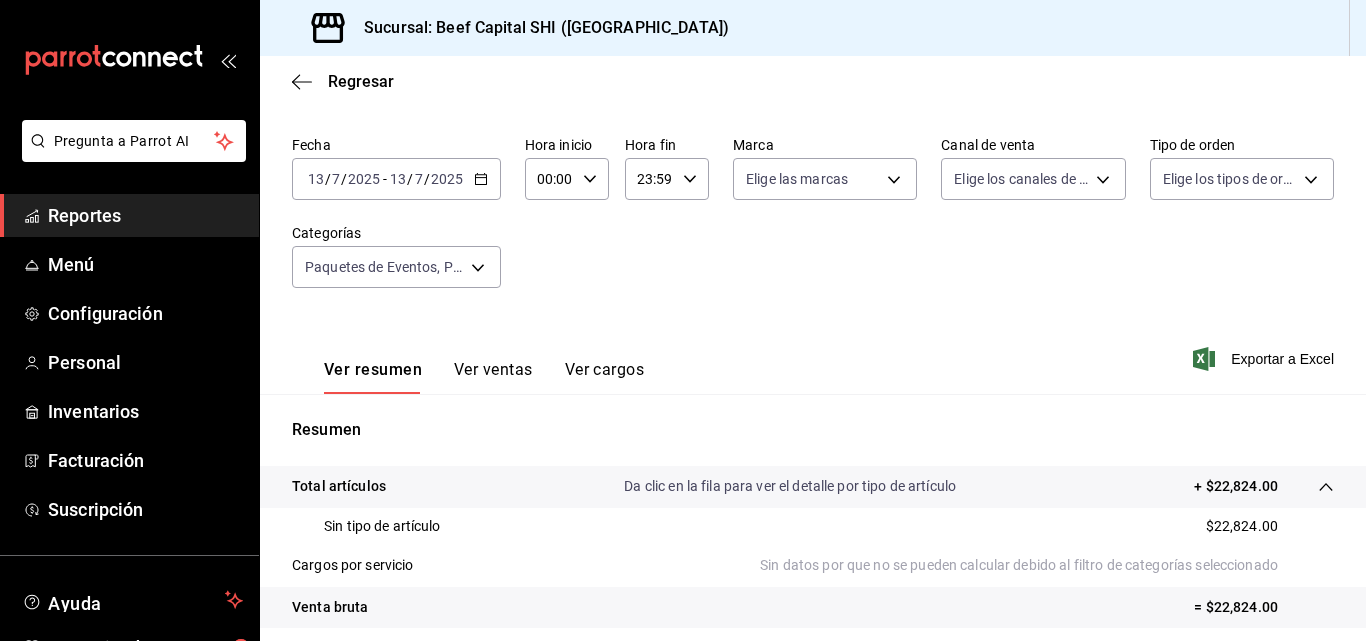 scroll, scrollTop: 100, scrollLeft: 0, axis: vertical 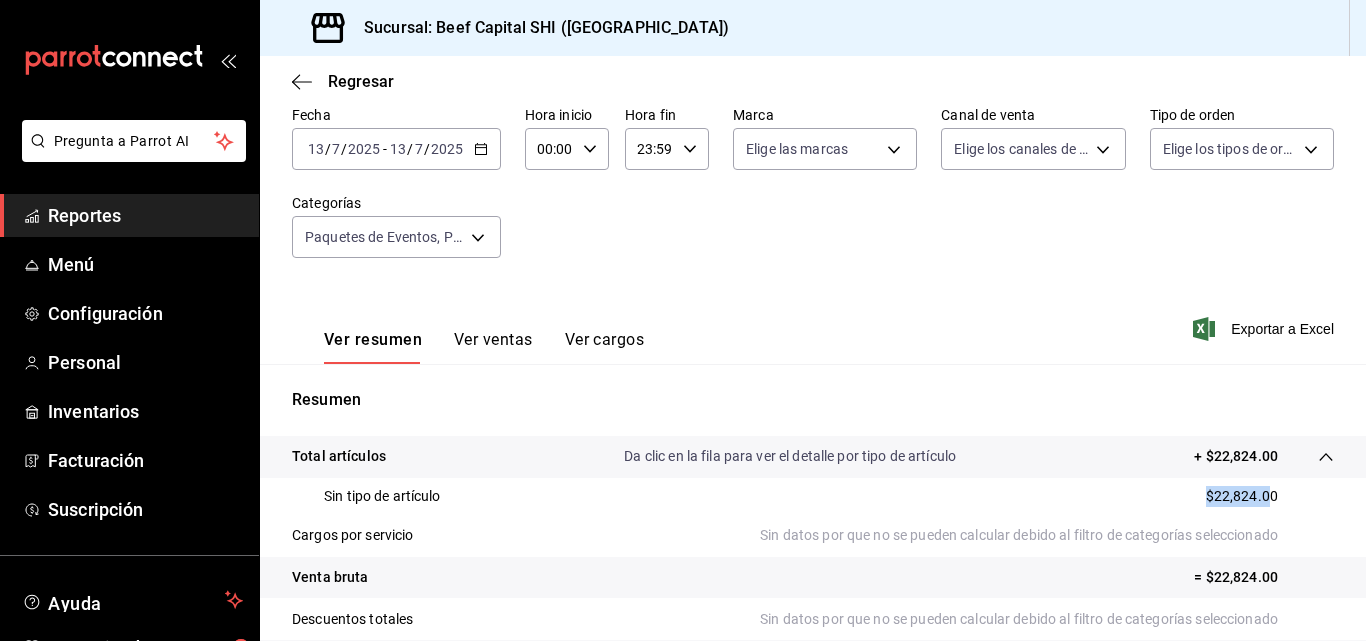 drag, startPoint x: 1255, startPoint y: 494, endPoint x: 1211, endPoint y: 499, distance: 44.28318 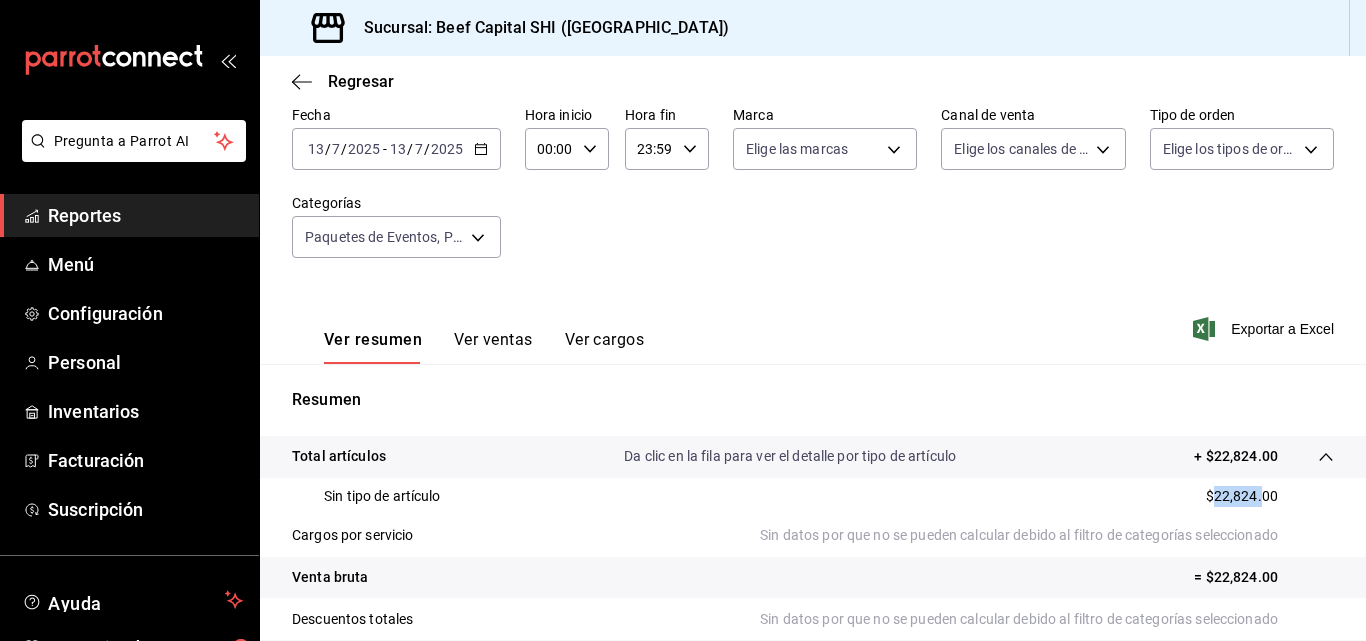 drag, startPoint x: 1248, startPoint y: 494, endPoint x: 1203, endPoint y: 497, distance: 45.099888 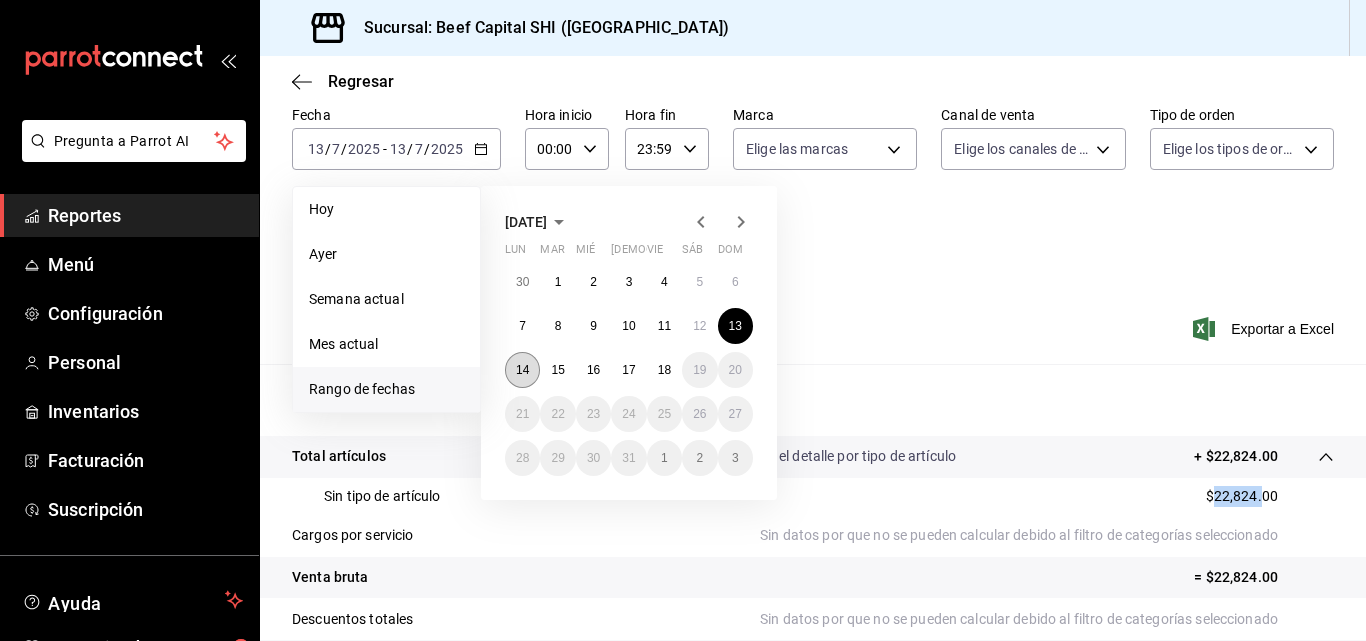 click on "14" at bounding box center [522, 370] 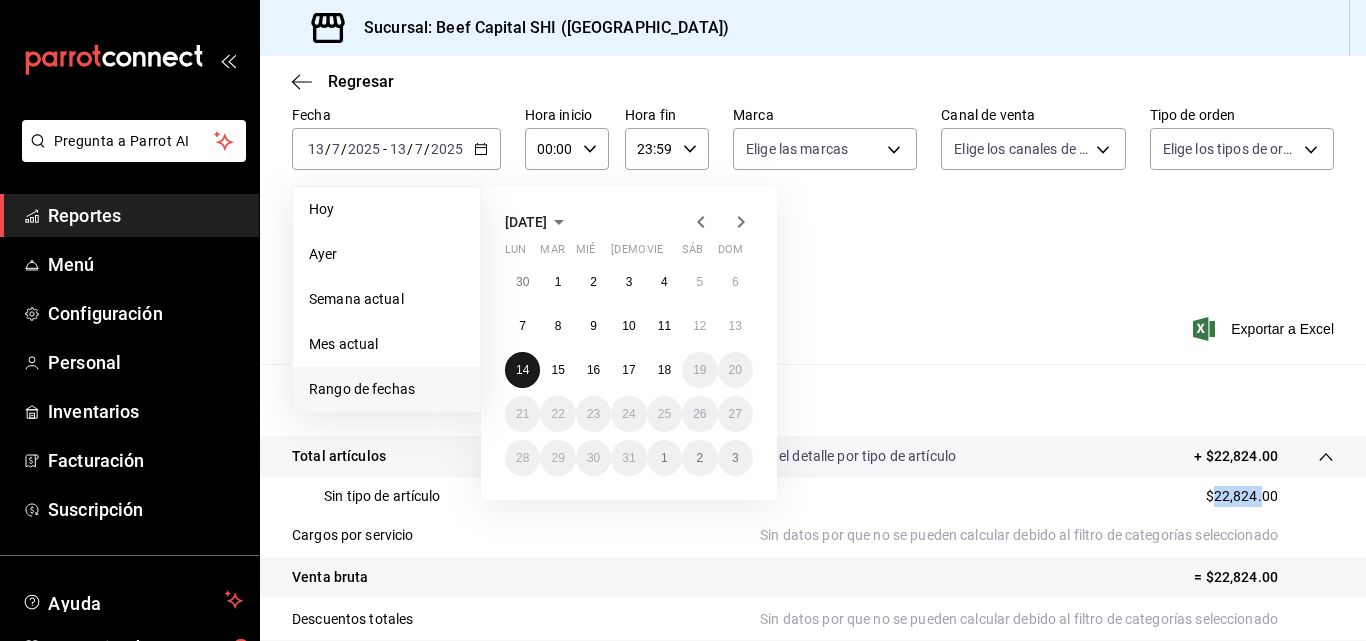 click on "14" at bounding box center (522, 370) 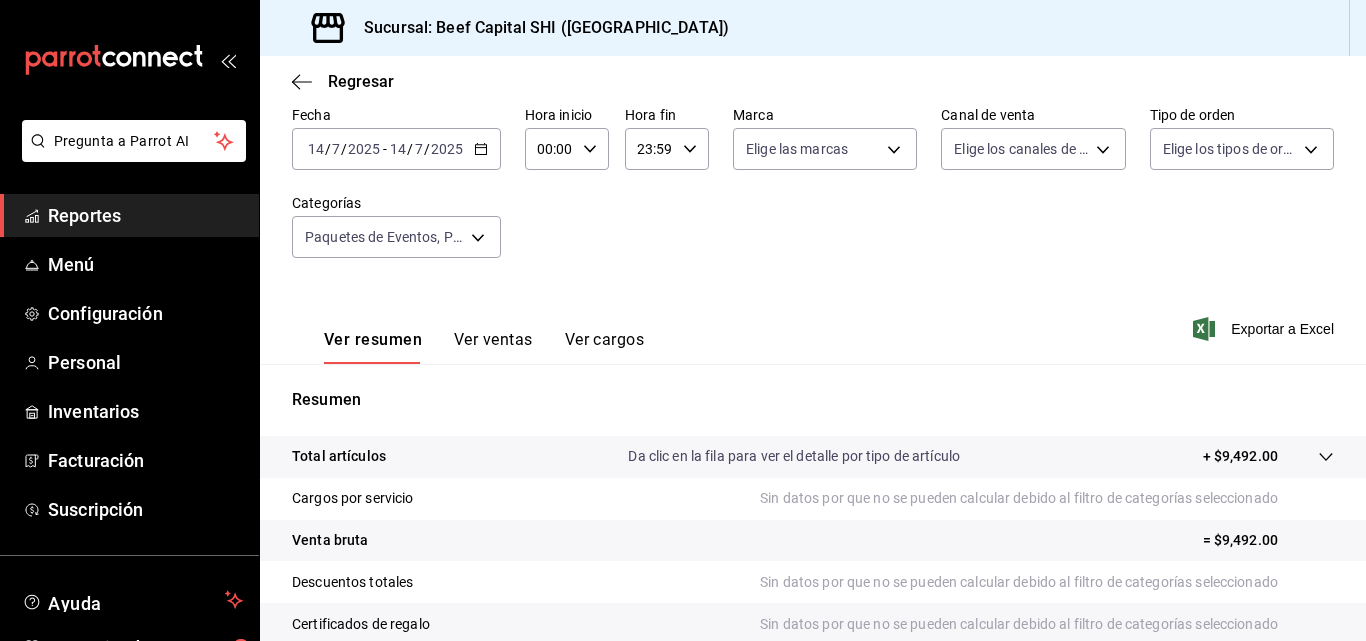 click on "+ $9,492.00" at bounding box center [1240, 456] 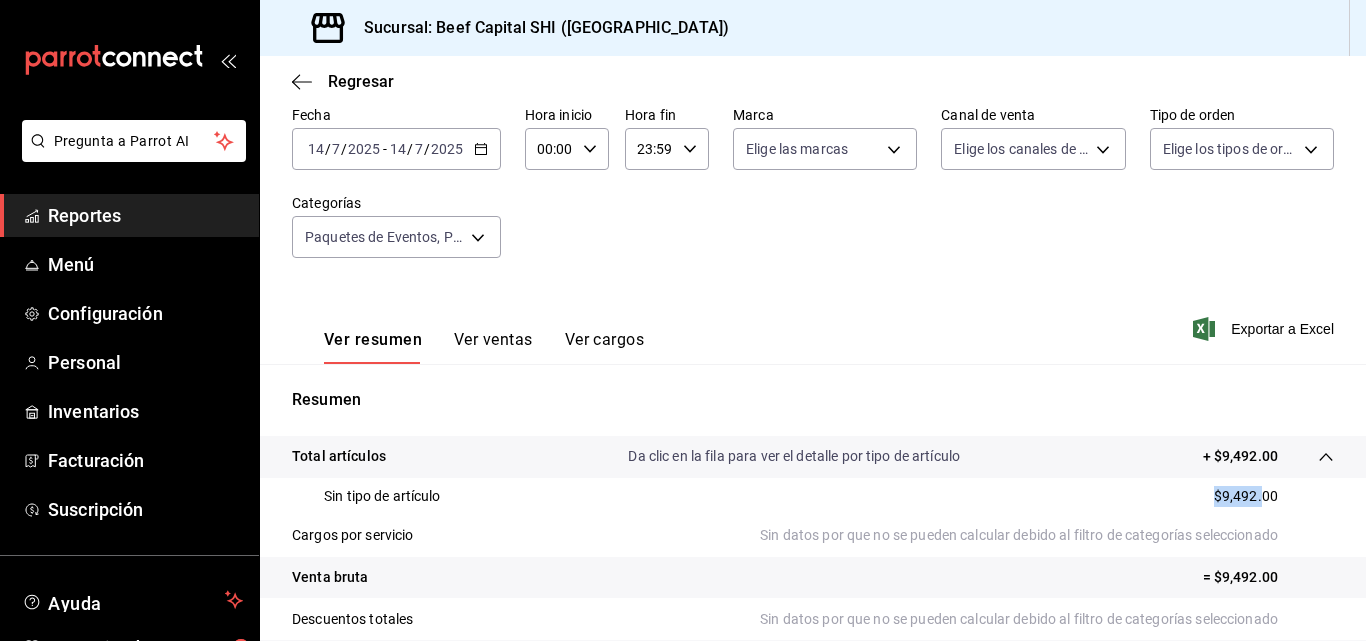 drag, startPoint x: 1248, startPoint y: 498, endPoint x: 1161, endPoint y: 496, distance: 87.02299 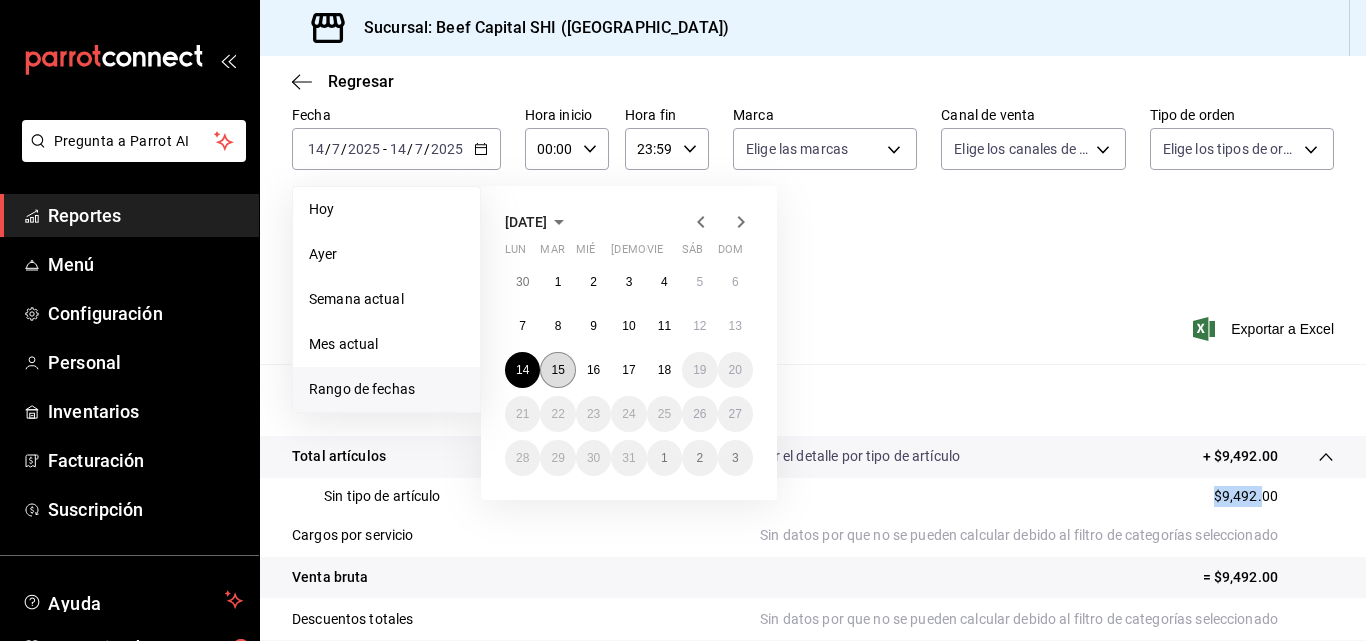 click on "15" at bounding box center [557, 370] 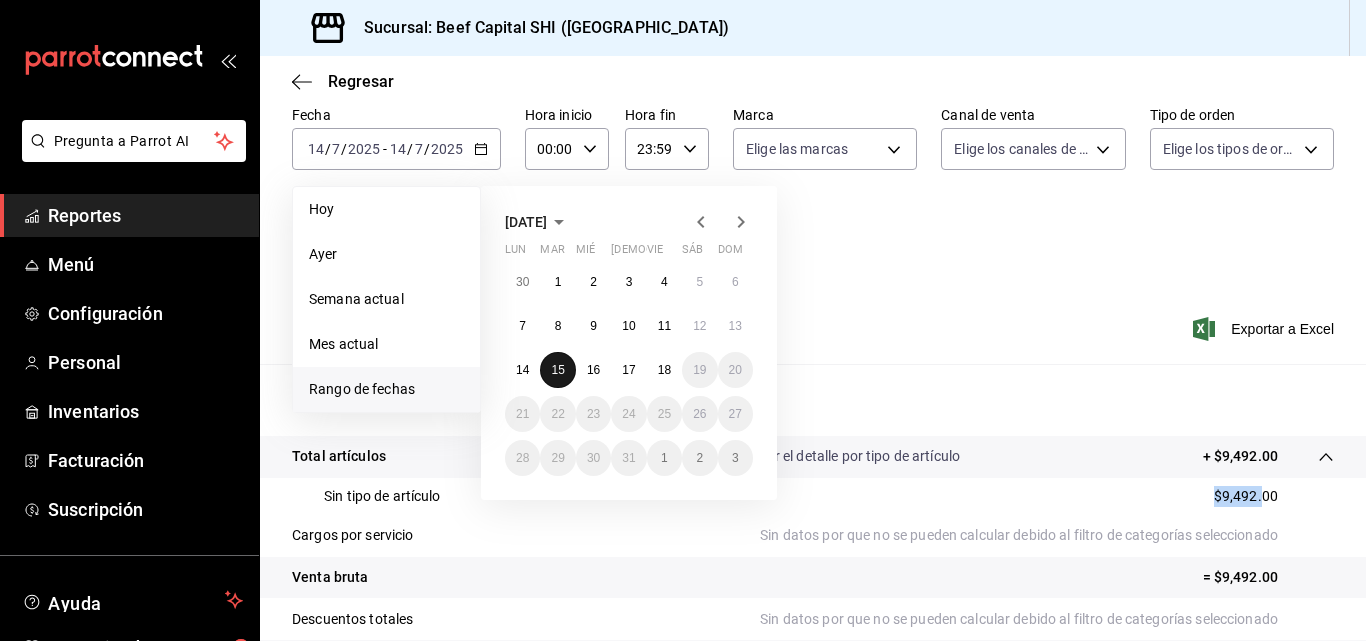 click on "15" at bounding box center (557, 370) 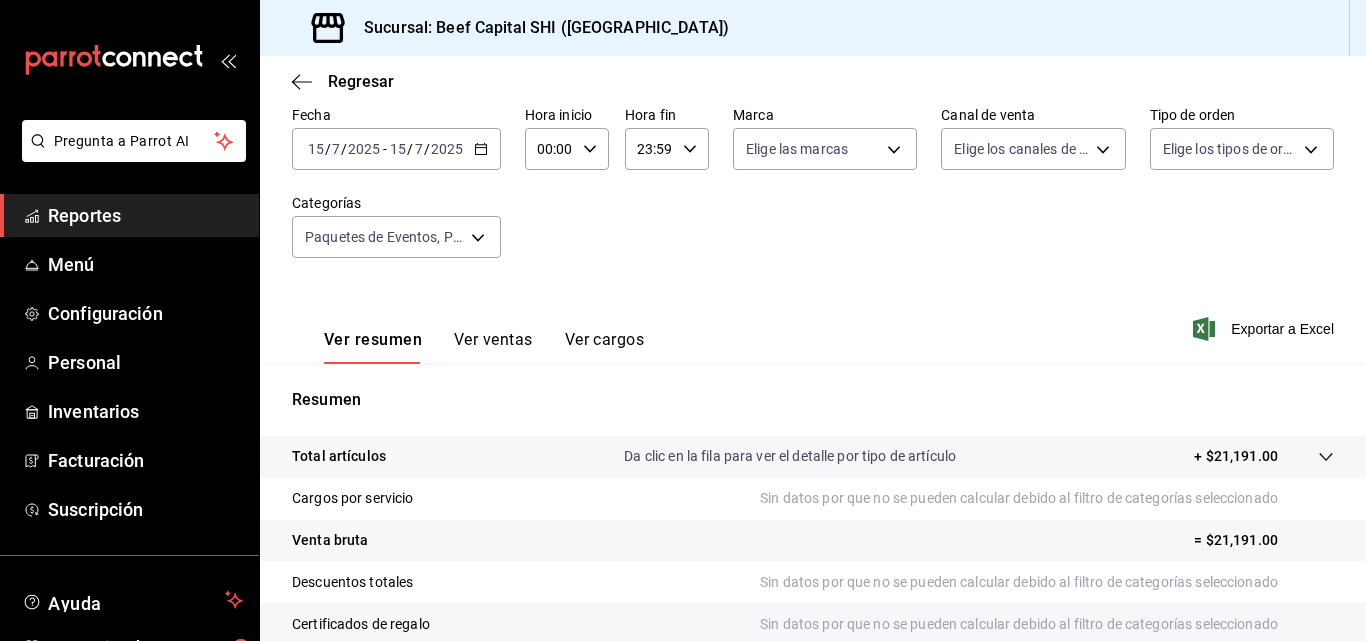 click on "+ $21,191.00" at bounding box center (1236, 456) 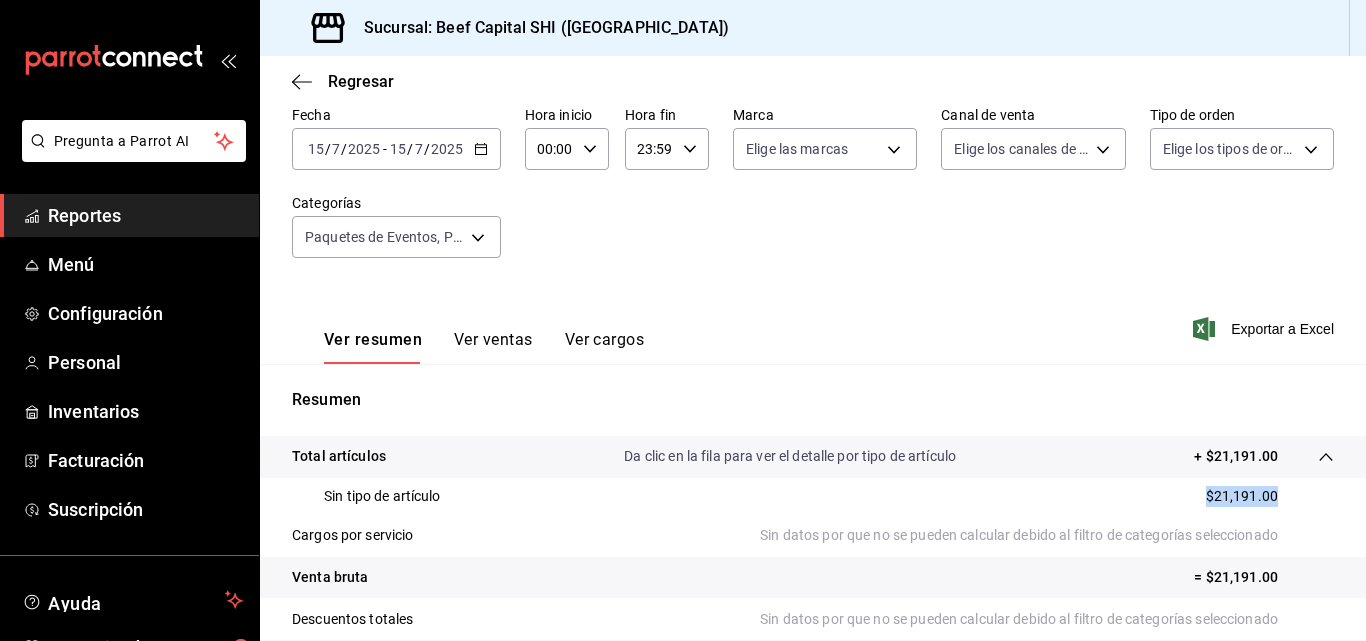 drag, startPoint x: 1261, startPoint y: 496, endPoint x: 1180, endPoint y: 497, distance: 81.00617 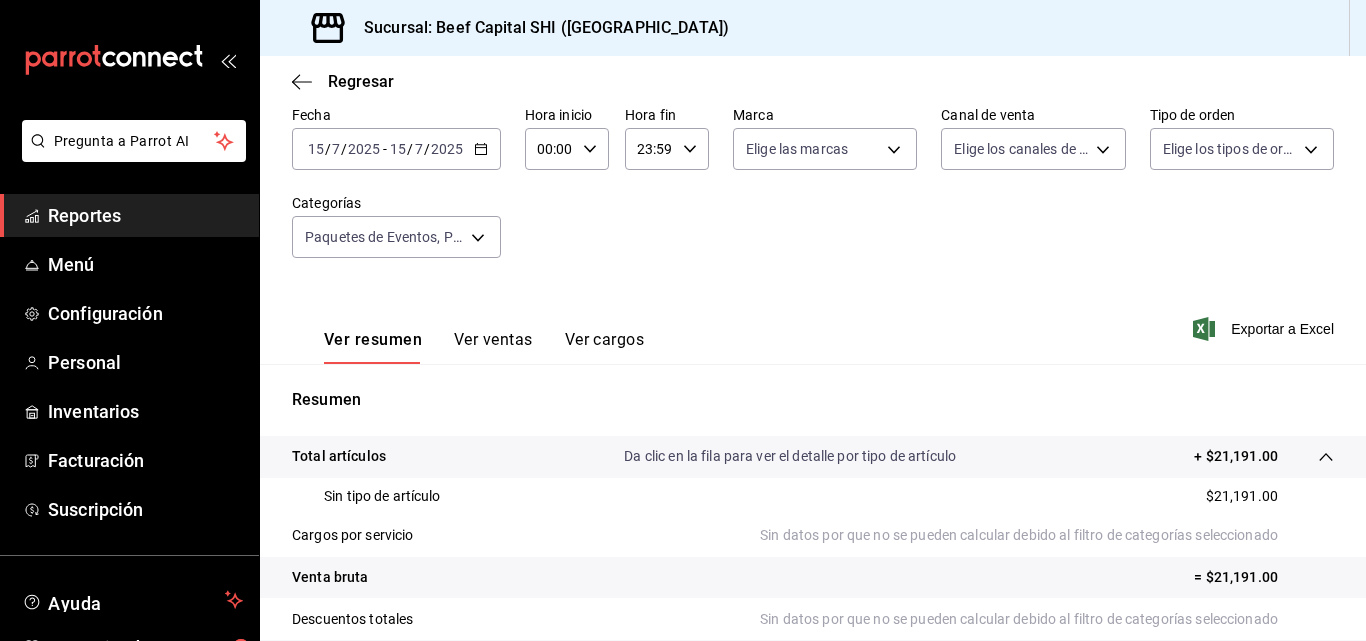 click on "[DATE] [DATE] - [DATE] [DATE]" at bounding box center (396, 149) 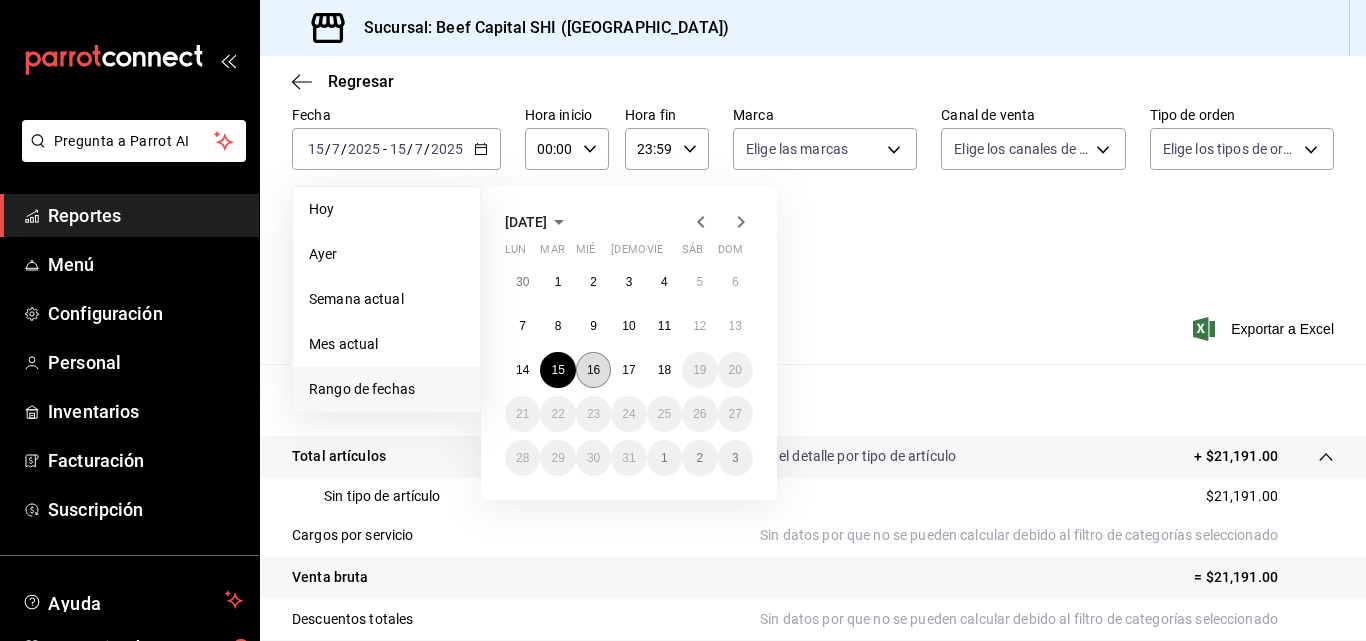 click on "16" at bounding box center [593, 370] 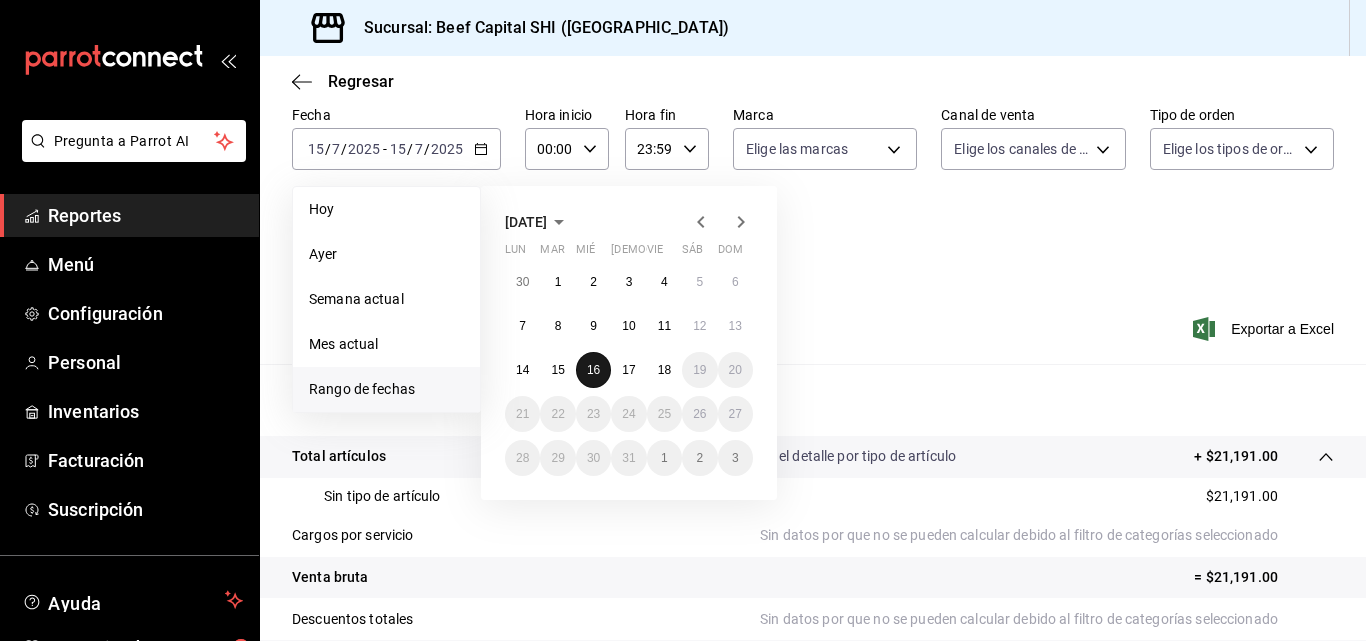 click on "16" at bounding box center (593, 370) 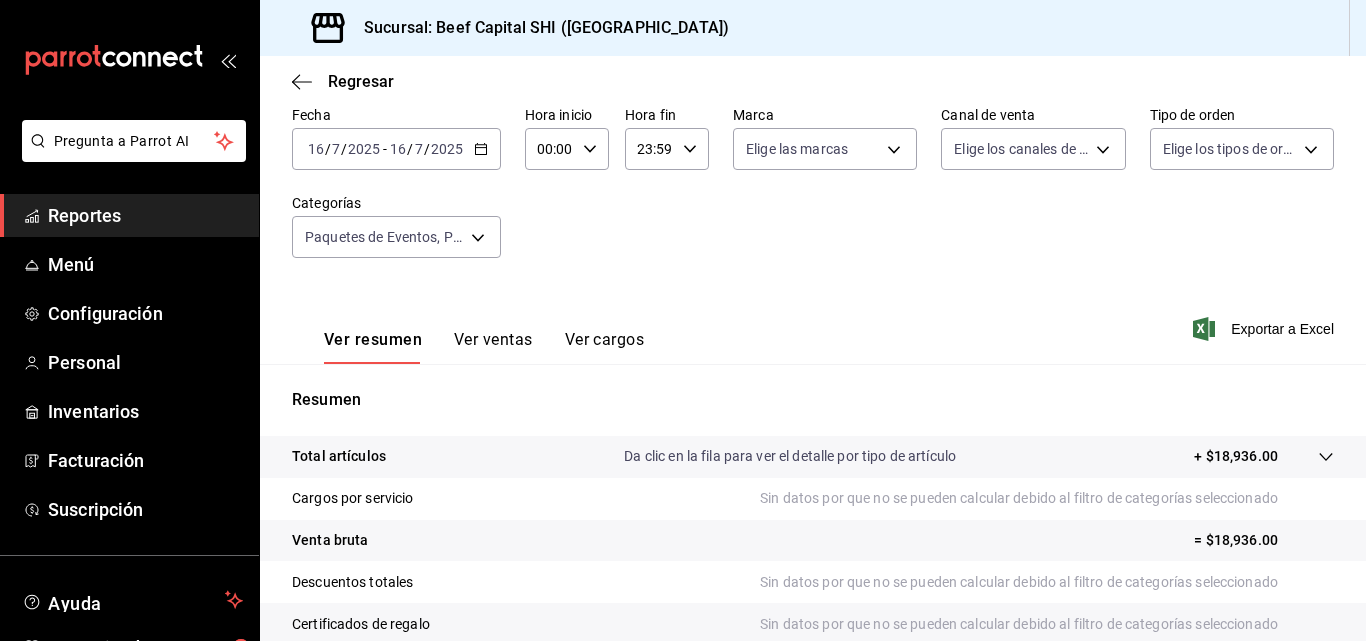 click on "+ $18,936.00" at bounding box center (1236, 456) 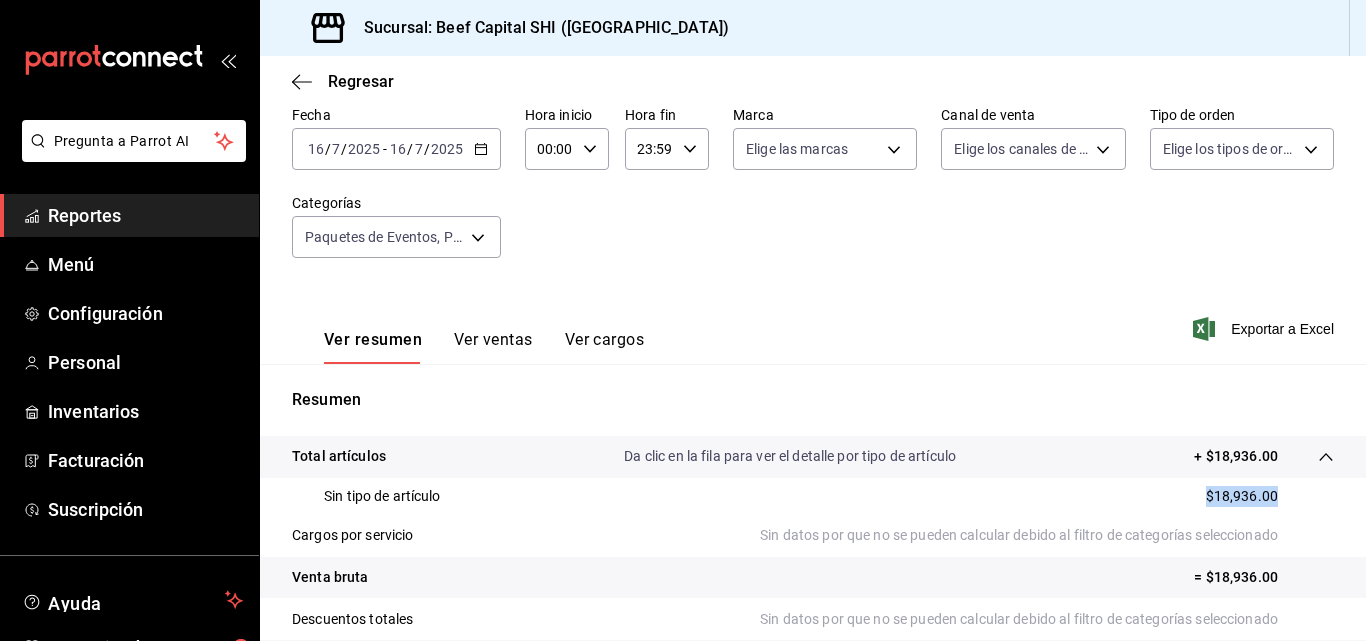 drag, startPoint x: 1260, startPoint y: 494, endPoint x: 1141, endPoint y: 495, distance: 119.0042 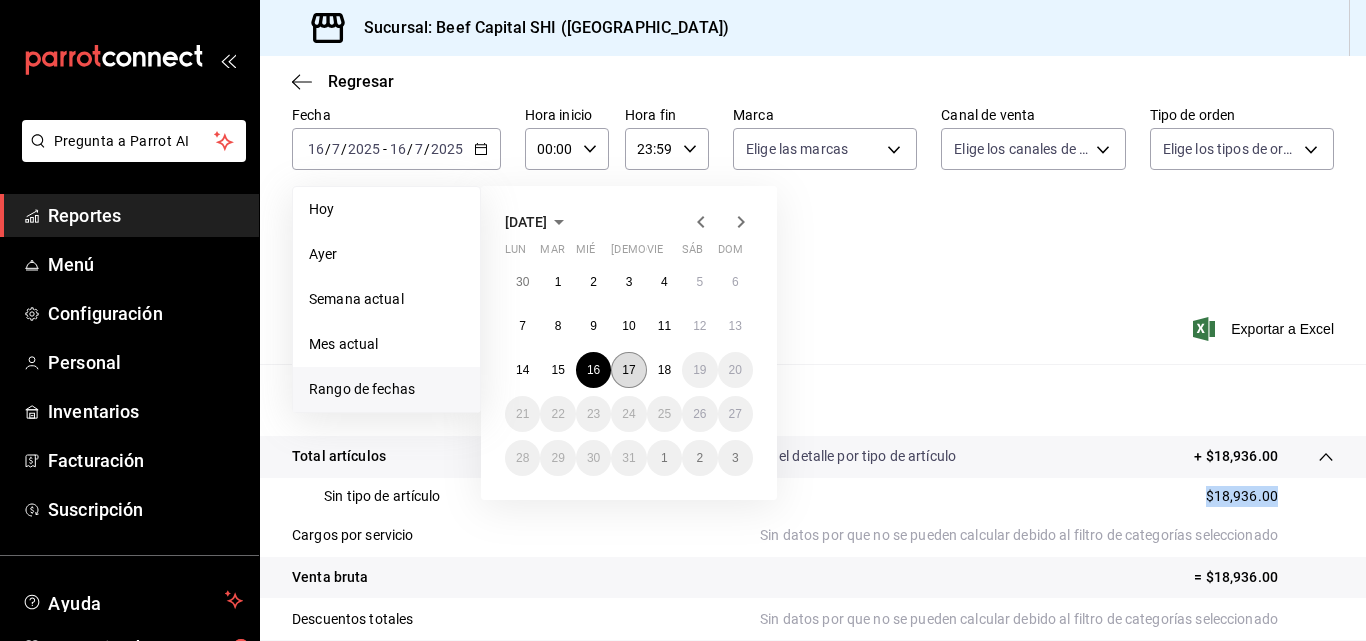click on "17" at bounding box center (628, 370) 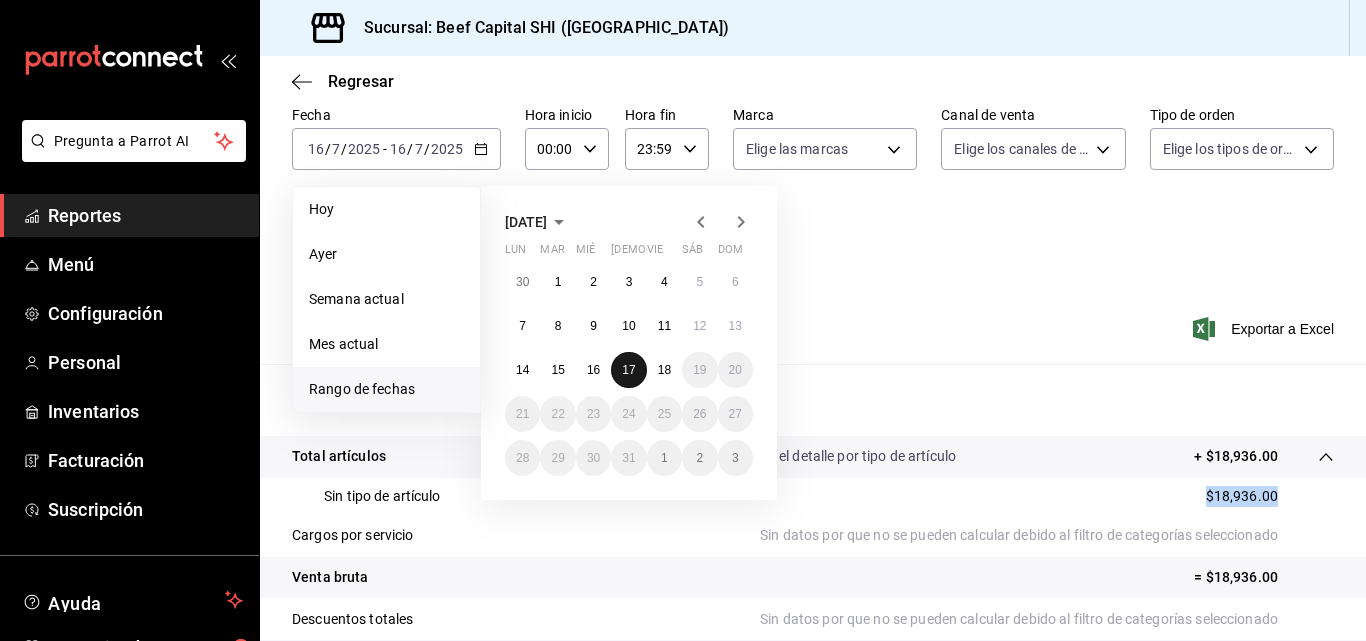 click on "17" at bounding box center (628, 370) 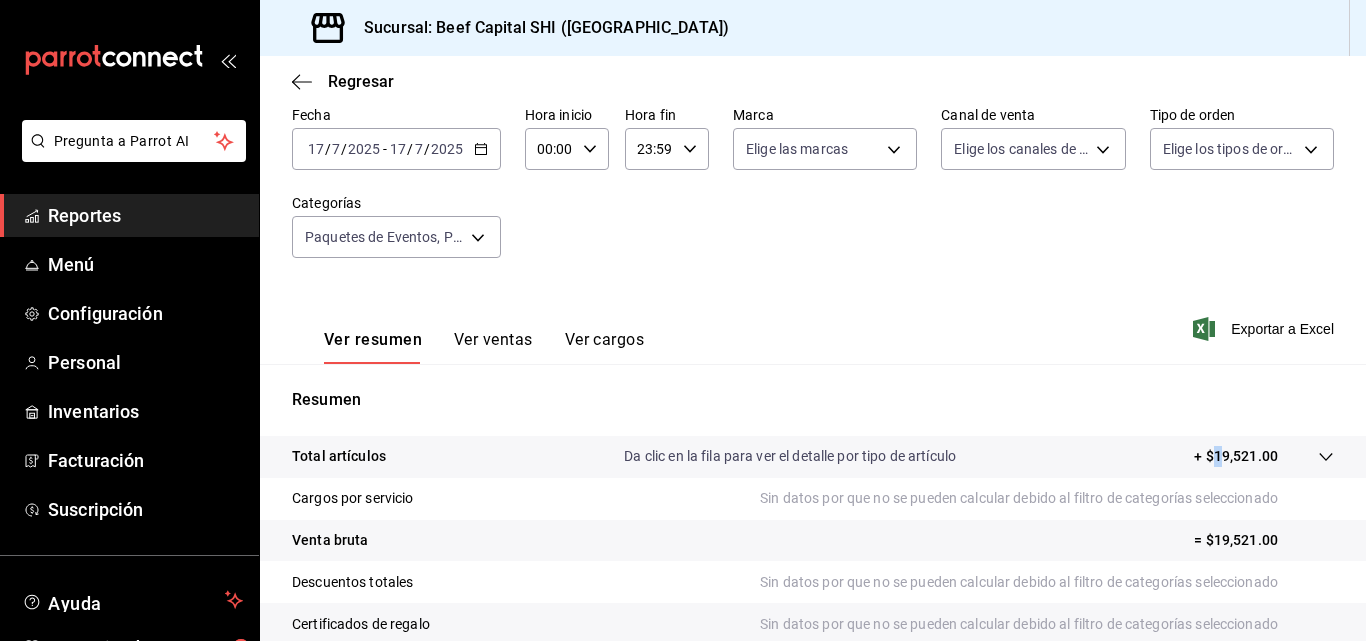 drag, startPoint x: 1203, startPoint y: 451, endPoint x: 1196, endPoint y: 460, distance: 11.401754 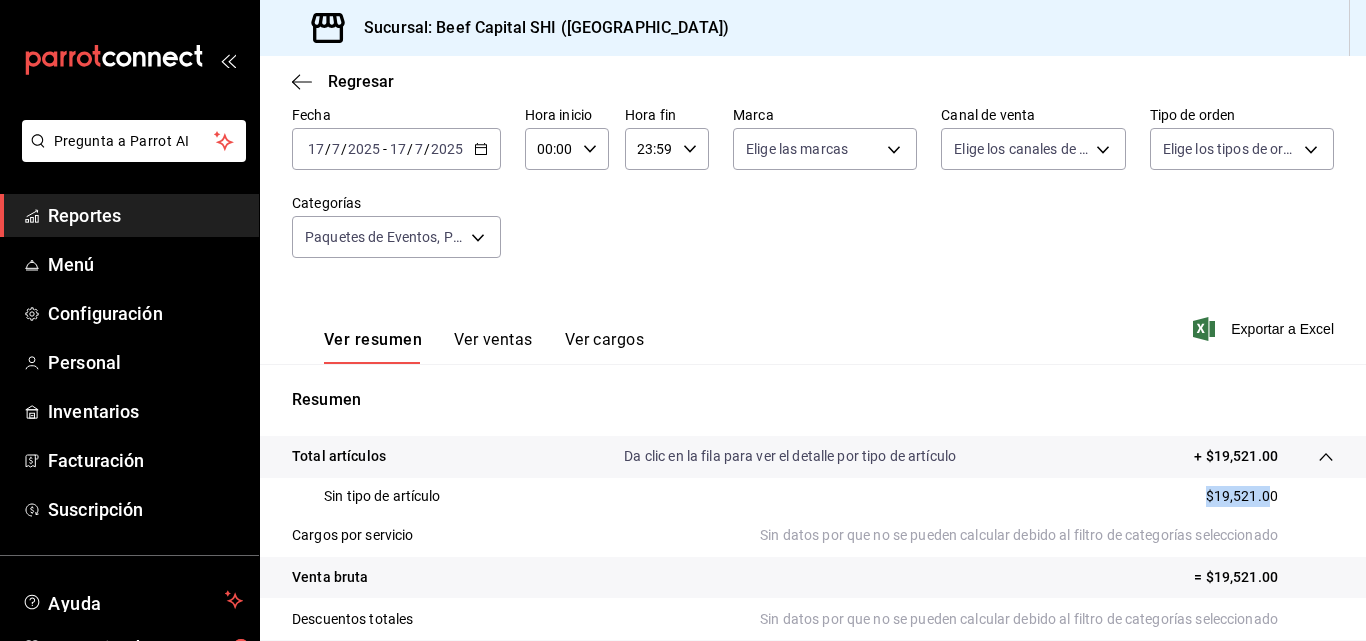 drag, startPoint x: 1258, startPoint y: 498, endPoint x: 1146, endPoint y: 496, distance: 112.01785 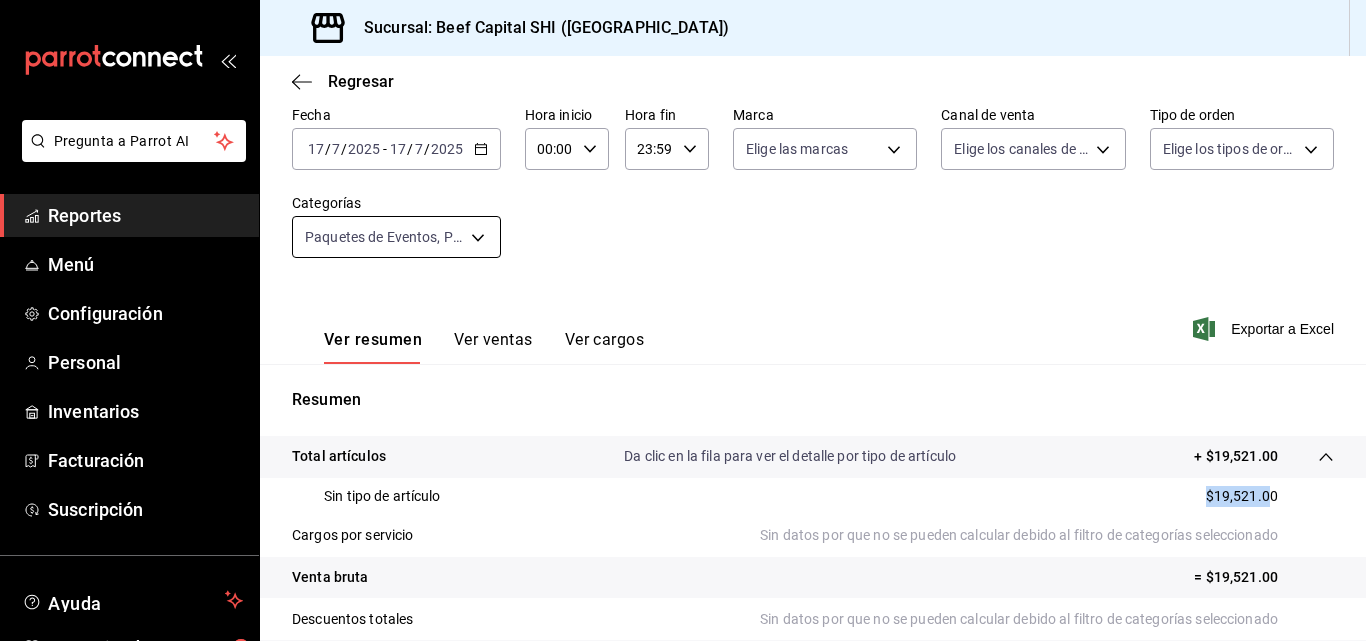 click on "Pregunta a Parrot AI Reportes   Menú   Configuración   Personal   Inventarios   Facturación   Suscripción   Ayuda Recomienda Parrot   [PERSON_NAME]   Sugerir nueva función   Sucursal: Beef Capital SHI (Irapuato) Regresar Ventas Los artículos listados no incluyen descuentos de orden y el filtro de fechas está limitado a un máximo de 31 días. Fecha [DATE] [DATE] - [DATE] [DATE] Hora inicio 00:00 Hora inicio Hora fin 23:59 Hora fin Marca Elige las marcas Canal de venta Elige los canales de venta Tipo de orden Elige los tipos de orden Categorías Paquetes de Eventos, Plataformas, Especiales, Sugerencias del chef, Niños, Postres, [PERSON_NAME] a la Mesa, Pastas, Guarniciones, Cortes Importados CalidadWagyu, Del Mar, Cortes Individuales, Cortes Importados CalidadPrime, Empanadas, Tacos, Sopas & Cremas, Para Compartir, Entradas Ver resumen Ver ventas Ver cargos Exportar a Excel Resumen Total artículos Da clic en la fila para ver el detalle por tipo de artículo + $19,521.00 Reportes" at bounding box center (683, 320) 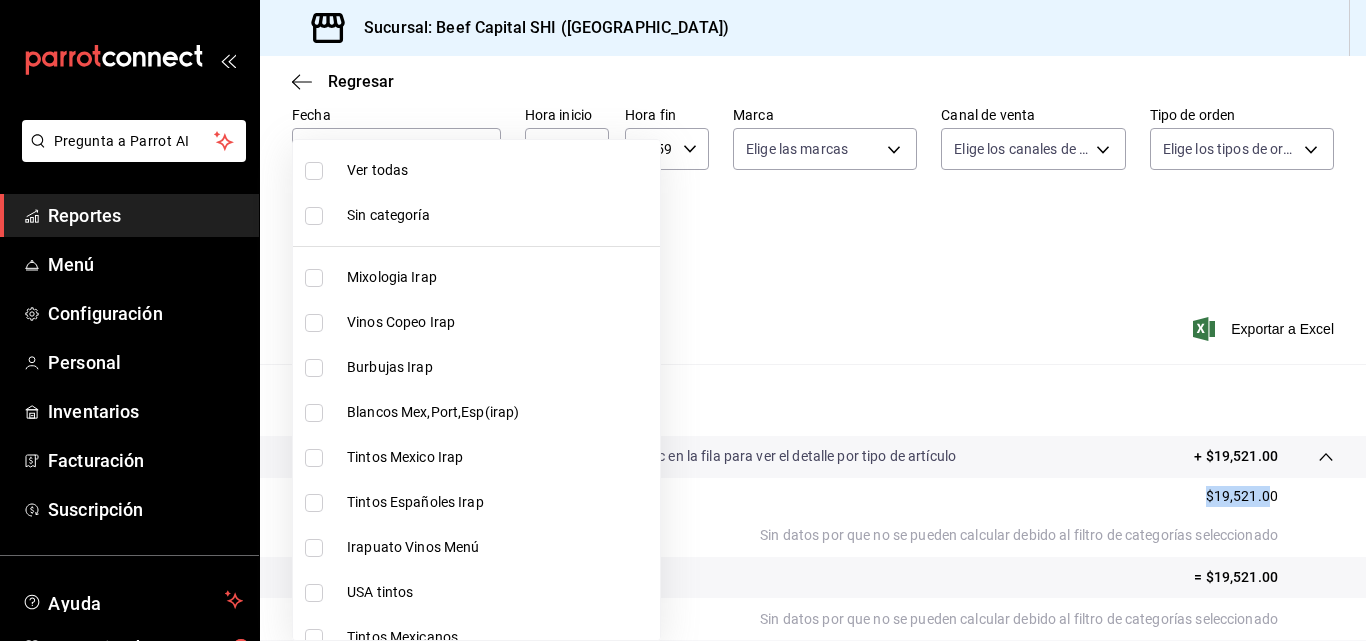 click at bounding box center [314, 171] 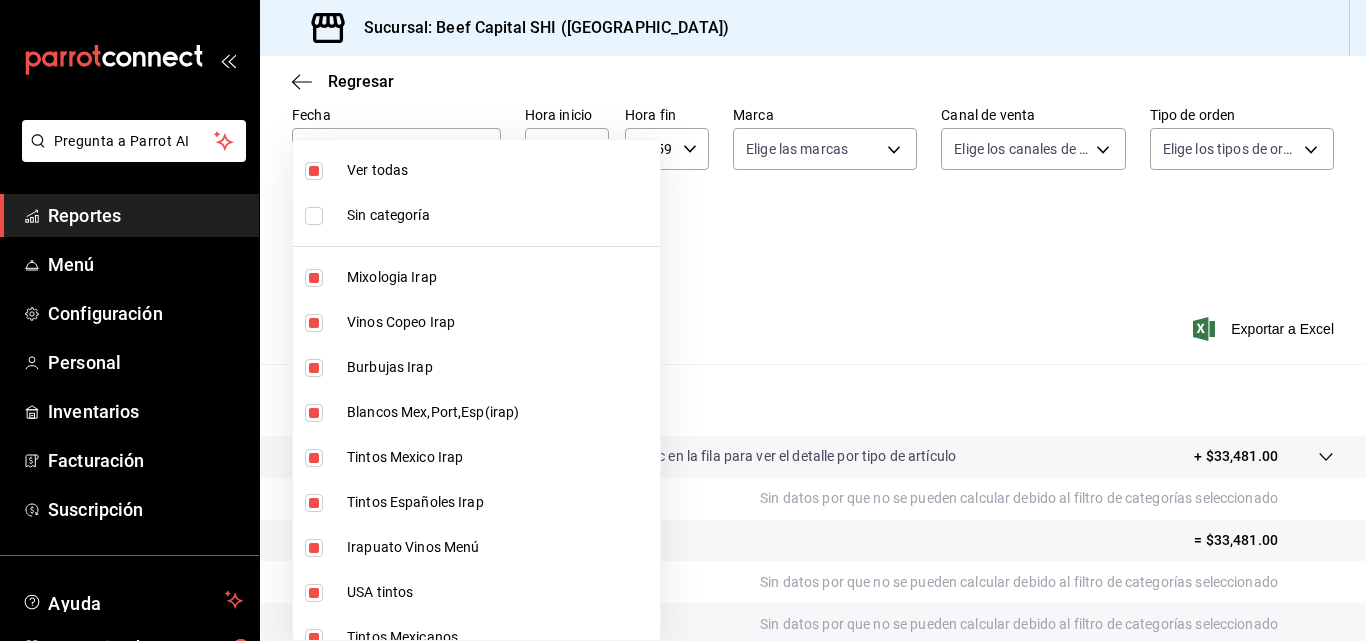 click at bounding box center (314, 171) 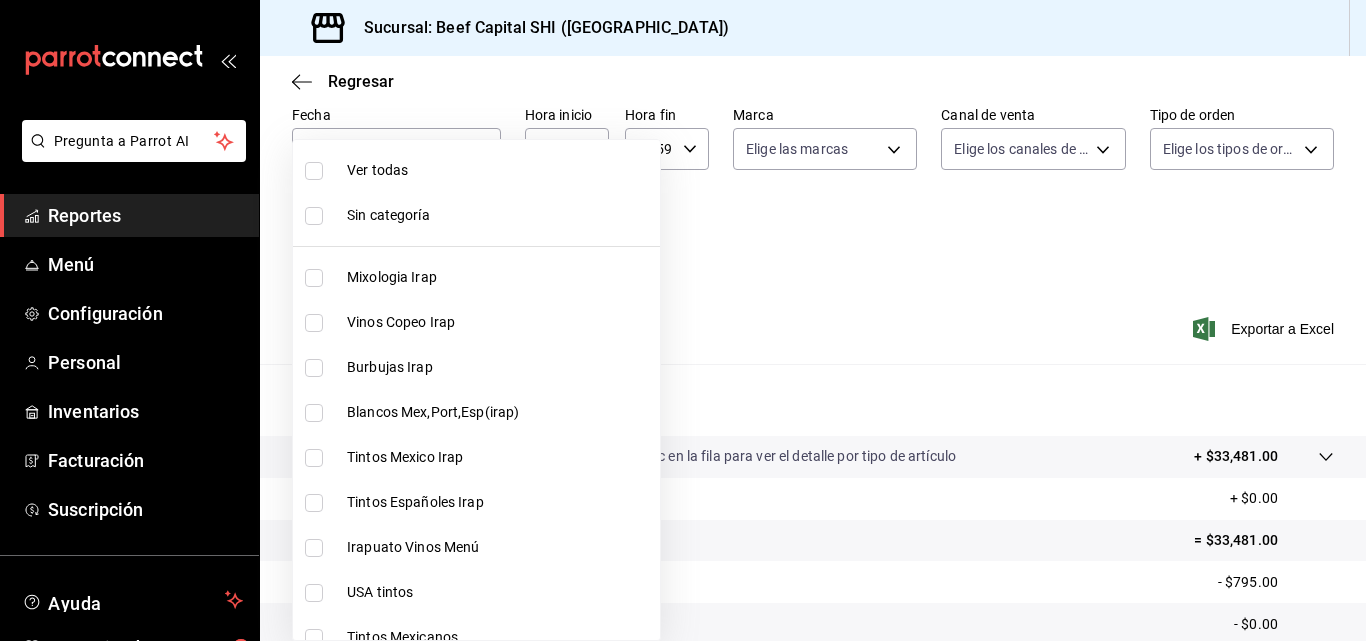 drag, startPoint x: 317, startPoint y: 277, endPoint x: 305, endPoint y: 317, distance: 41.761227 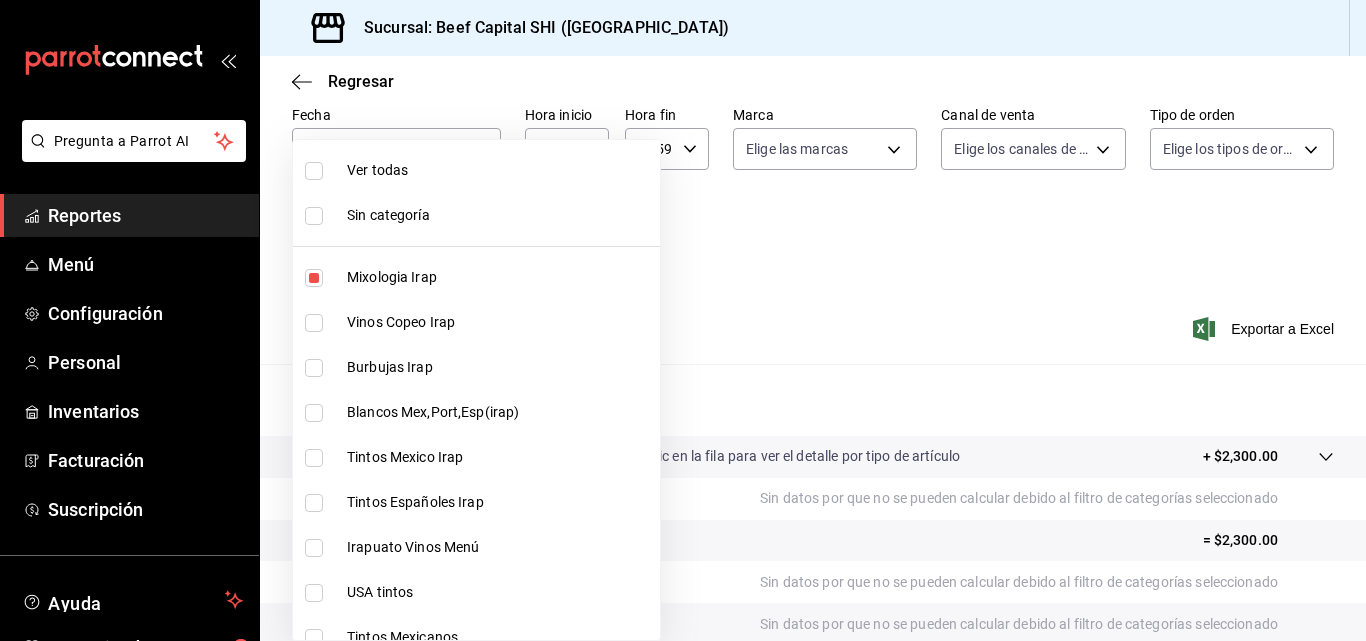 click at bounding box center (314, 323) 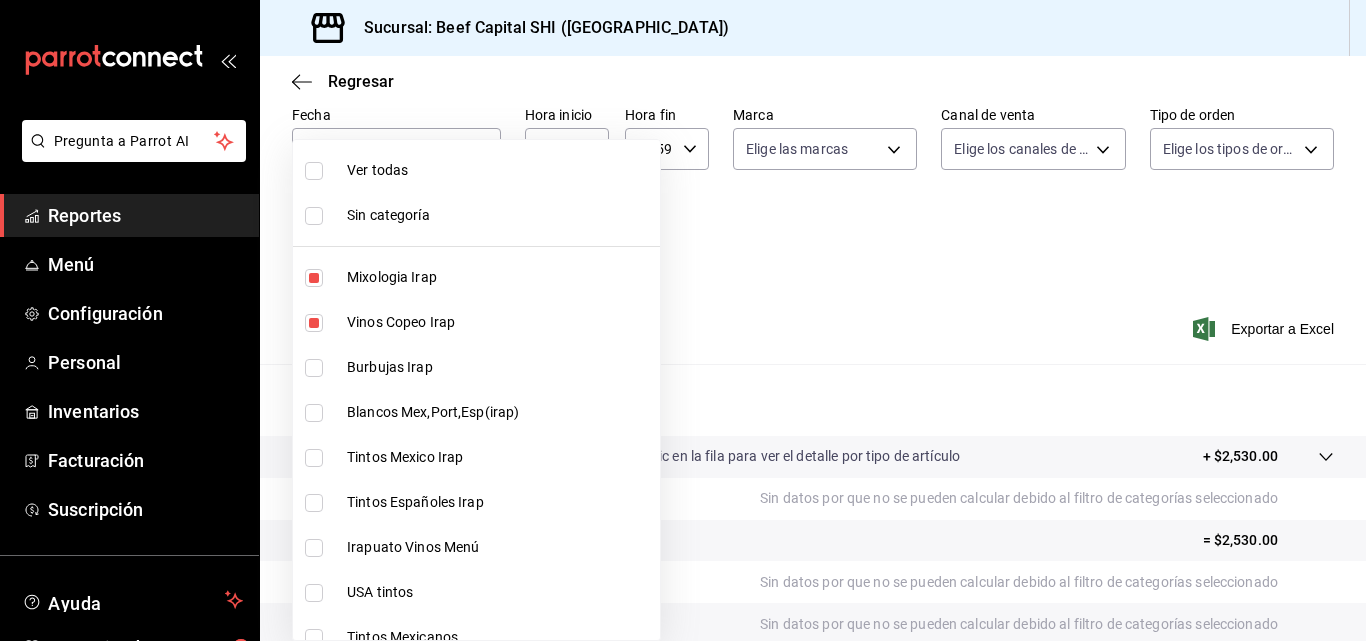 drag, startPoint x: 315, startPoint y: 367, endPoint x: 303, endPoint y: 398, distance: 33.24154 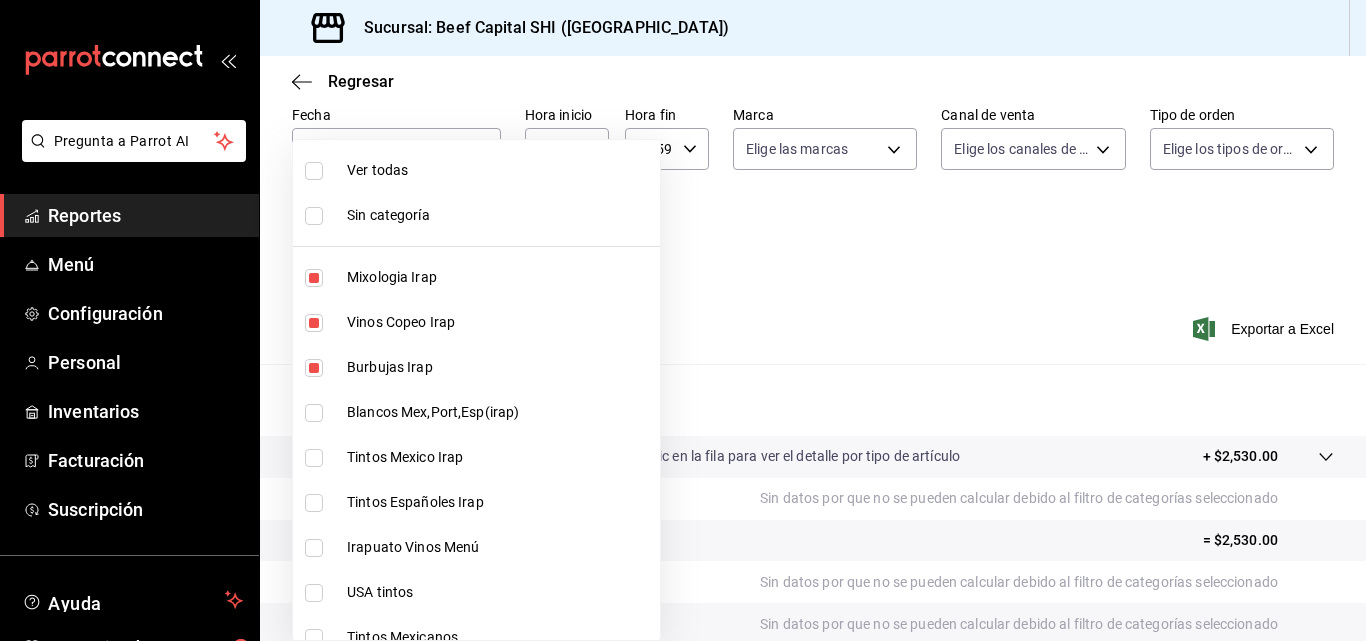 click at bounding box center (314, 413) 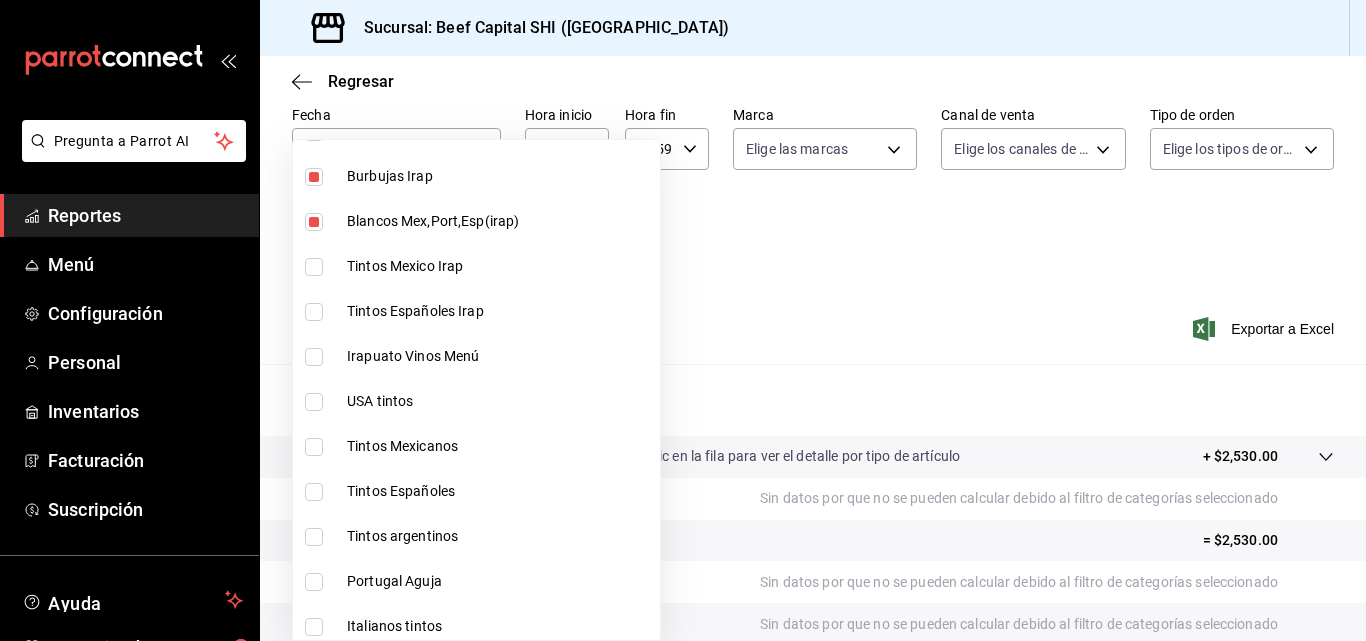 scroll, scrollTop: 200, scrollLeft: 0, axis: vertical 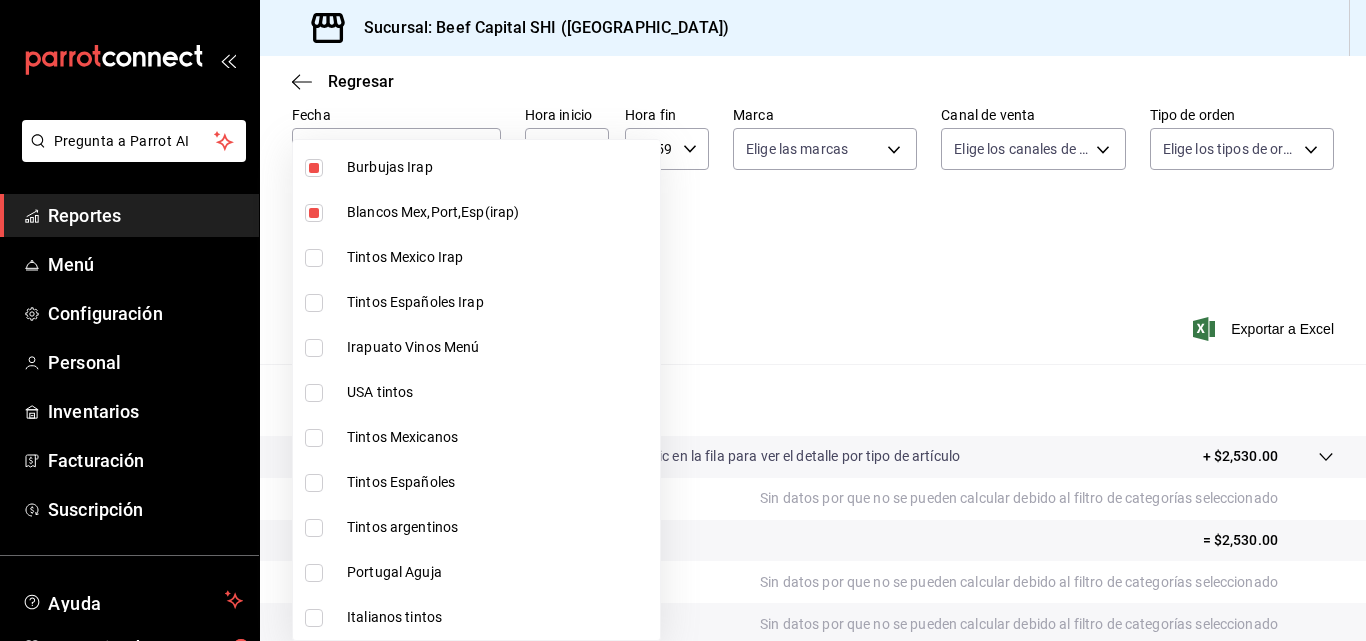 click at bounding box center [314, 258] 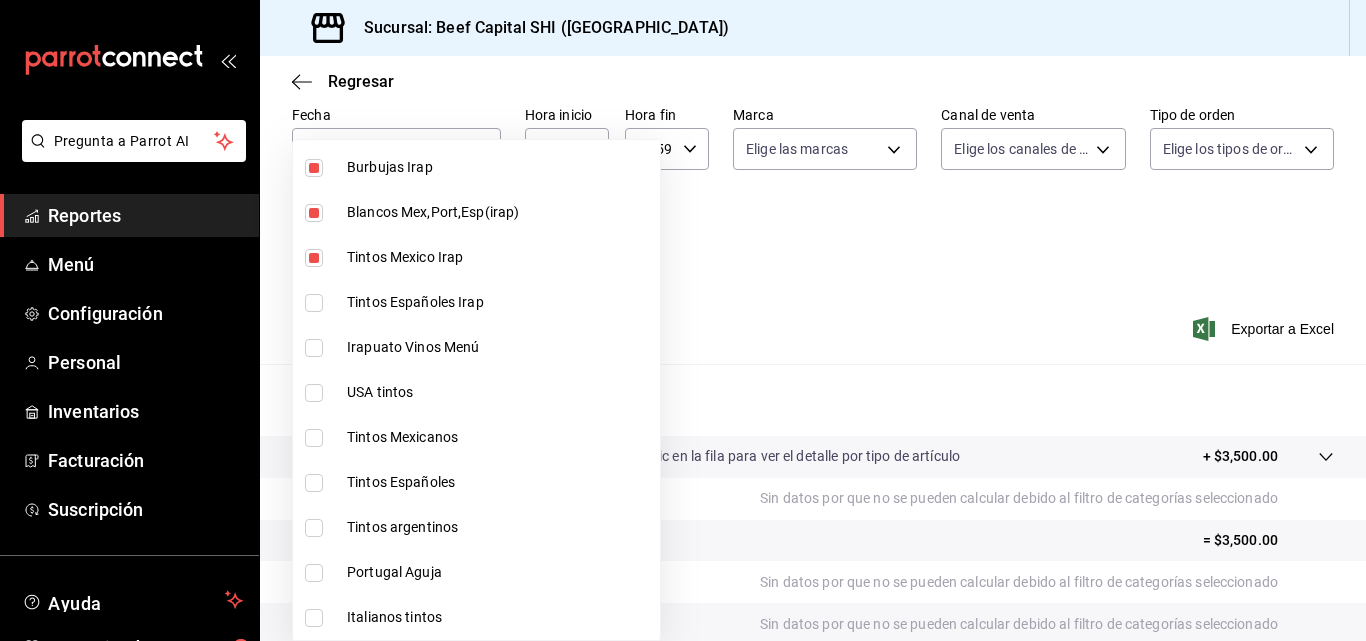 click at bounding box center (314, 303) 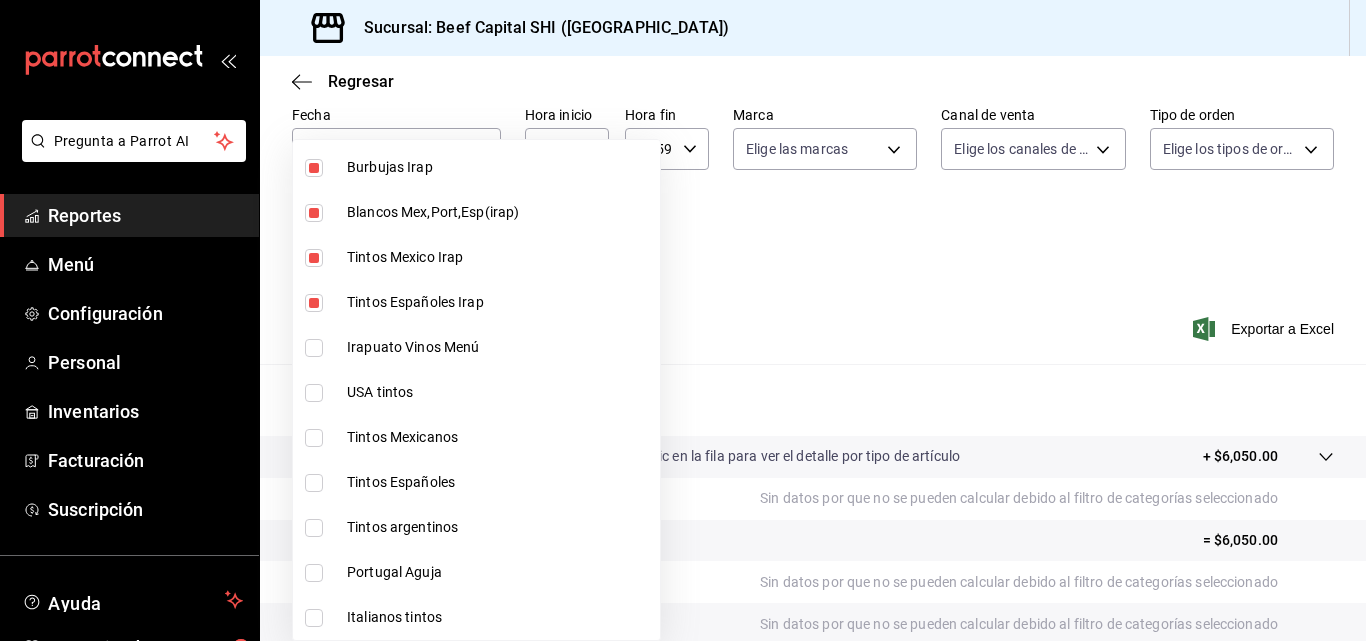 click at bounding box center (314, 348) 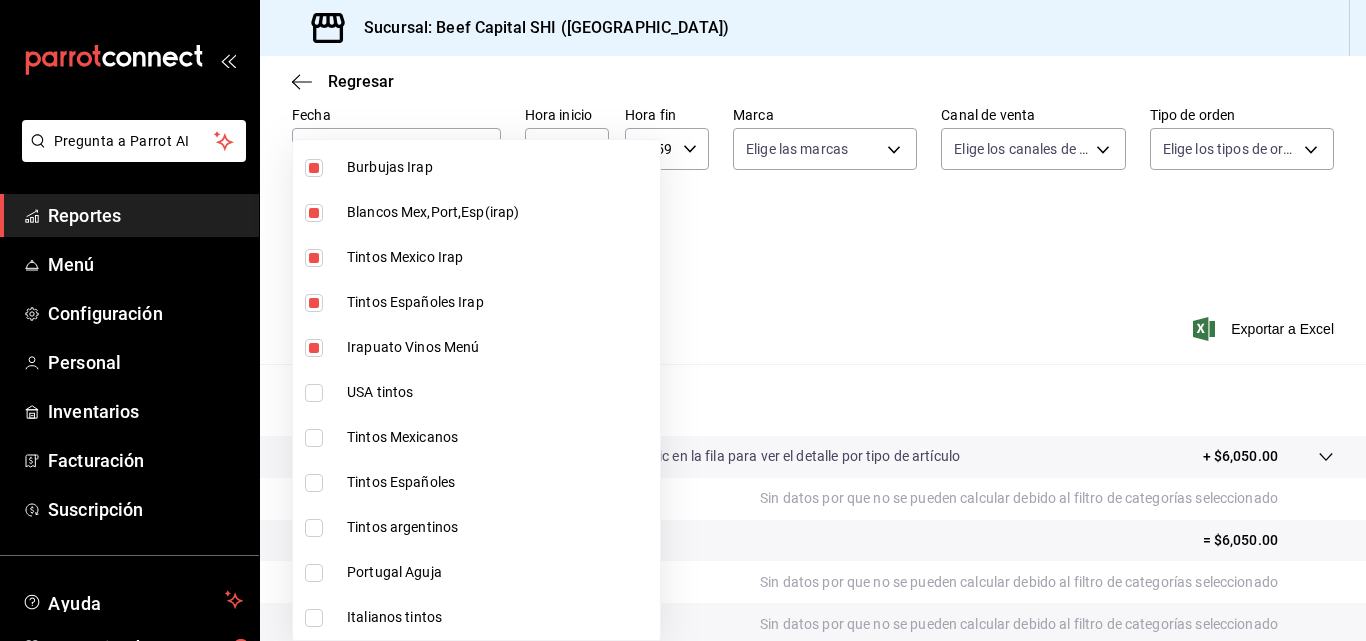 click on "USA tintos" at bounding box center [476, 392] 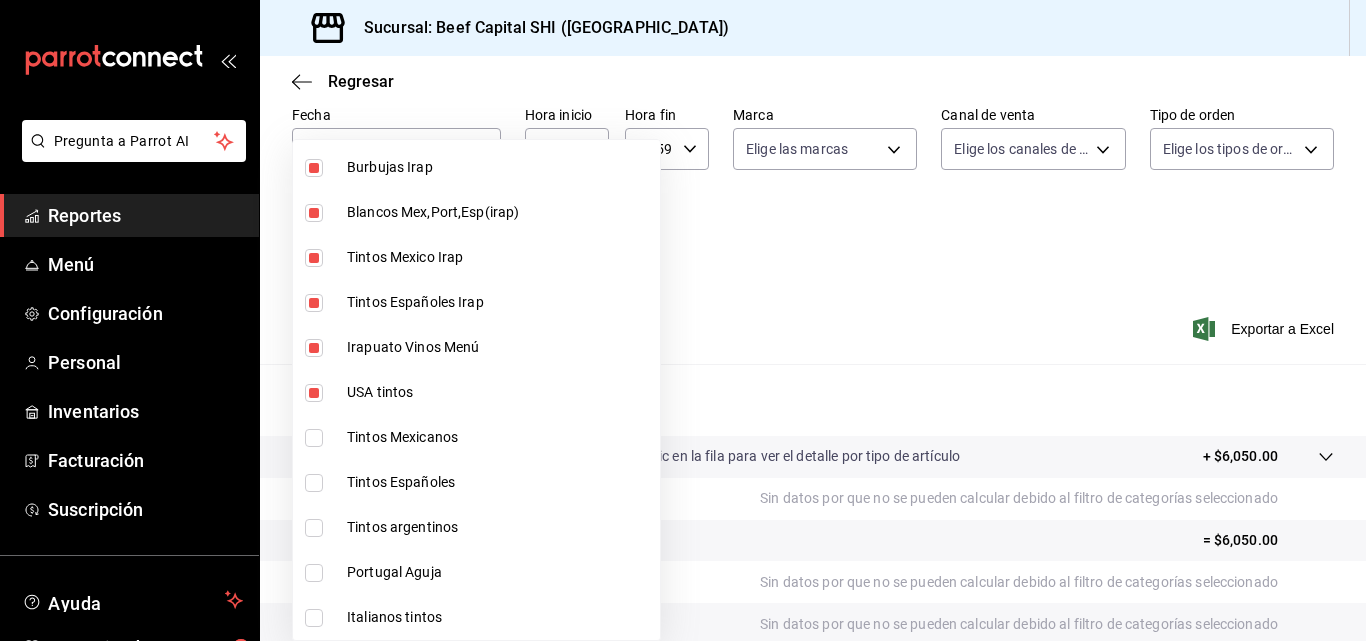 drag, startPoint x: 315, startPoint y: 441, endPoint x: 308, endPoint y: 481, distance: 40.60788 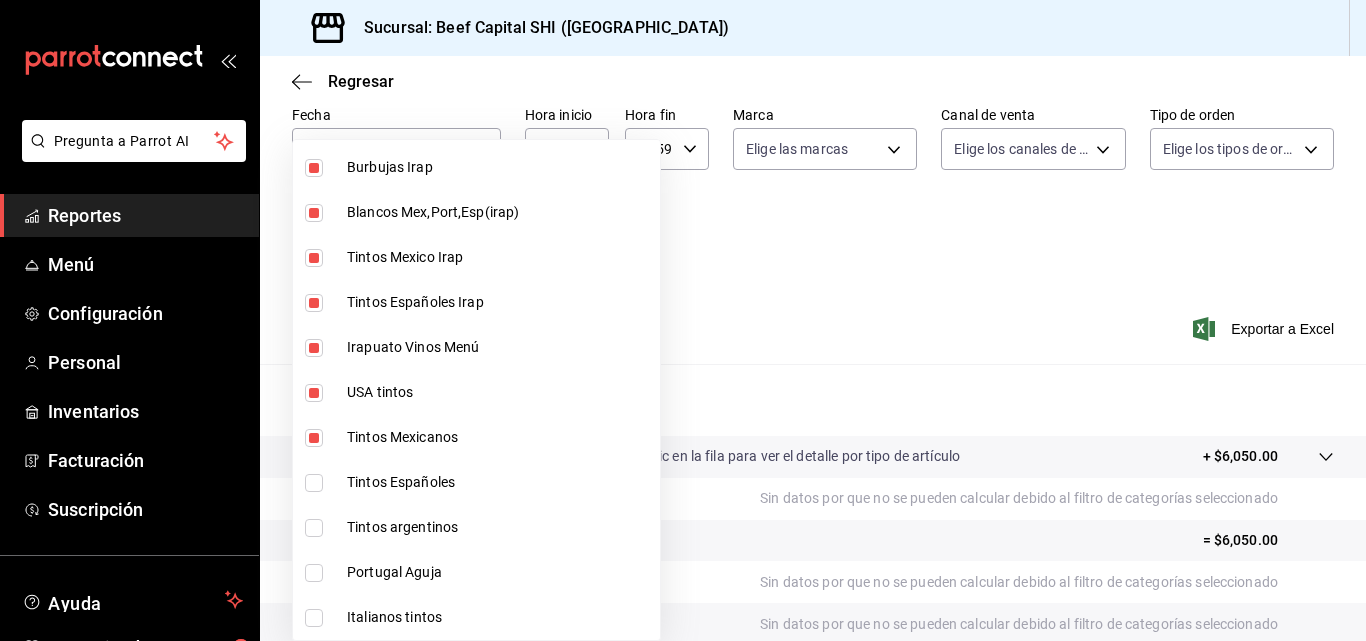 click at bounding box center [314, 483] 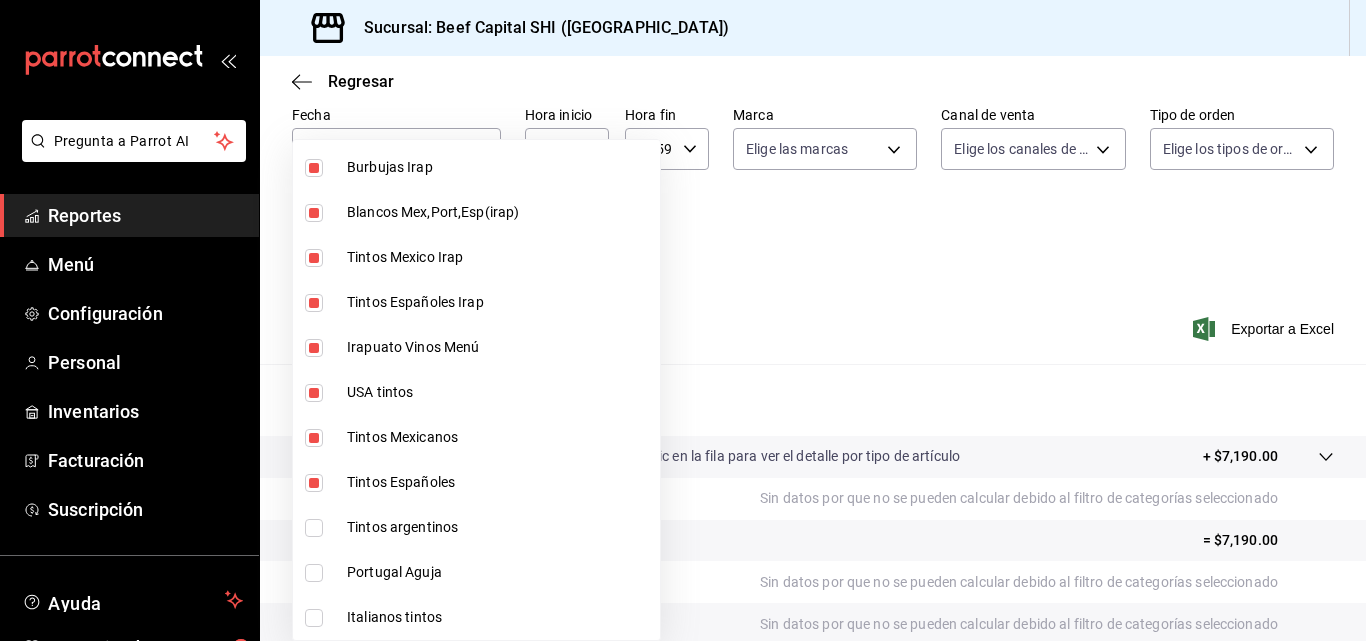 drag, startPoint x: 311, startPoint y: 542, endPoint x: 318, endPoint y: 530, distance: 13.892444 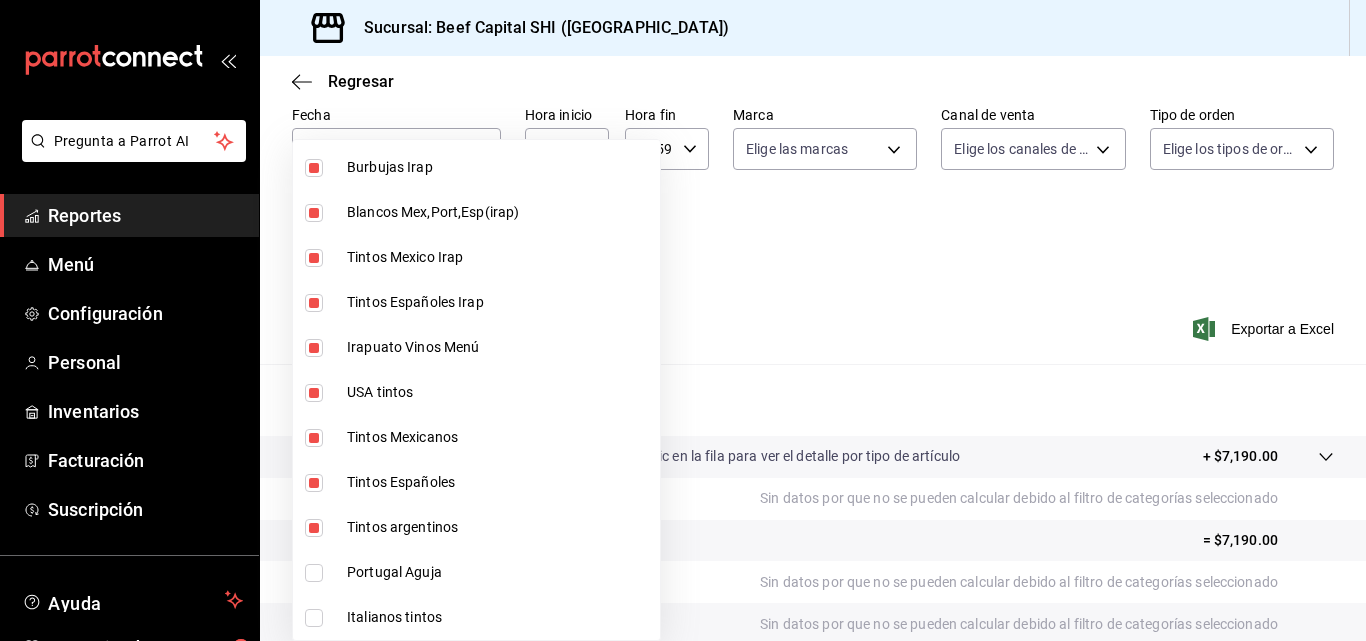 click at bounding box center [314, 573] 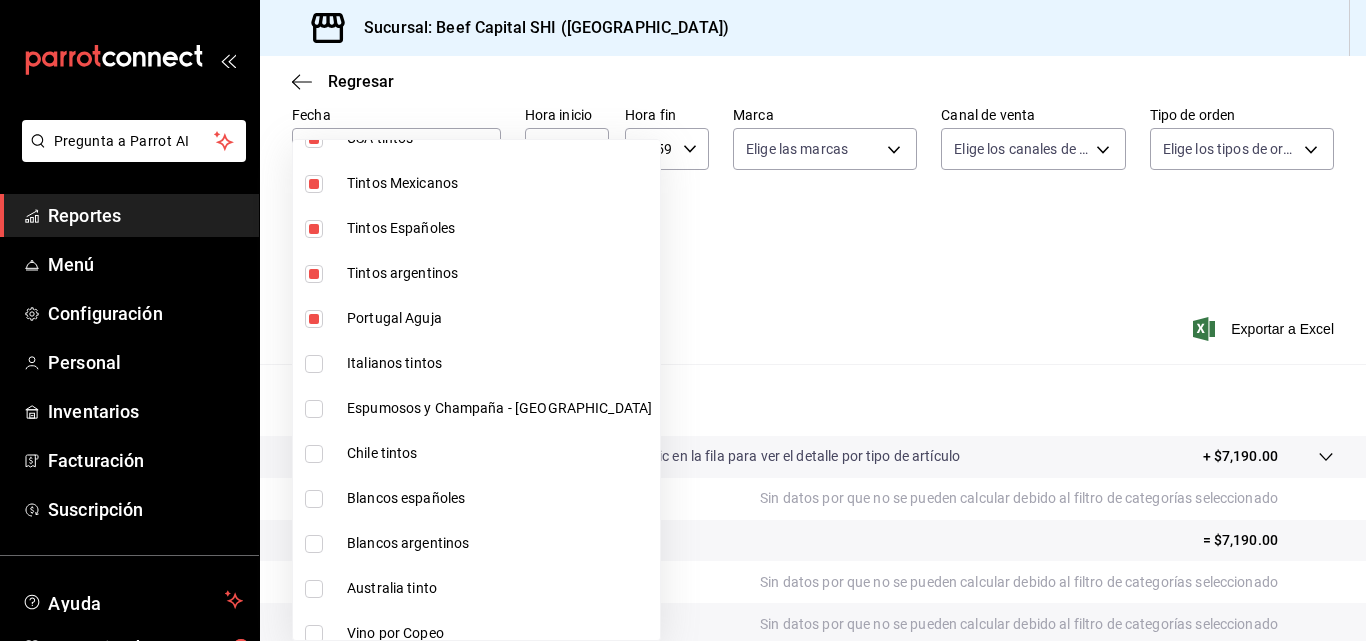 scroll, scrollTop: 500, scrollLeft: 0, axis: vertical 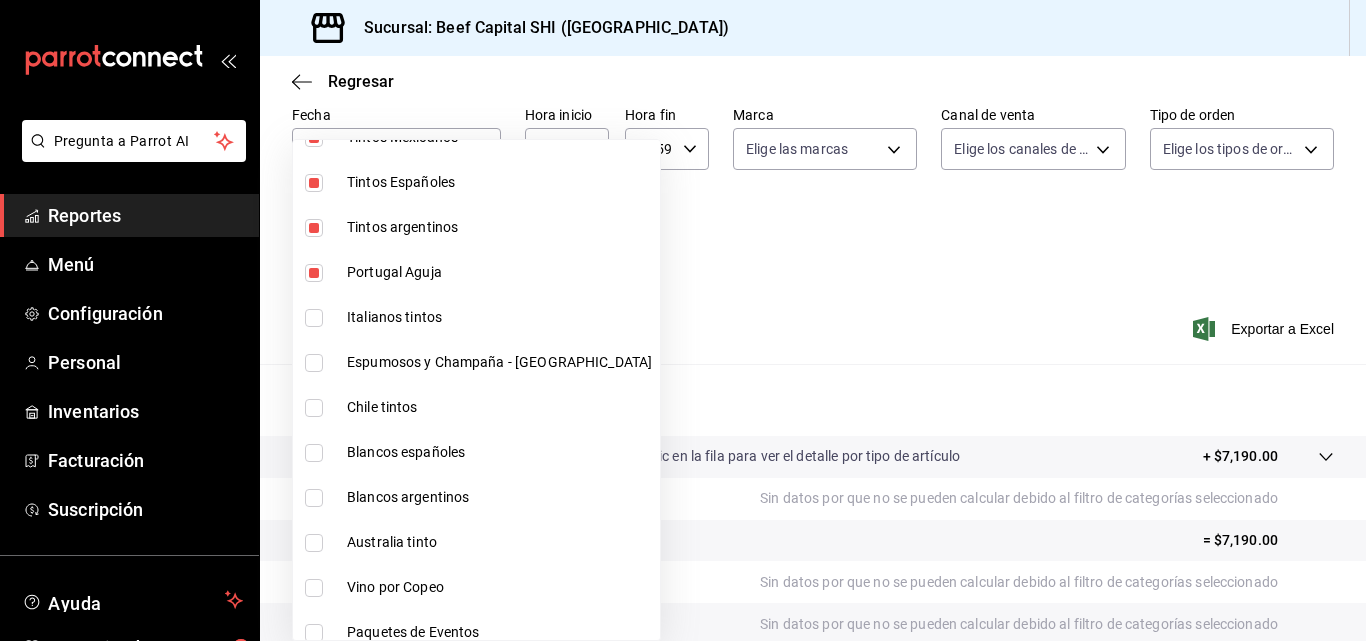 click on "Italianos tintos" at bounding box center (476, 317) 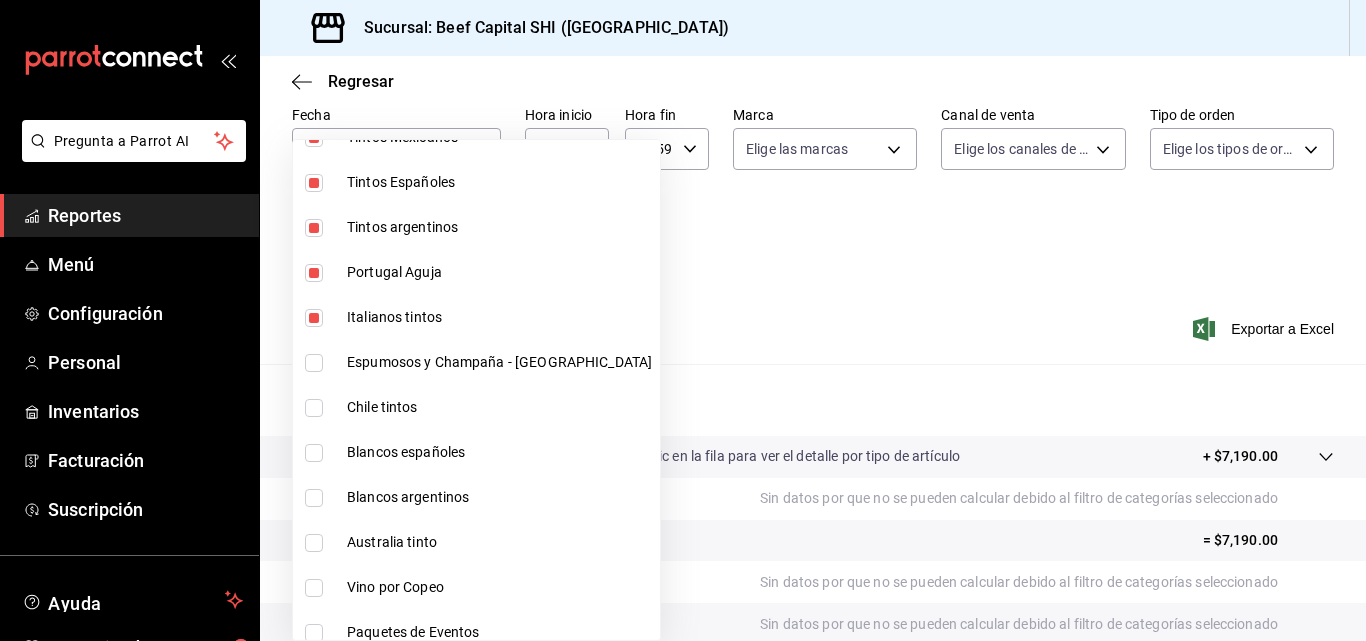 click at bounding box center (314, 363) 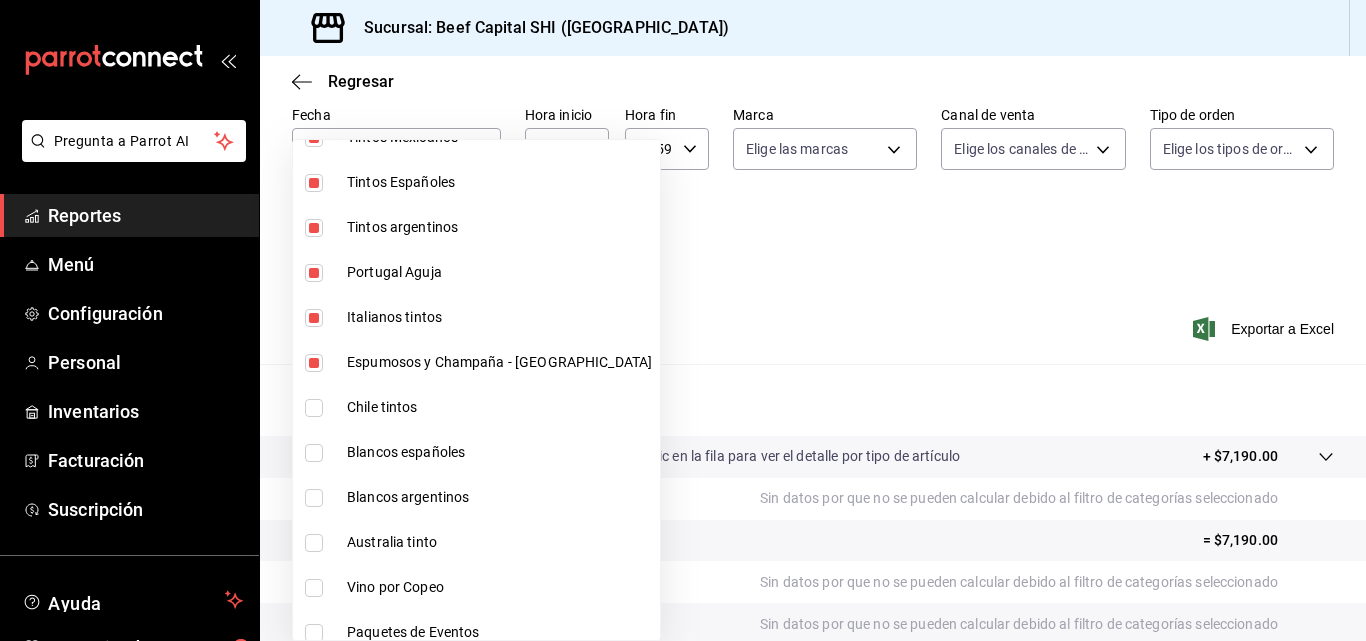 click at bounding box center (314, 408) 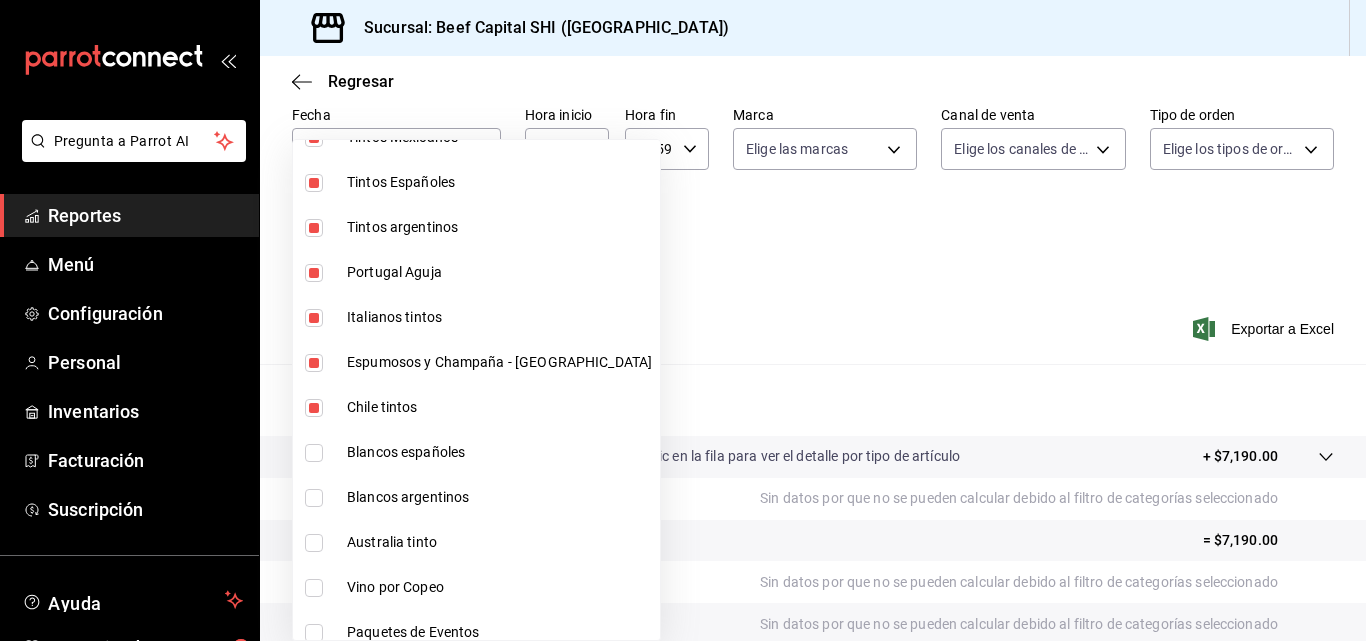 click at bounding box center [314, 453] 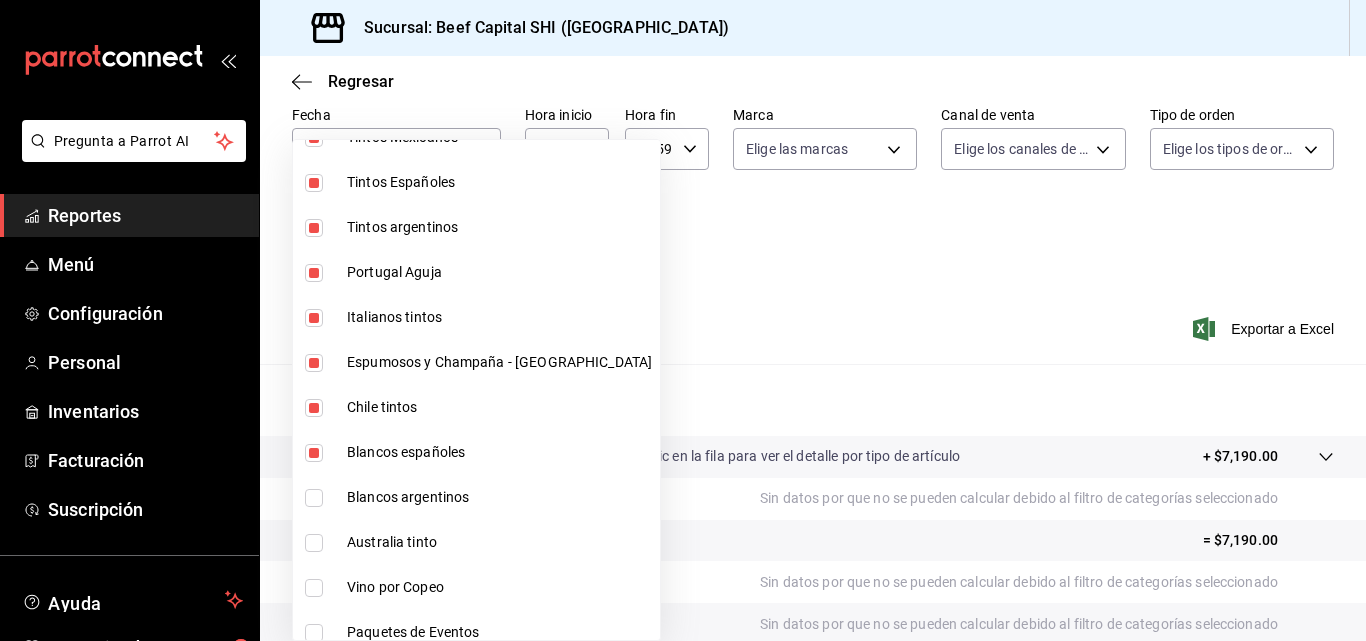 click at bounding box center [314, 498] 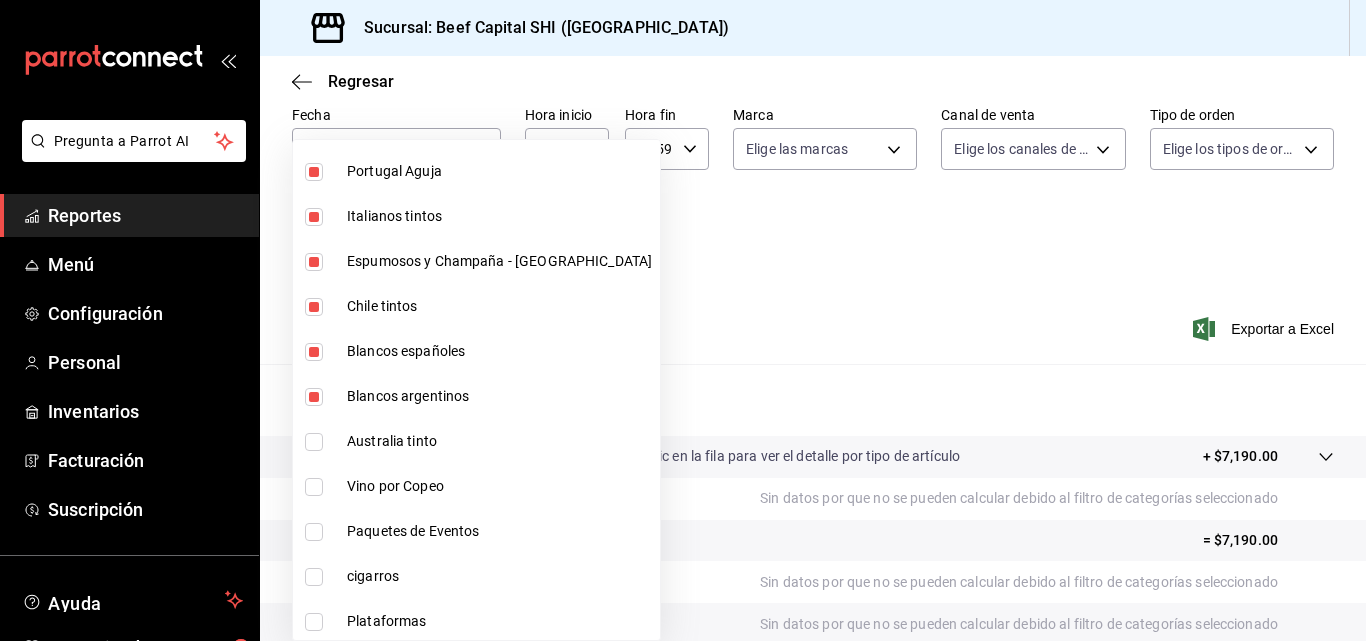 scroll, scrollTop: 700, scrollLeft: 0, axis: vertical 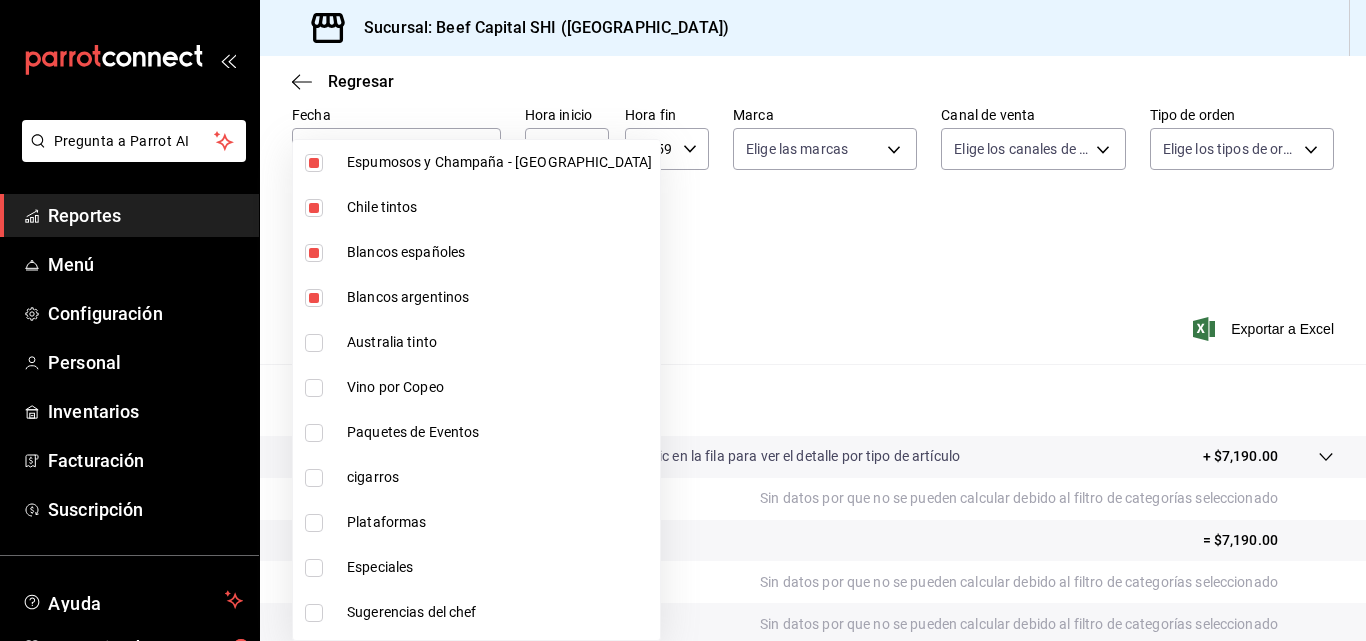 click at bounding box center [314, 343] 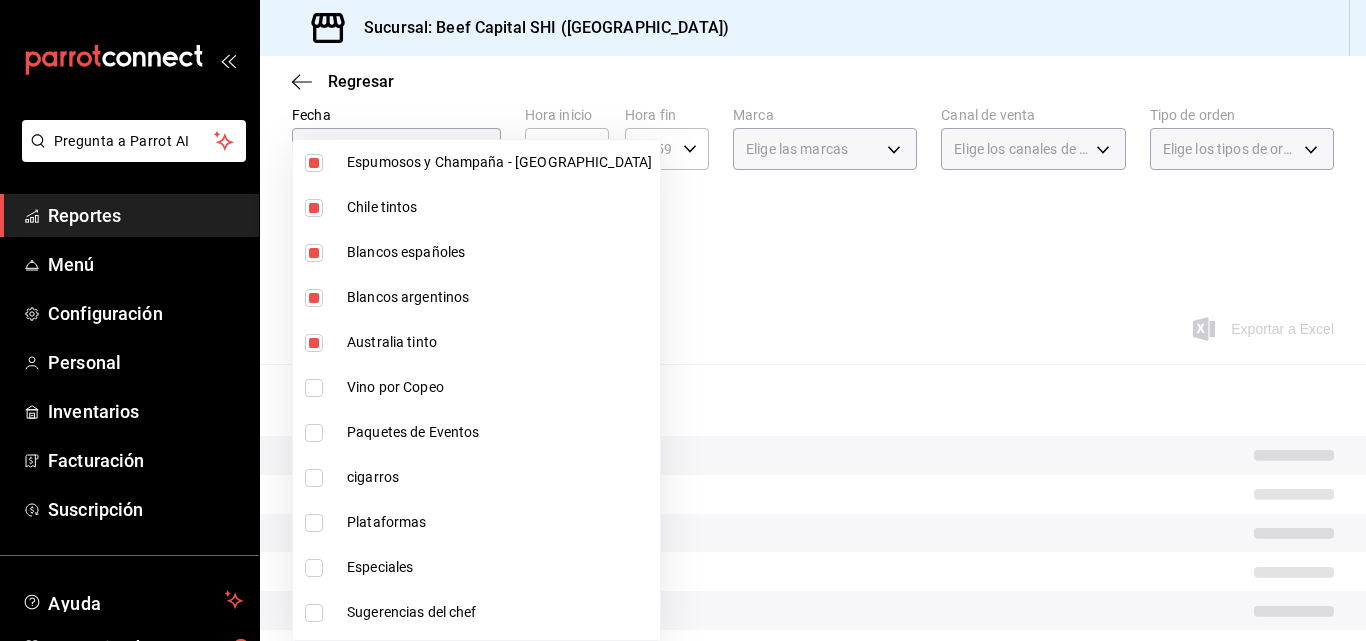 click at bounding box center [314, 388] 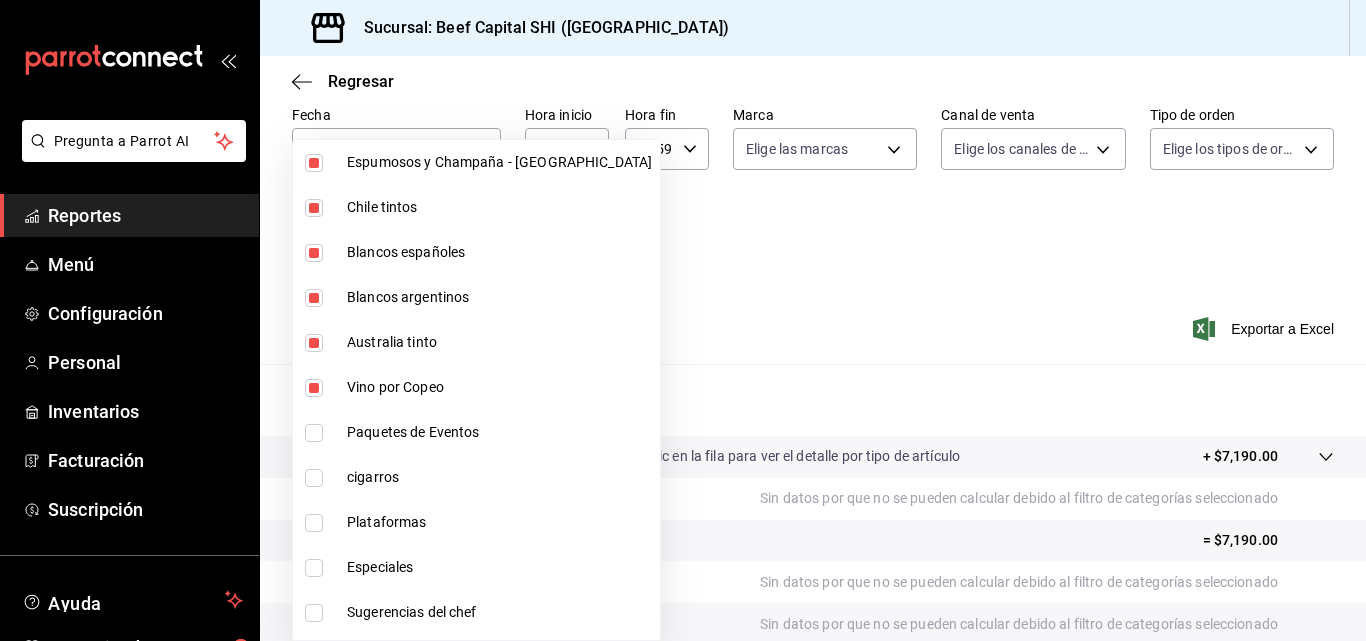click at bounding box center [314, 433] 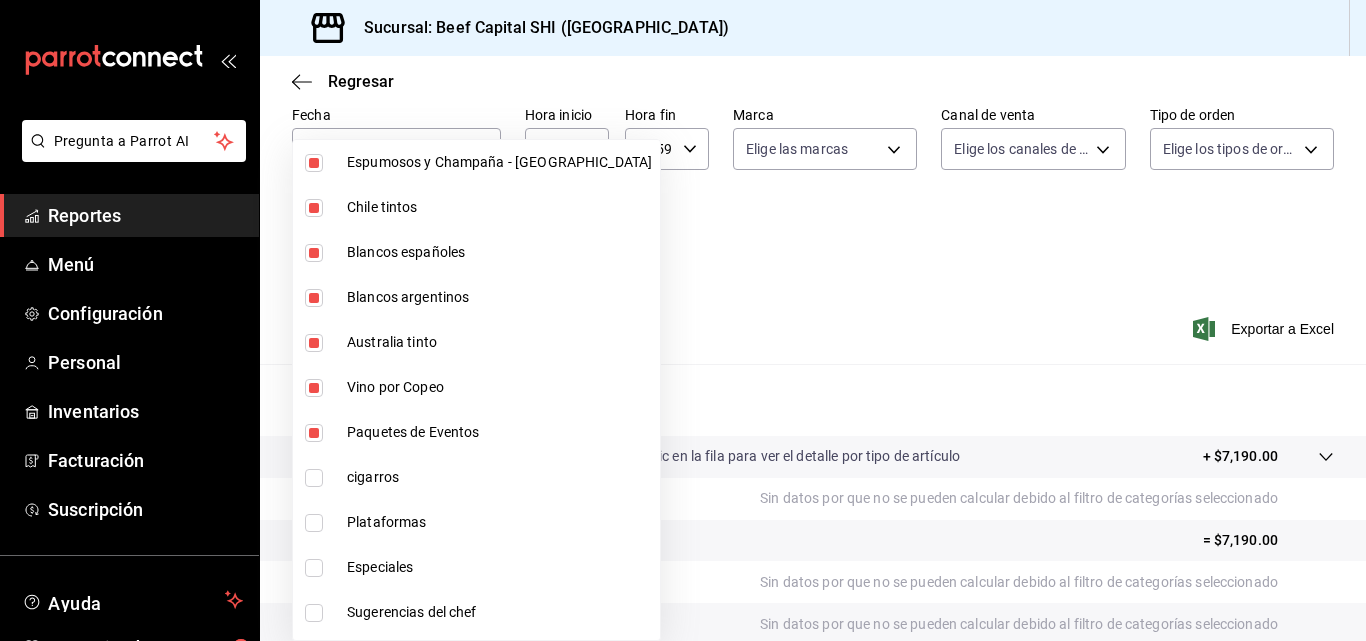 scroll, scrollTop: 800, scrollLeft: 0, axis: vertical 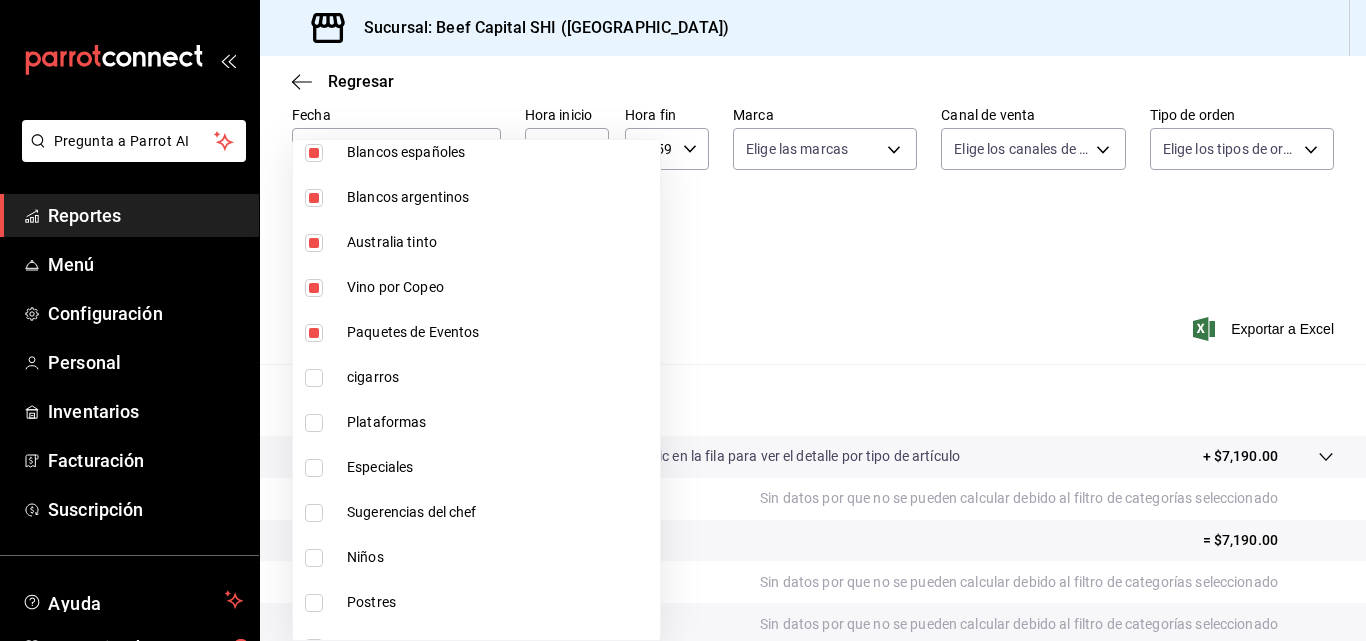 click at bounding box center (314, 333) 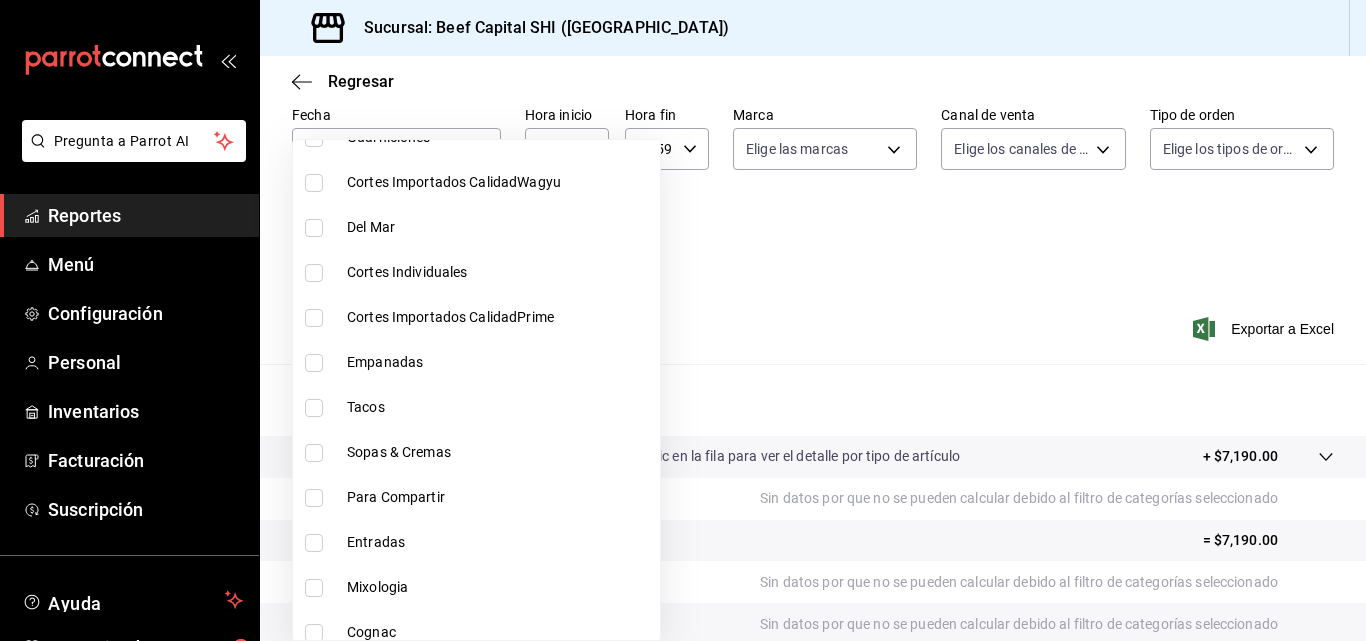 scroll, scrollTop: 1500, scrollLeft: 0, axis: vertical 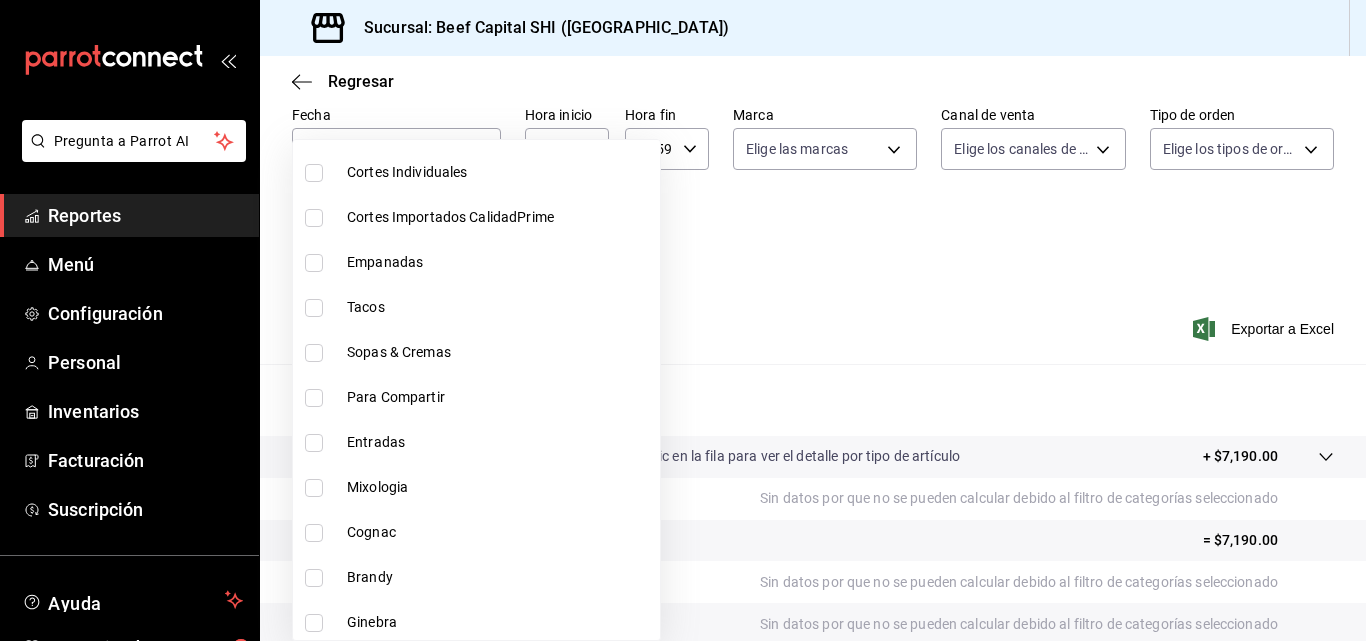 drag, startPoint x: 320, startPoint y: 485, endPoint x: 308, endPoint y: 516, distance: 33.24154 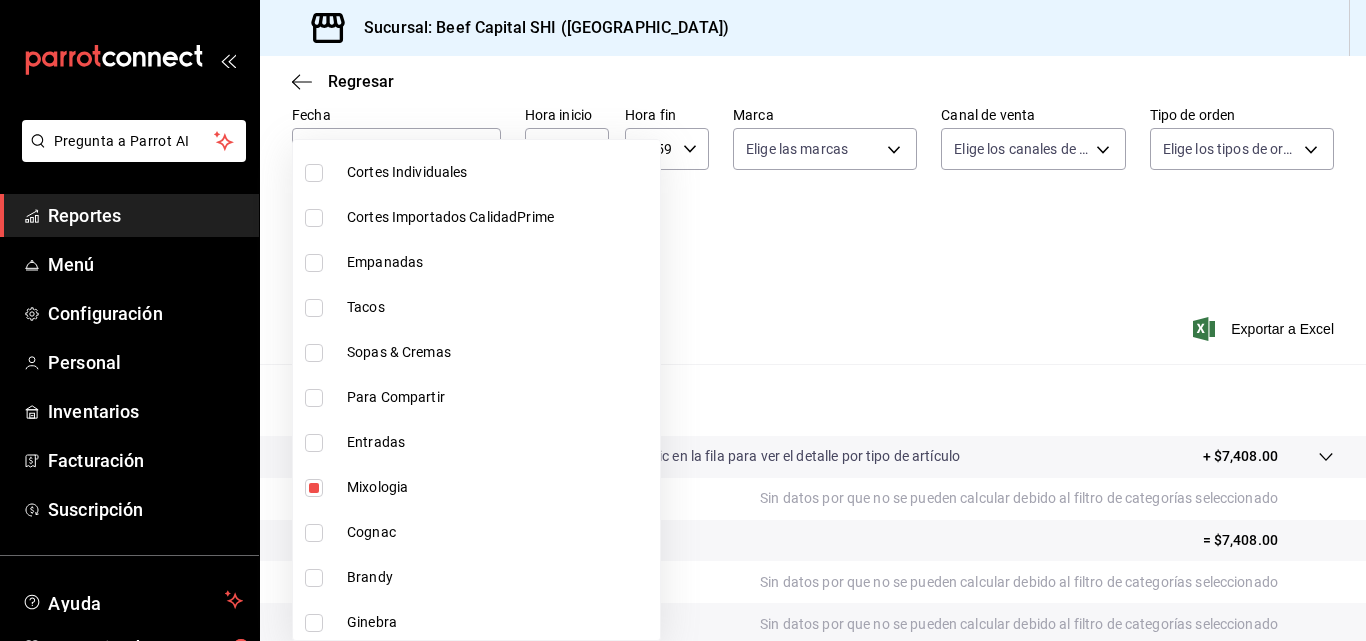 click at bounding box center (314, 533) 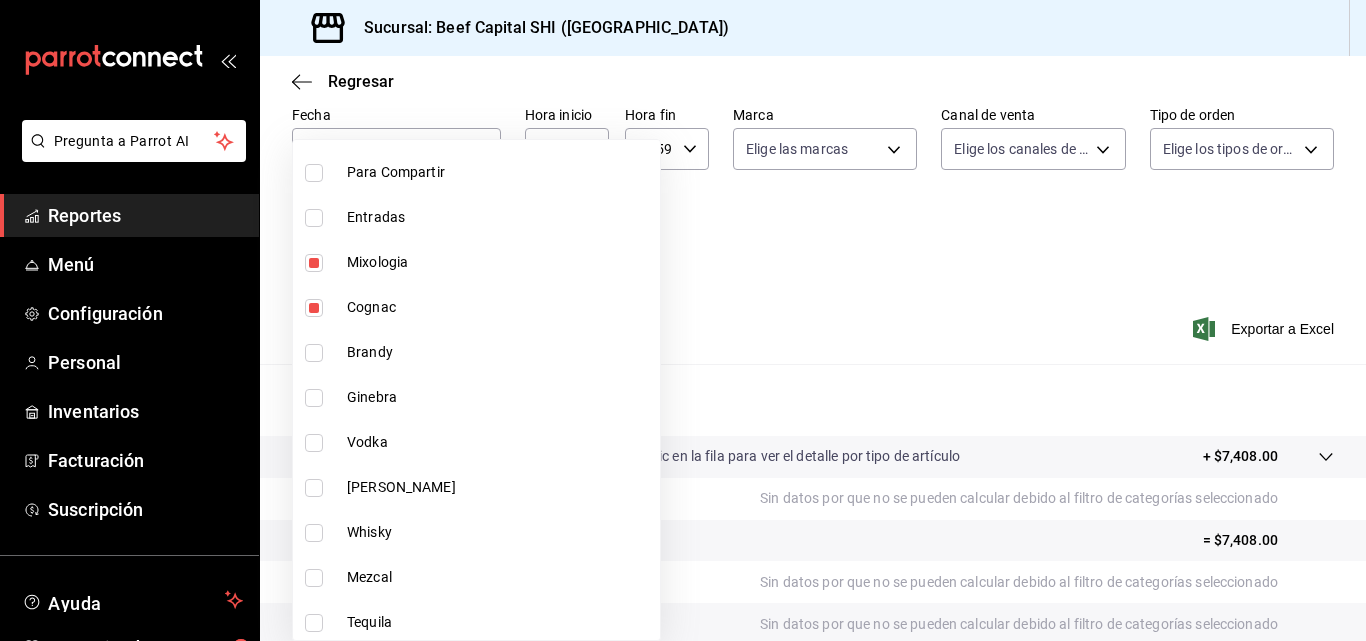 scroll, scrollTop: 1800, scrollLeft: 0, axis: vertical 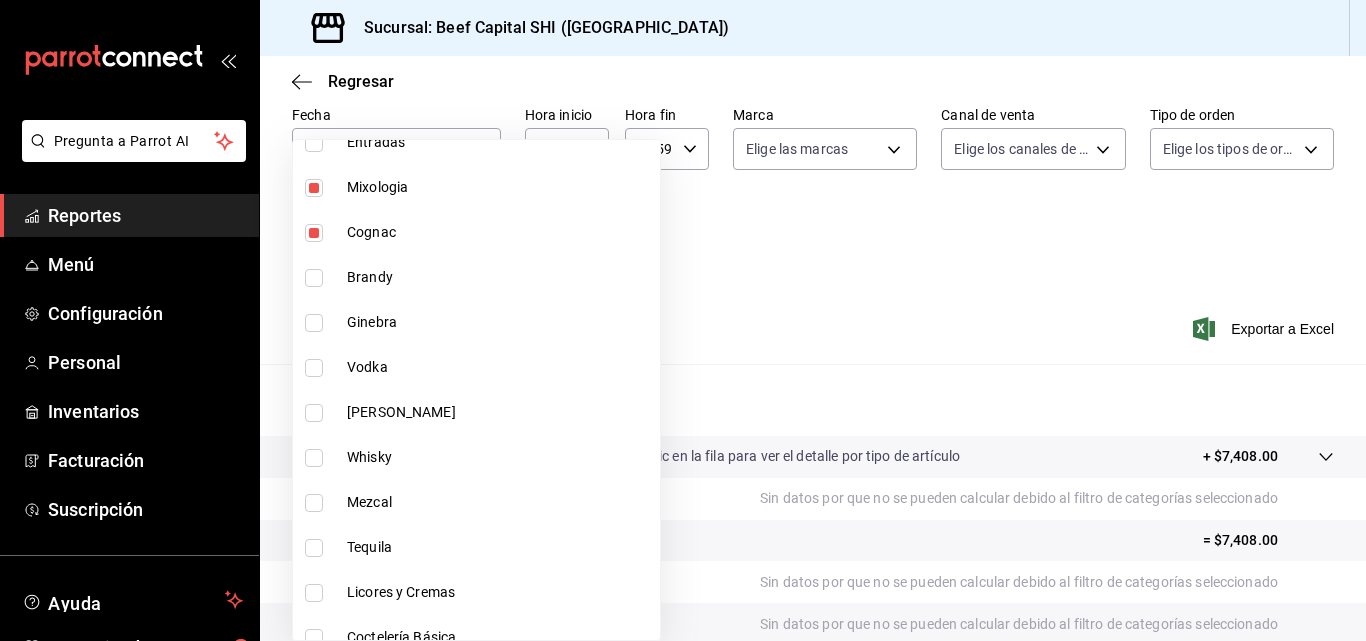 click at bounding box center (314, 278) 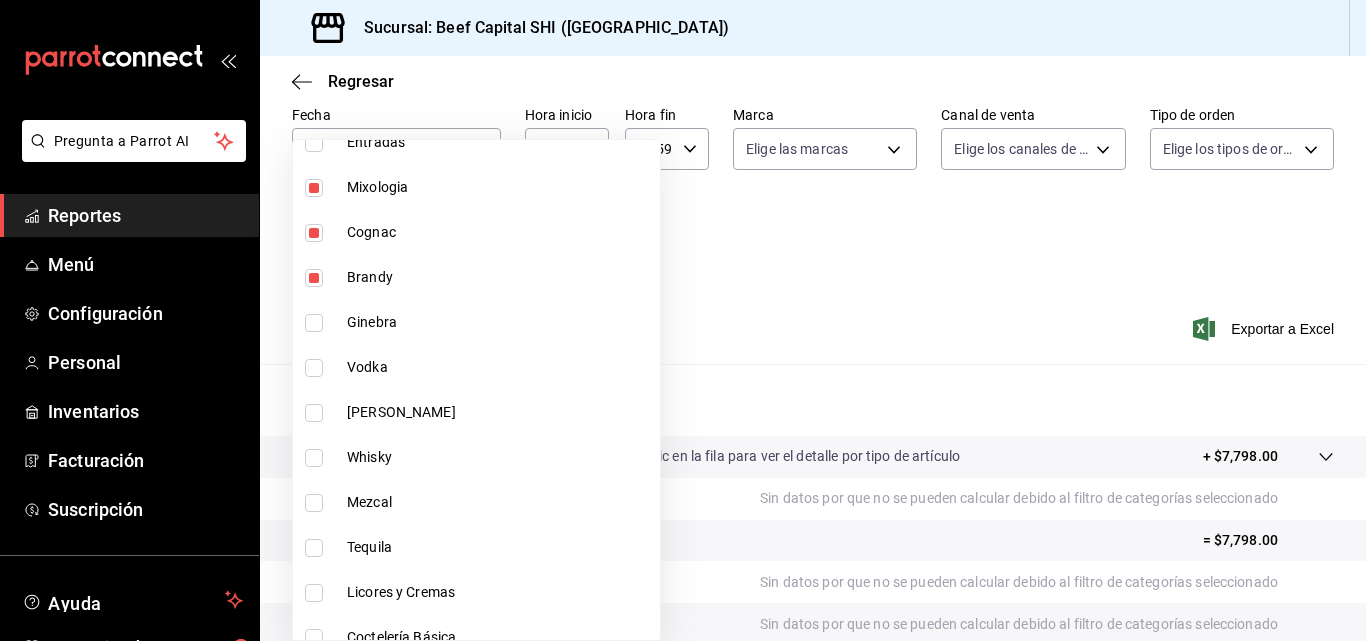 click at bounding box center (314, 323) 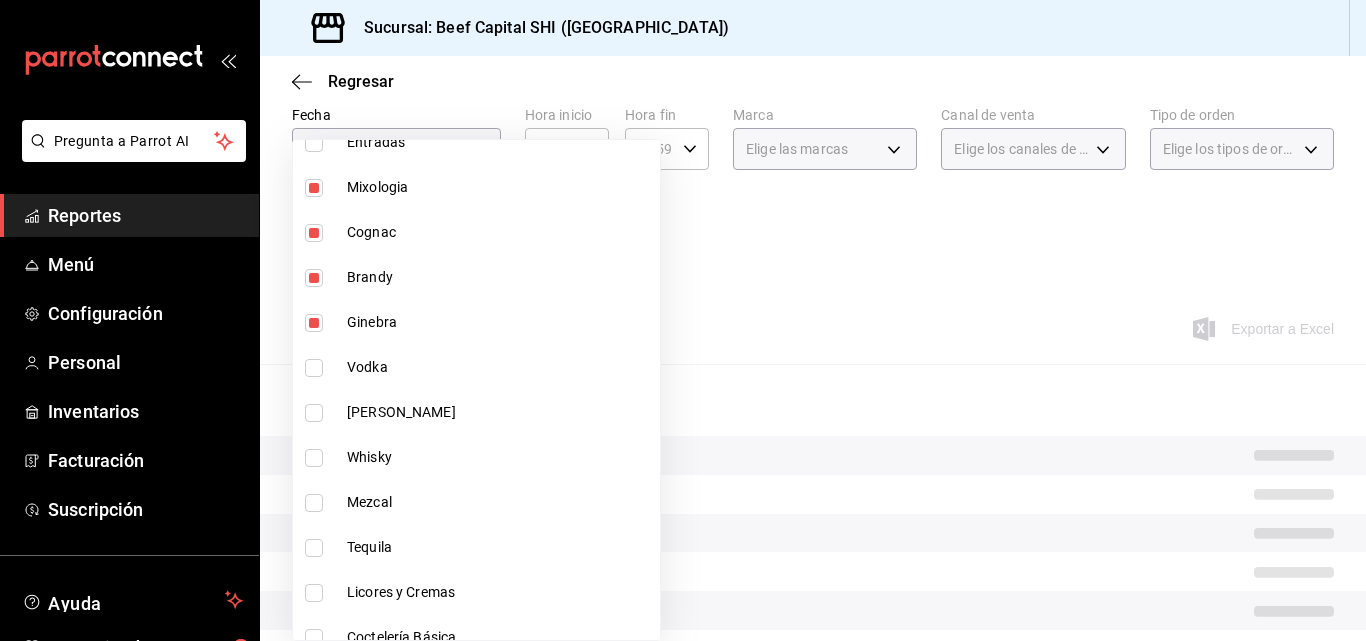click at bounding box center (314, 368) 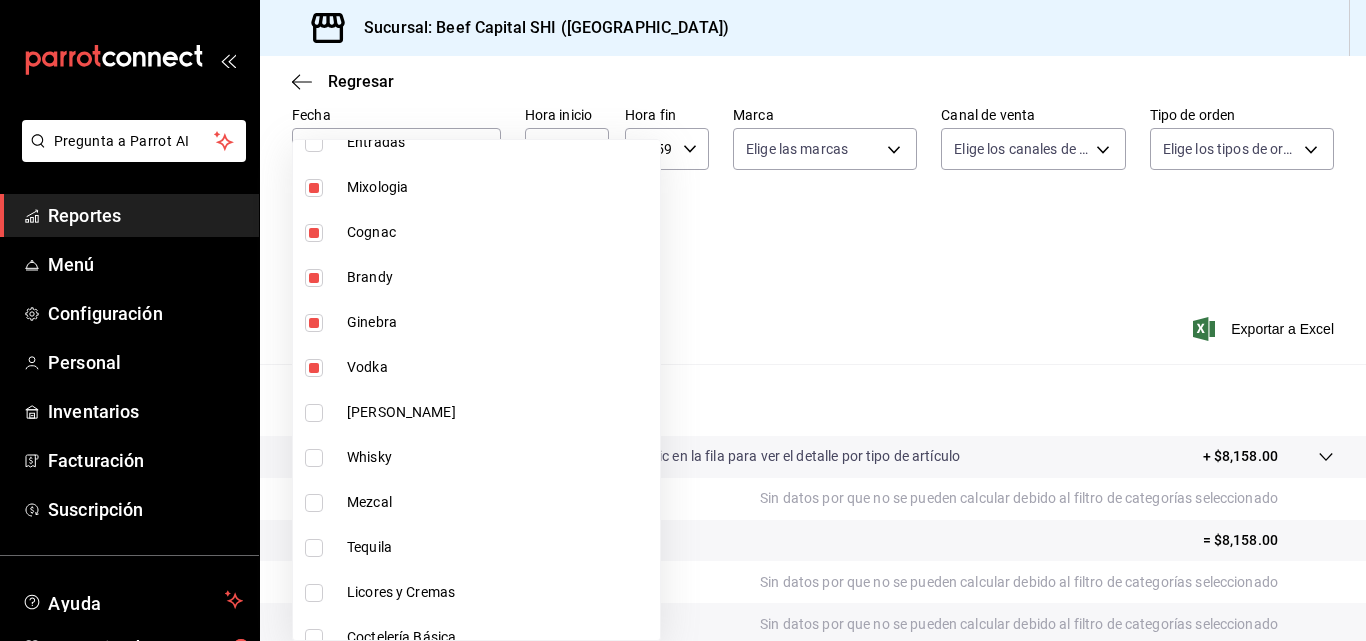 drag, startPoint x: 313, startPoint y: 405, endPoint x: 312, endPoint y: 435, distance: 30.016663 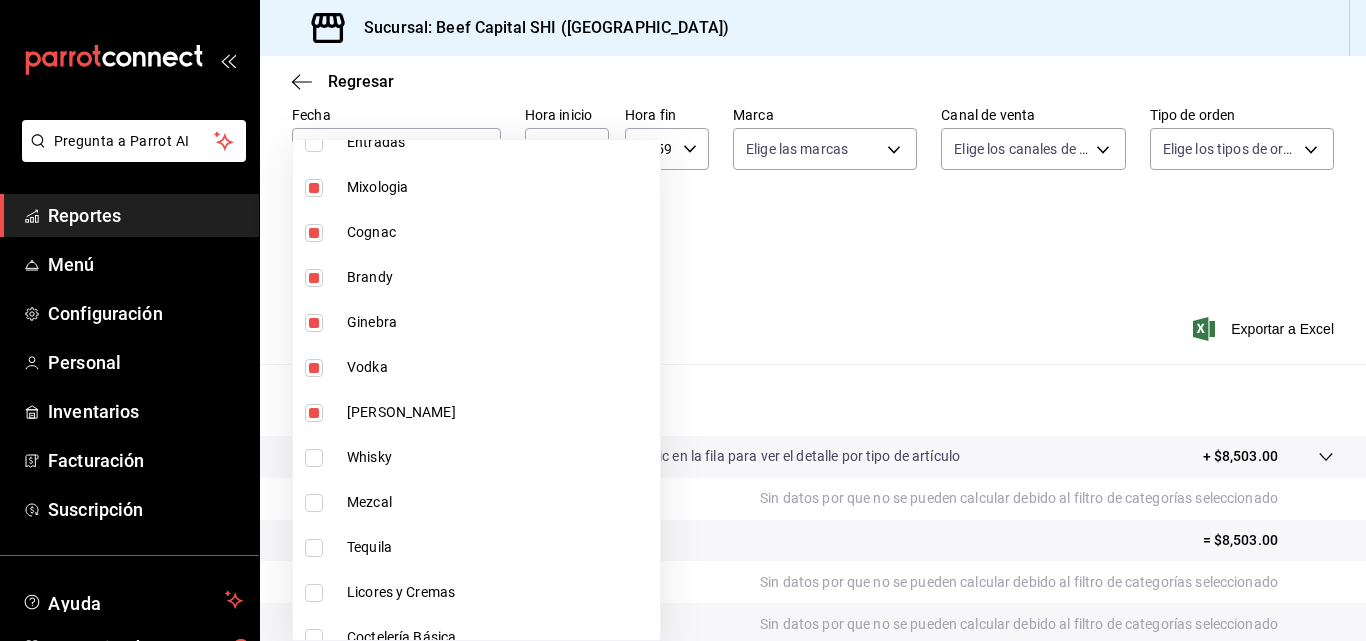 drag, startPoint x: 316, startPoint y: 457, endPoint x: 314, endPoint y: 489, distance: 32.06244 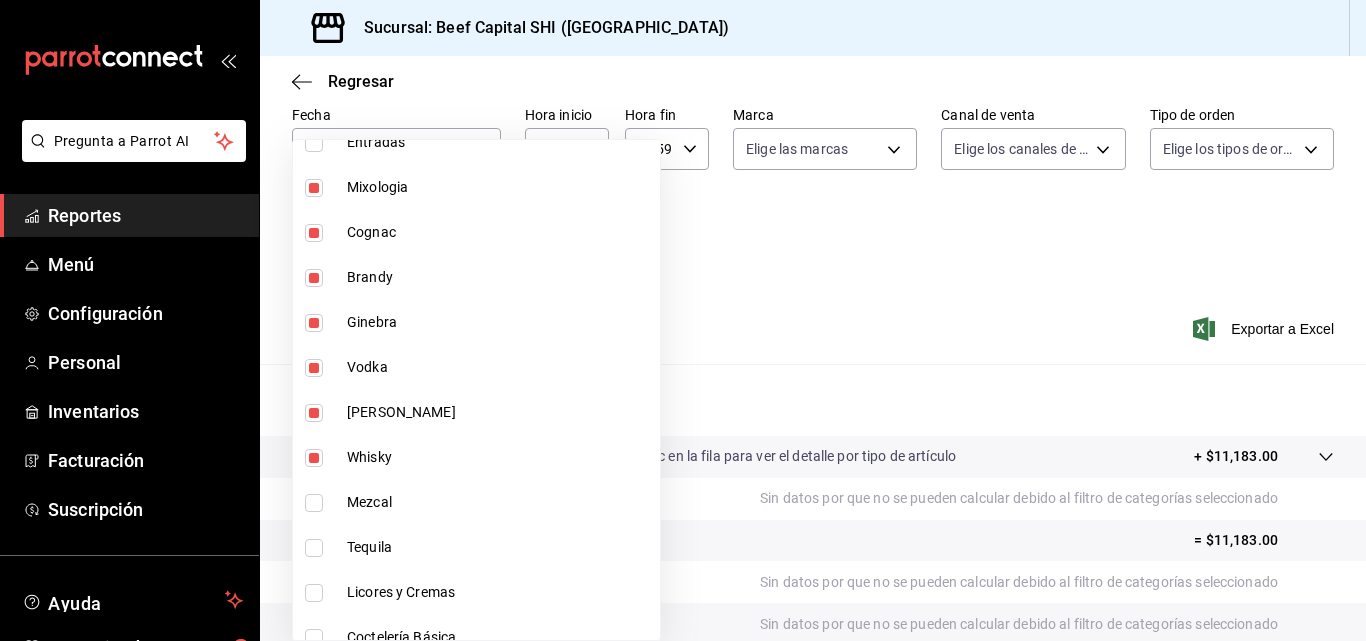 click at bounding box center [314, 503] 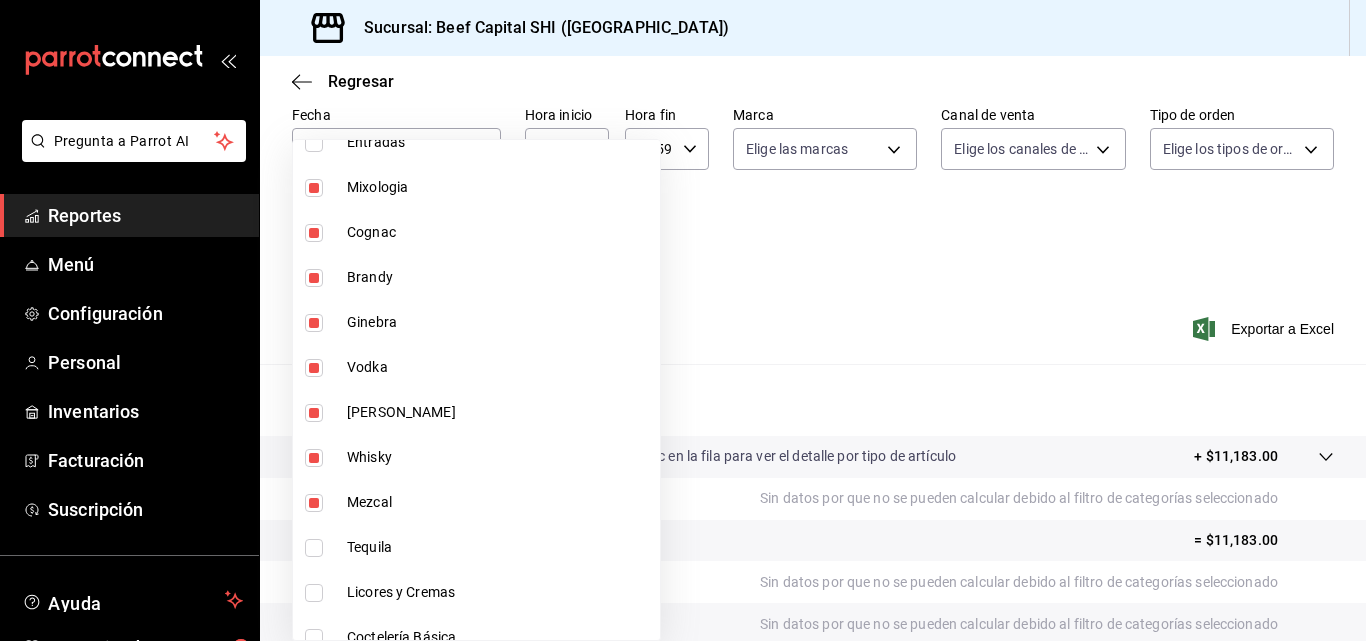 click at bounding box center [314, 548] 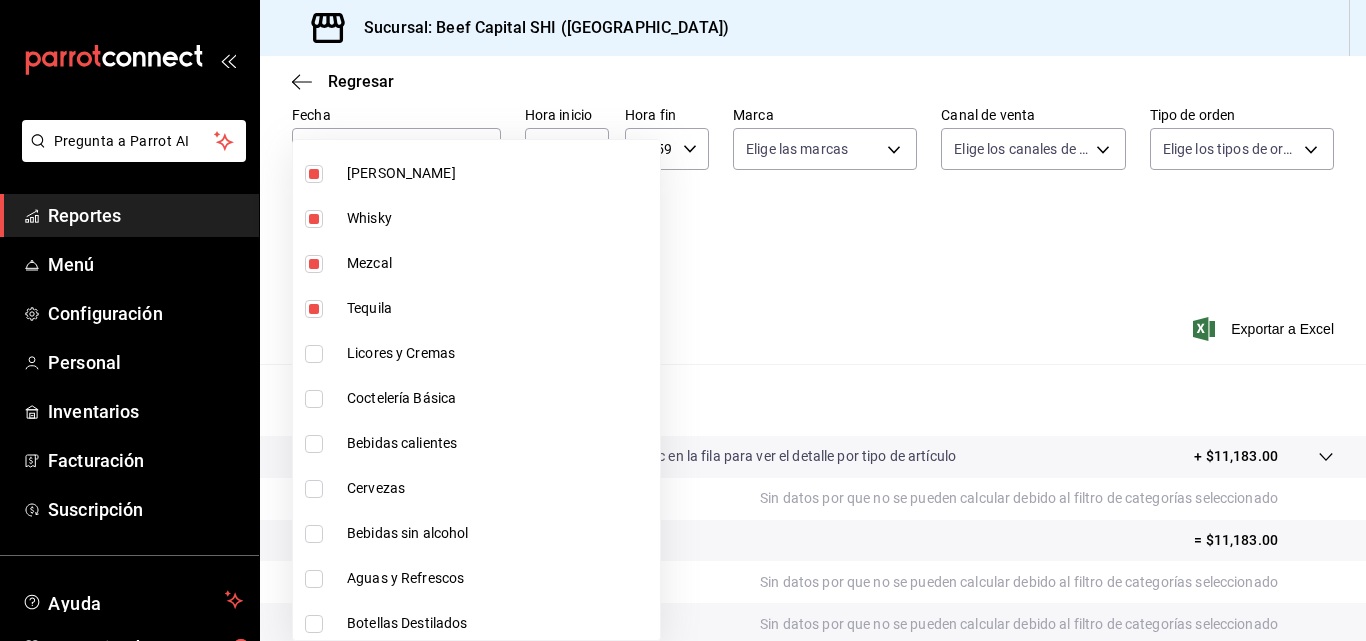 scroll, scrollTop: 2045, scrollLeft: 0, axis: vertical 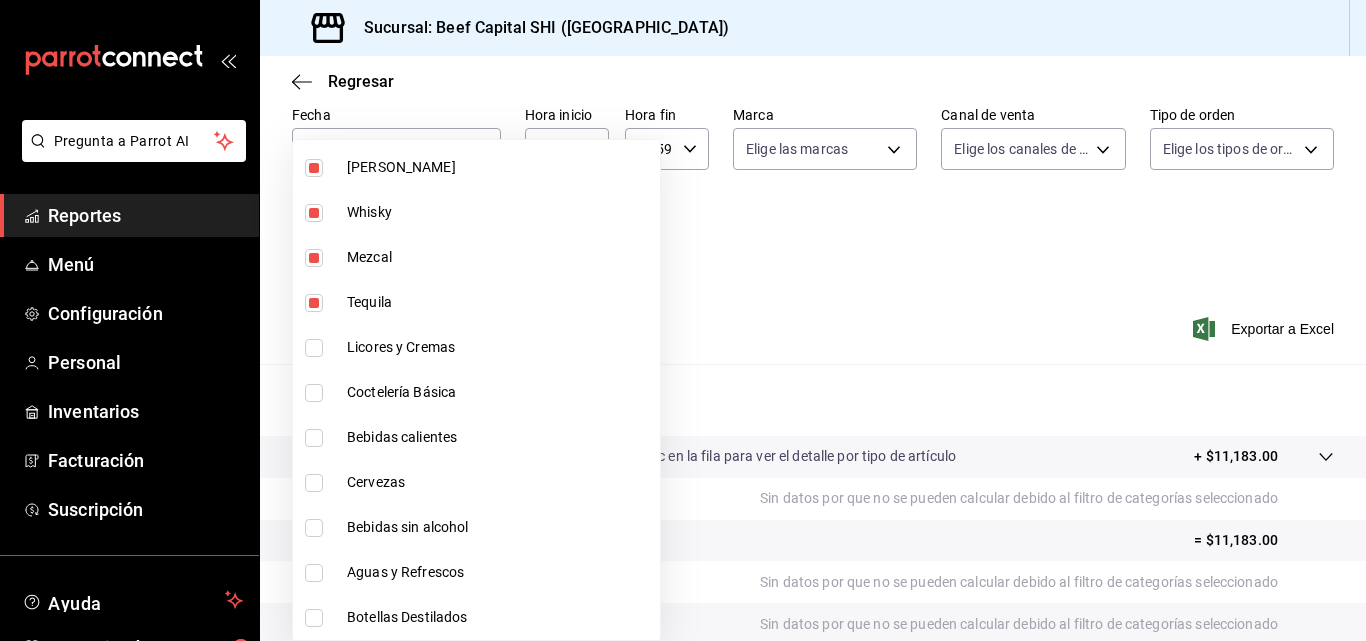 click at bounding box center [314, 348] 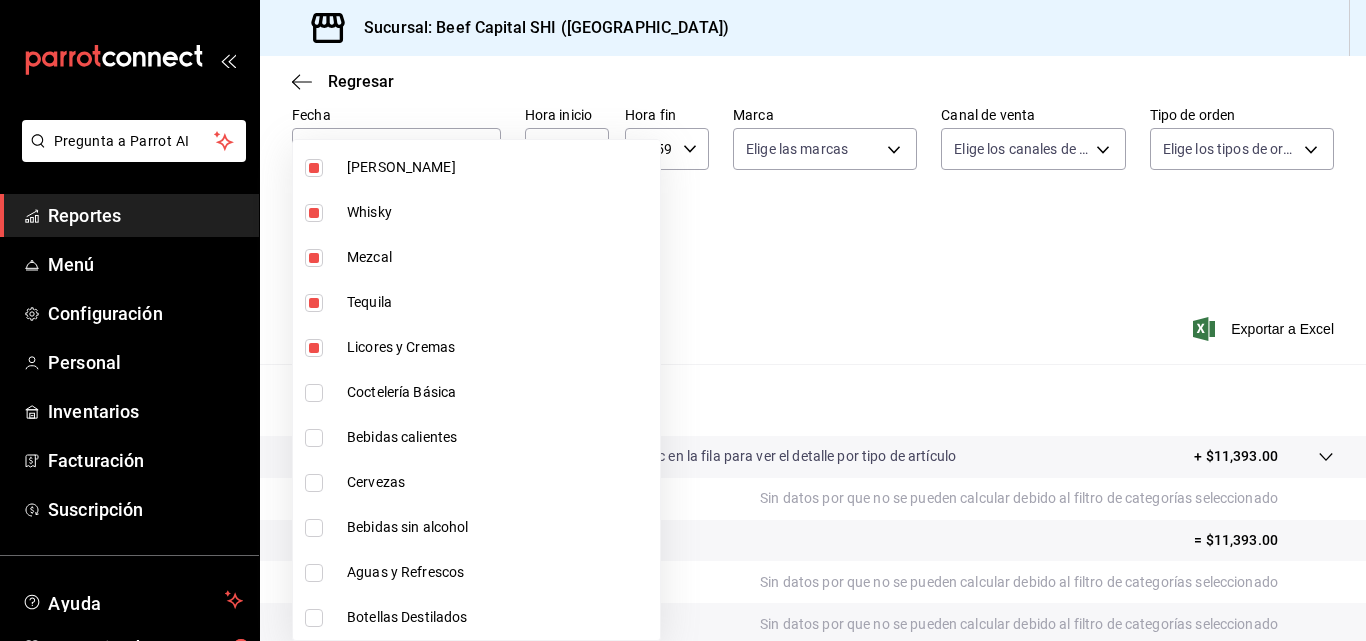click at bounding box center [318, 393] 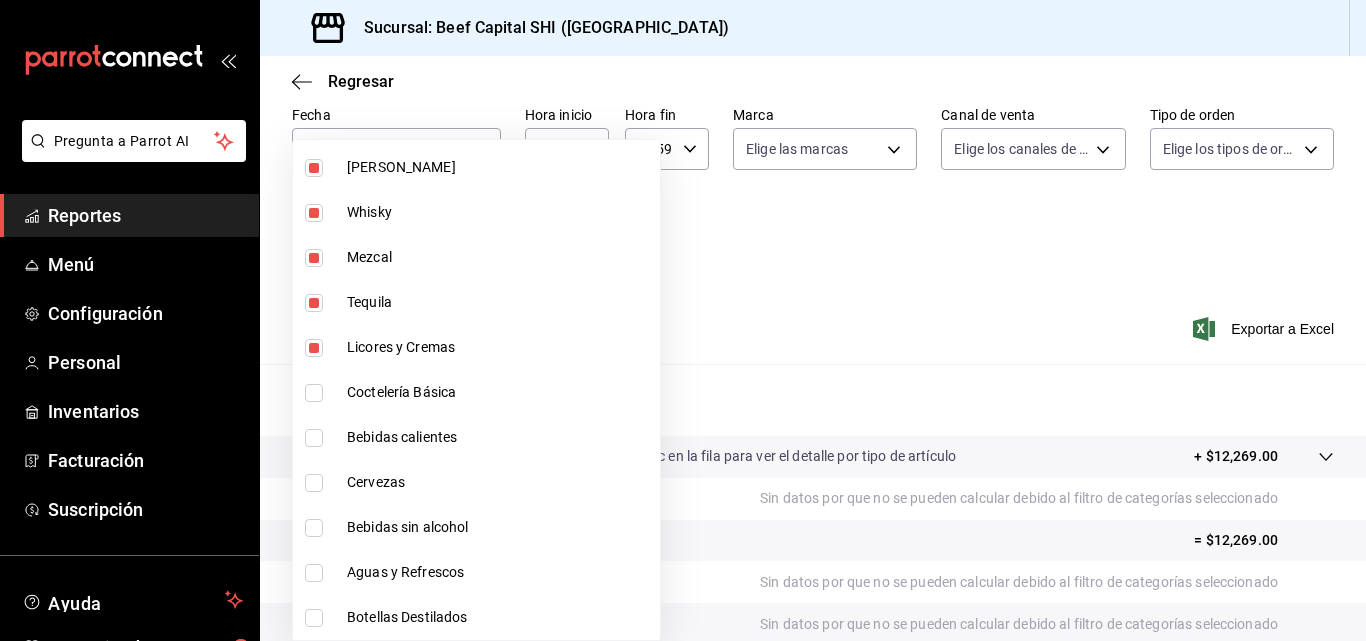 click on "Coctelería Básica" at bounding box center [476, 392] 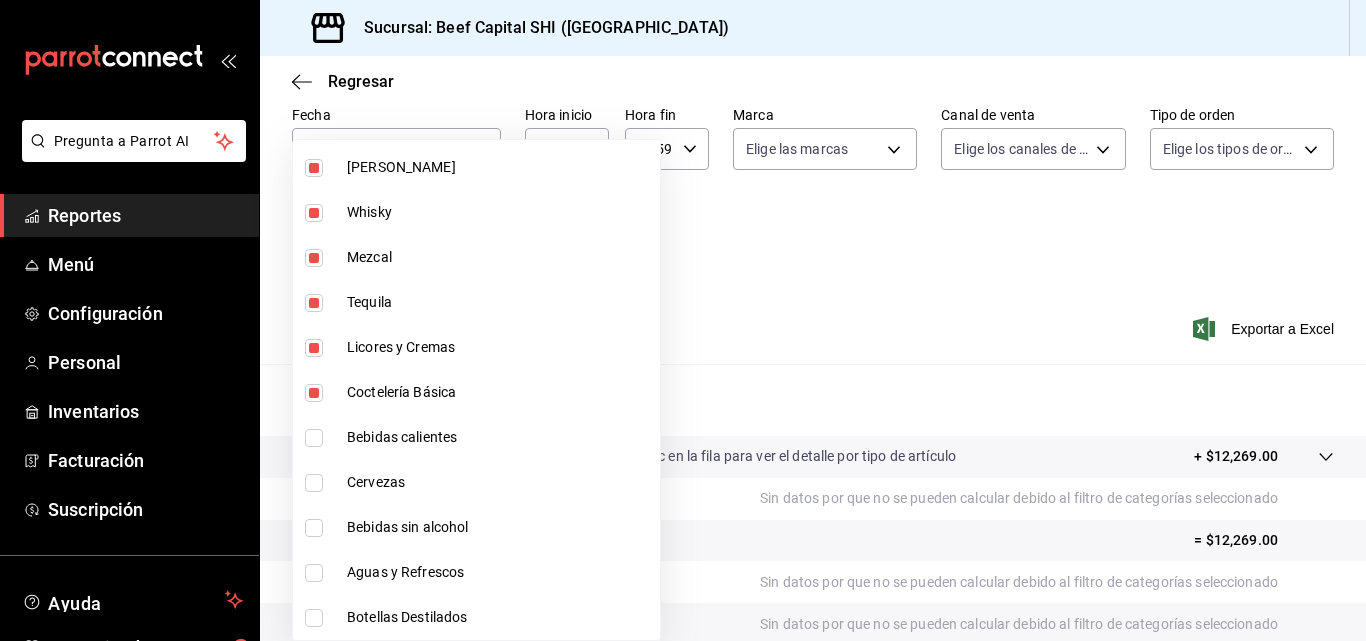 drag, startPoint x: 315, startPoint y: 437, endPoint x: 302, endPoint y: 488, distance: 52.63079 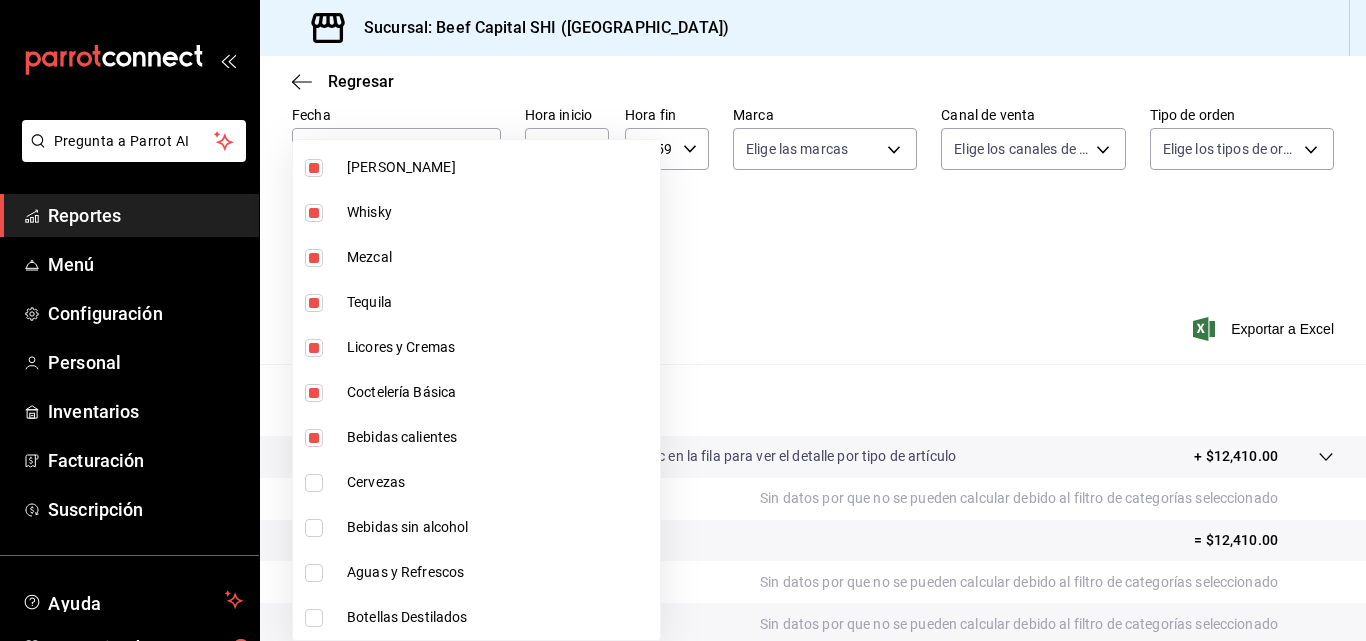 click at bounding box center [314, 483] 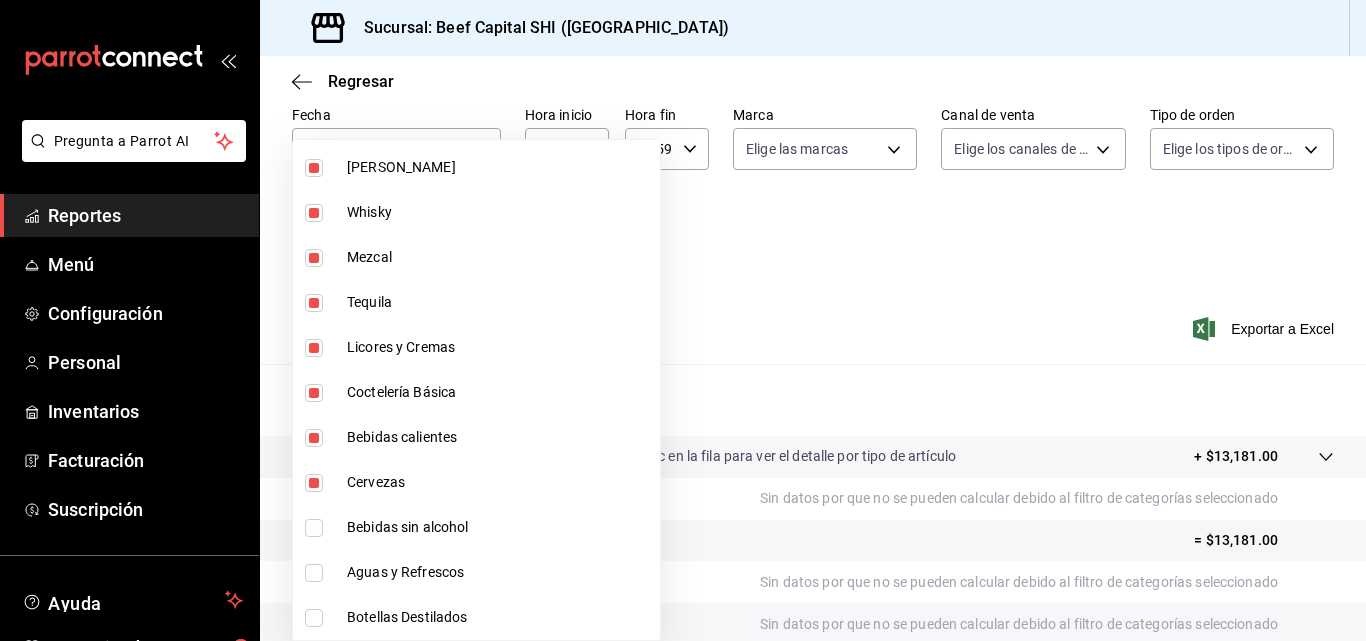 click at bounding box center [314, 528] 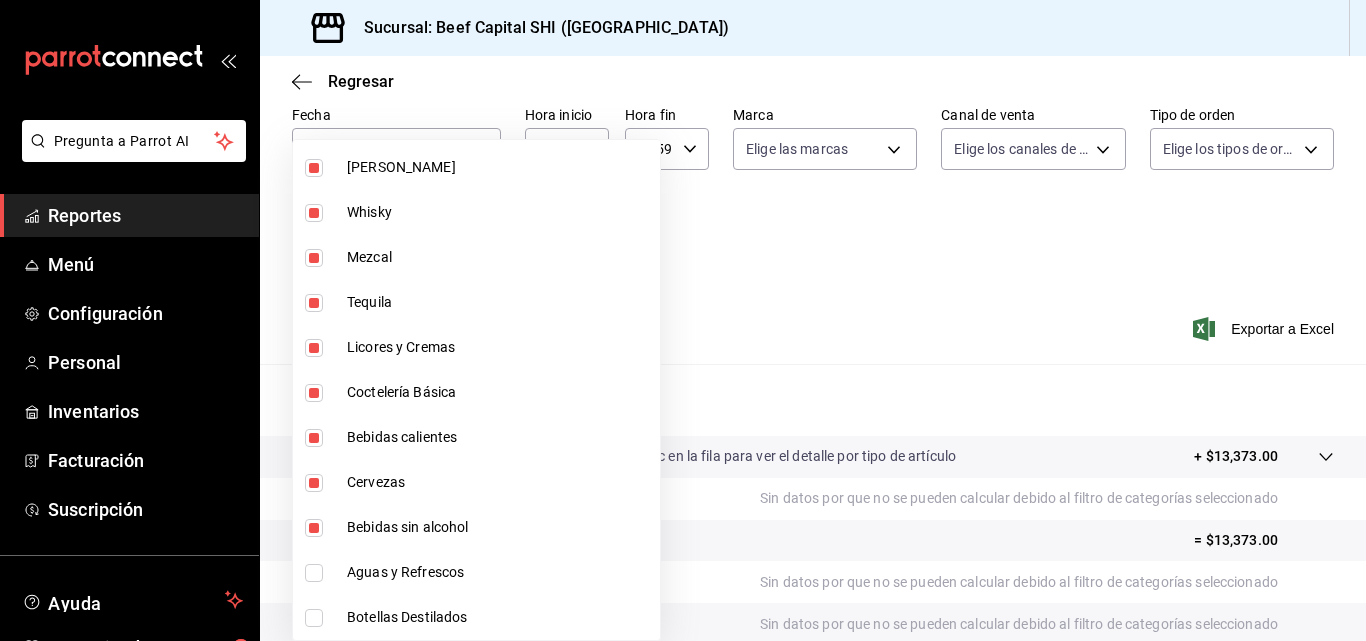 drag, startPoint x: 319, startPoint y: 570, endPoint x: 307, endPoint y: 582, distance: 16.970562 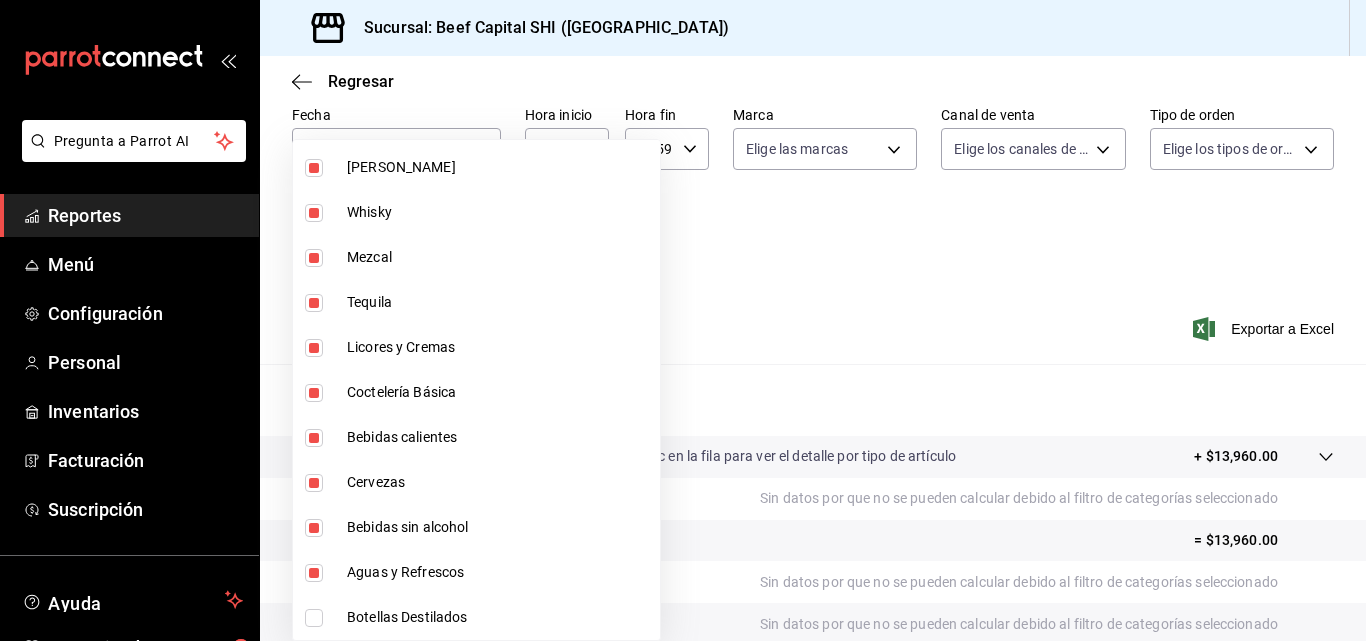 click at bounding box center [314, 618] 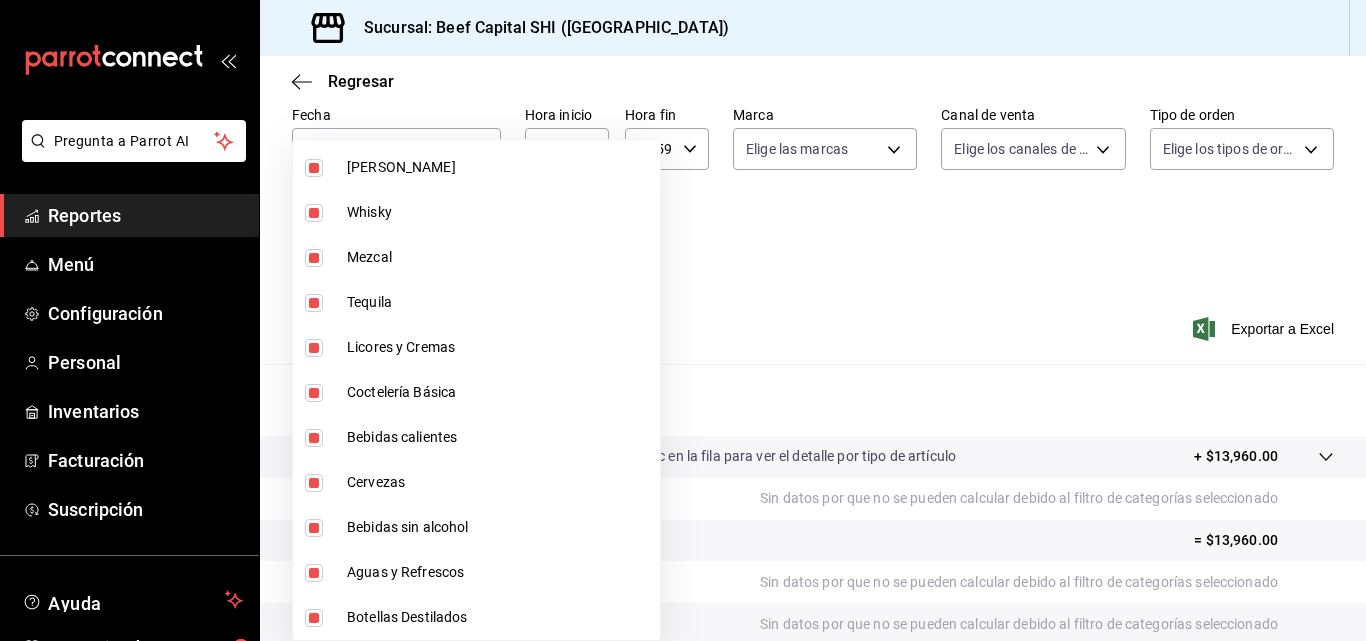 click at bounding box center (683, 320) 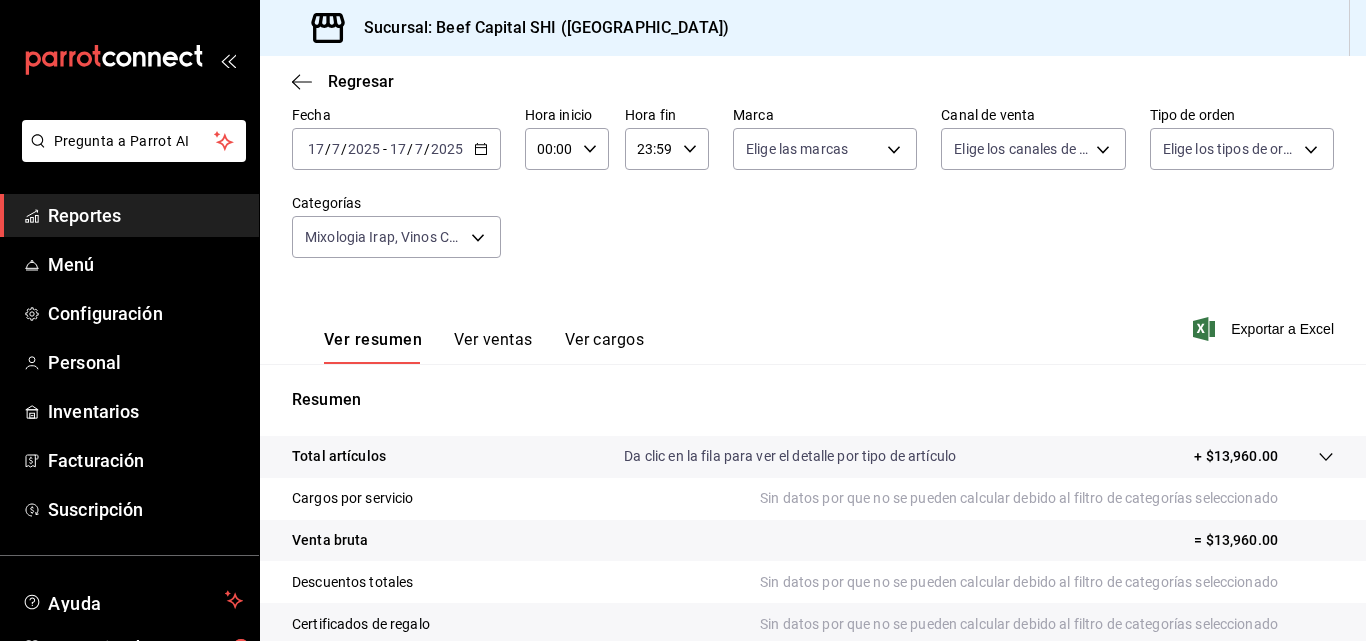 drag, startPoint x: 1232, startPoint y: 455, endPoint x: 1221, endPoint y: 462, distance: 13.038404 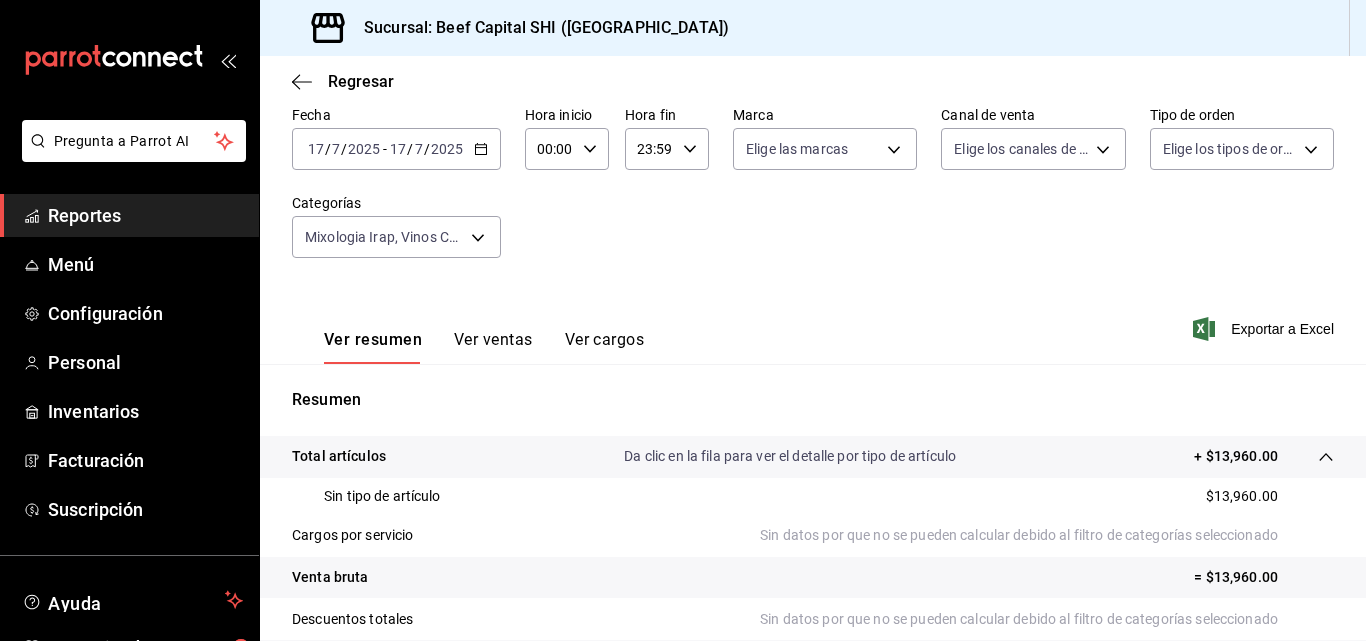 click on "Sin tipo de artículo $13,960.00" at bounding box center (813, 496) 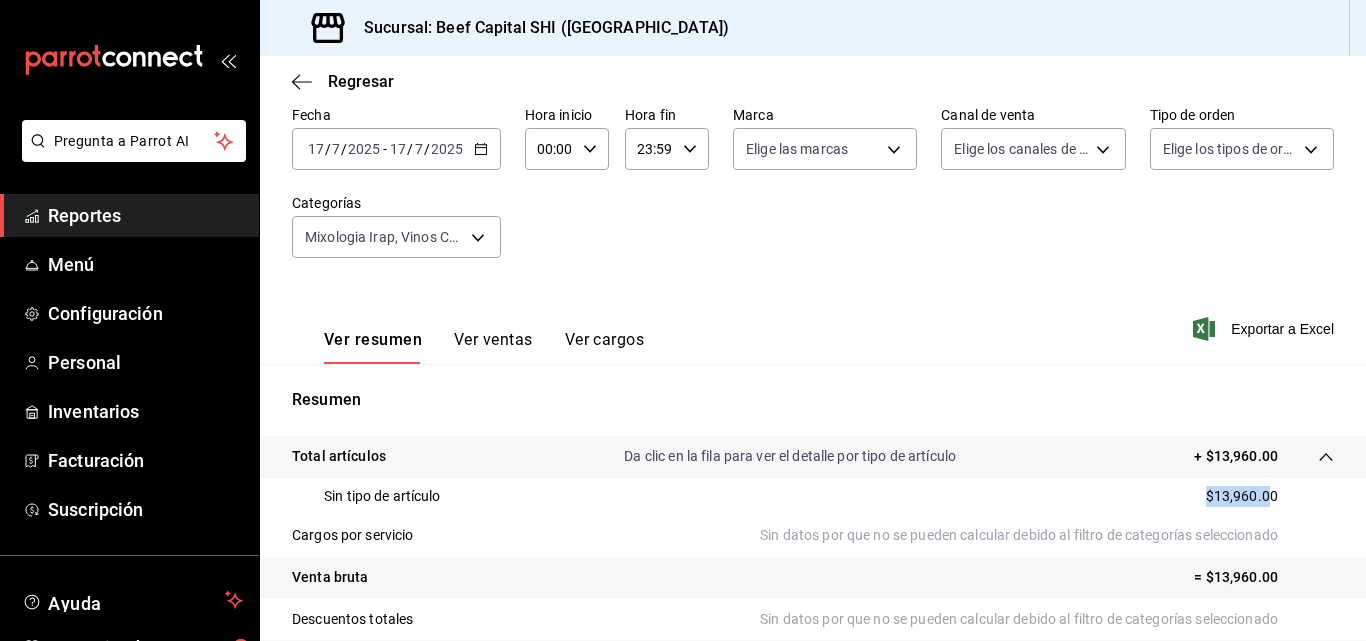drag, startPoint x: 1257, startPoint y: 494, endPoint x: 1214, endPoint y: 493, distance: 43.011627 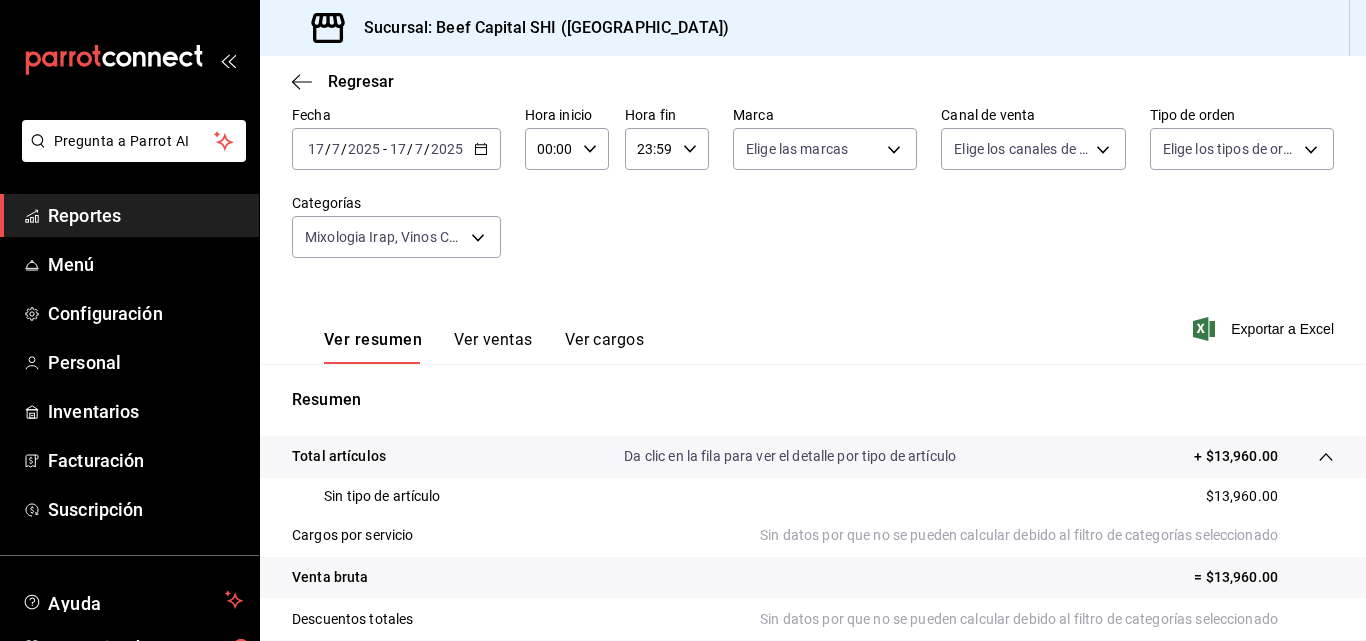 click on "[DATE] [DATE] - [DATE] [DATE]" at bounding box center (396, 149) 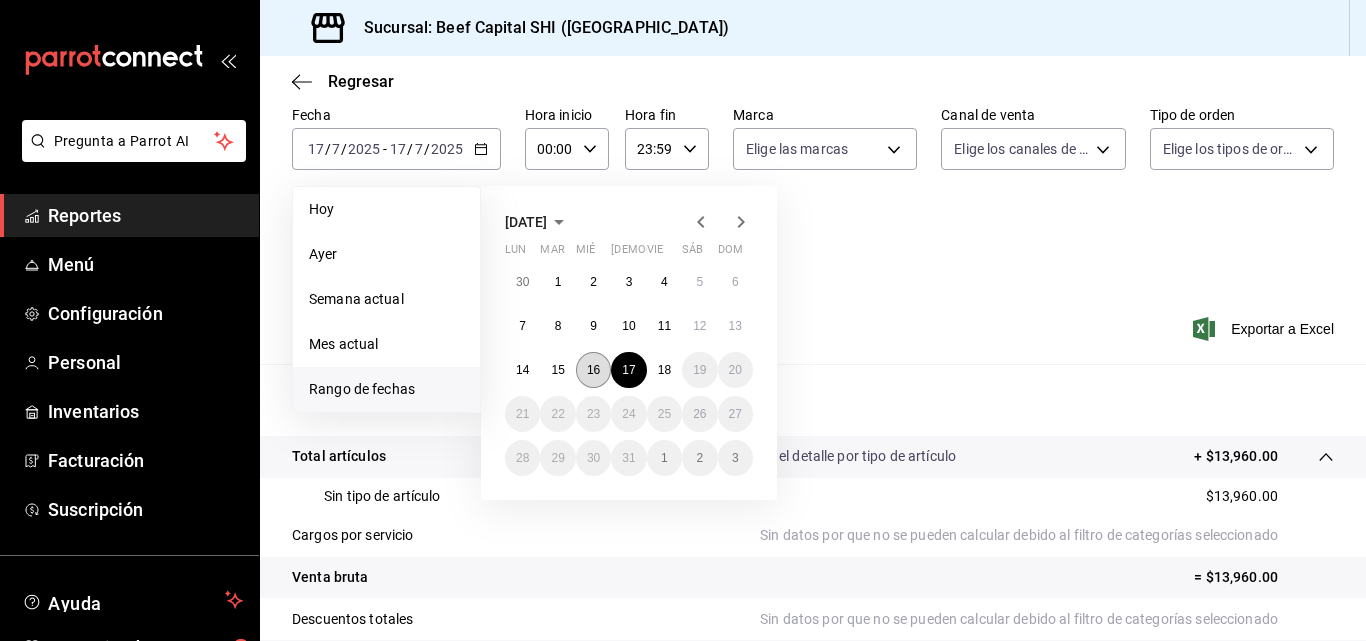 click on "16" at bounding box center [593, 370] 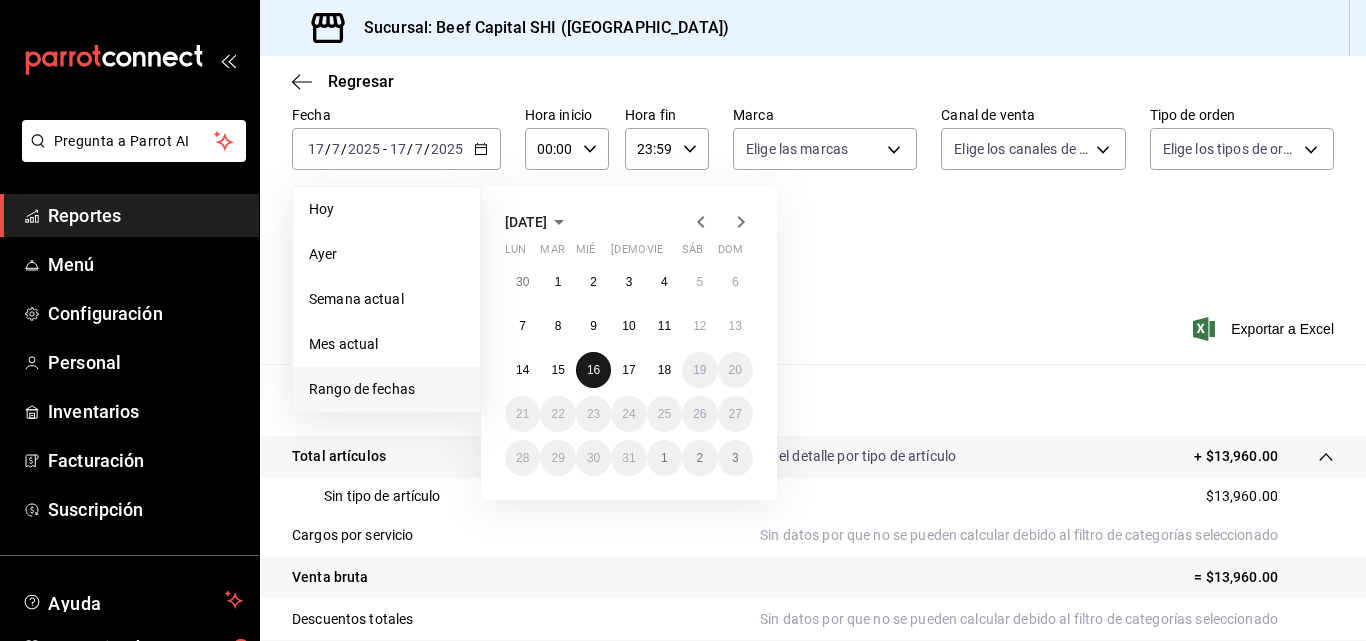 click on "16" at bounding box center [593, 370] 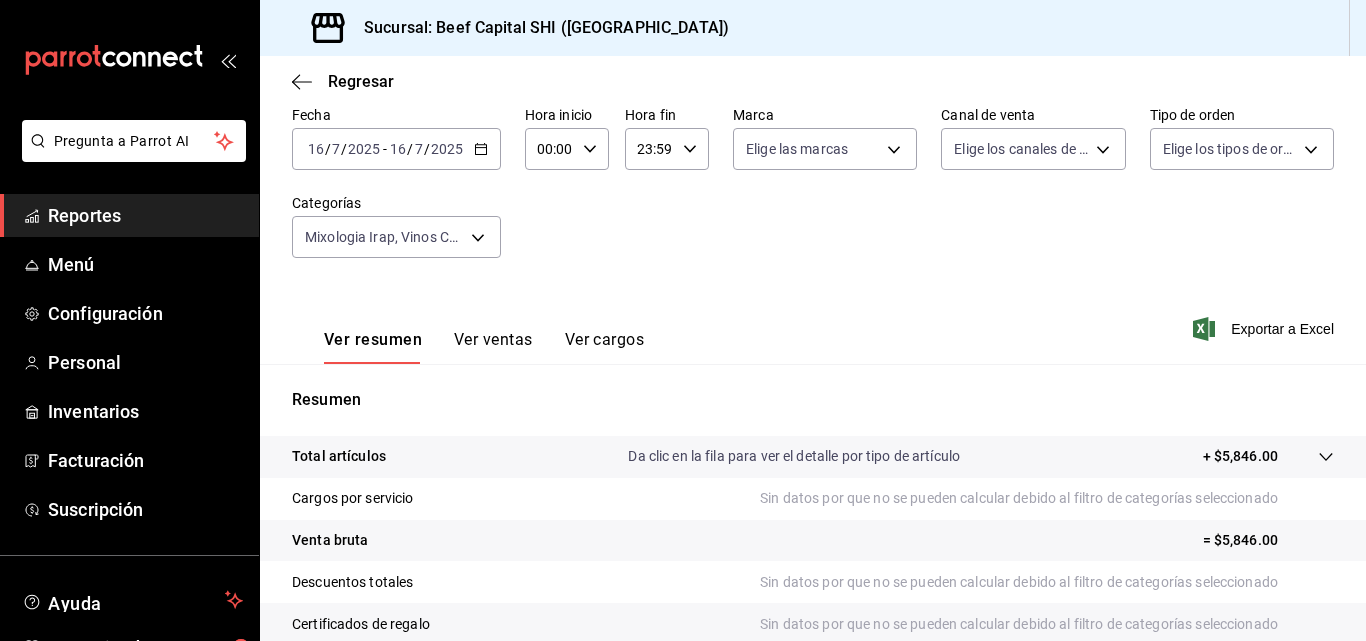 click on "+ $5,846.00" at bounding box center [1240, 456] 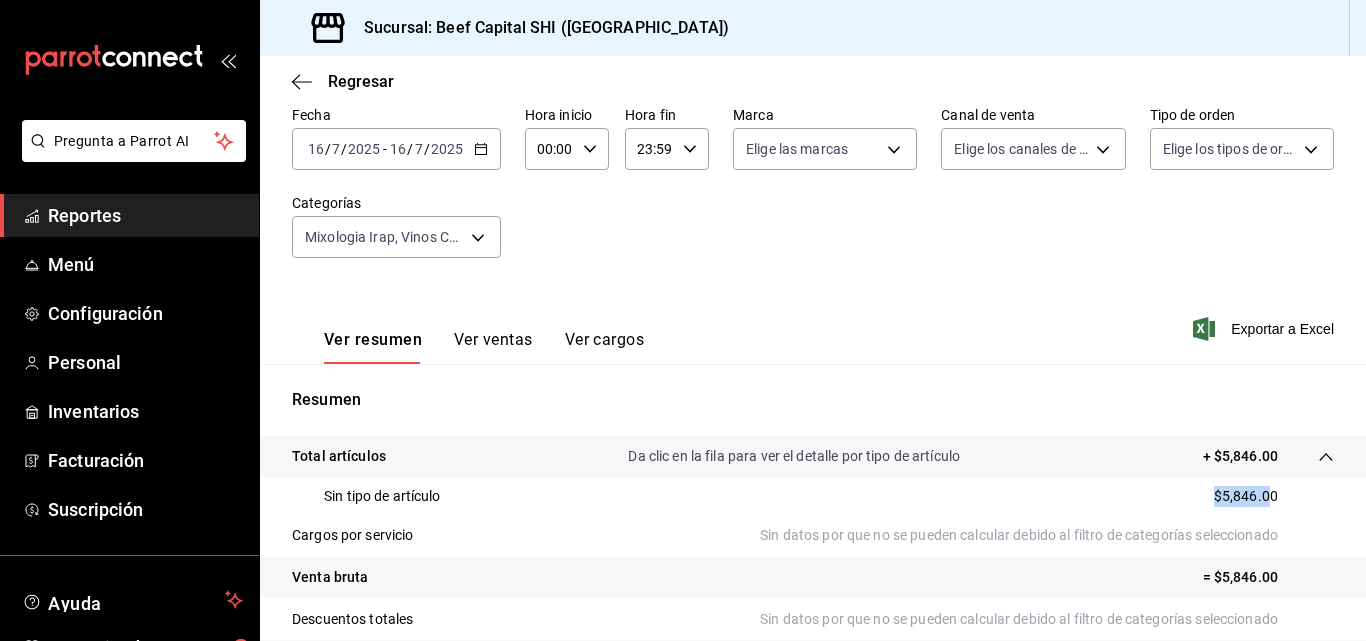 drag, startPoint x: 1252, startPoint y: 493, endPoint x: 1186, endPoint y: 494, distance: 66.007576 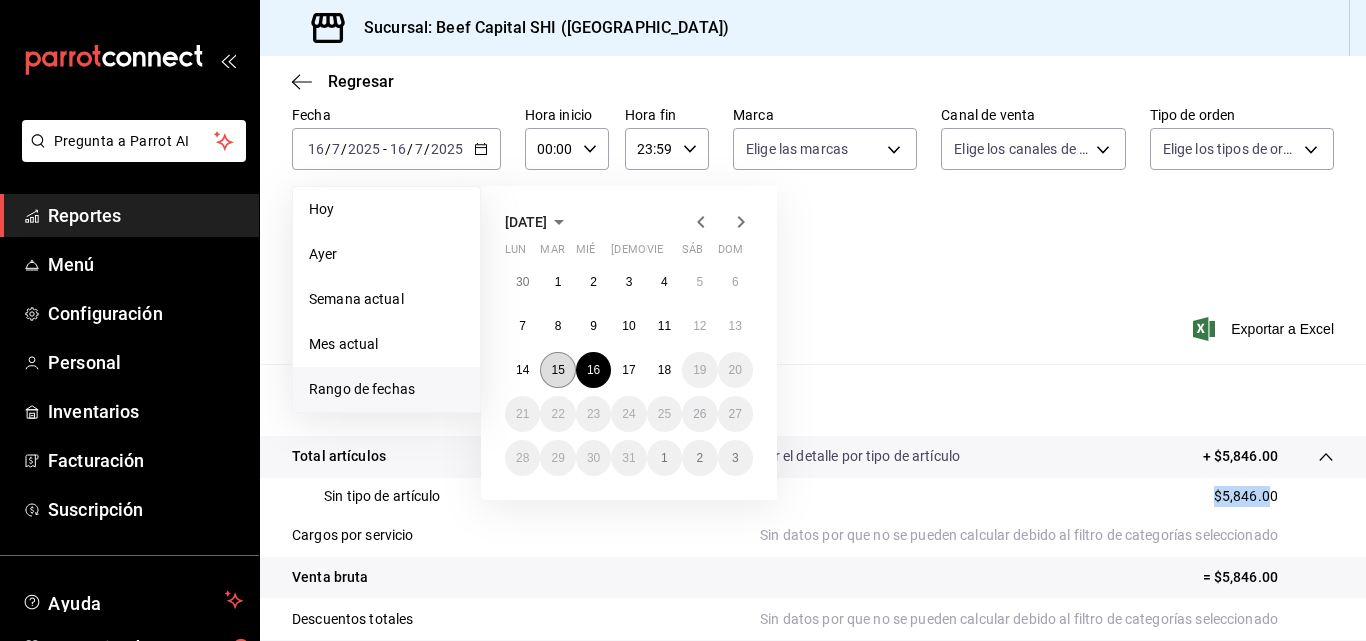 click on "15" at bounding box center [557, 370] 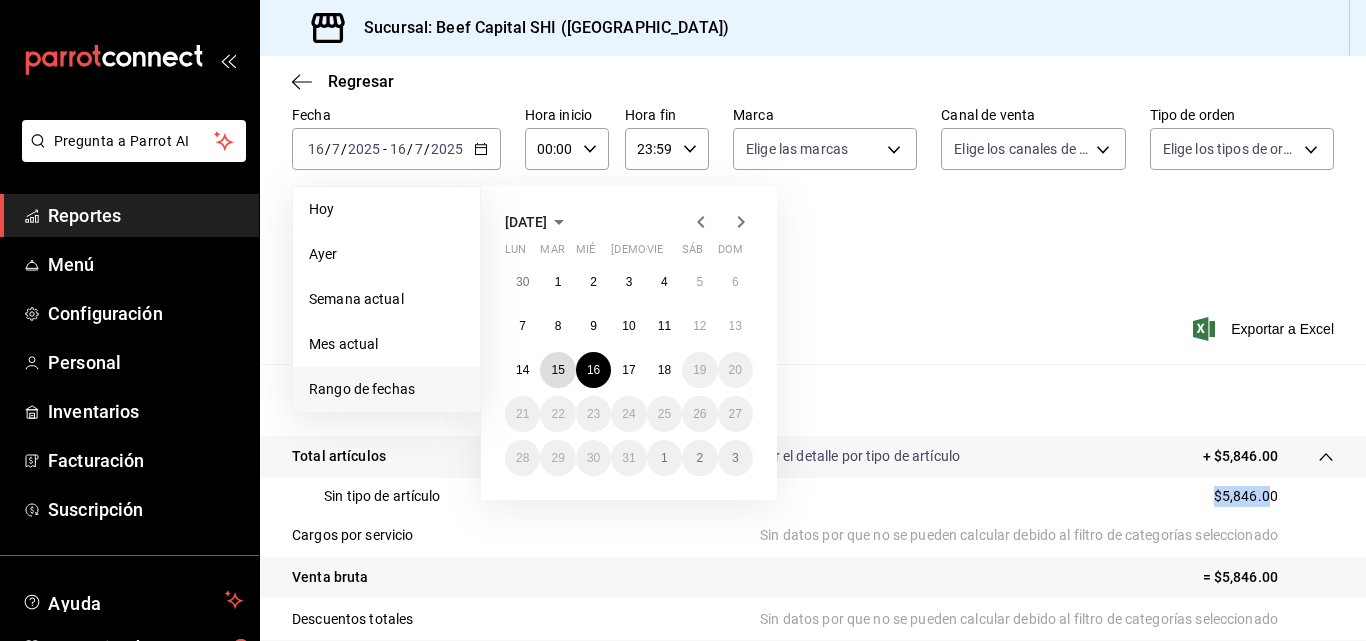 click on "15" at bounding box center (557, 370) 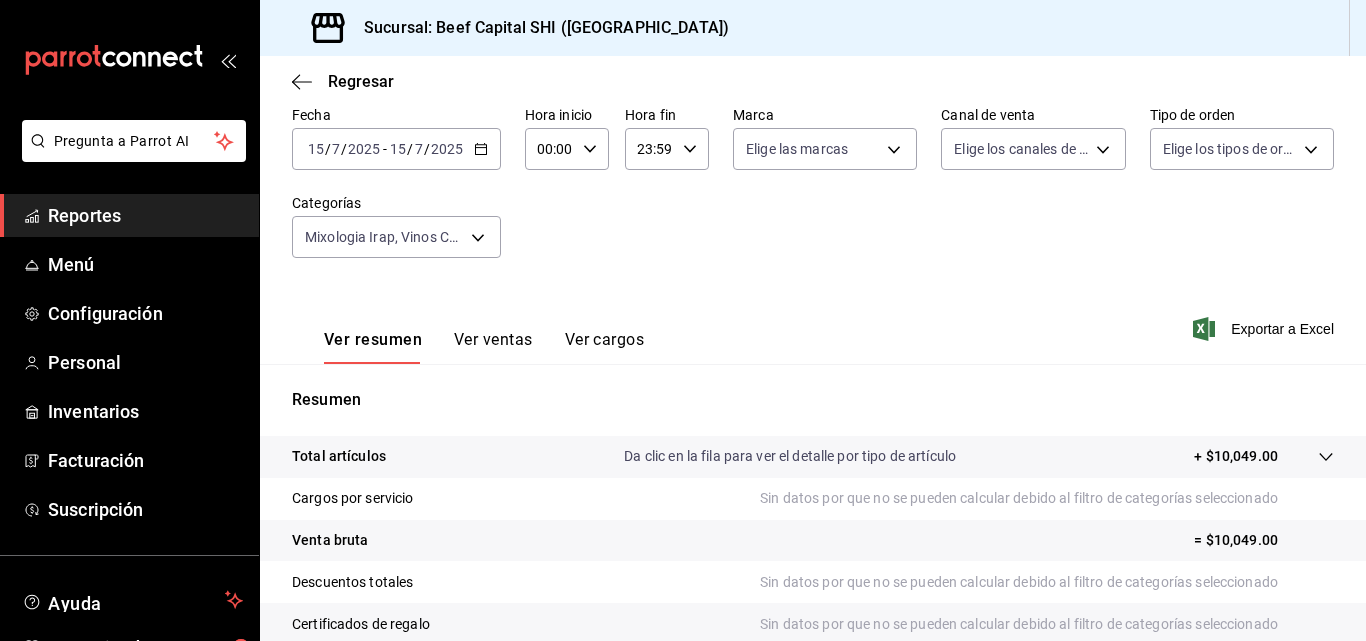 click on "+ $10,049.00" at bounding box center (1236, 456) 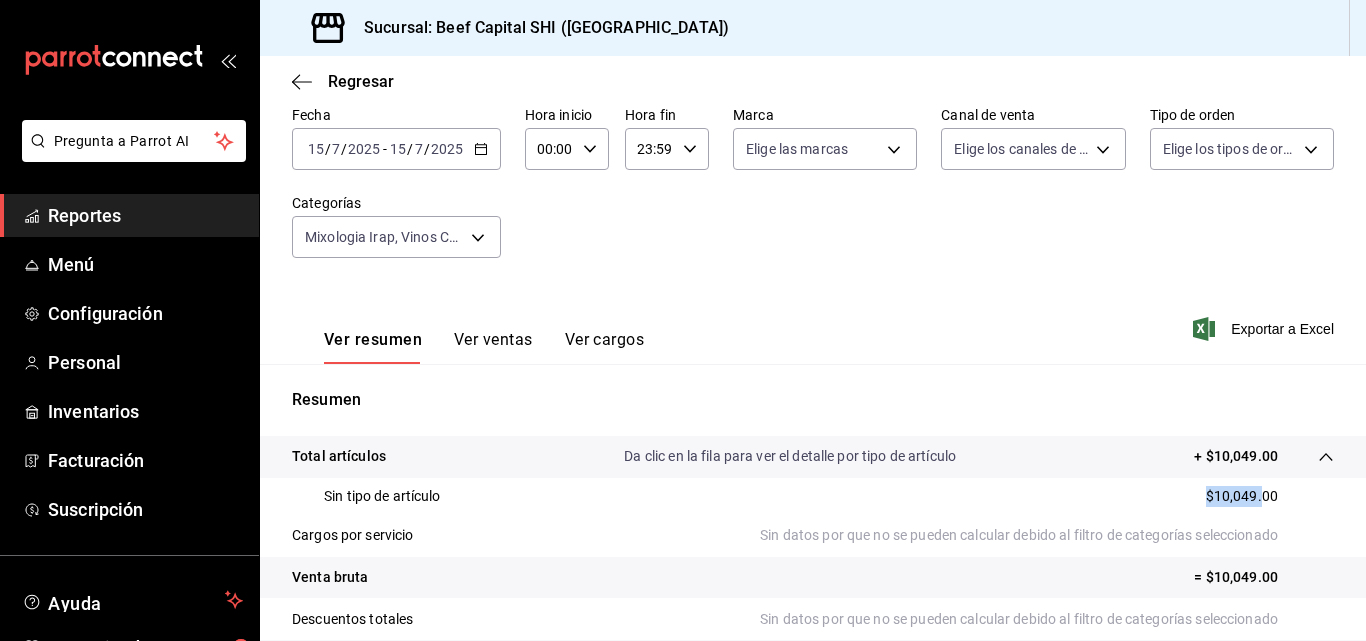 drag, startPoint x: 1181, startPoint y: 495, endPoint x: 1141, endPoint y: 501, distance: 40.4475 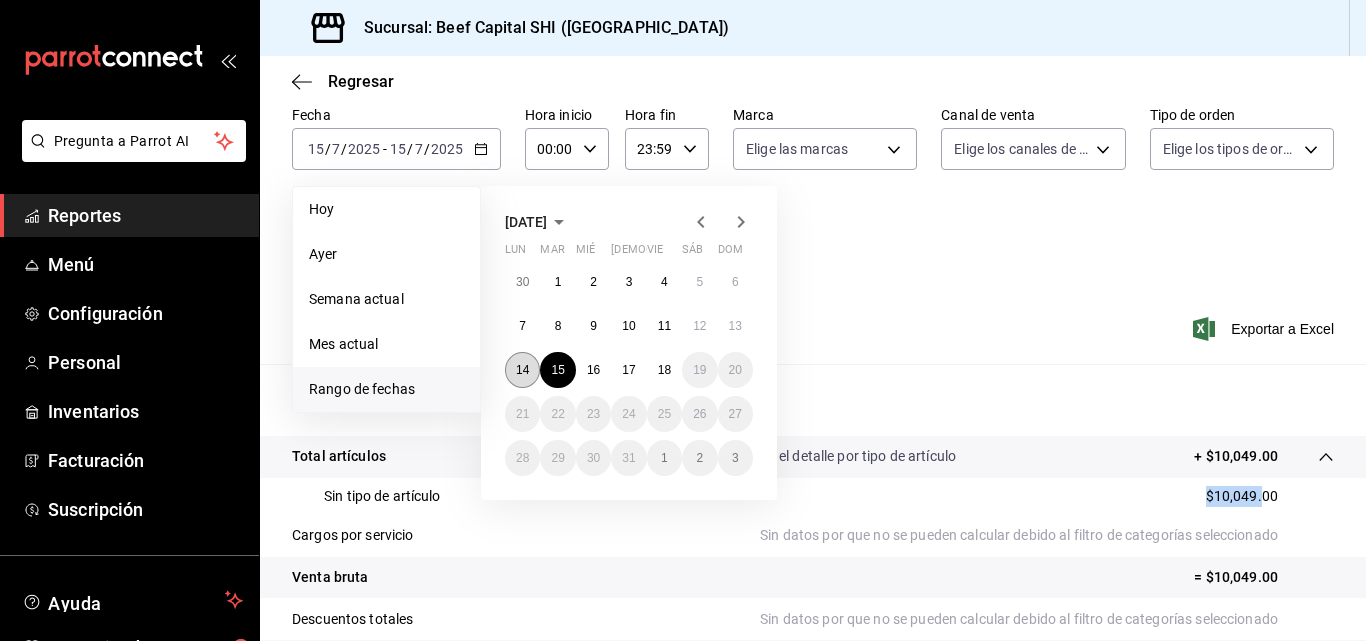 click on "14" at bounding box center (522, 370) 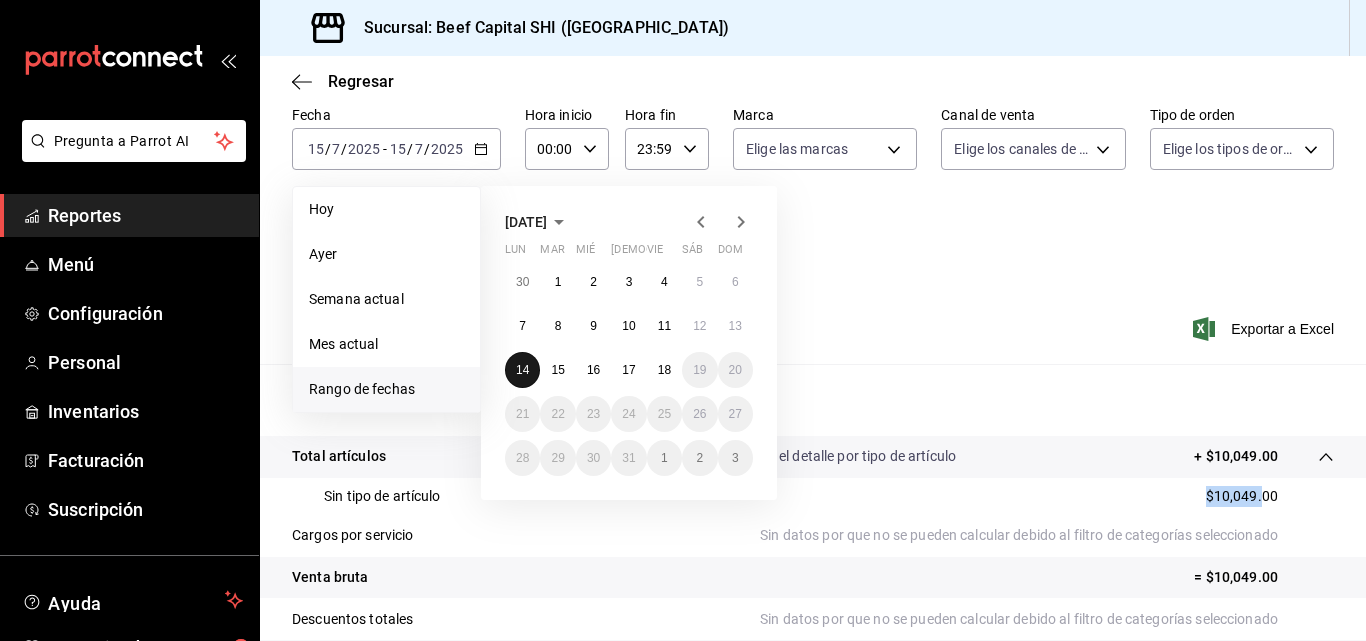 click on "14" at bounding box center (522, 370) 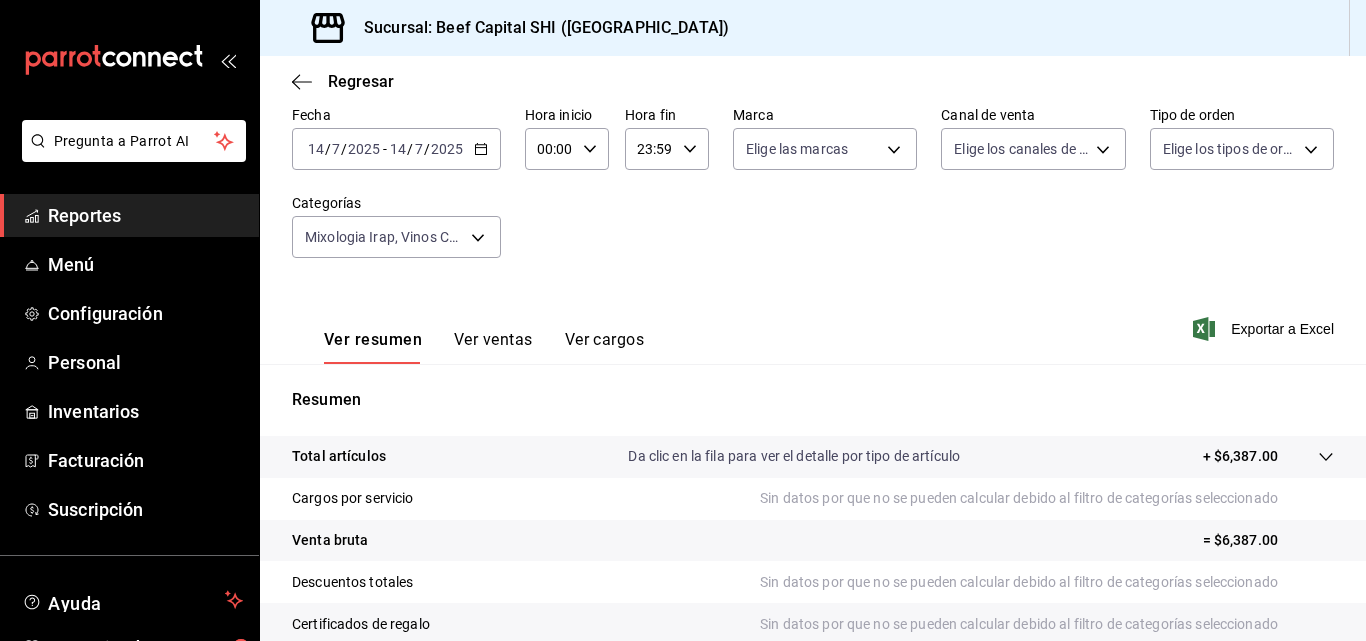 click on "+ $6,387.00" at bounding box center (1240, 456) 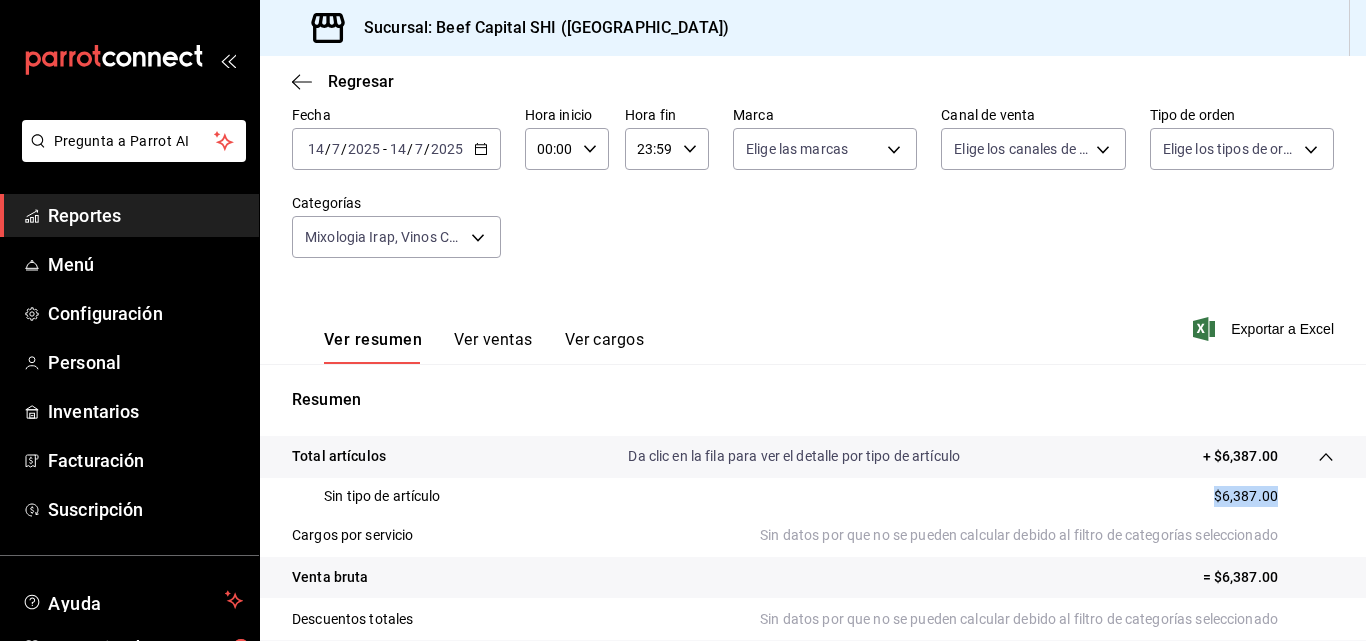drag, startPoint x: 1261, startPoint y: 493, endPoint x: 1318, endPoint y: 487, distance: 57.31492 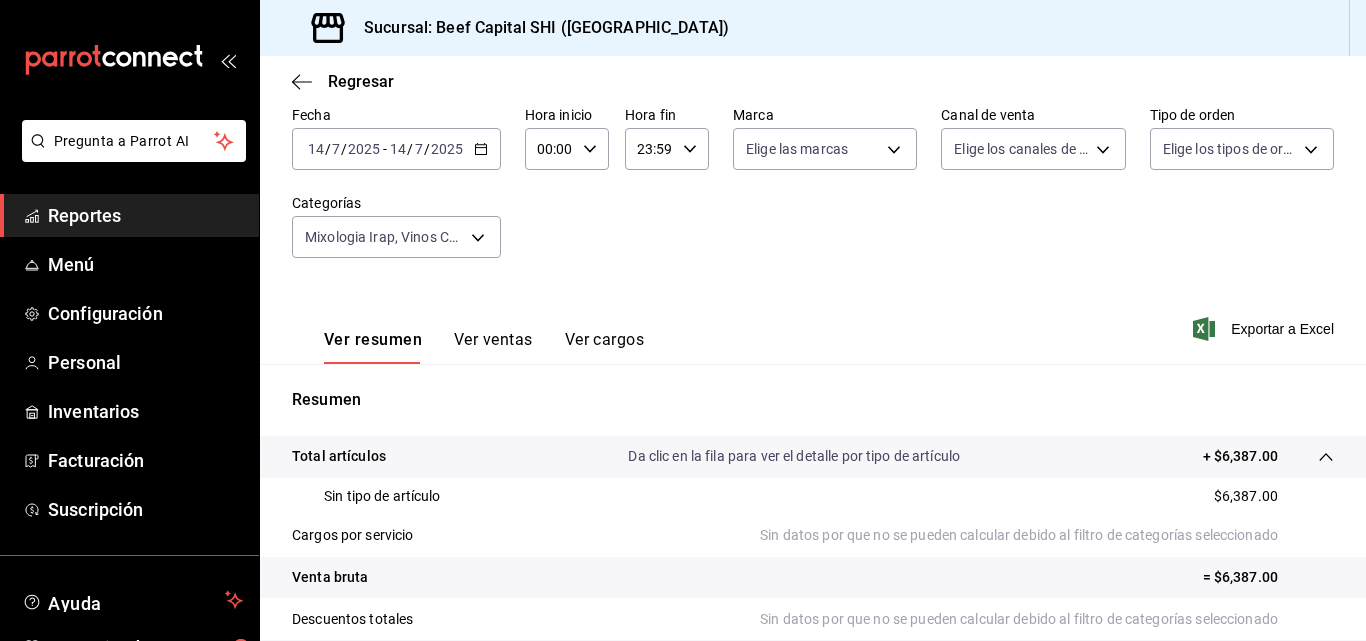 click on "[DATE] [DATE] - [DATE] [DATE]" at bounding box center [396, 149] 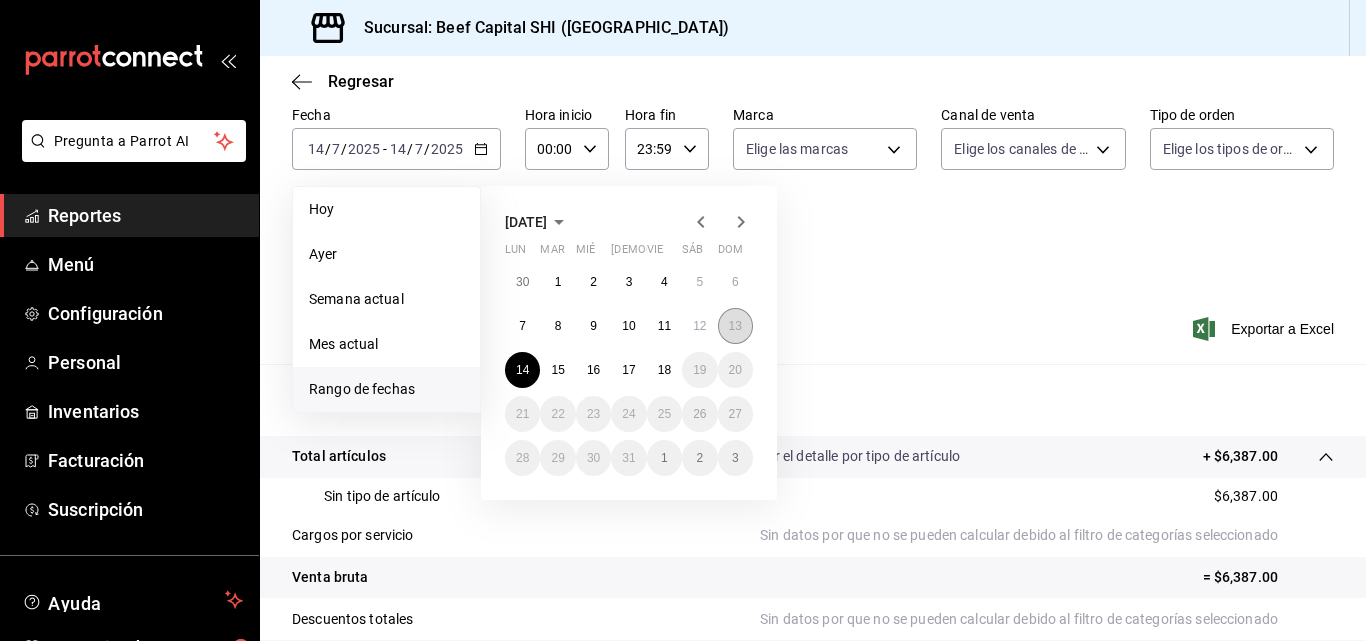 click on "13" at bounding box center (735, 326) 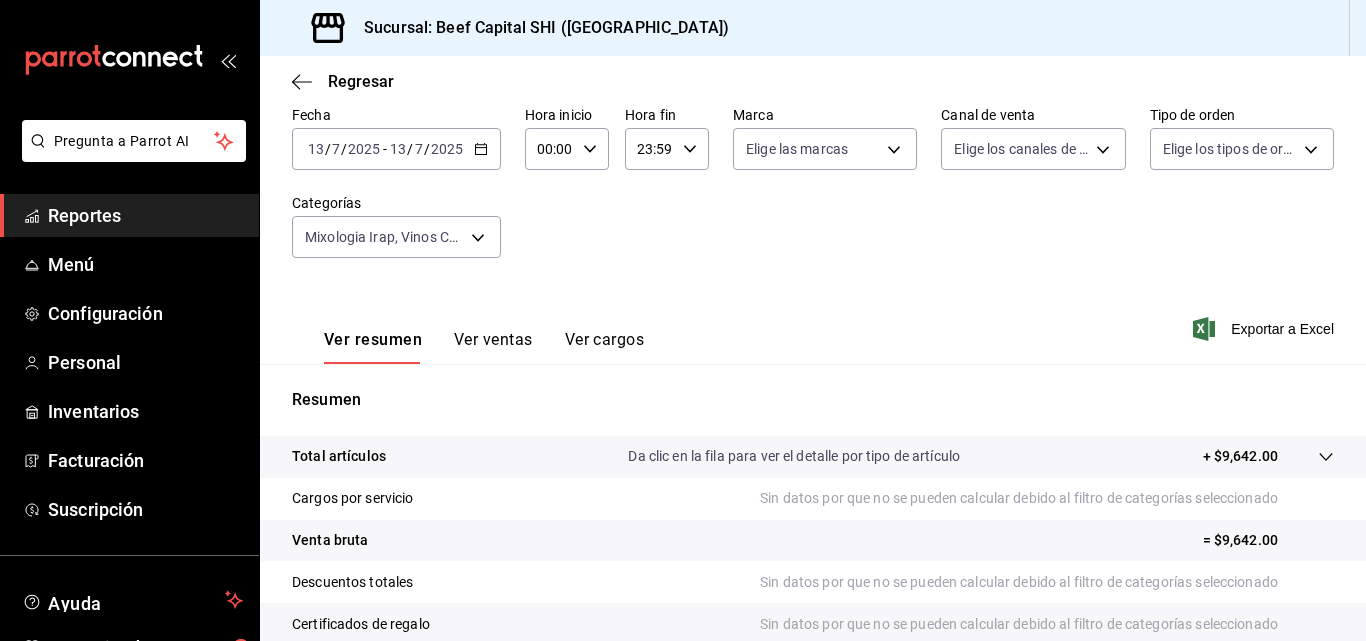 click on "+ $9,642.00" at bounding box center [1240, 456] 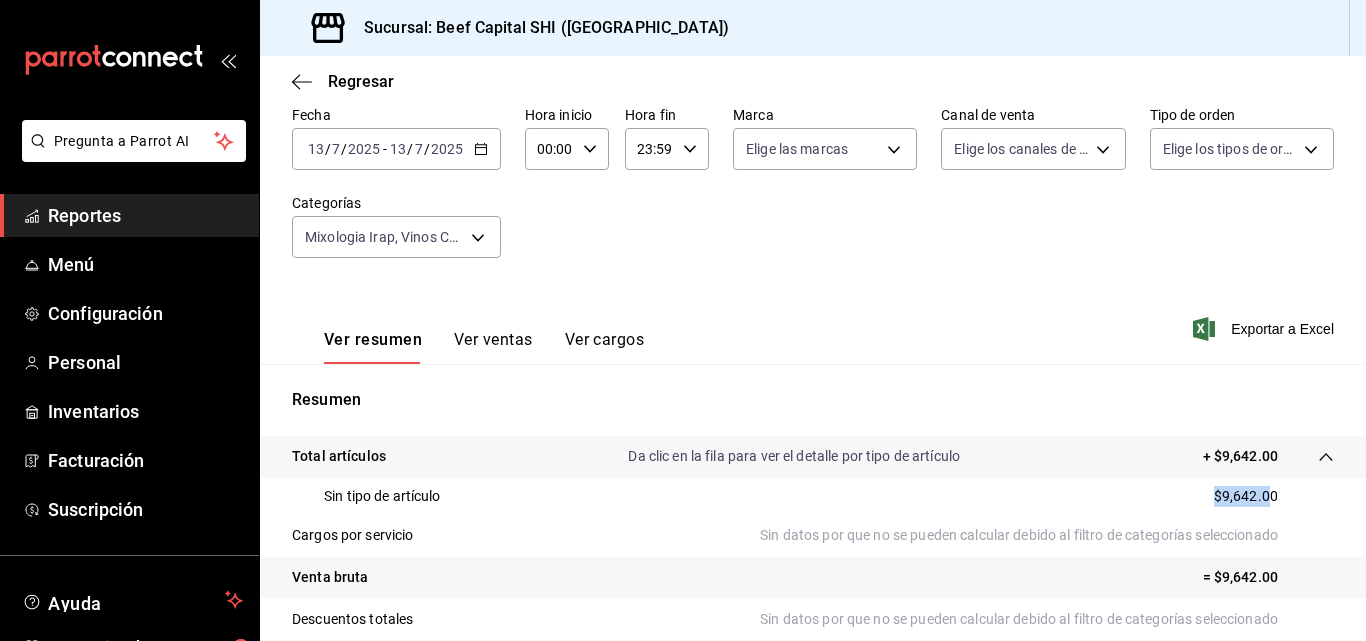 drag, startPoint x: 1253, startPoint y: 495, endPoint x: 1203, endPoint y: 488, distance: 50.48762 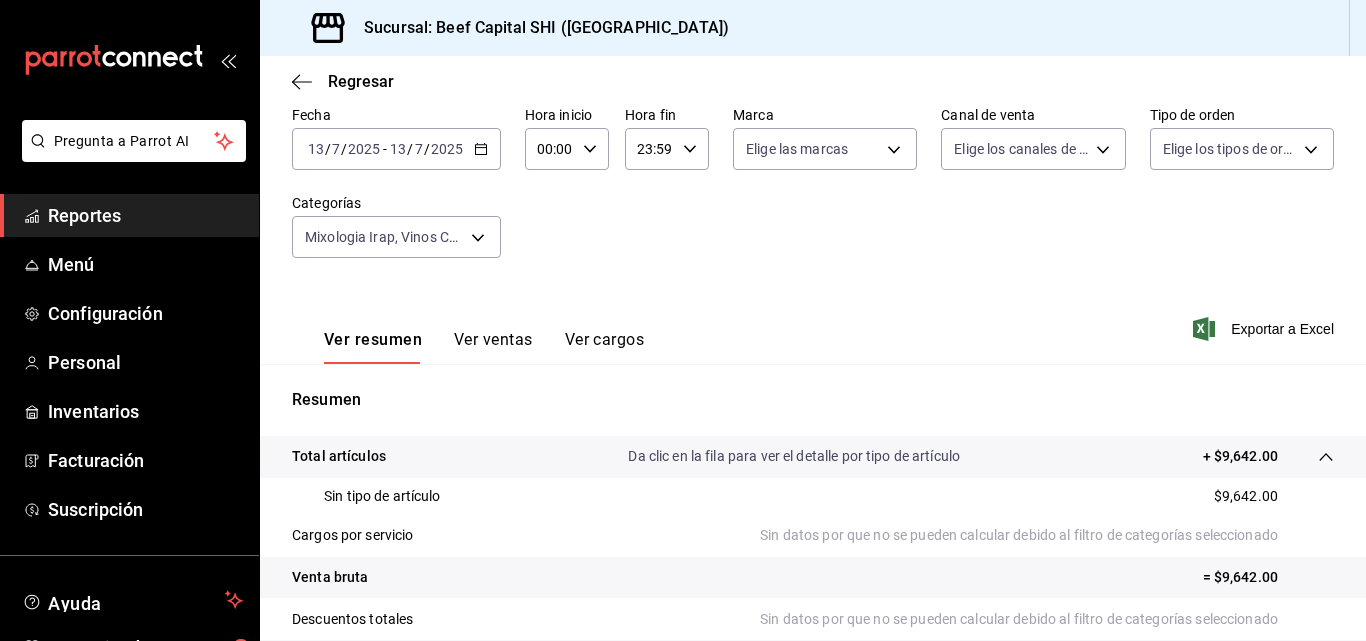 drag, startPoint x: 1241, startPoint y: 494, endPoint x: 1124, endPoint y: 504, distance: 117.426575 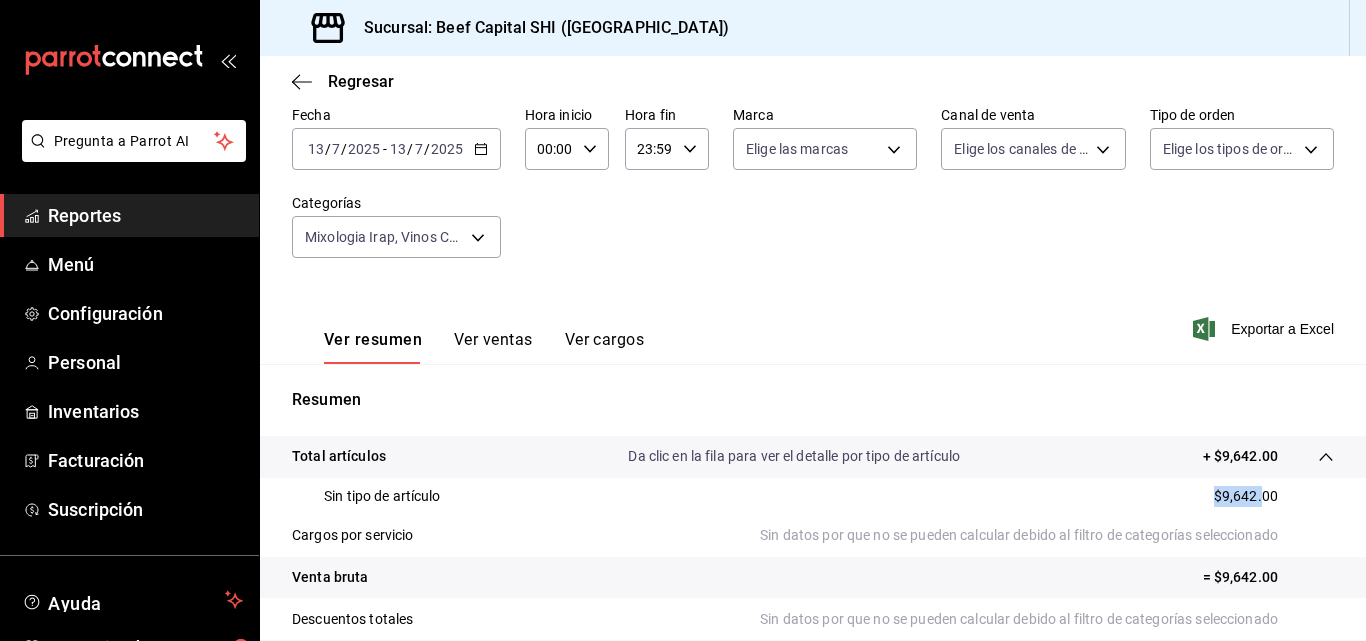drag, startPoint x: 1246, startPoint y: 501, endPoint x: 1205, endPoint y: 507, distance: 41.4367 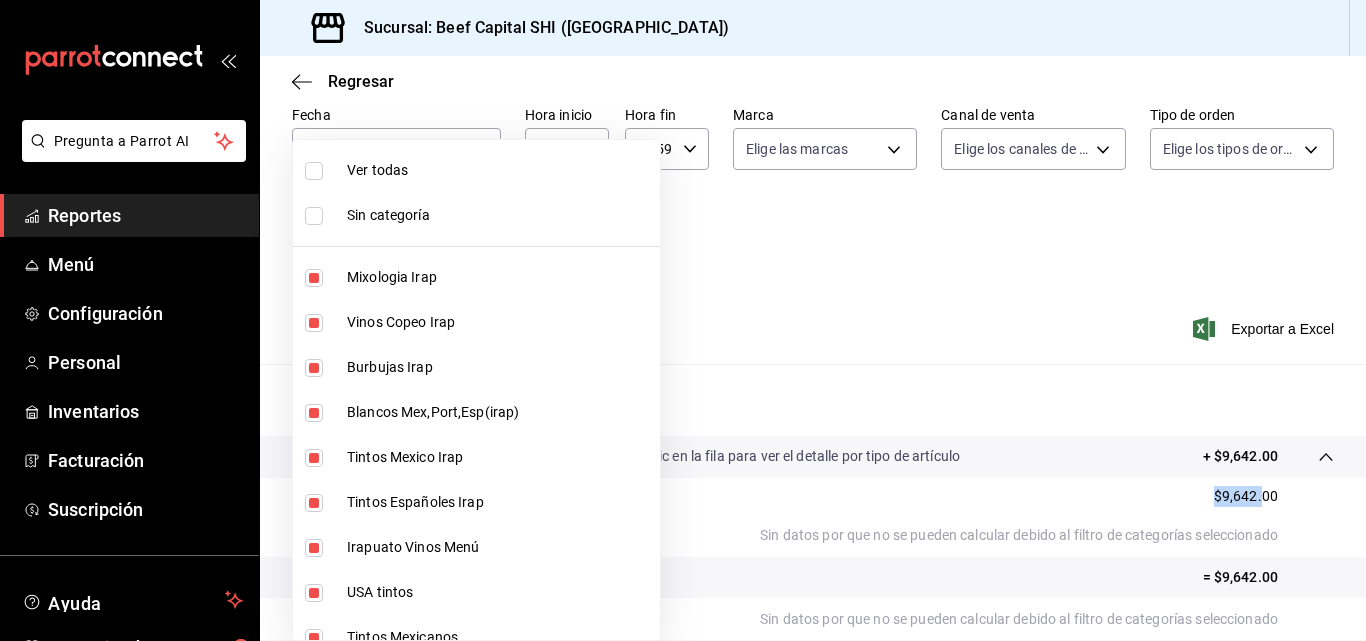 click on "Pregunta a Parrot AI Reportes   Menú   Configuración   Personal   Inventarios   Facturación   Suscripción   Ayuda Recomienda Parrot   [PERSON_NAME]   Sugerir nueva función   Sucursal: Beef Capital SHI (Irapuato) Regresar Ventas Los artículos listados no incluyen descuentos de orden y el filtro de fechas está limitado a un máximo de 31 días. Fecha [DATE] [DATE] - [DATE] [DATE] Hora inicio 00:00 Hora inicio Hora fin 23:59 Hora fin Marca Elige las marcas Canal de venta Elige los canales de venta Tipo de orden Elige los tipos de orden Categorías Ver resumen Ver ventas Ver cargos Exportar a Excel Resumen Total artículos Da clic en la fila para ver el detalle por tipo de artículo + $9,642.00 Sin tipo de artículo $9,642.00 Cargos por servicio  Sin datos por que no se pueden calcular debido al filtro de categorías seleccionado Venta bruta = $9,642.00 Descuentos totales  Sin datos por que no se pueden calcular debido al filtro de categorías seleccionado Certificados de regalo" at bounding box center (683, 320) 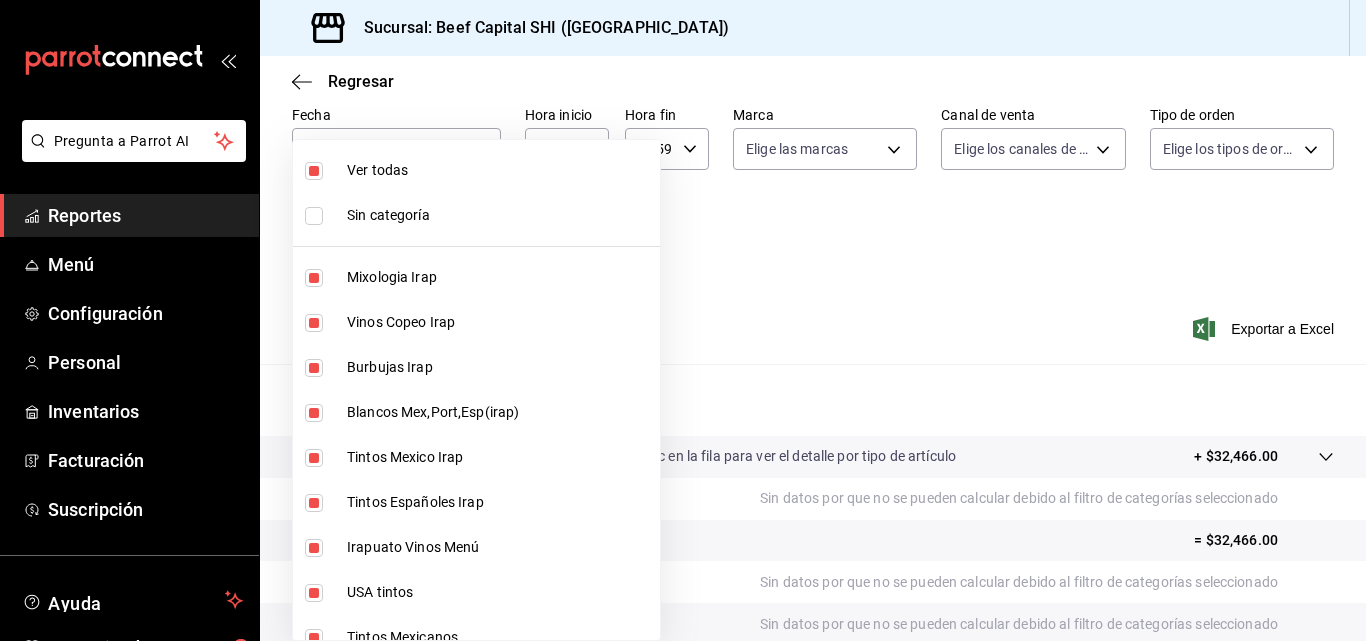 click at bounding box center (314, 171) 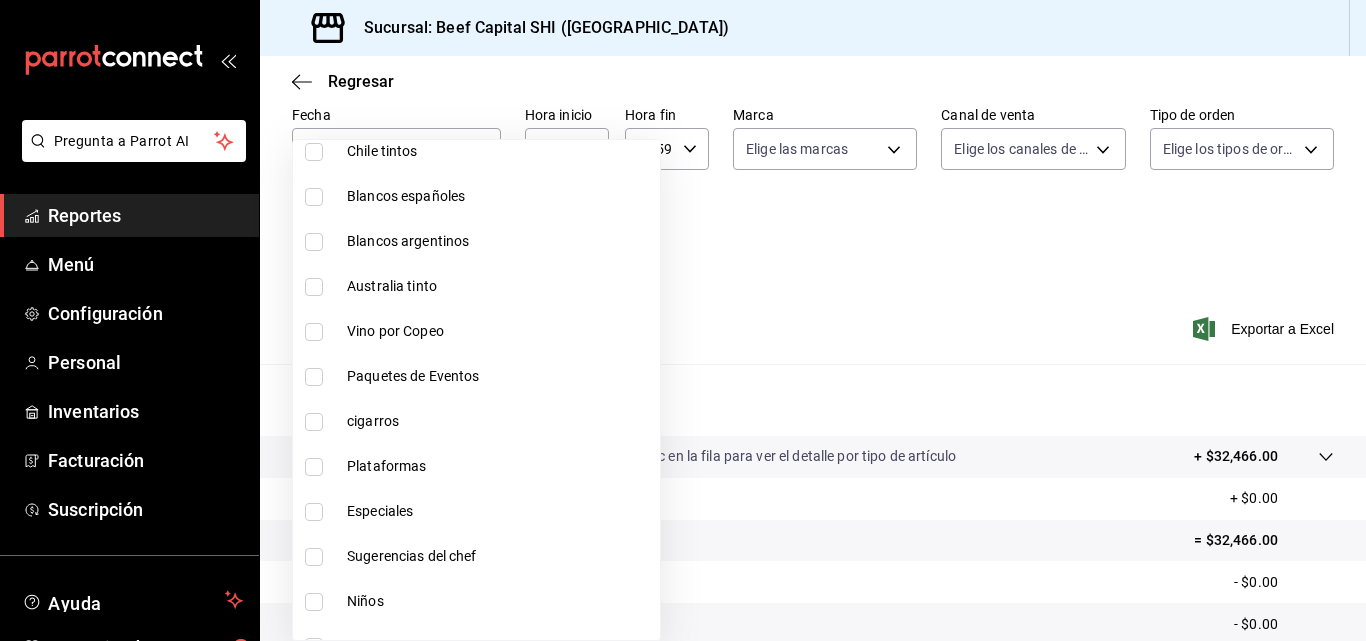 scroll, scrollTop: 800, scrollLeft: 0, axis: vertical 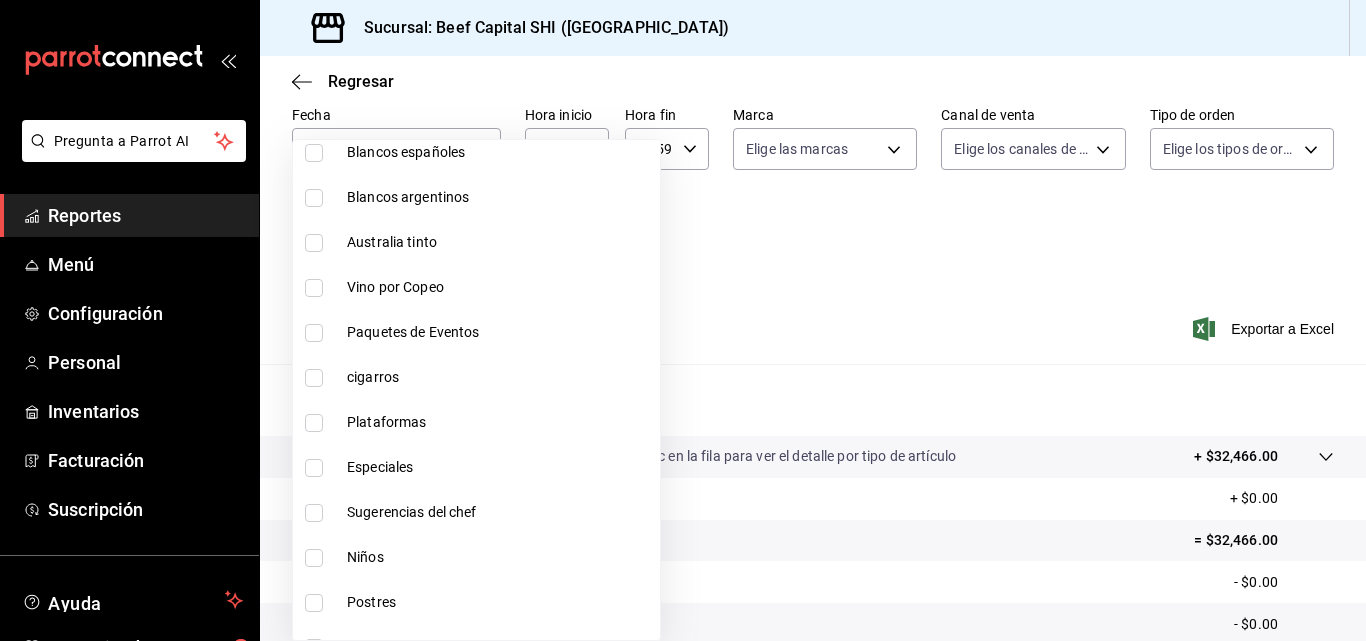 click at bounding box center [314, 378] 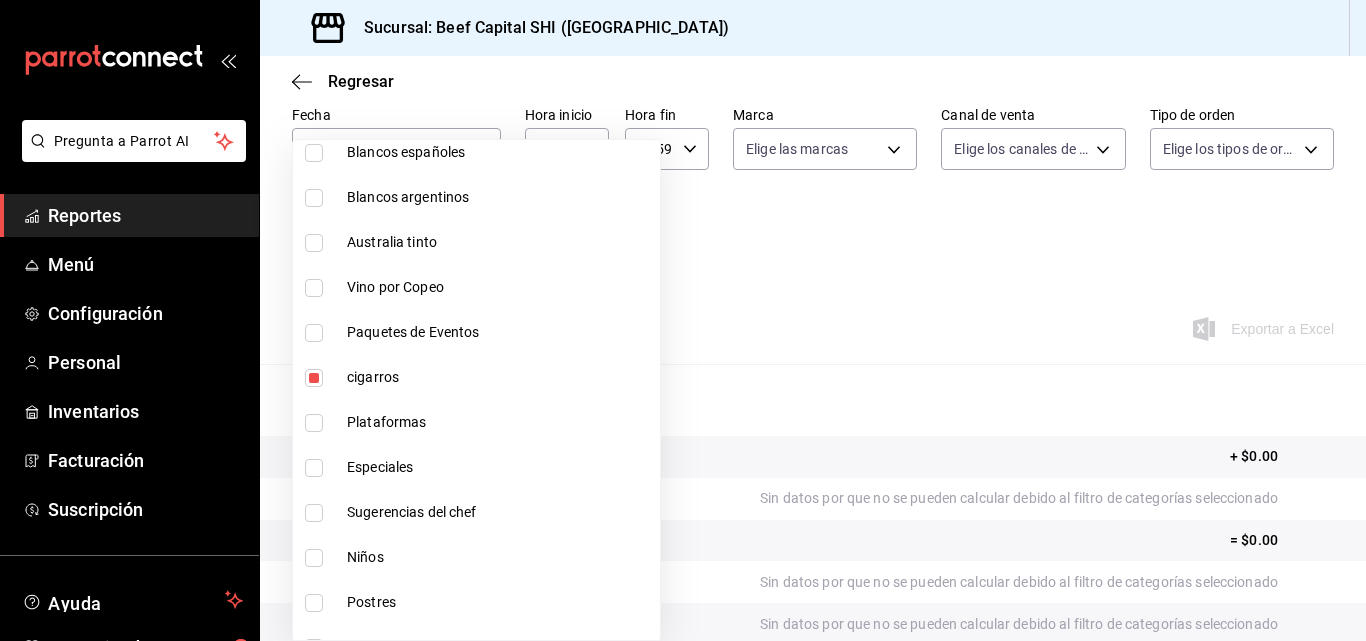 click at bounding box center [683, 320] 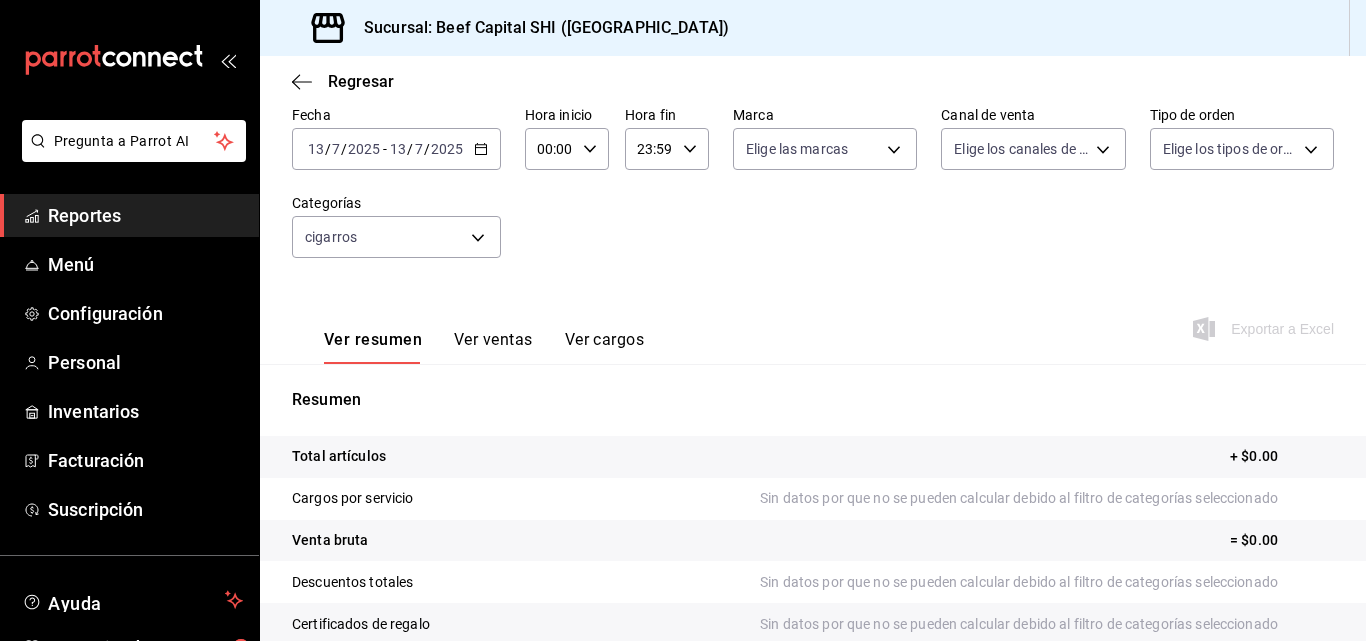 click 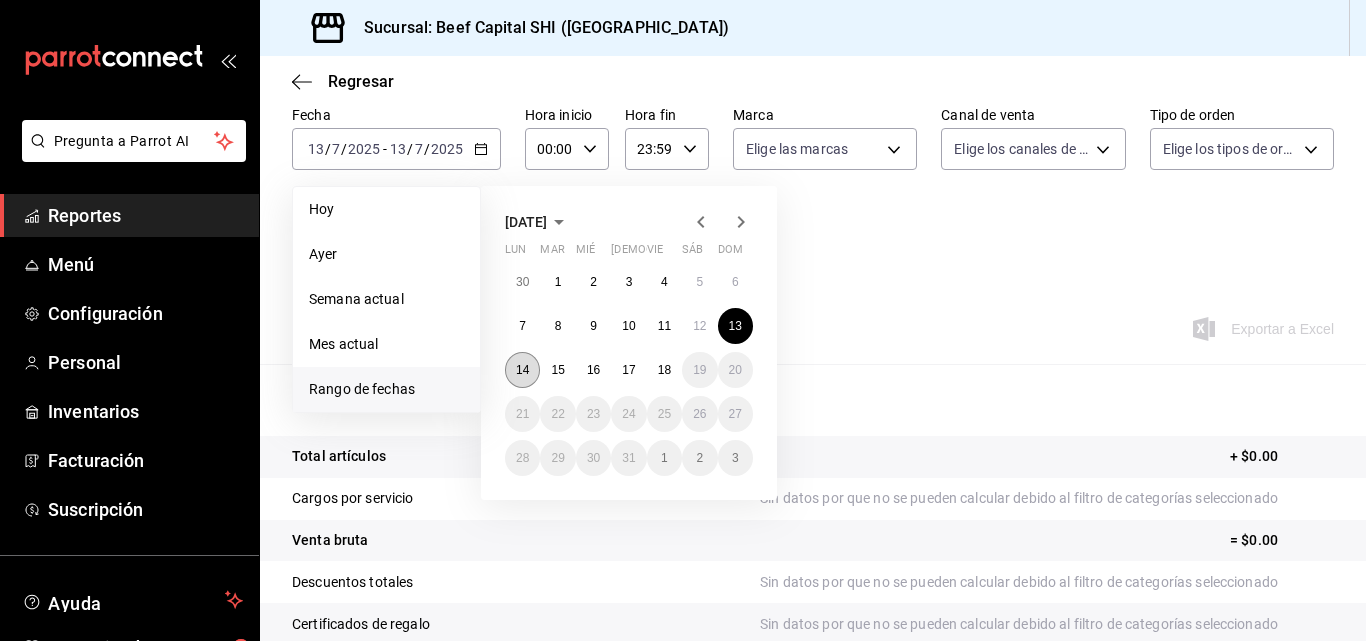 click on "14" at bounding box center [522, 370] 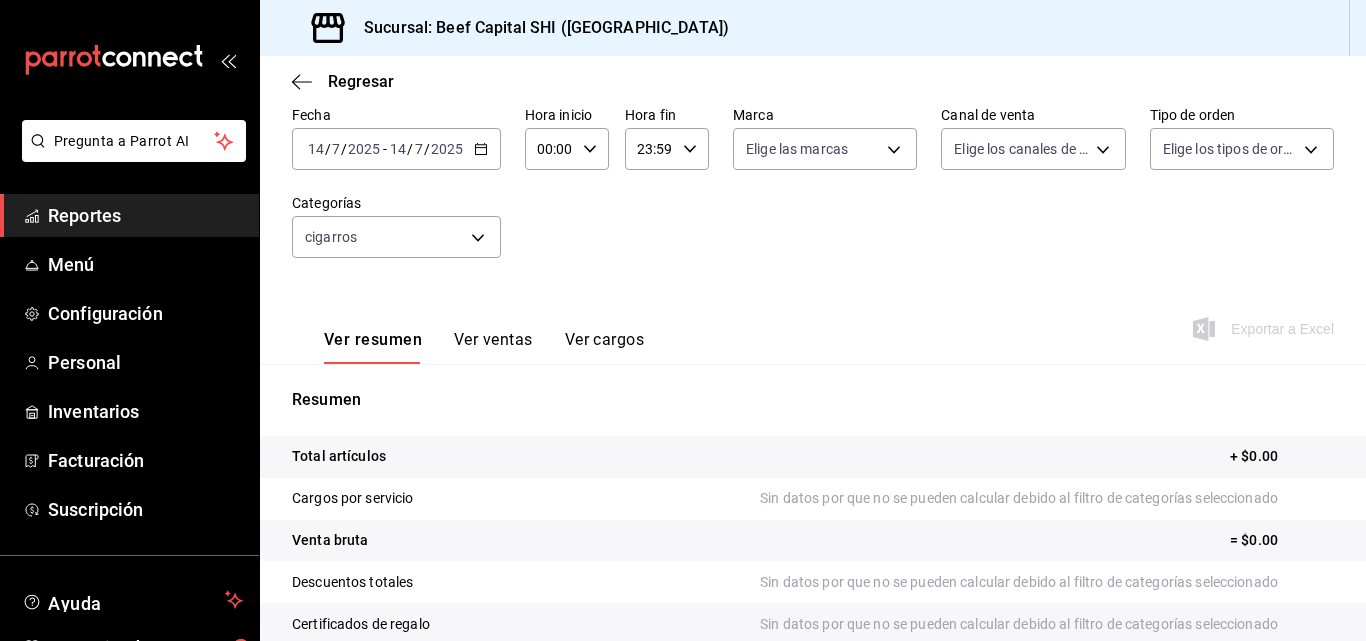 click 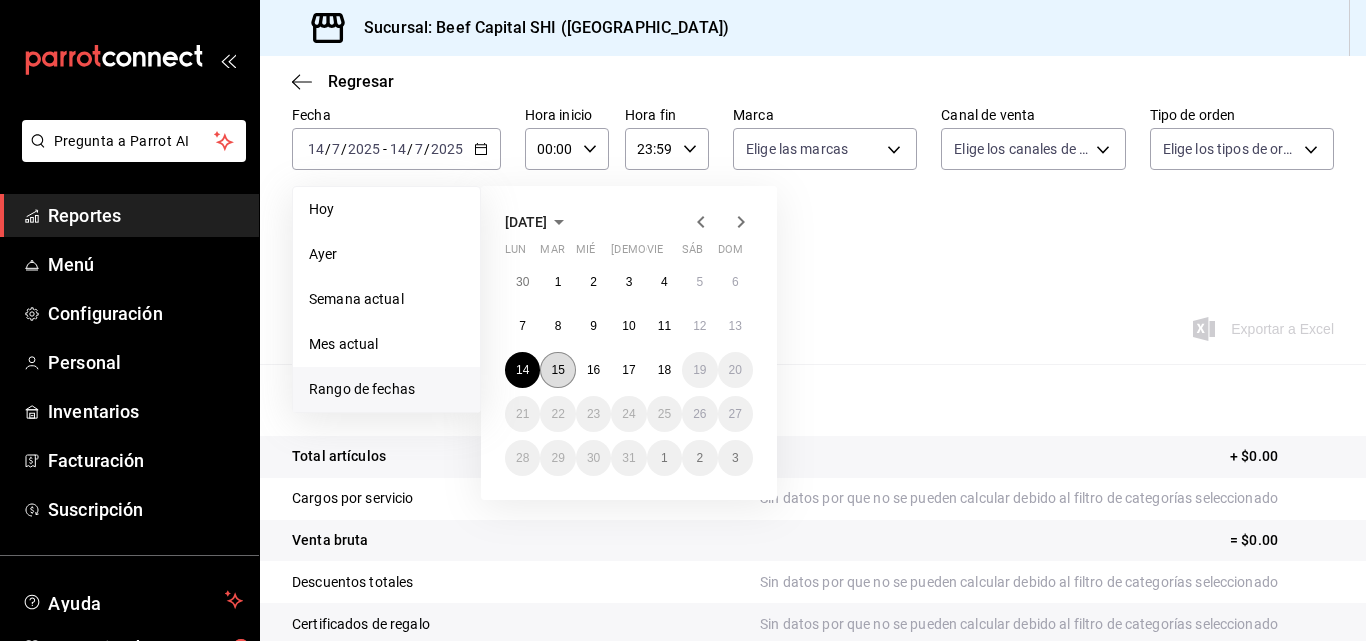 click on "15" at bounding box center (557, 370) 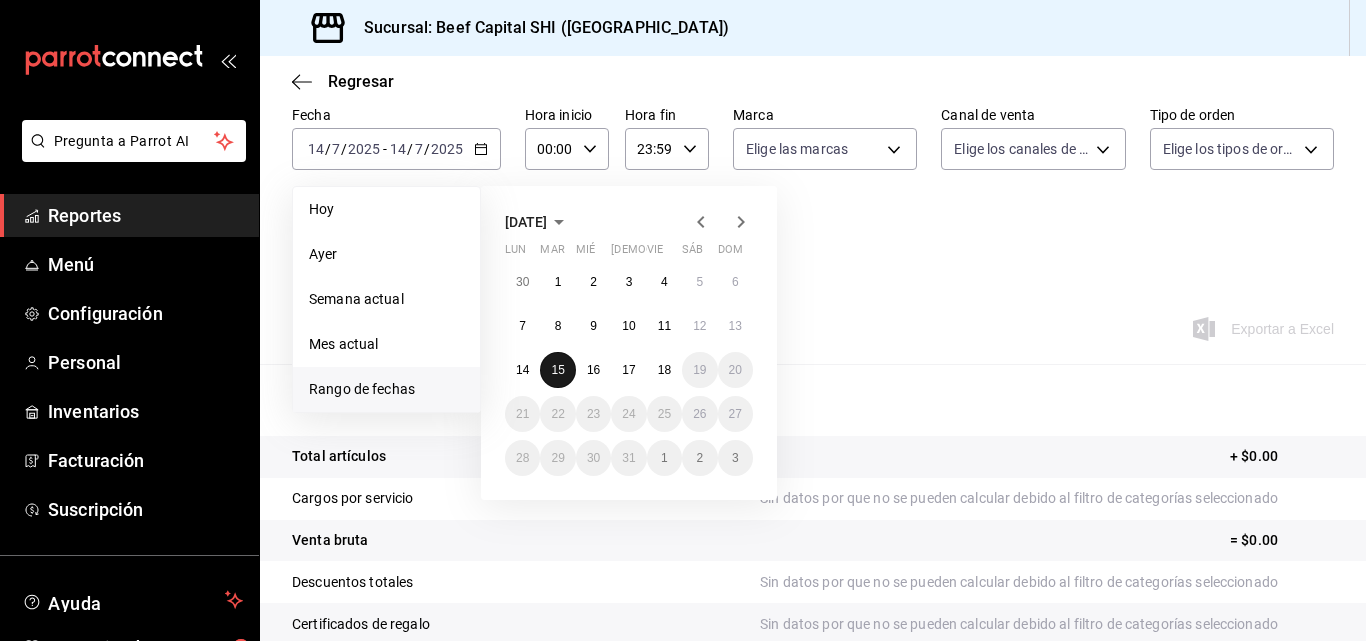 click on "15" at bounding box center [557, 370] 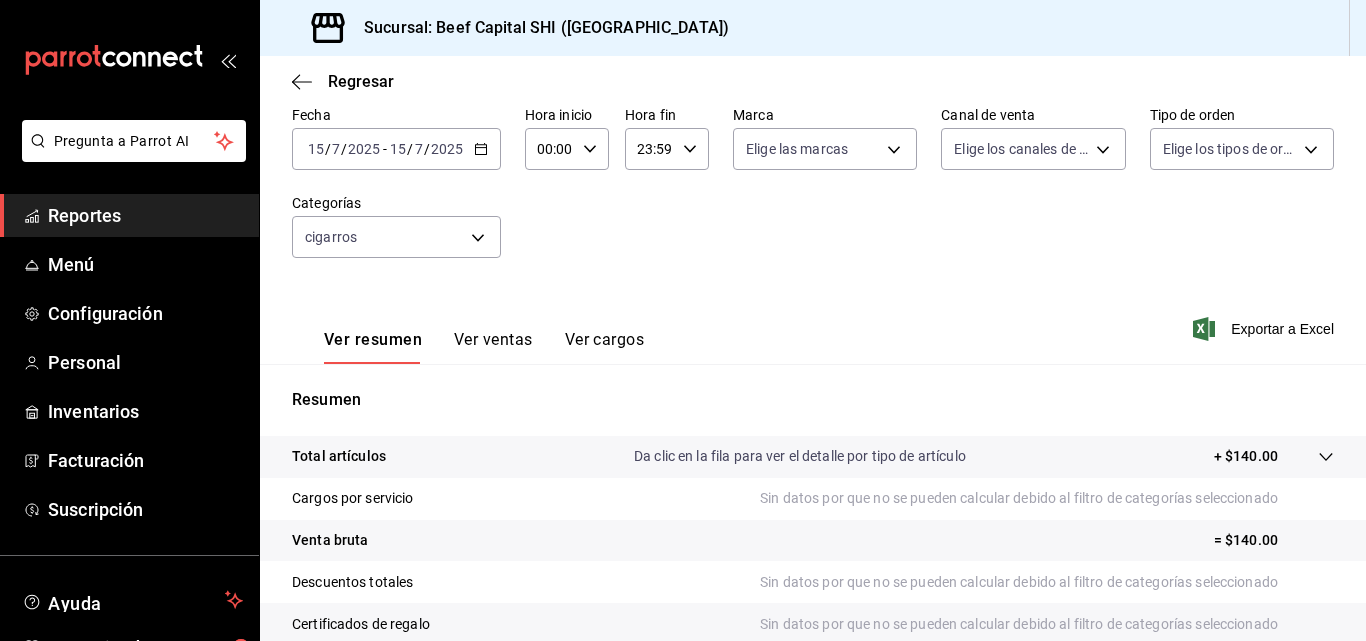 click on "[DATE] [DATE] - [DATE] [DATE]" at bounding box center [396, 149] 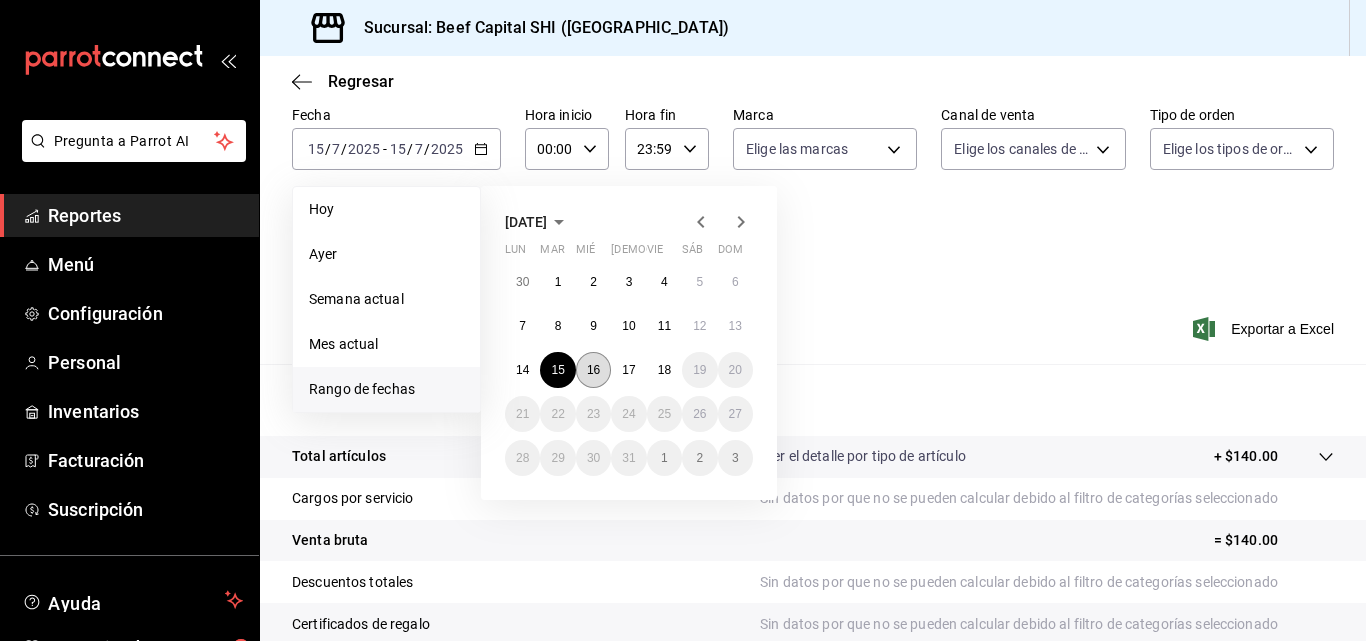 click on "16" at bounding box center (593, 370) 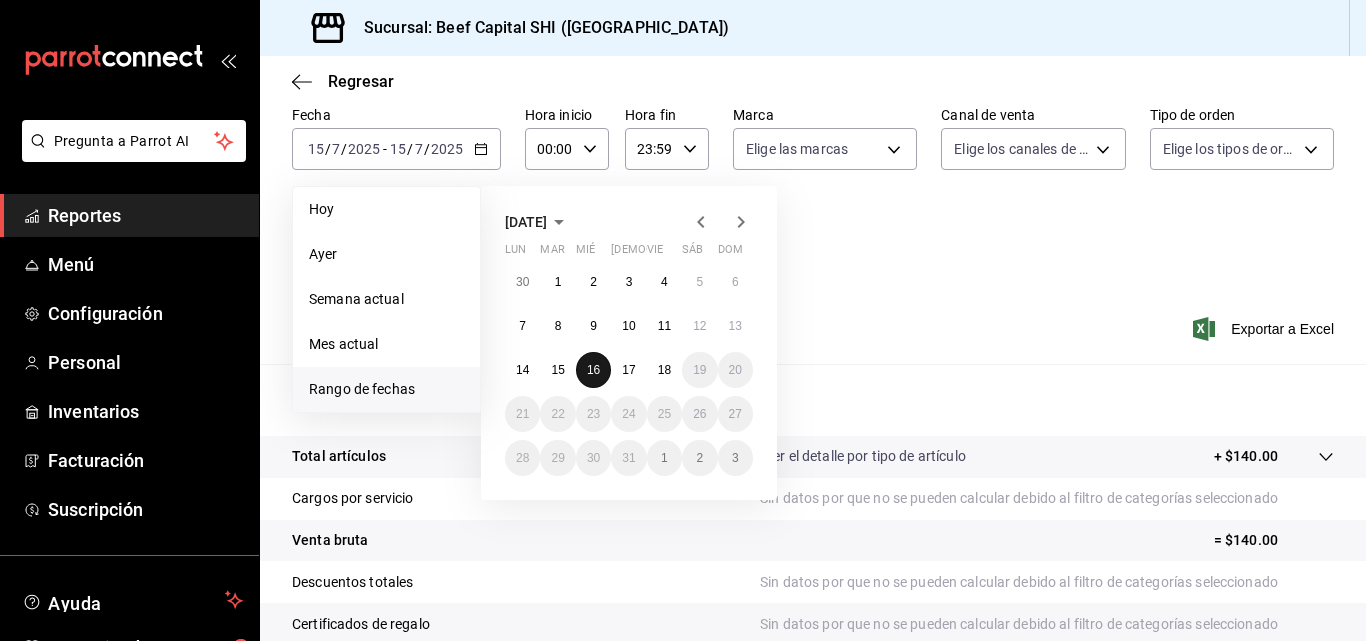 click on "16" at bounding box center [593, 370] 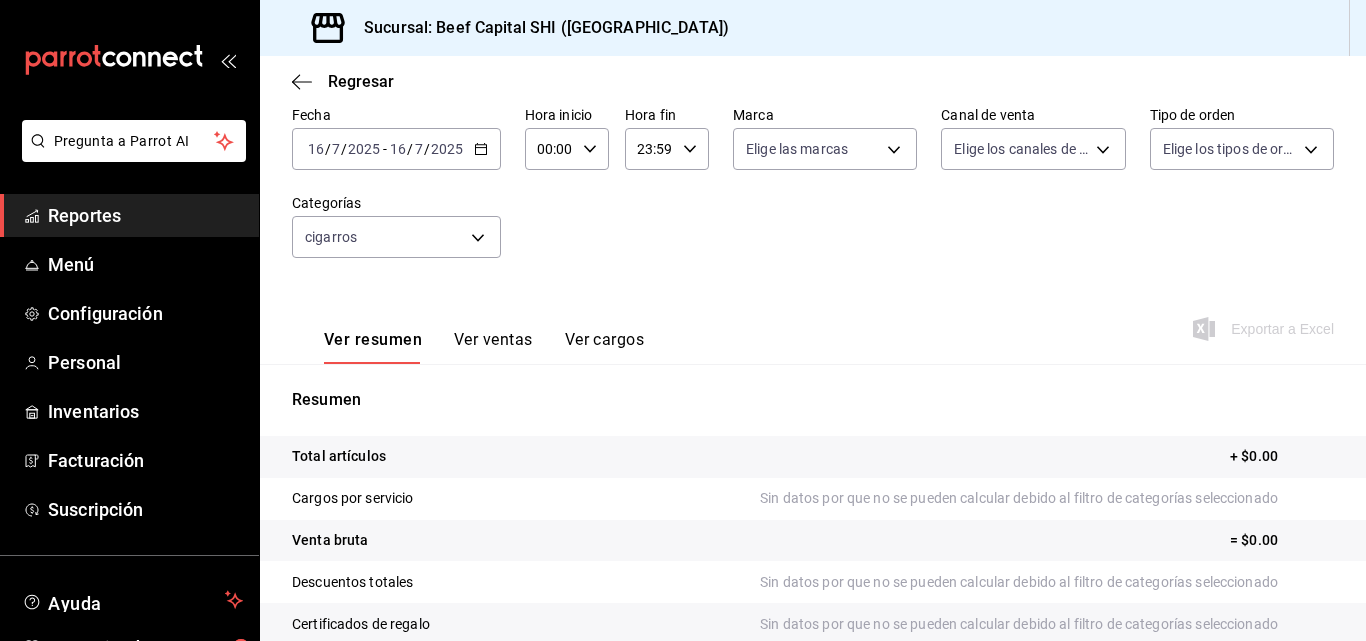 click 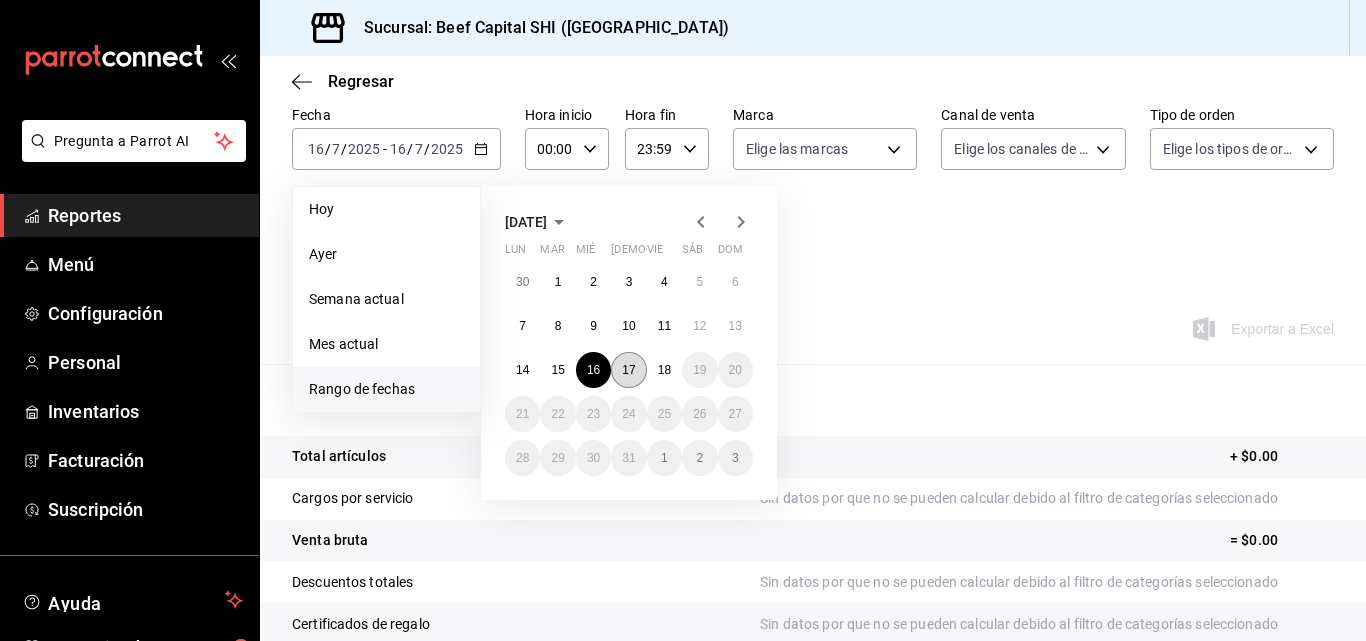 click on "17" at bounding box center [628, 370] 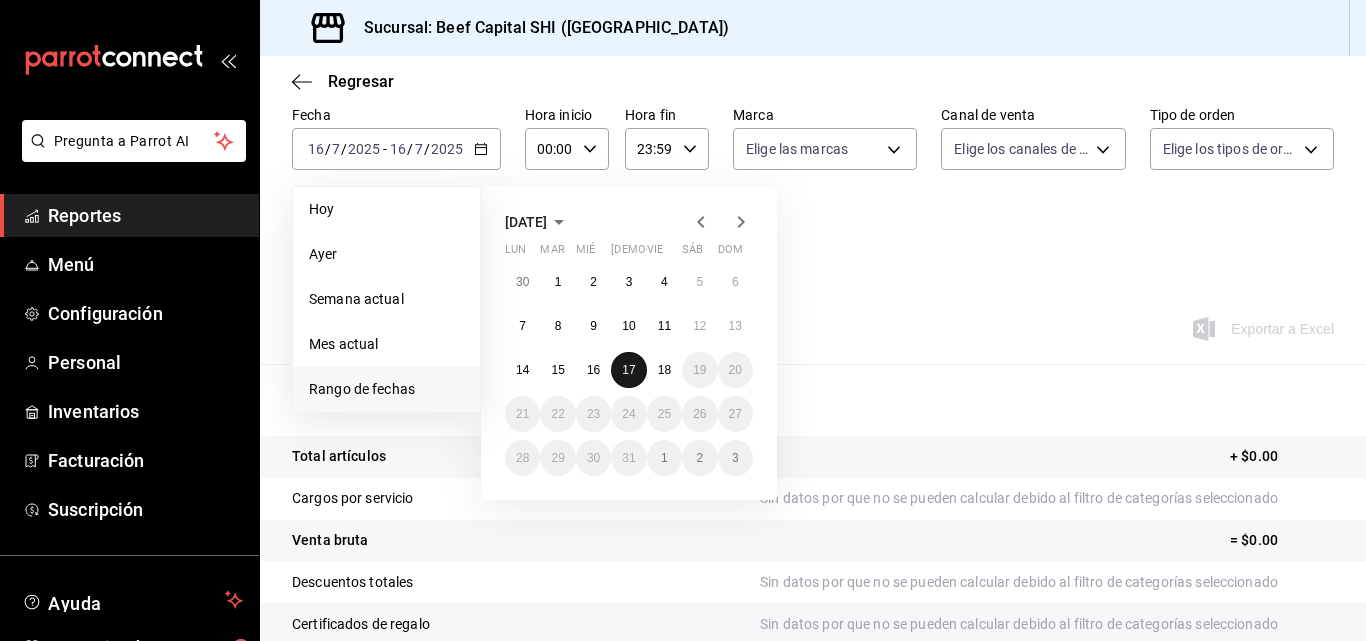 click on "17" at bounding box center (628, 370) 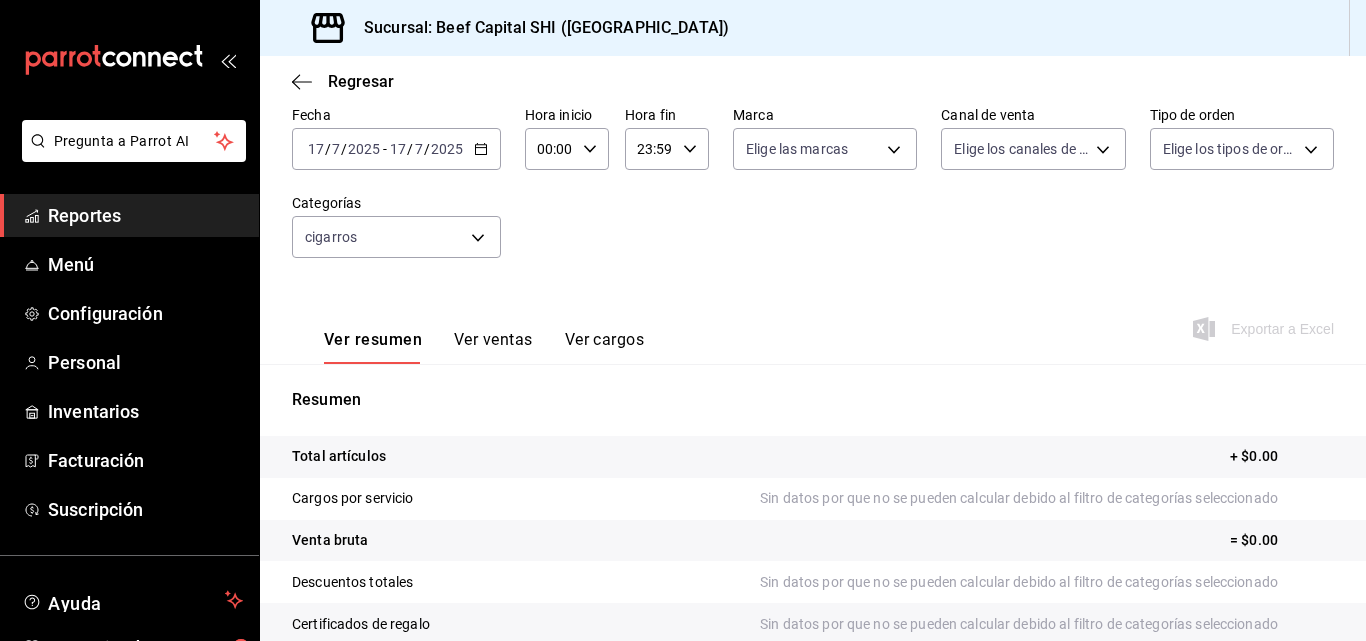 click on "[DATE] [DATE] - [DATE] [DATE]" at bounding box center (396, 149) 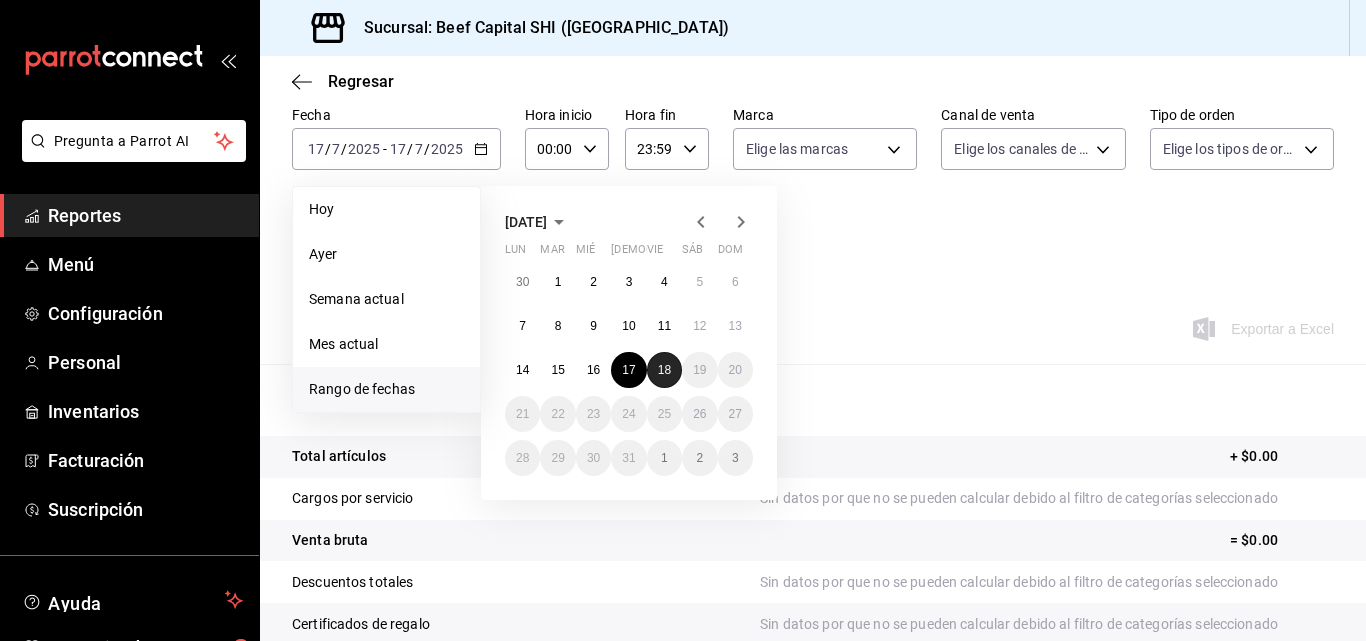 click on "18" at bounding box center (664, 370) 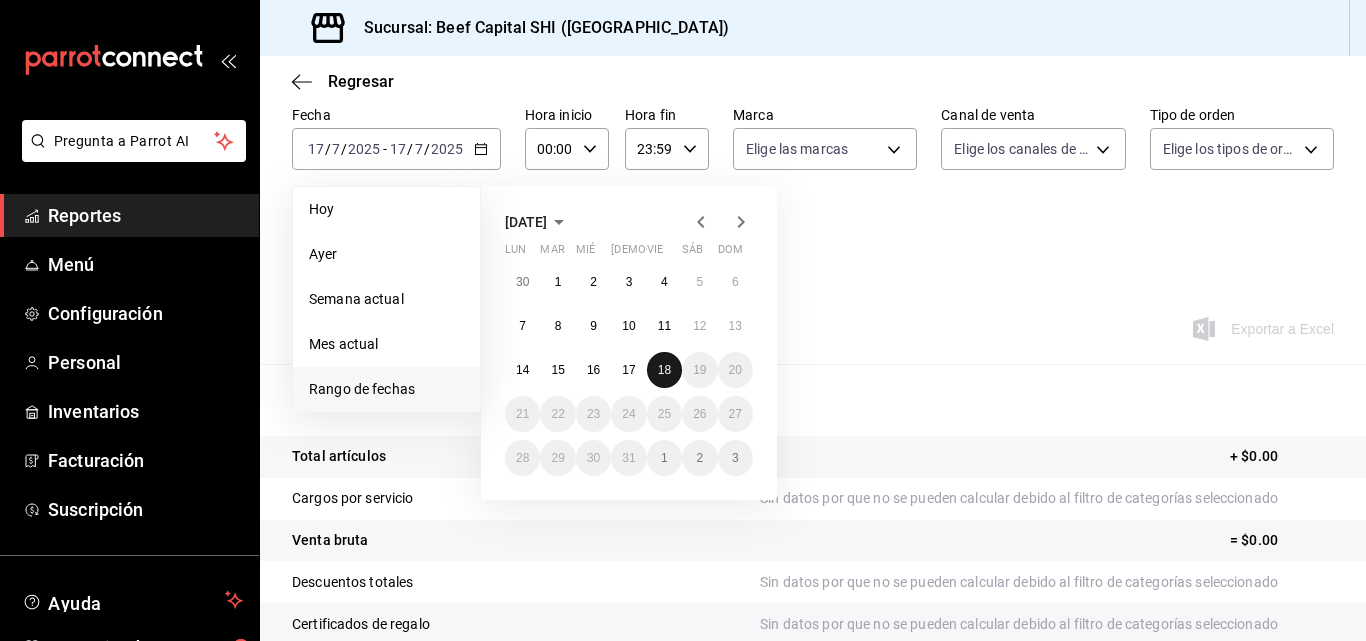 click on "18" at bounding box center [664, 370] 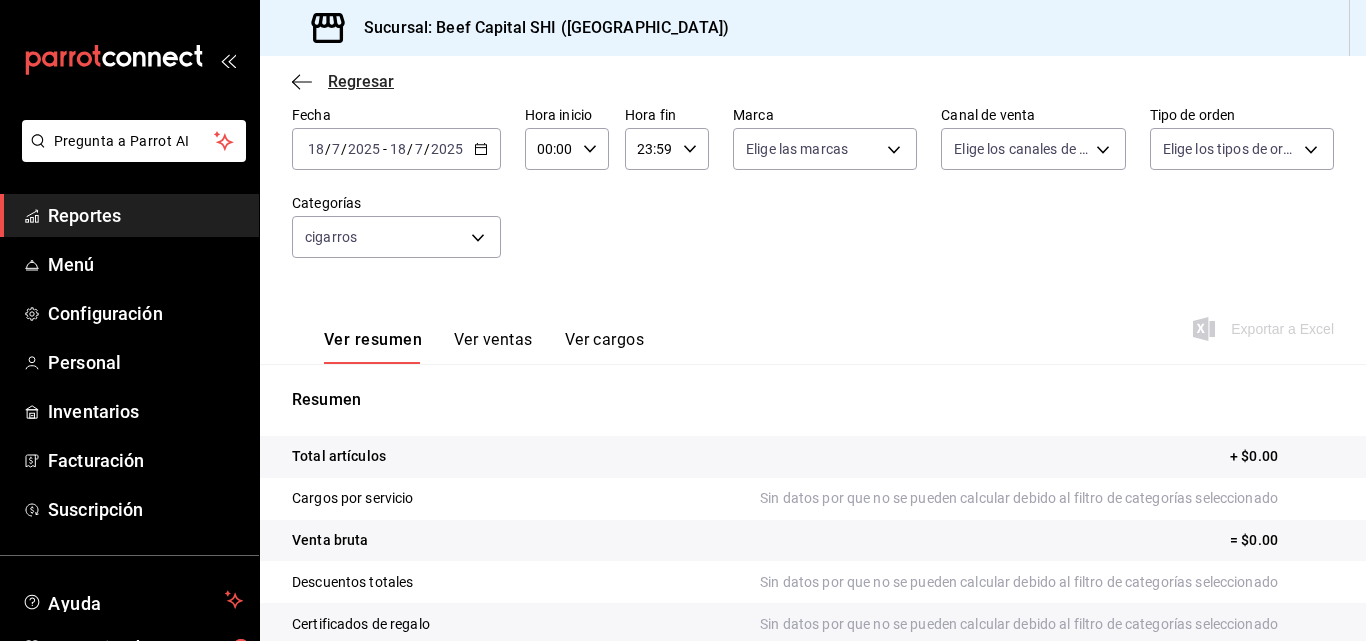 click 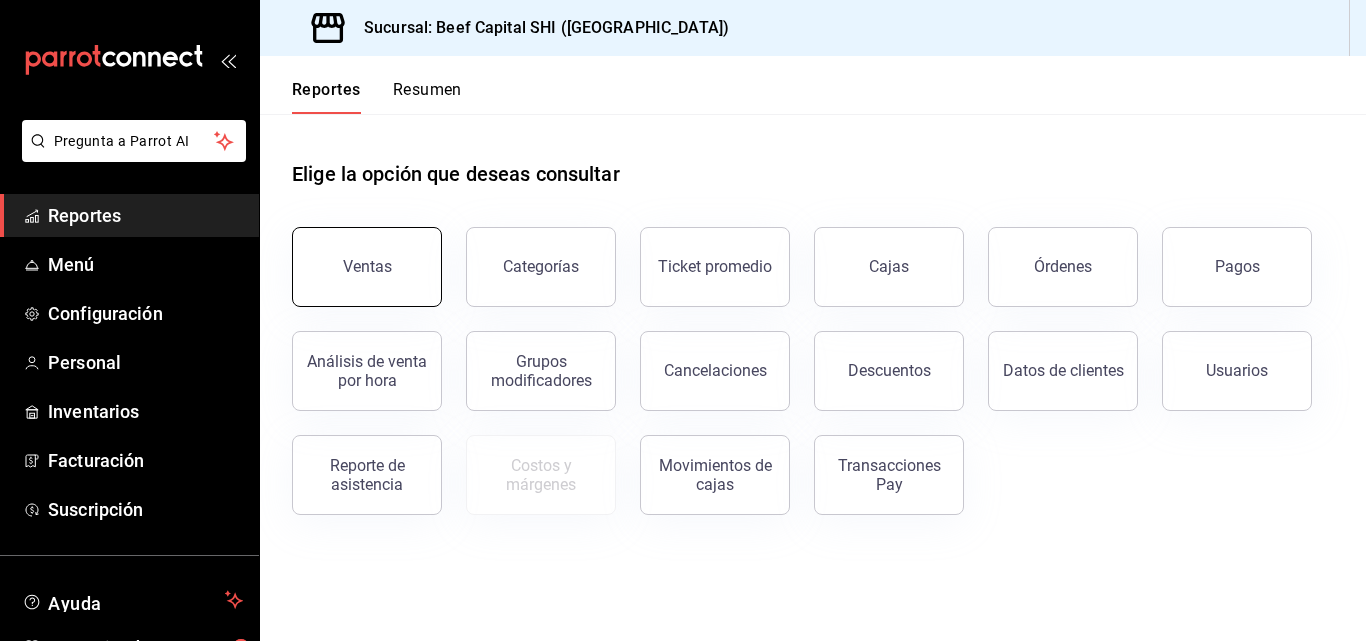 click on "Ventas" at bounding box center (367, 267) 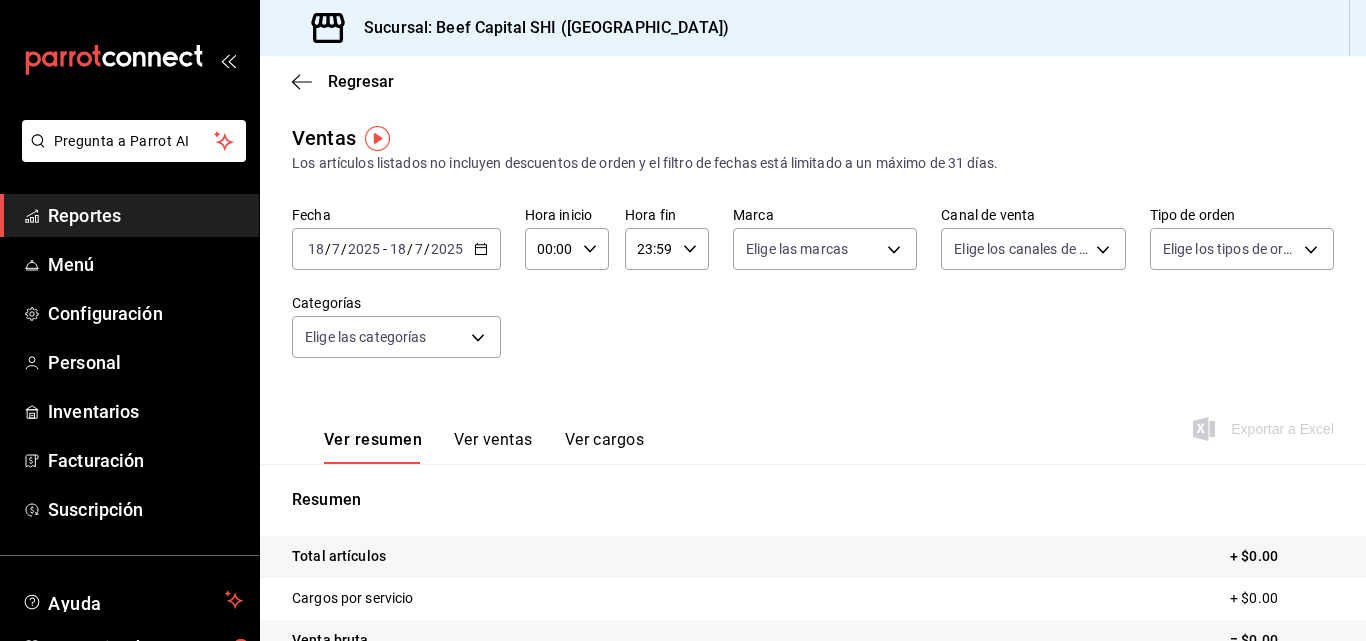 click on "[DATE] [DATE] - [DATE] [DATE]" at bounding box center (396, 249) 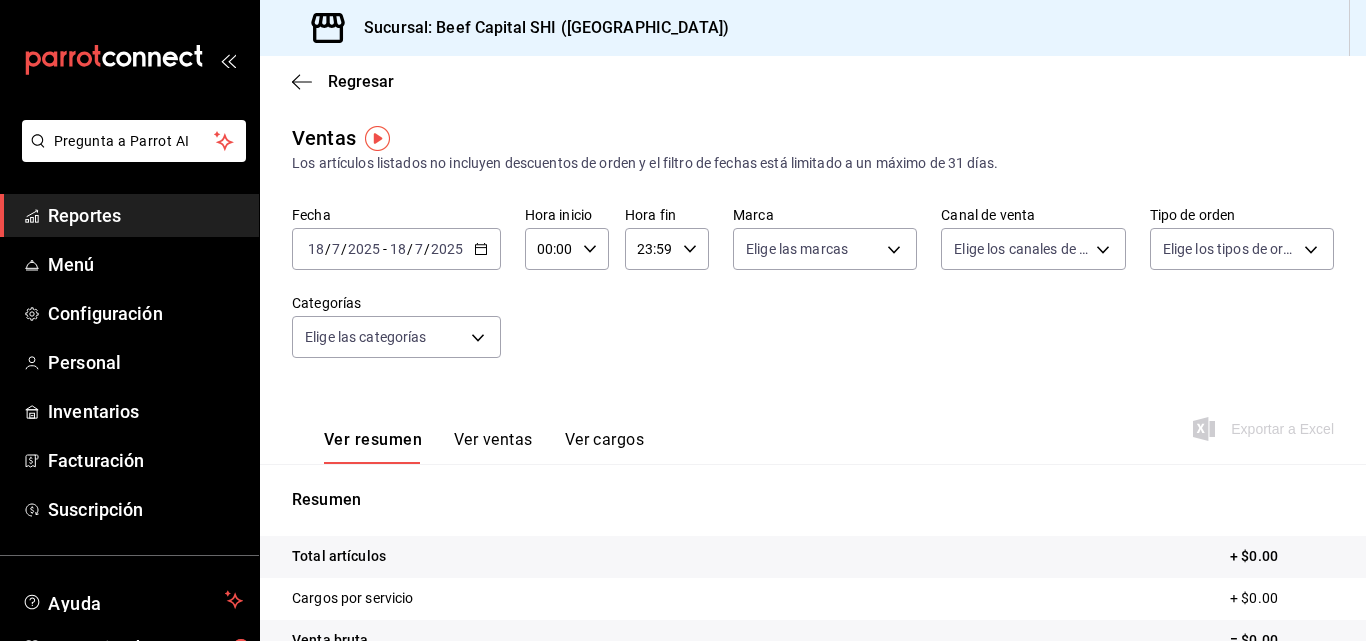 drag, startPoint x: 688, startPoint y: 350, endPoint x: 874, endPoint y: 272, distance: 201.69284 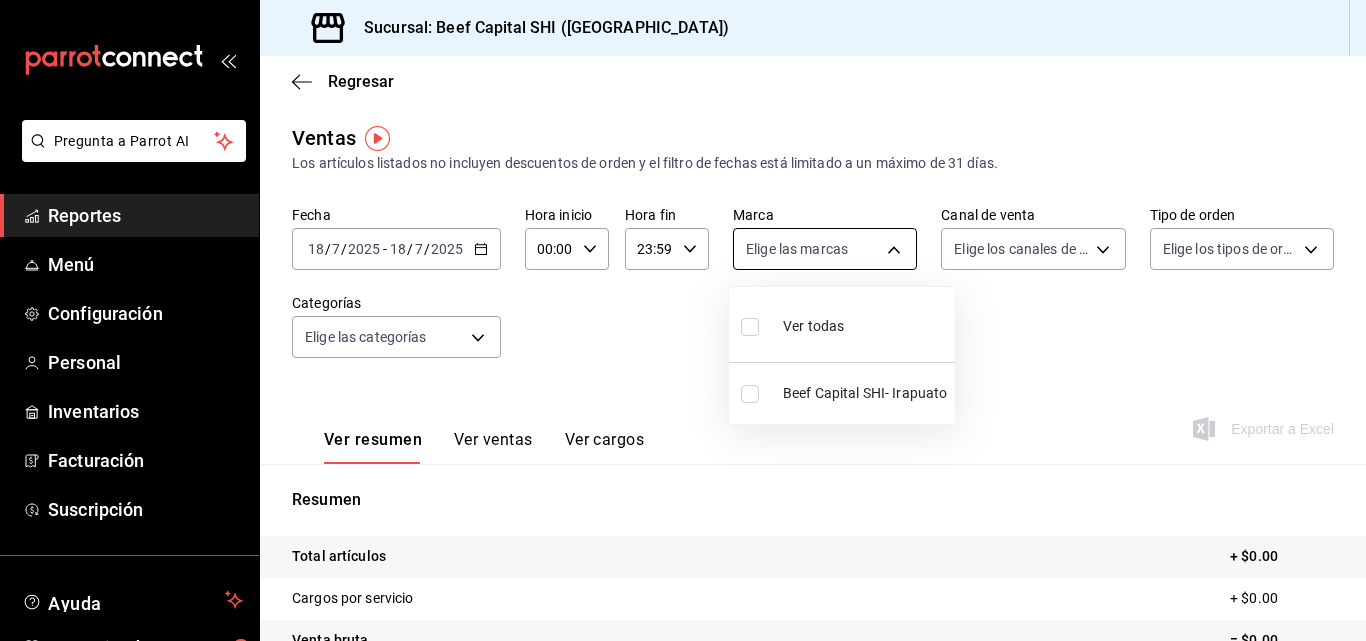 click on "Pregunta a Parrot AI Reportes   Menú   Configuración   Personal   Inventarios   Facturación   Suscripción   Ayuda Recomienda Parrot   [PERSON_NAME]   Sugerir nueva función   Sucursal: Beef Capital SHI (Irapuato) Regresar Ventas Los artículos listados no incluyen descuentos de orden y el filtro de fechas está limitado a un máximo de 31 días. Fecha [DATE] [DATE] - [DATE] [DATE] Hora inicio 00:00 Hora inicio Hora fin 23:59 Hora fin Marca Elige las marcas Canal de venta Elige los canales de venta Tipo de orden Elige los tipos de orden Categorías Elige las categorías Ver resumen Ver ventas Ver cargos Exportar a Excel Resumen Total artículos + $0.00 Cargos por servicio + $0.00 Venta bruta = $0.00 Descuentos totales - $0.00 Certificados de regalo - $0.00 Venta total = $0.00 Impuestos - $0.00 Venta neta = $0.00 GANA 1 MES GRATIS EN TU SUSCRIPCIÓN AQUÍ Ver video tutorial Ir a video Pregunta a Parrot AI Reportes   Menú   Configuración   Personal   Inventarios   Facturación" at bounding box center [683, 320] 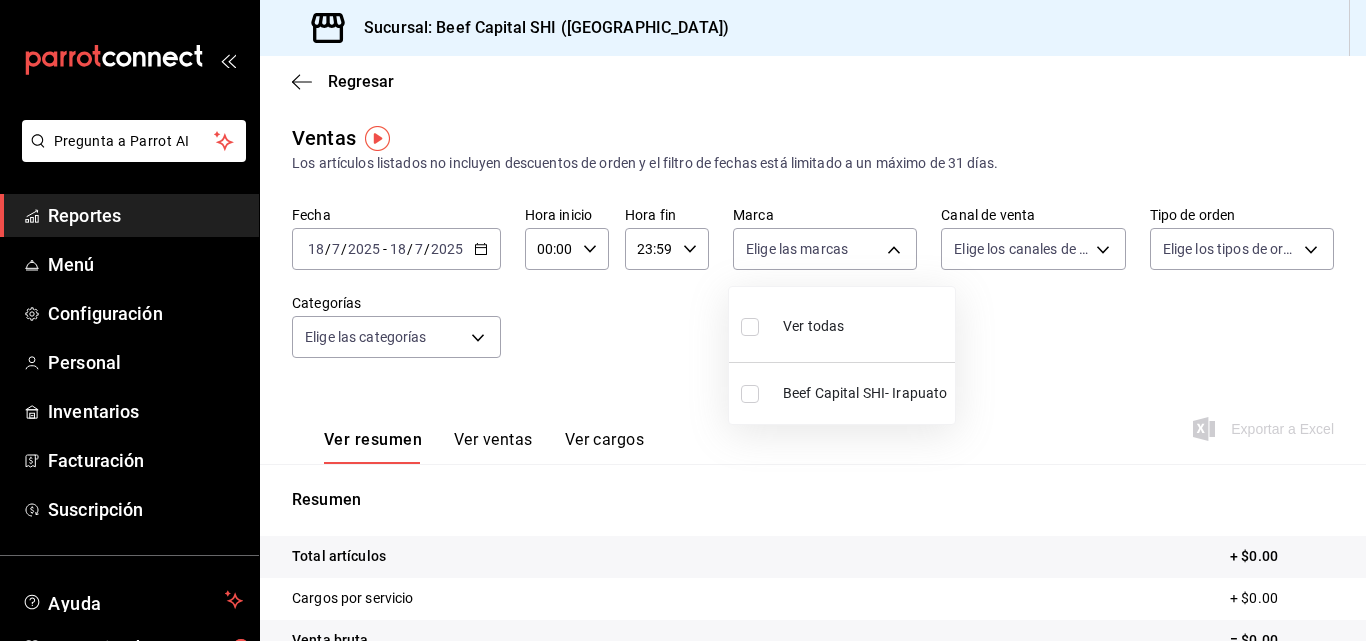 drag, startPoint x: 816, startPoint y: 322, endPoint x: 886, endPoint y: 304, distance: 72.277245 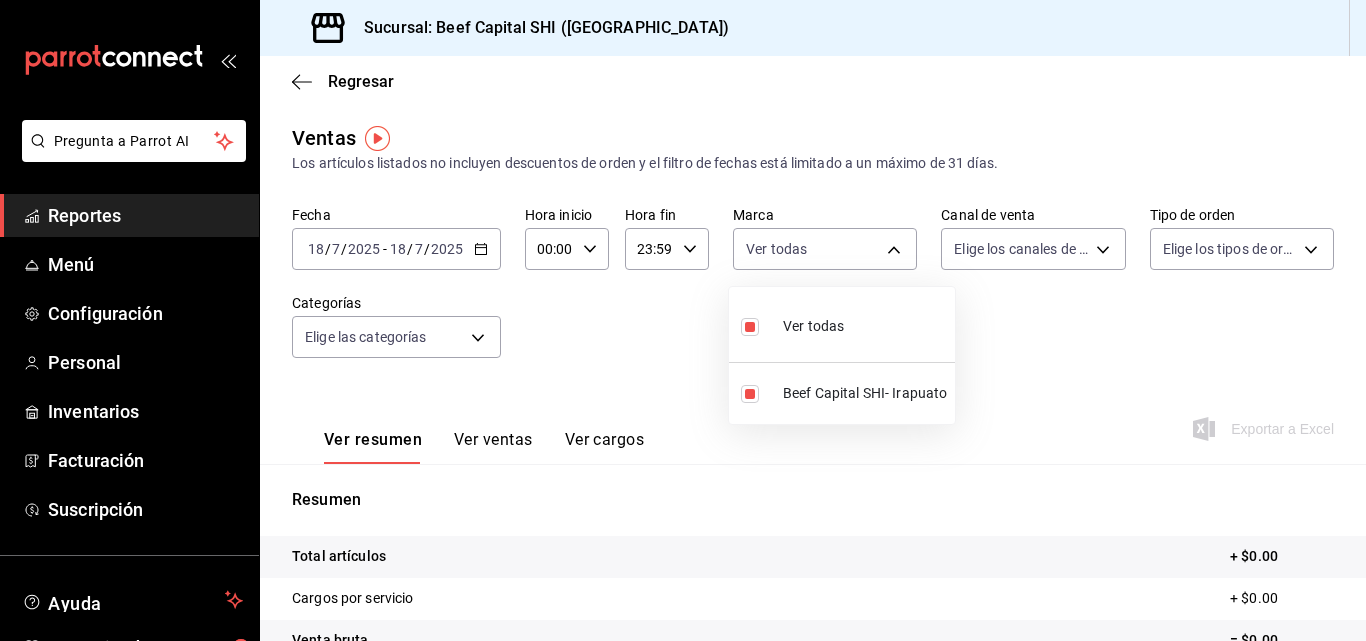 click at bounding box center [683, 320] 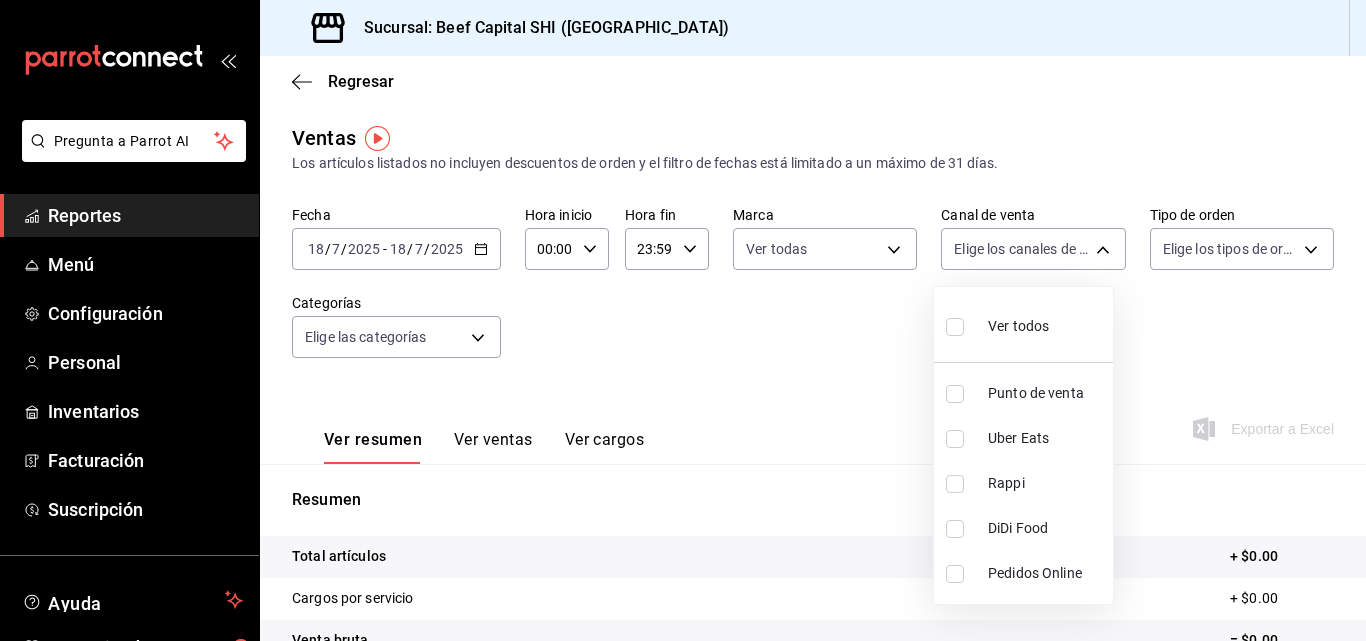 click on "Pregunta a Parrot AI Reportes   Menú   Configuración   Personal   Inventarios   Facturación   Suscripción   Ayuda Recomienda Parrot   [PERSON_NAME]   Sugerir nueva función   Sucursal: Beef Capital SHI (Irapuato) Regresar Ventas Los artículos listados no incluyen descuentos de orden y el filtro de fechas está limitado a un máximo de 31 días. Fecha [DATE] [DATE] - [DATE] [DATE] Hora inicio 00:00 Hora inicio Hora fin 23:59 Hora fin Marca Ver todas 605647f7-5ddc-403a-84da-aa3c8a25865f Canal de venta Elige los canales de venta Tipo de orden Elige los tipos de orden Categorías Elige las categorías Ver resumen Ver ventas Ver cargos Exportar a Excel Resumen Total artículos + $0.00 Cargos por servicio + $0.00 Venta bruta = $0.00 Descuentos totales - $0.00 Certificados de regalo - $0.00 Venta total = $0.00 Impuestos - $0.00 Venta neta = $0.00 GANA 1 MES GRATIS EN TU SUSCRIPCIÓN AQUÍ Ver video tutorial Ir a video Pregunta a Parrot AI Reportes   Menú   Configuración   Personal" at bounding box center [683, 320] 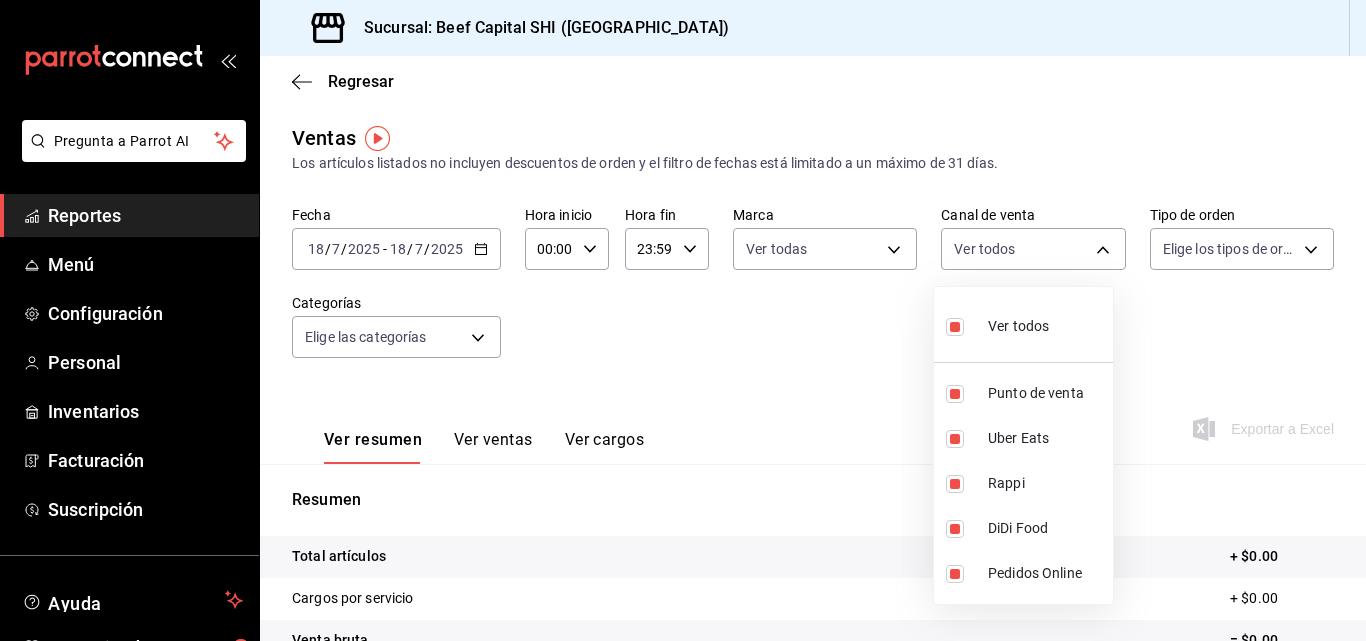 click at bounding box center [683, 320] 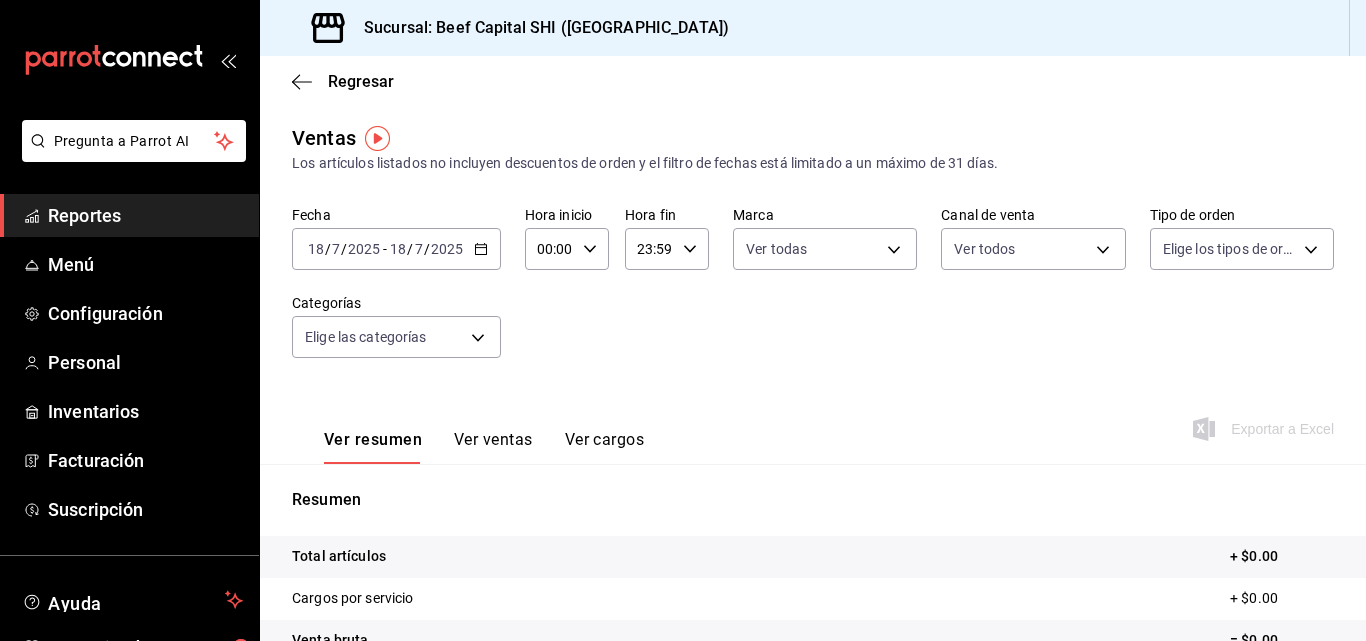 click on "Pregunta a Parrot AI Reportes   Menú   Configuración   Personal   Inventarios   Facturación   Suscripción   Ayuda Recomienda Parrot   [PERSON_NAME]   Sugerir nueva función   Sucursal: Beef Capital SHI (Irapuato) Regresar Ventas Los artículos listados no incluyen descuentos de orden y el filtro de fechas está limitado a un máximo de 31 días. Fecha [DATE] [DATE] - [DATE] [DATE] Hora inicio 00:00 Hora inicio Hora fin 23:59 Hora fin Marca Ver todas 605647f7-5ddc-403a-84da-aa3c8a25865f Canal de venta Ver todos PARROT,UBER_EATS,RAPPI,DIDI_FOOD,ONLINE Tipo de orden Elige los tipos de orden Categorías Elige las categorías Ver resumen Ver ventas Ver cargos Exportar a Excel Resumen Total artículos + $0.00 Cargos por servicio + $0.00 Venta bruta = $0.00 Descuentos totales - $0.00 Certificados de regalo - $0.00 Venta total = $0.00 Impuestos - $0.00 Venta neta = $0.00 GANA 1 MES GRATIS EN TU SUSCRIPCIÓN AQUÍ Ver video tutorial Ir a video Pregunta a Parrot AI Reportes   Menú" at bounding box center (683, 320) 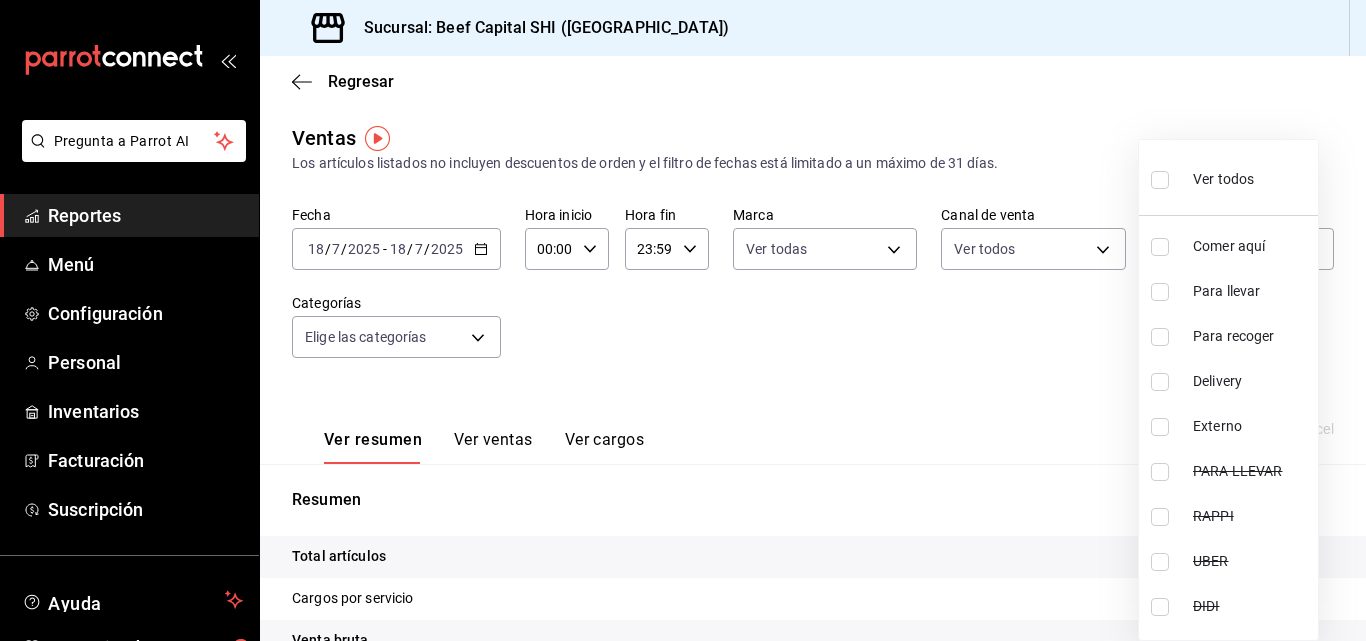 click at bounding box center [1160, 180] 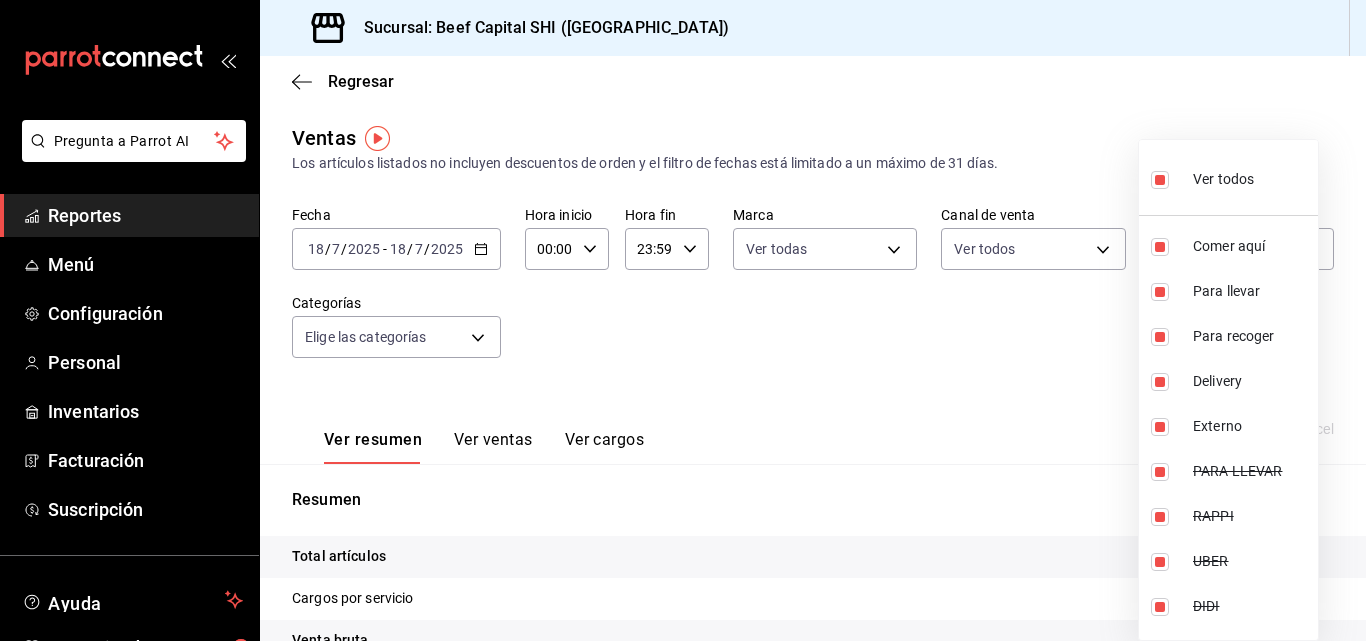 click at bounding box center (683, 320) 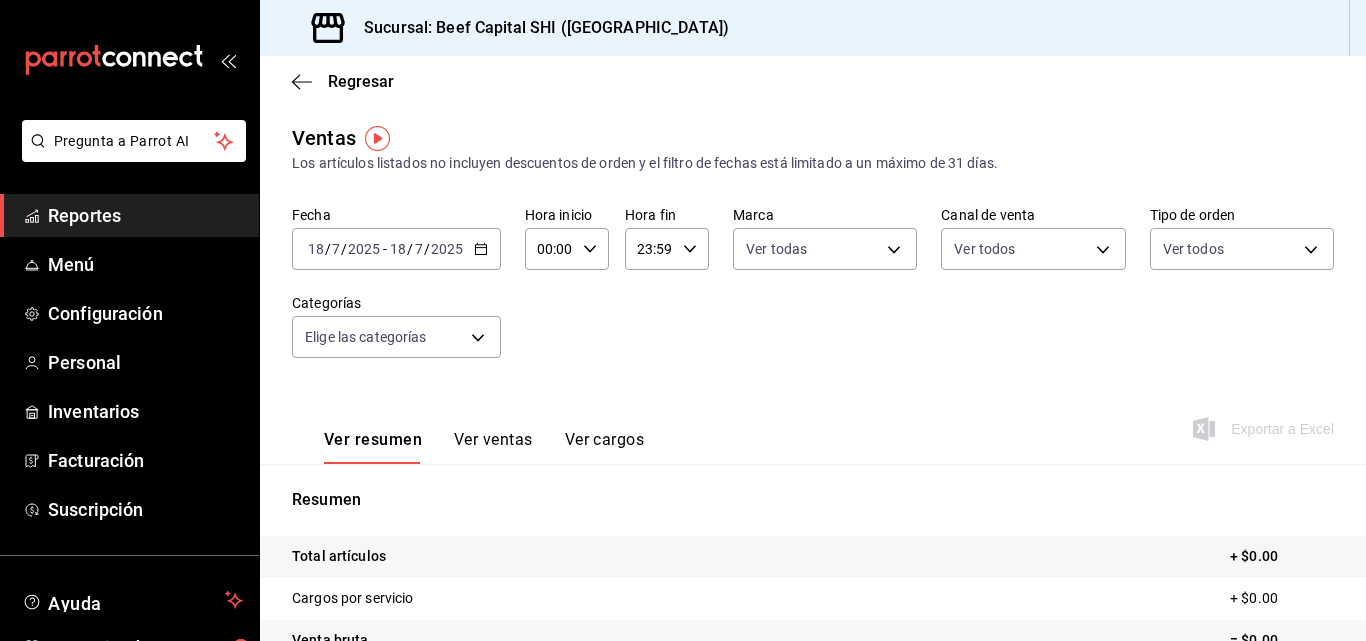 click 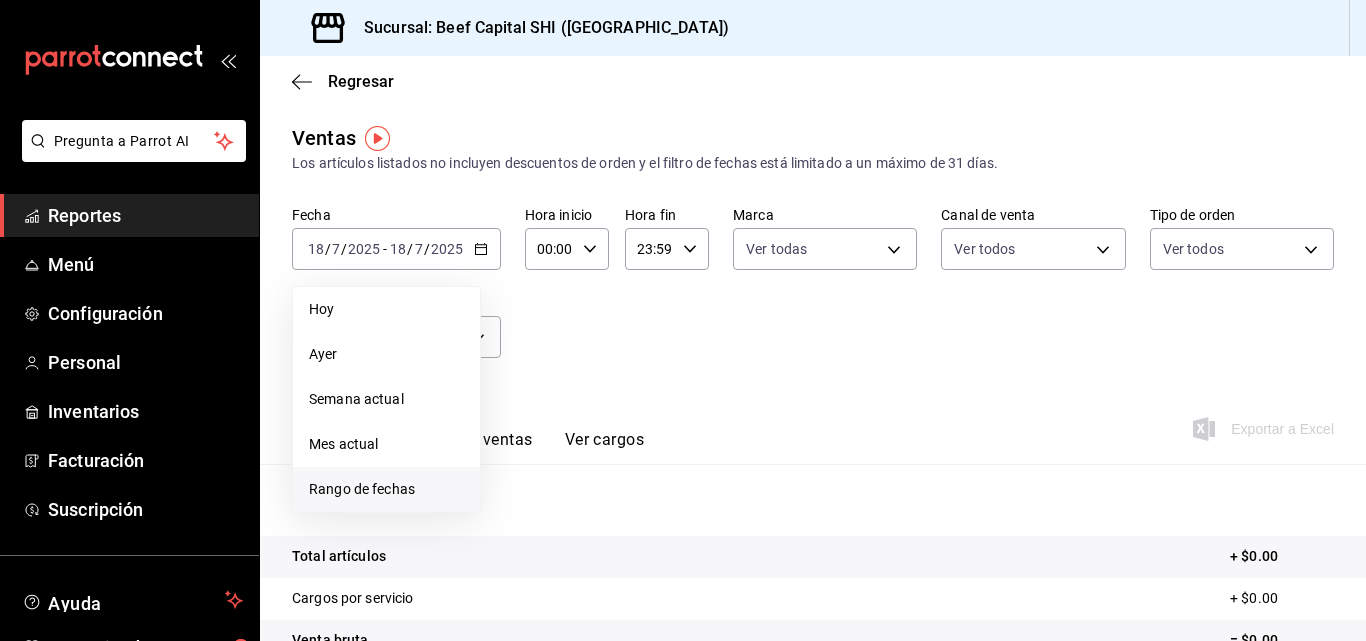 click on "Rango de fechas" at bounding box center [386, 489] 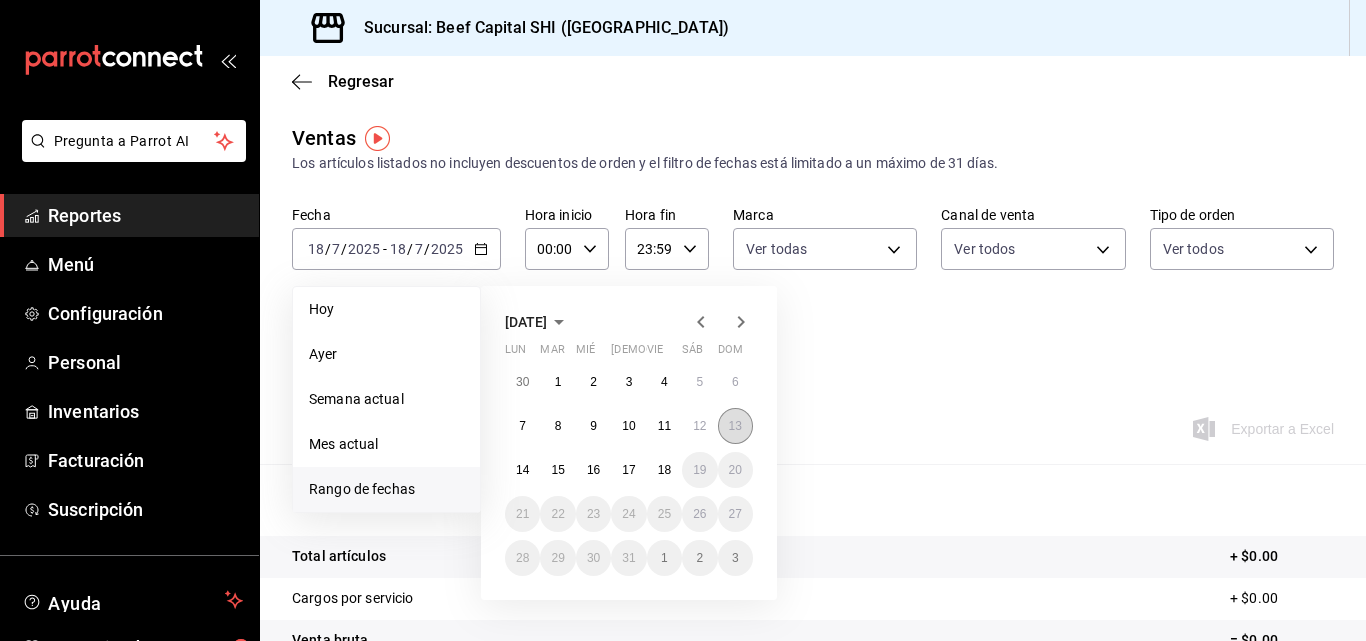 click on "13" at bounding box center [735, 426] 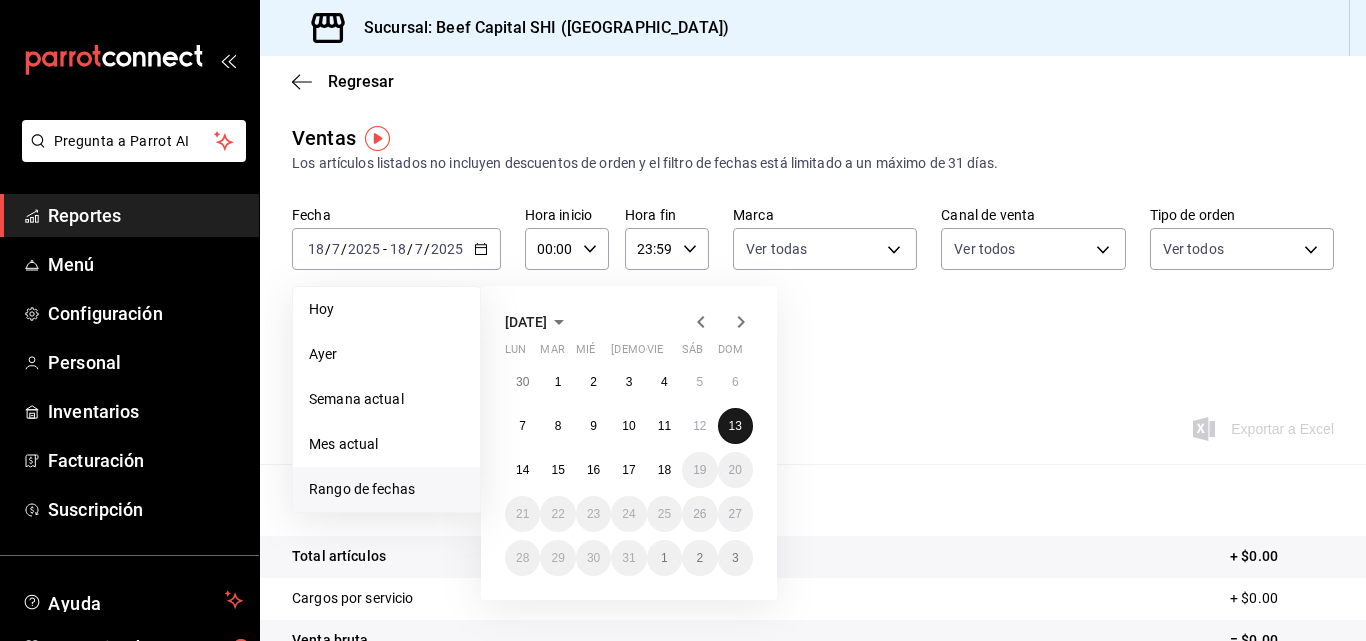 click on "13" at bounding box center [735, 426] 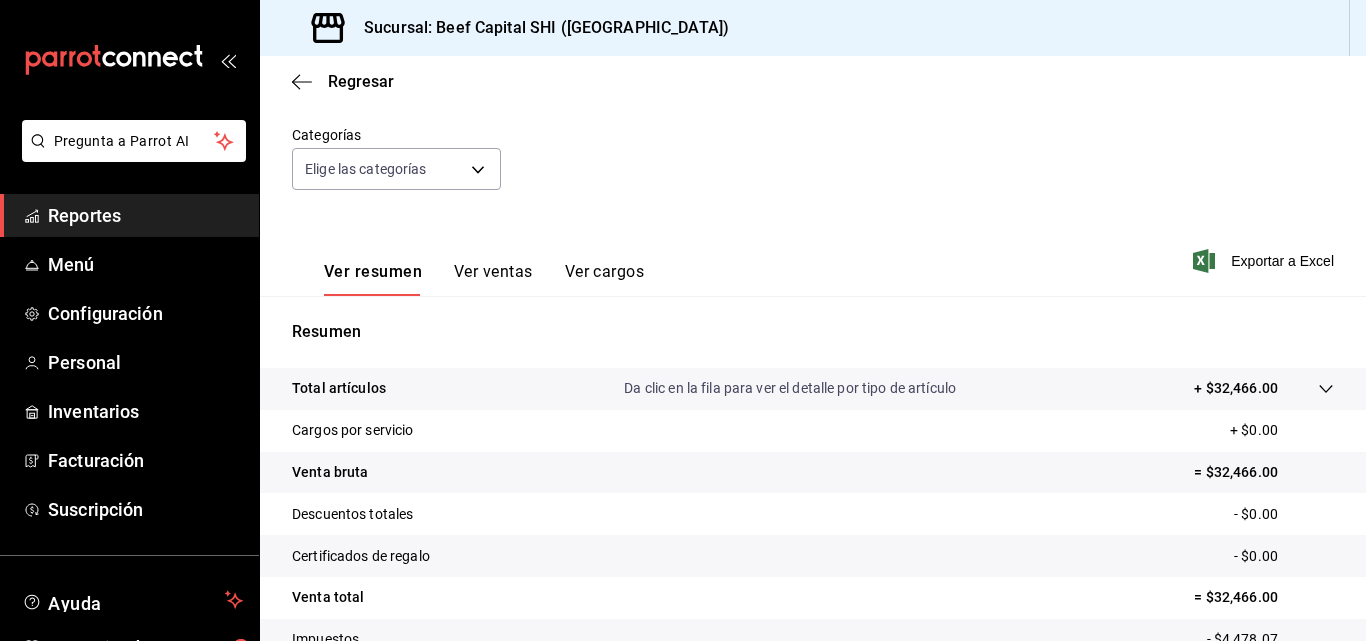scroll, scrollTop: 100, scrollLeft: 0, axis: vertical 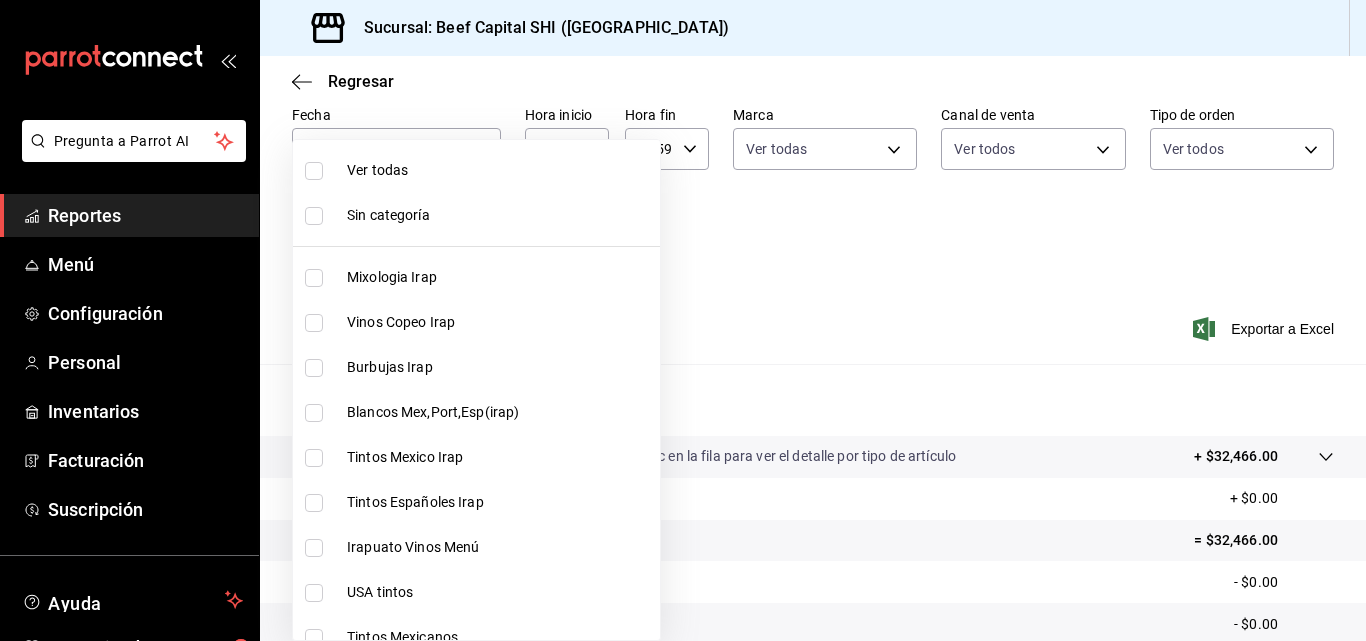 click on "Pregunta a Parrot AI Reportes   Menú   Configuración   Personal   Inventarios   Facturación   Suscripción   Ayuda Recomienda Parrot   [PERSON_NAME]   Sugerir nueva función   Sucursal: Beef Capital SHI (Irapuato) Regresar Ventas Los artículos listados no incluyen descuentos de orden y el filtro de fechas está limitado a un máximo de 31 días. Fecha [DATE] [DATE] - [DATE] [DATE] Hora inicio 00:00 Hora inicio Hora fin 23:59 Hora fin Marca Ver todas 605647f7-5ddc-403a-84da-aa3c8a25865f Canal de venta Ver todos PARROT,UBER_EATS,RAPPI,DIDI_FOOD,ONLINE Tipo de orden Ver todos f0dc0ac1-6073-4fdc-a840-2403026703dd,0f8ba289-97a1-4f04-8ca0-15d5a03158af,a05fda08-5405-49a0-86f2-e5b9a7b6f423,5d923bae-fe21-4894-85d6-7d0342c1d121,EXTERNAL,c71ec097-2248-488e-a32e-8de3f5a3b432,904d68f3-fd54-489f-bdb1-85ac294009fe,13f89c97-69b9-4d8b-907e-b006cb267a61,654ceeca-3ffc-43d3-bab0-ddce0218ccf5,b5913b80-8220-4dbe-9dc2-244c1fe3f3b9 Categorías Elige las categorías Ver resumen Ver ventas Ver cargos" at bounding box center (683, 320) 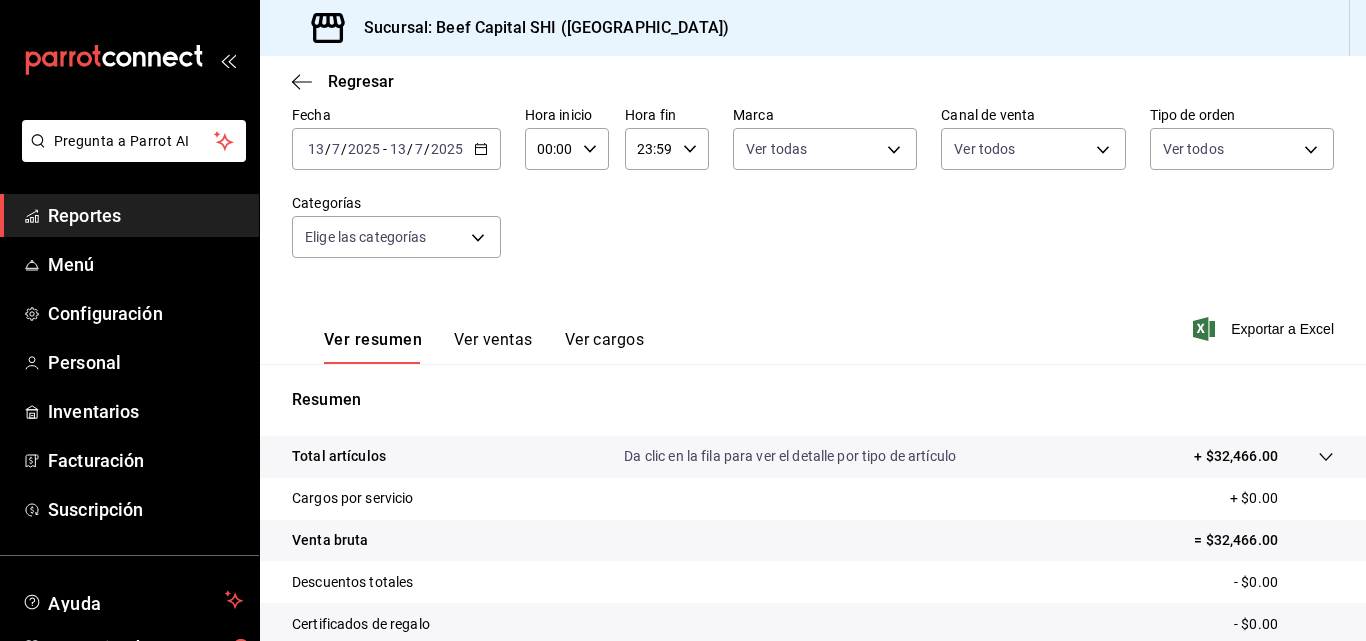 click 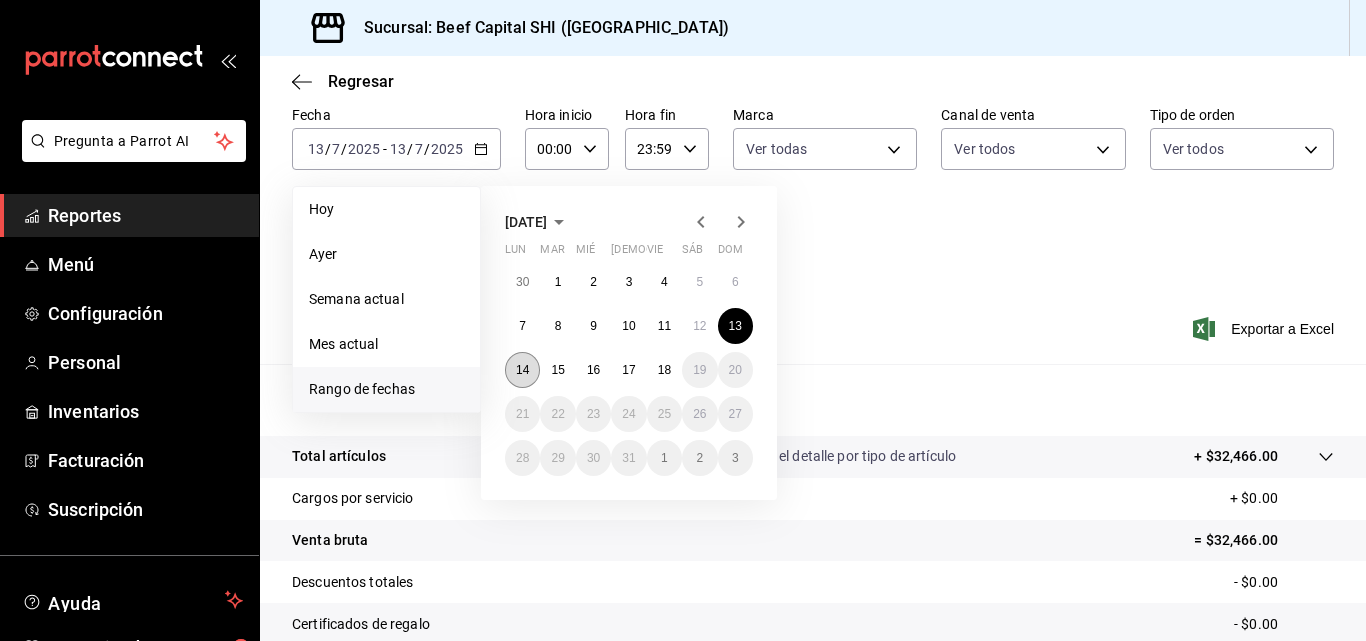 click on "14" at bounding box center [522, 370] 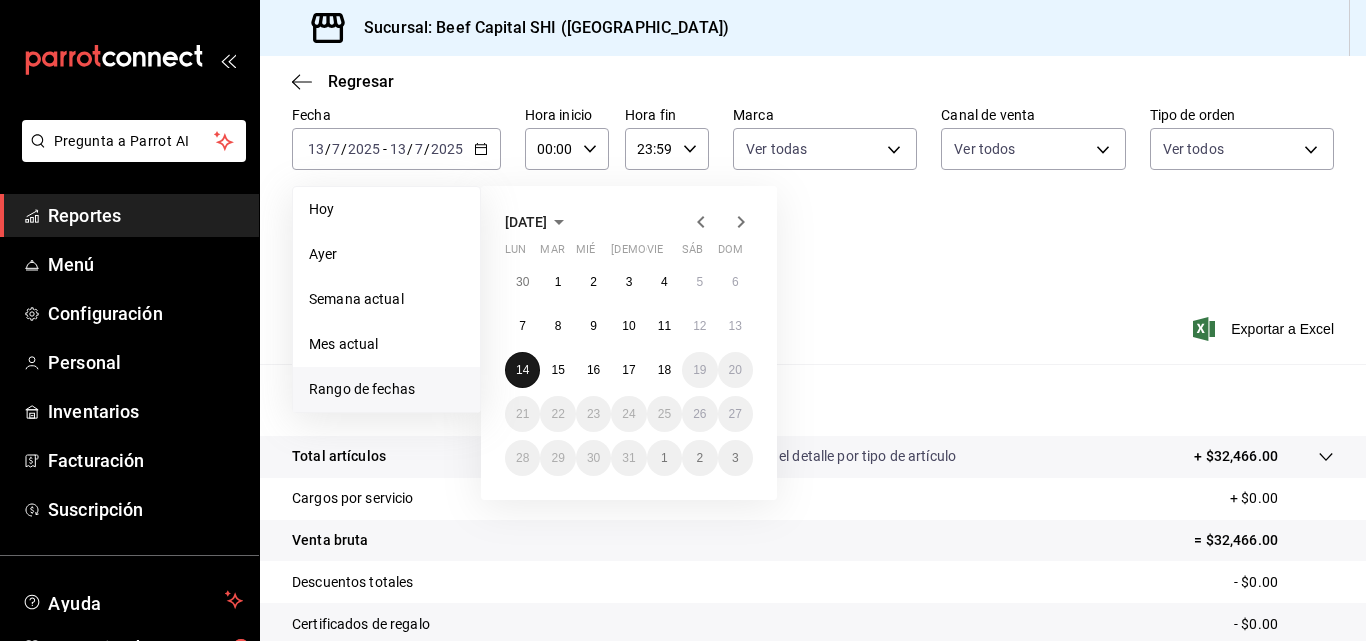 click on "14" at bounding box center [522, 370] 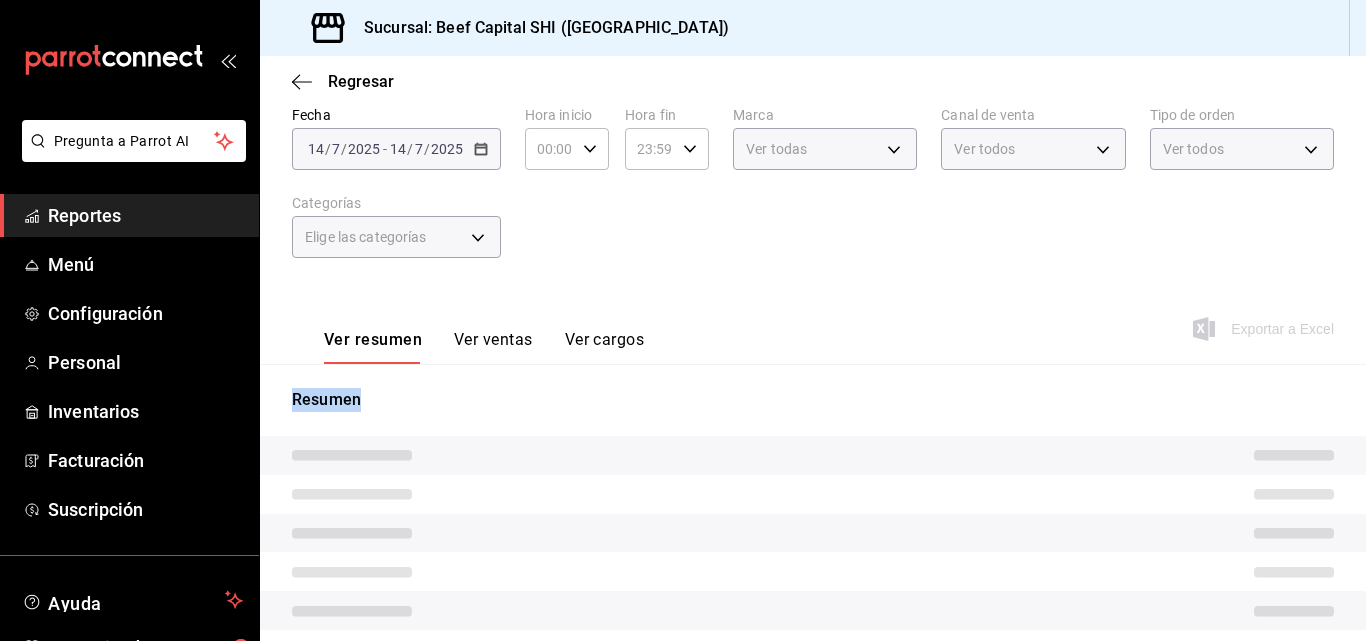click on "Resumen" at bounding box center [813, 586] 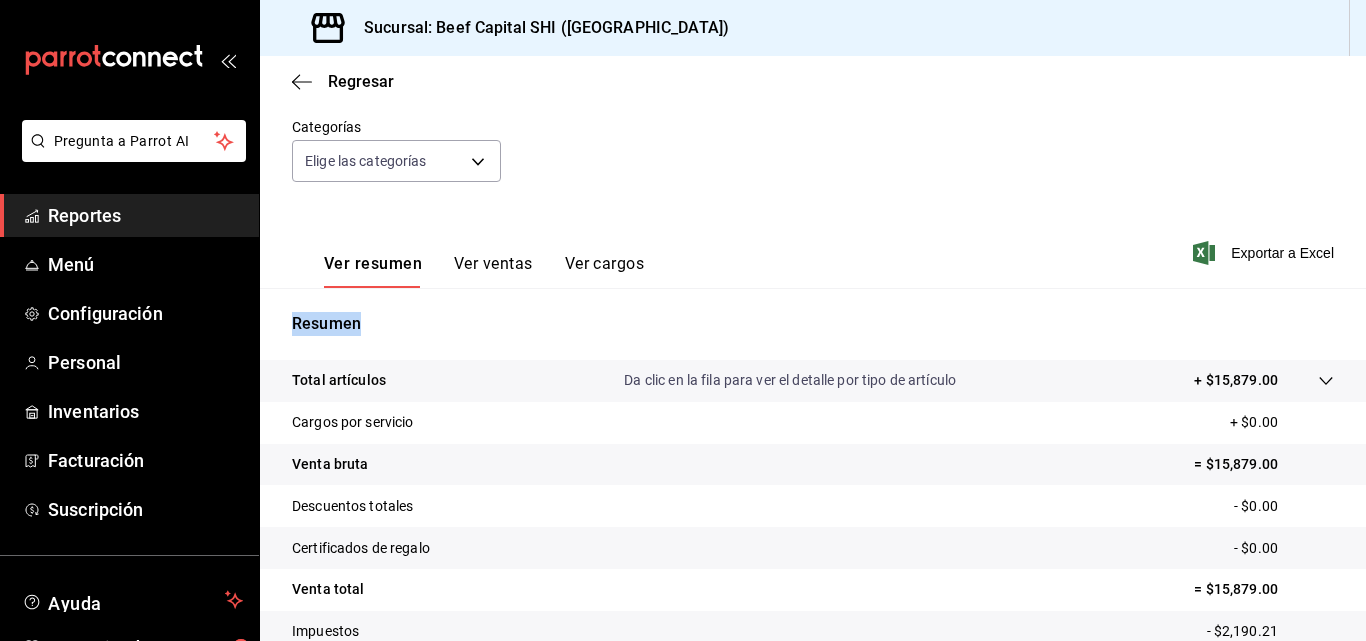 scroll, scrollTop: 100, scrollLeft: 0, axis: vertical 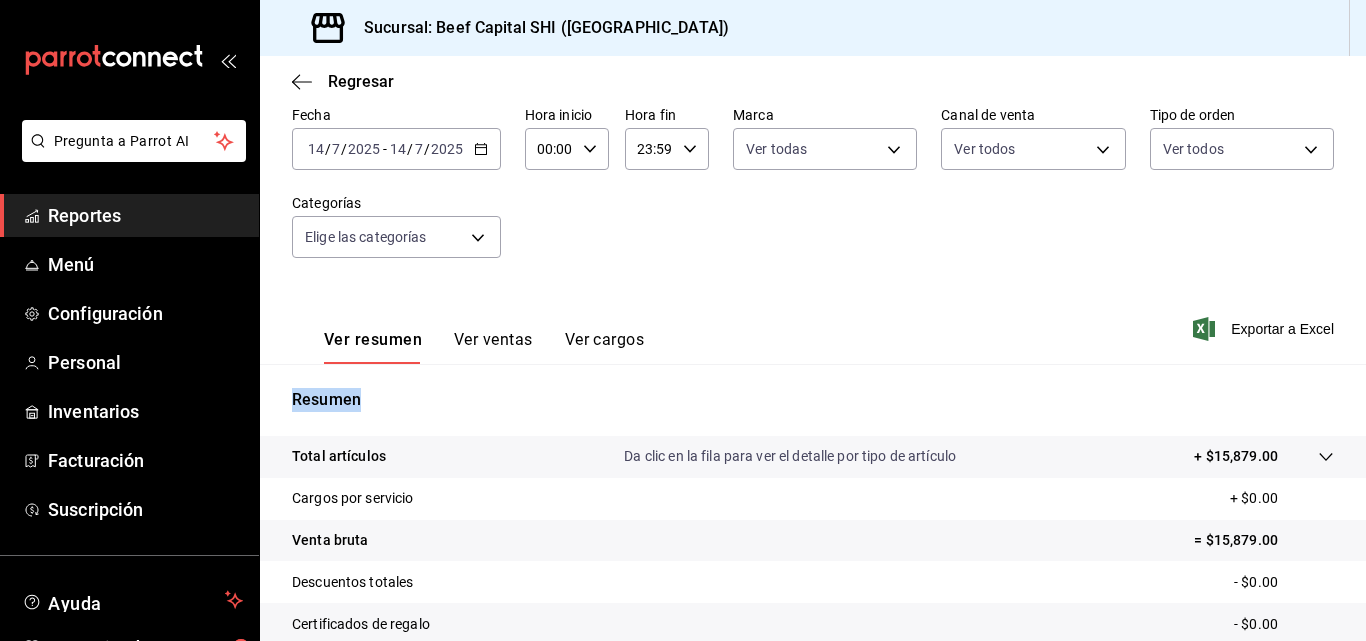 click 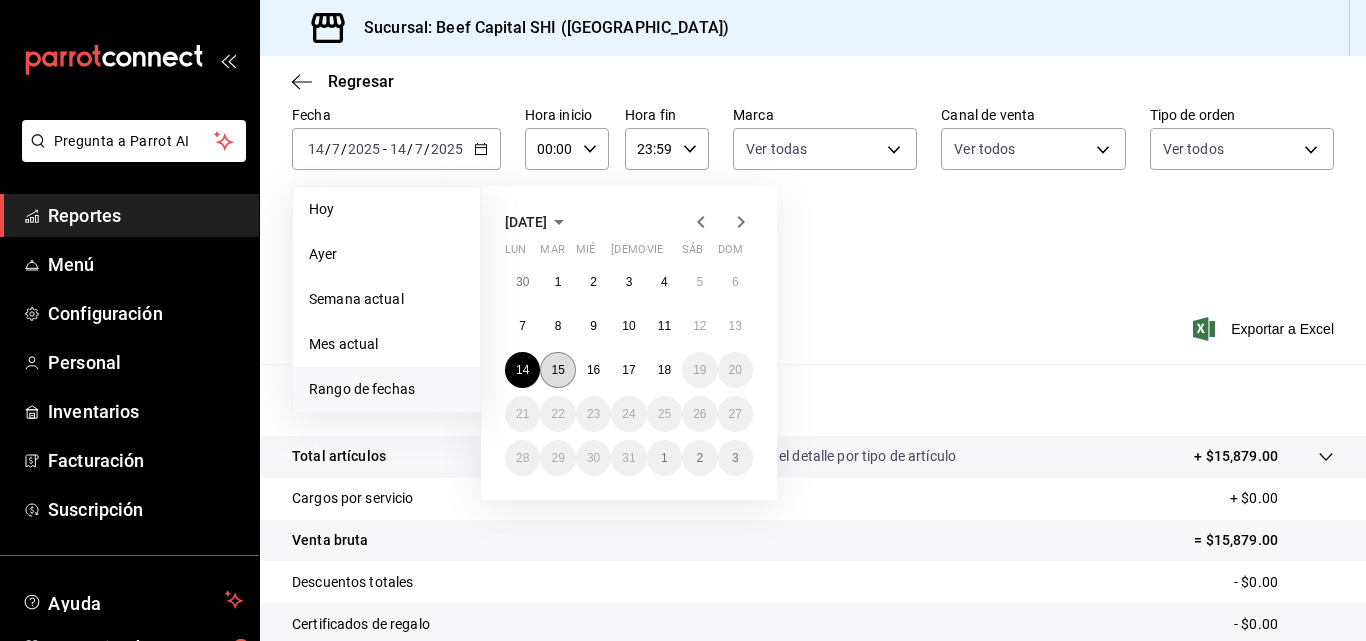 click on "15" at bounding box center (557, 370) 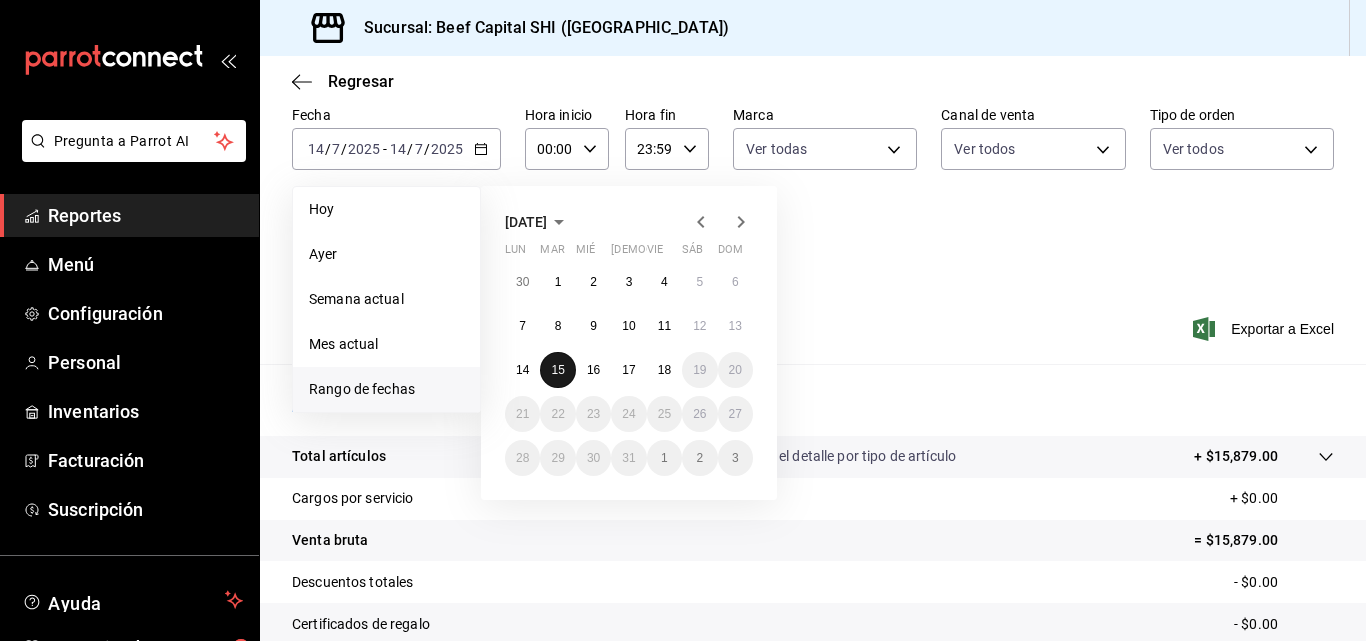 click on "15" at bounding box center (557, 370) 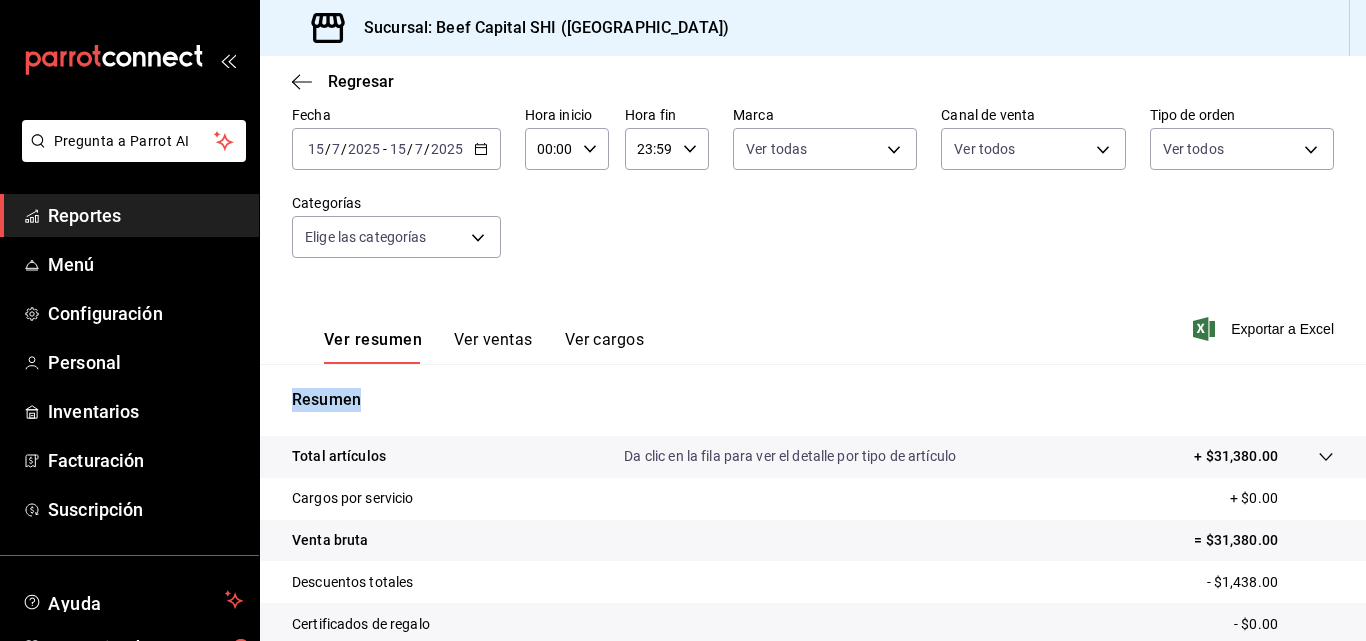 scroll, scrollTop: 200, scrollLeft: 0, axis: vertical 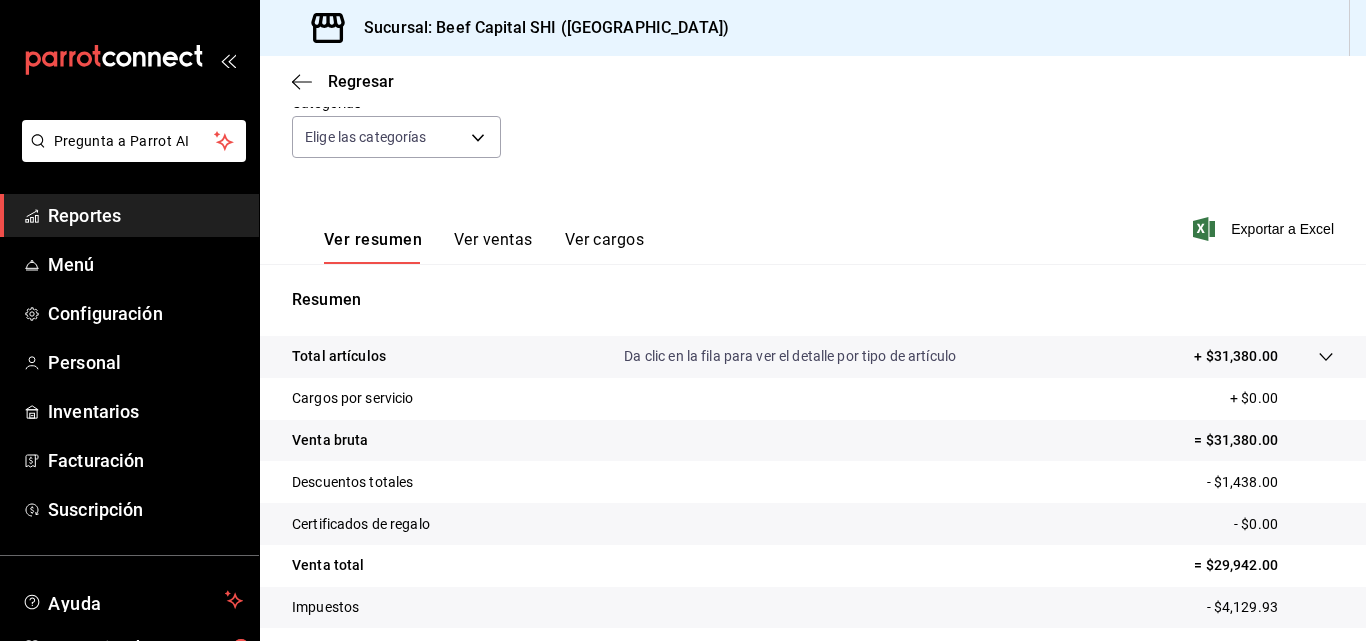 click on "Total artículos Da clic en la fila para ver el detalle por tipo de artículo + $31,380.00" at bounding box center (785, 356) 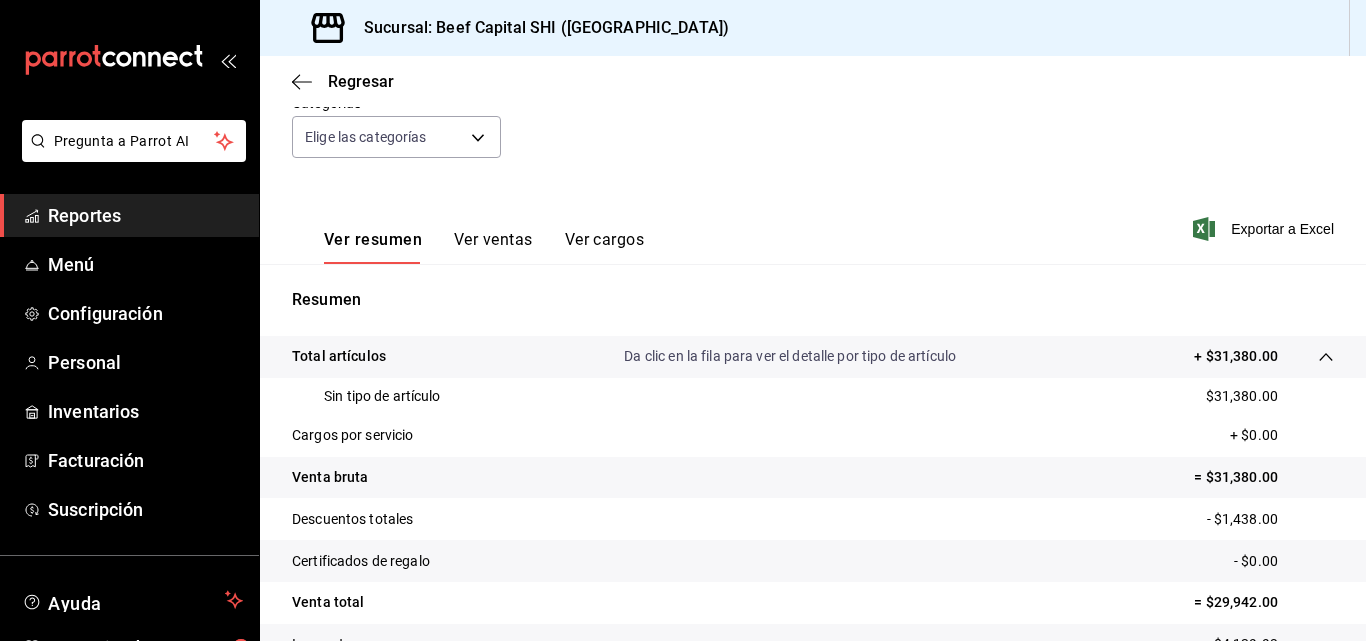 scroll, scrollTop: 300, scrollLeft: 0, axis: vertical 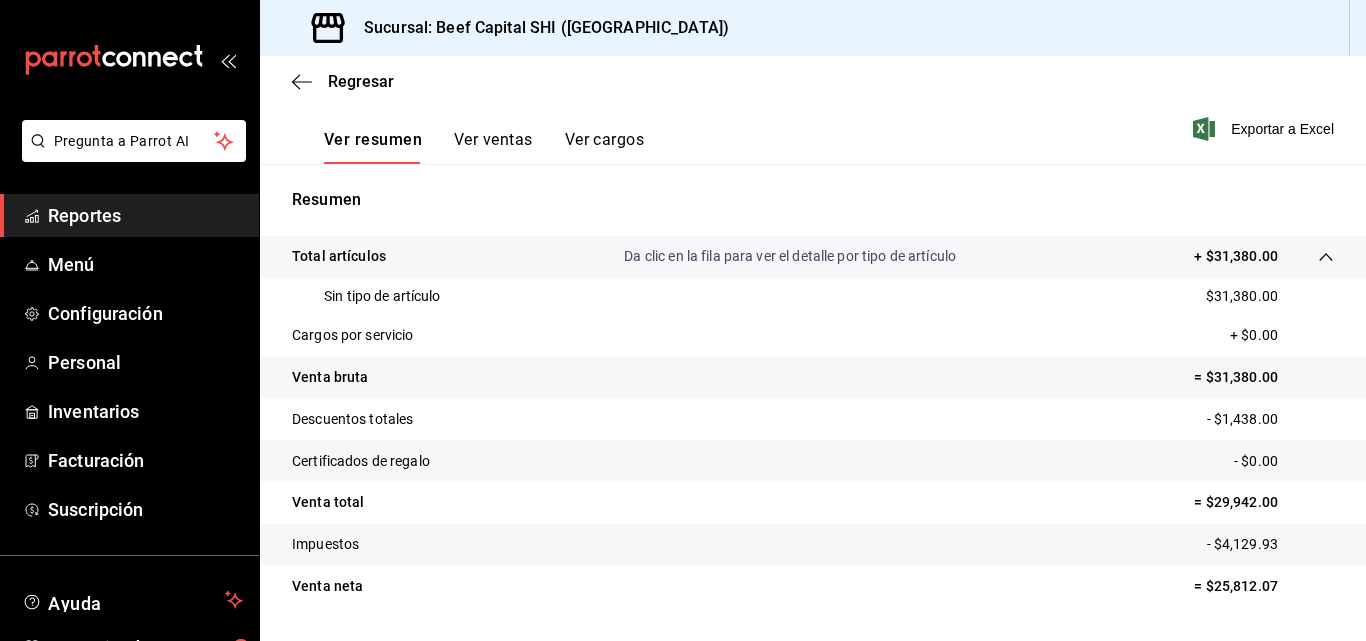 click on "Descuentos totales - $1,438.00" at bounding box center (813, 419) 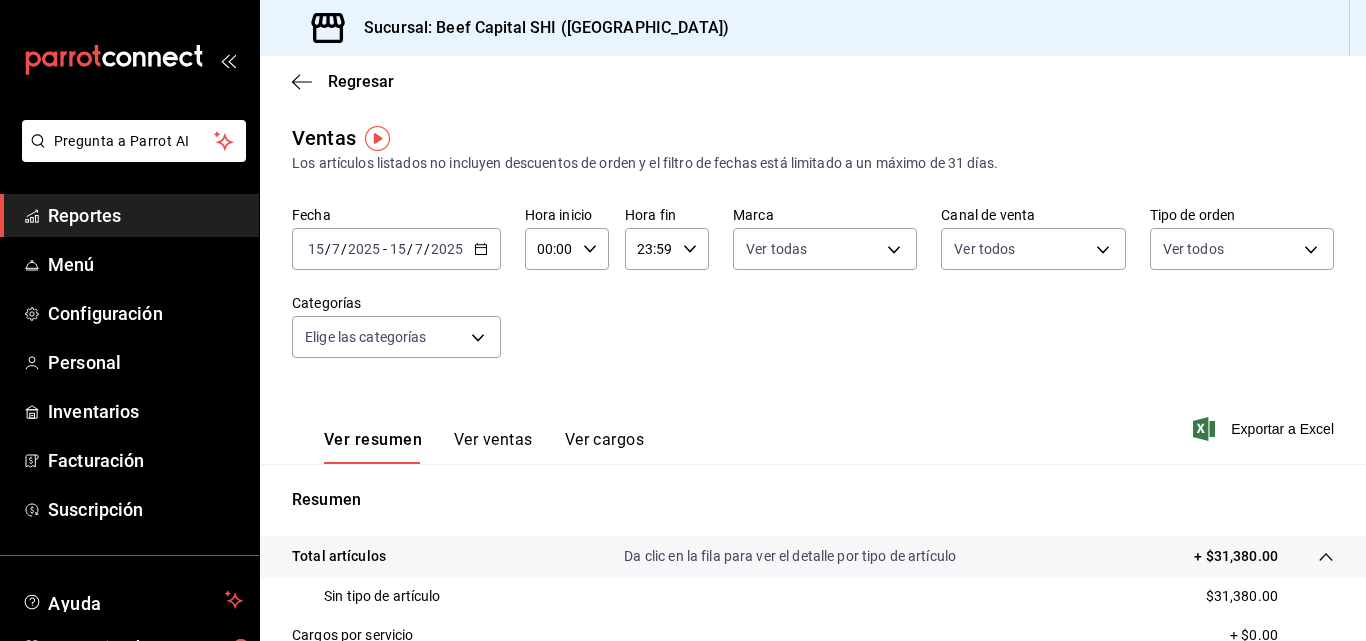 click 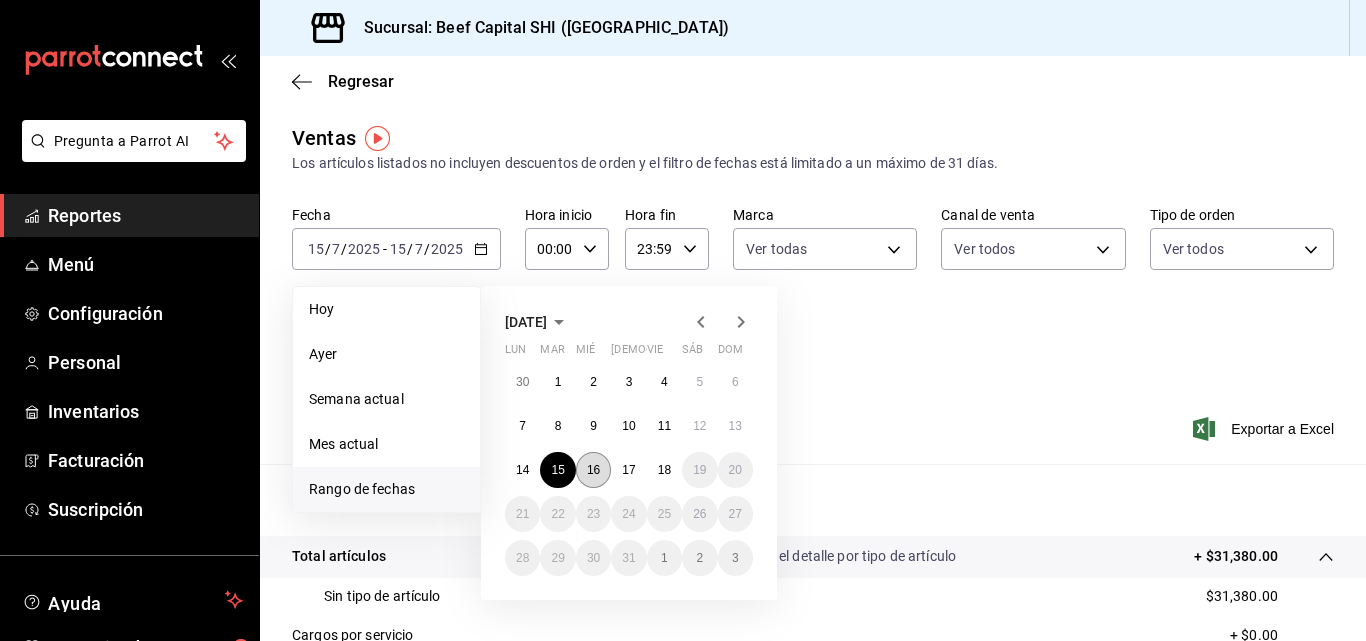 click on "16" at bounding box center [593, 470] 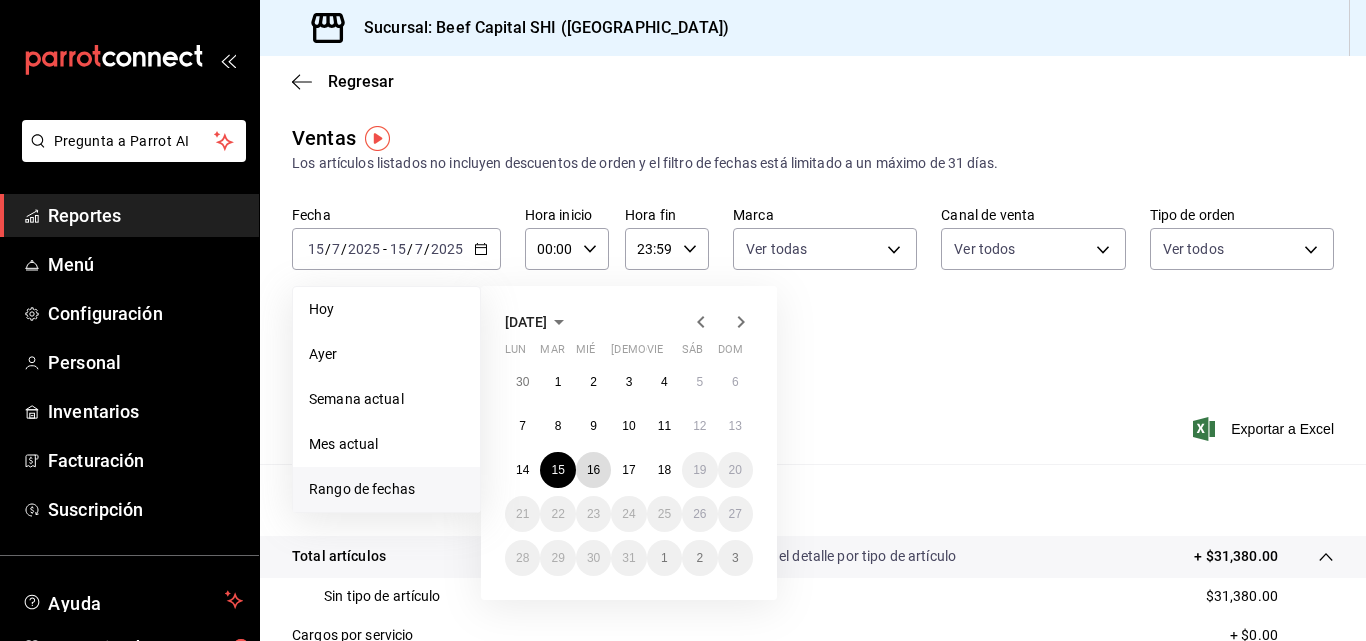 click on "16" at bounding box center [593, 470] 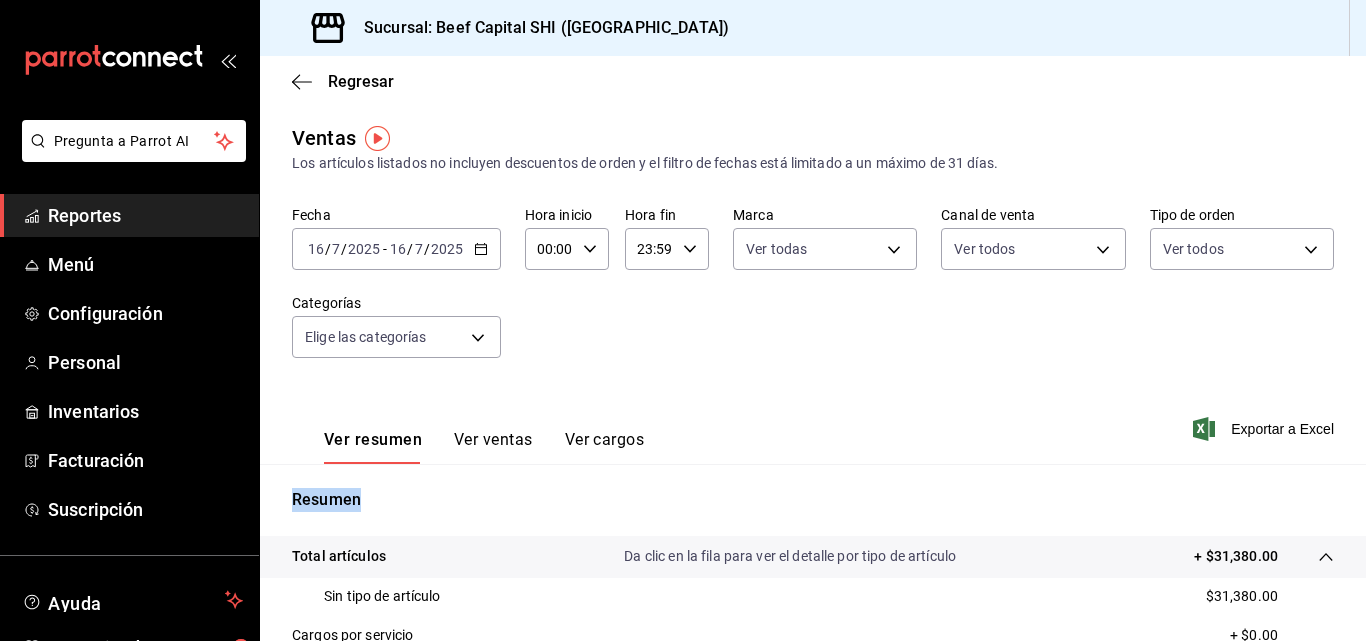 click on "Resumen Total artículos Da clic en la fila para ver el detalle por tipo de artículo + $31,380.00 Sin tipo de artículo $31,380.00 Cargos por servicio + $0.00 Venta bruta = $31,380.00 Descuentos totales - $1,438.00 Certificados de regalo - $0.00 Venta total = $29,942.00 Impuestos - $4,129.93 Venta neta = $25,812.07" at bounding box center (813, 697) 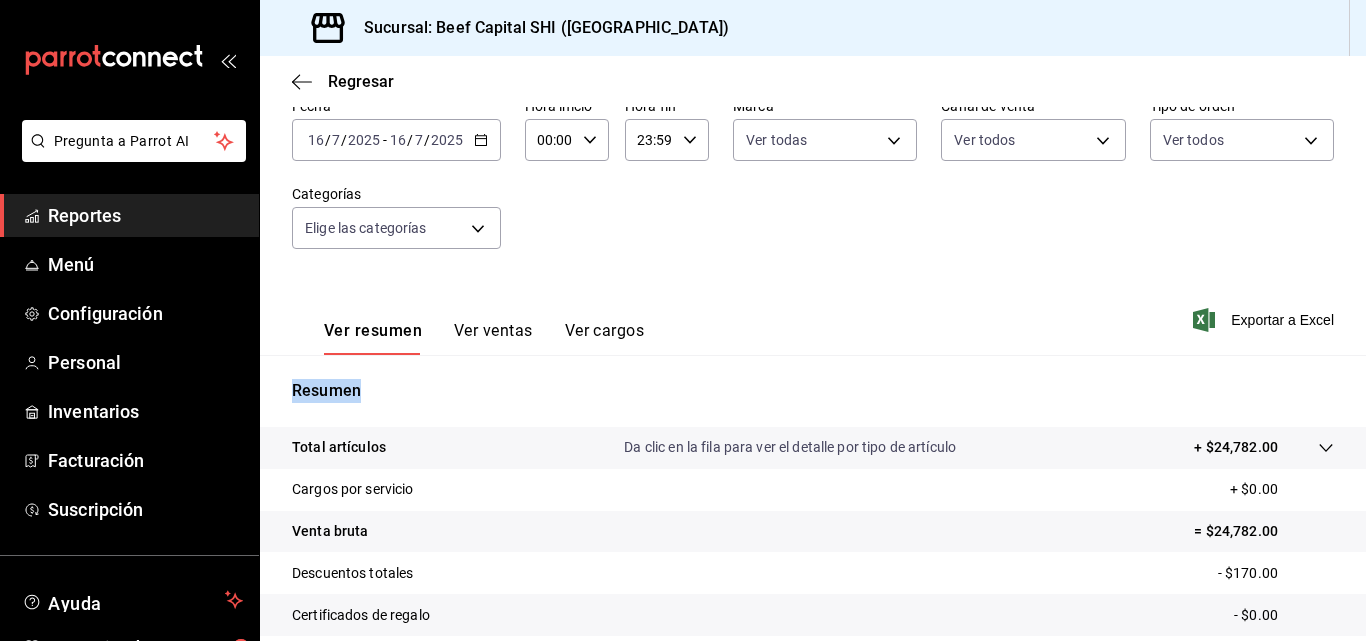 scroll, scrollTop: 0, scrollLeft: 0, axis: both 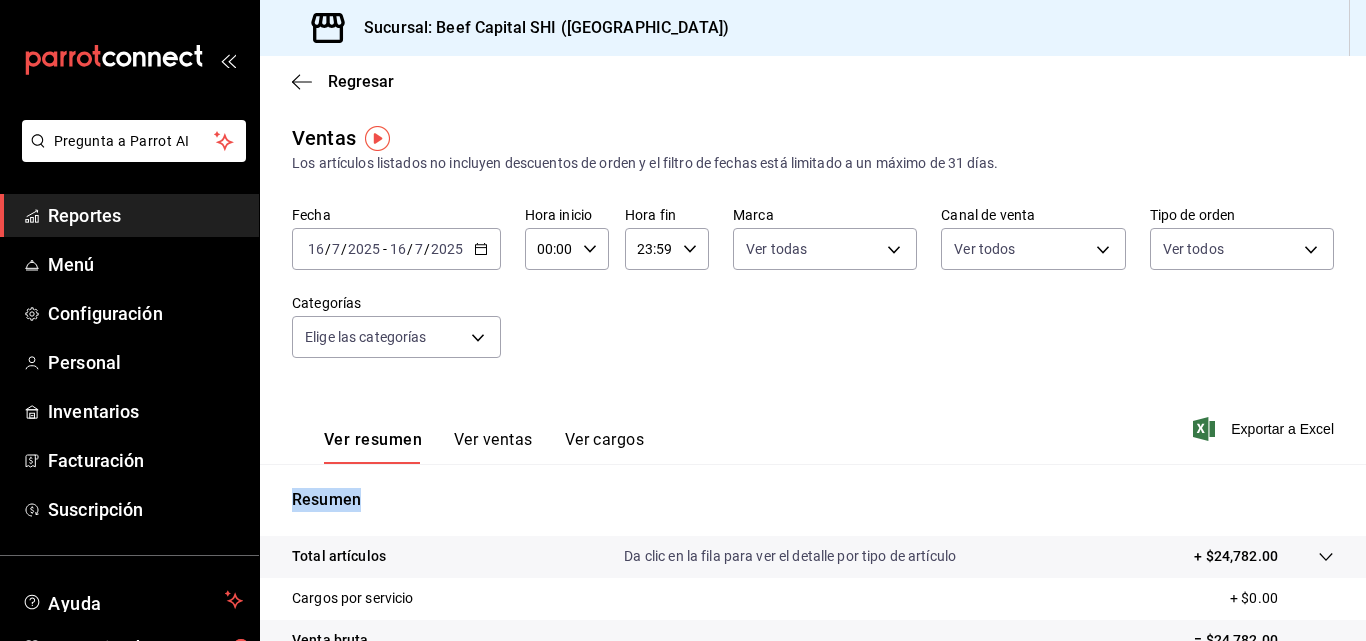 click 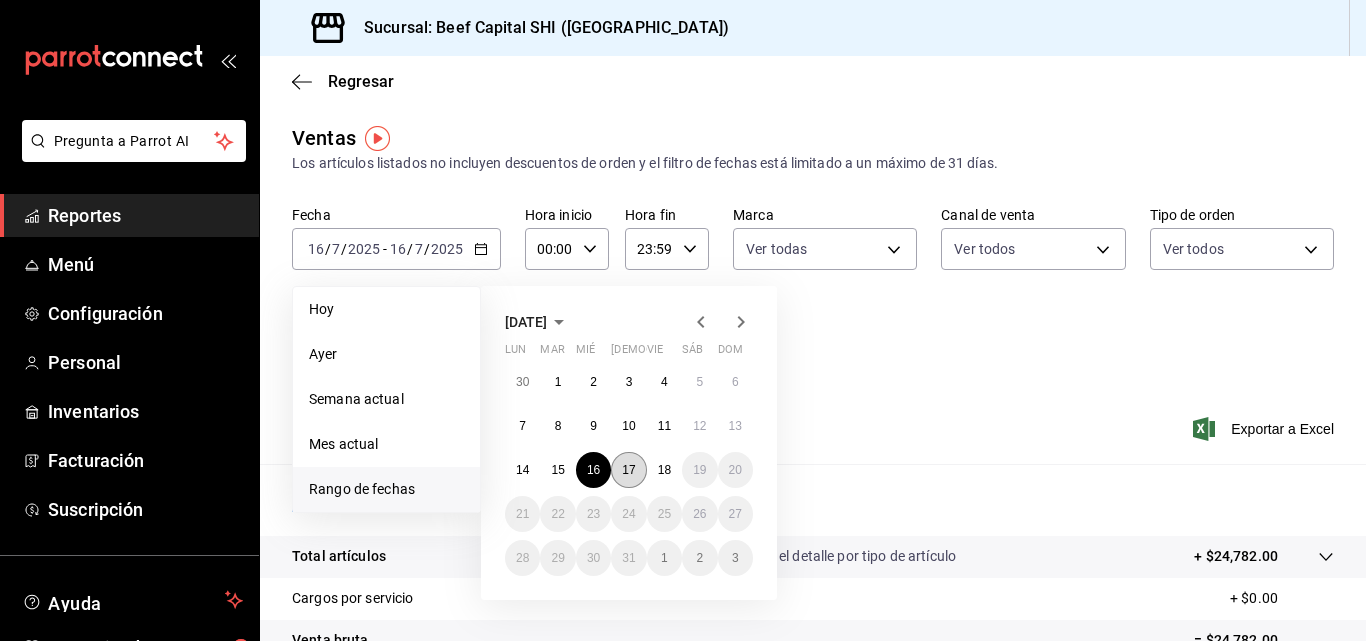 click on "17" at bounding box center (628, 470) 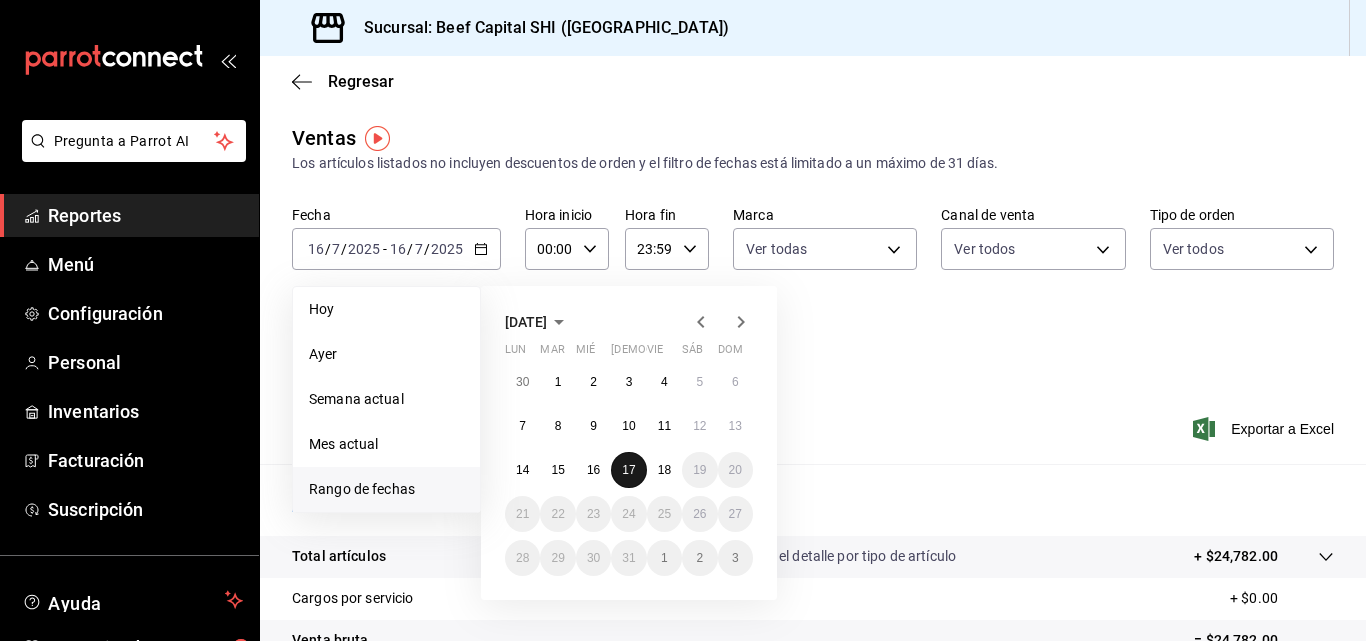 click on "17" at bounding box center [628, 470] 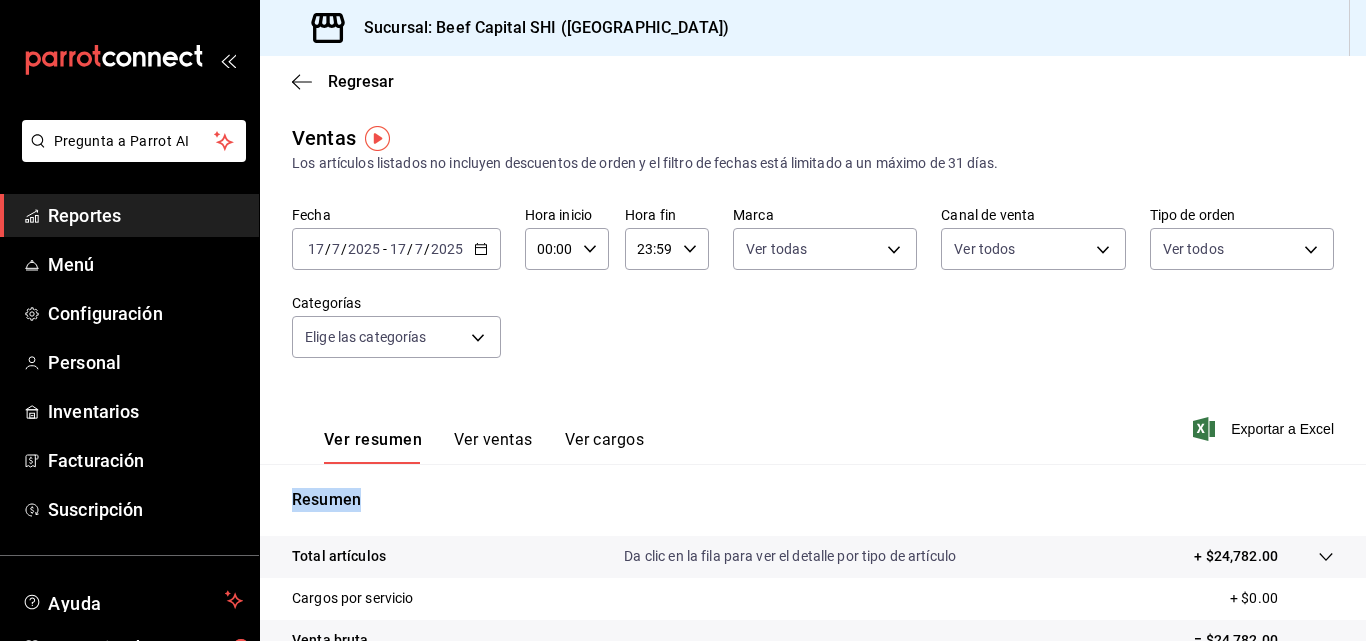 click on "Ver cargos" at bounding box center (605, 447) 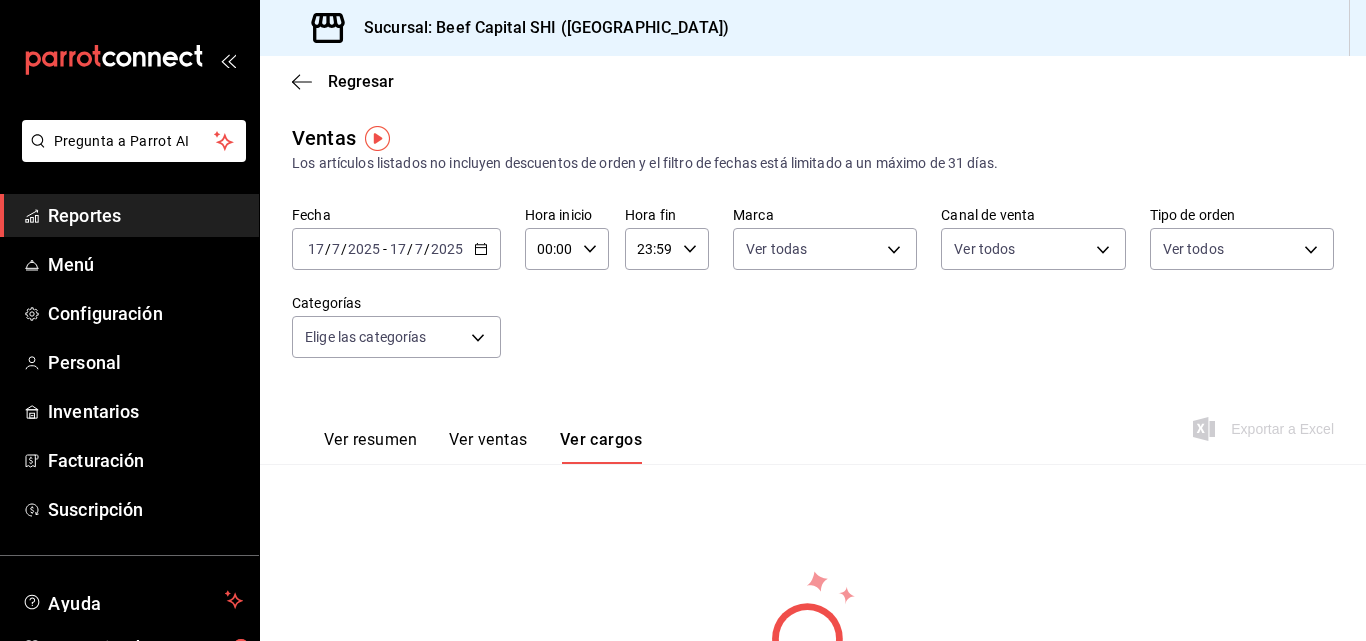 click 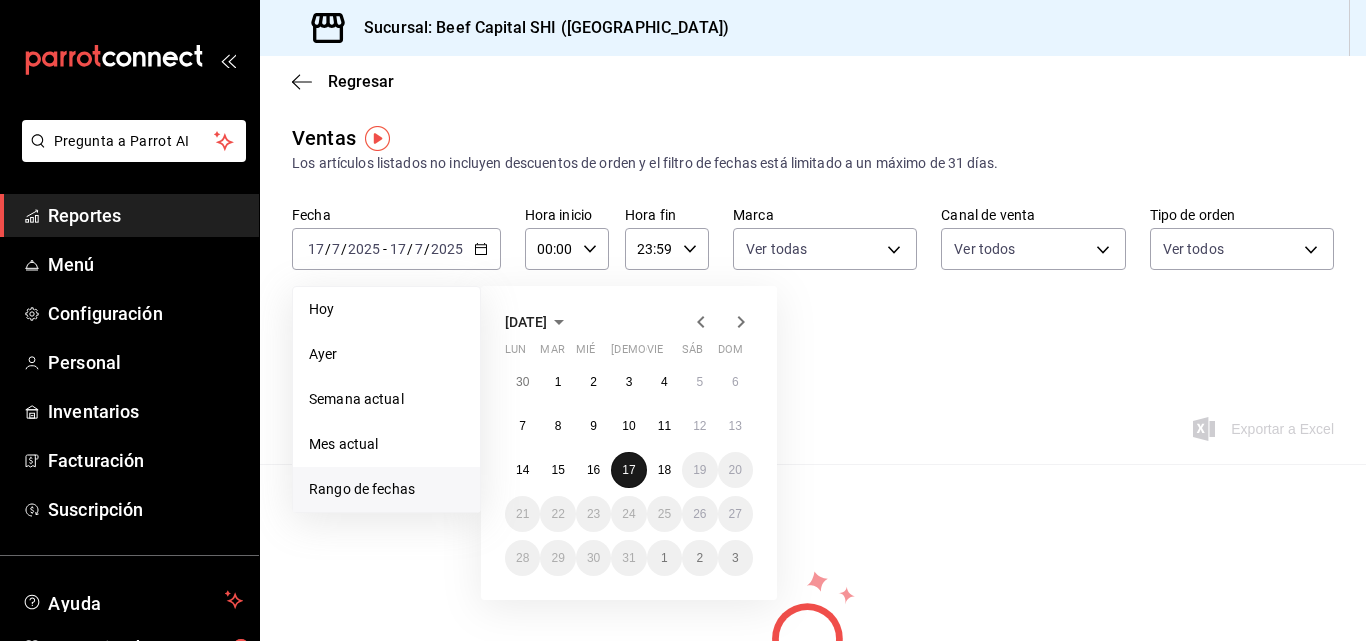 click on "17" at bounding box center (628, 470) 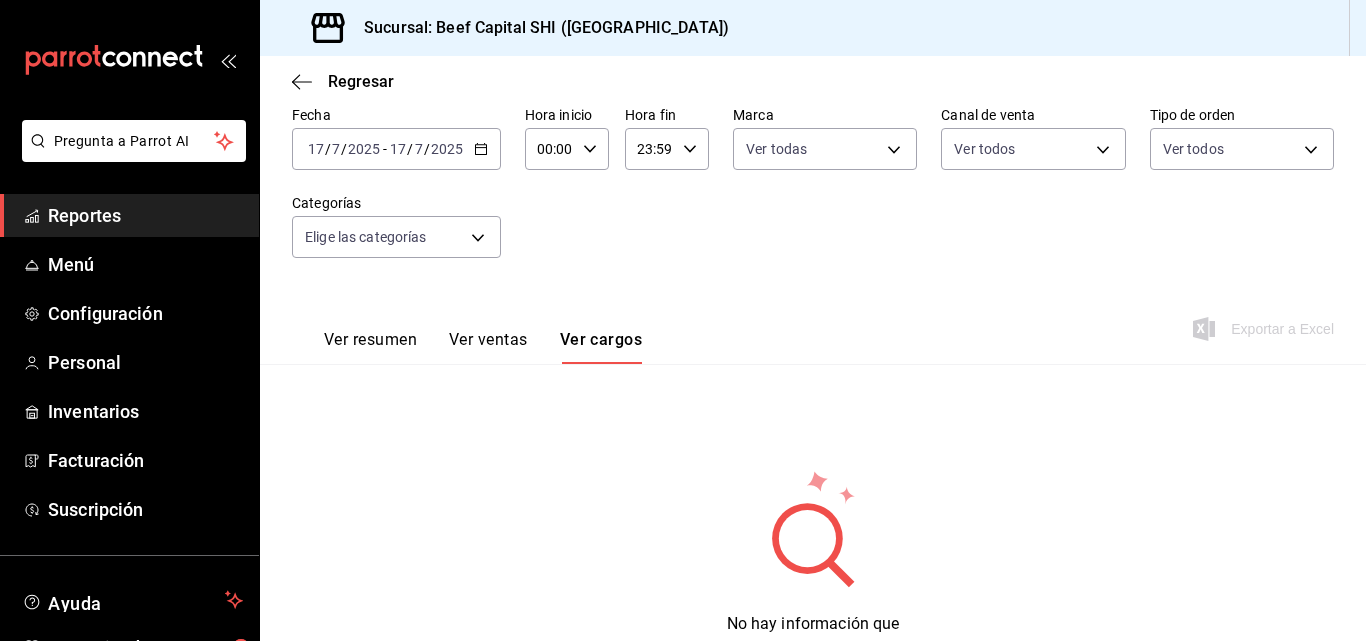 scroll, scrollTop: 182, scrollLeft: 0, axis: vertical 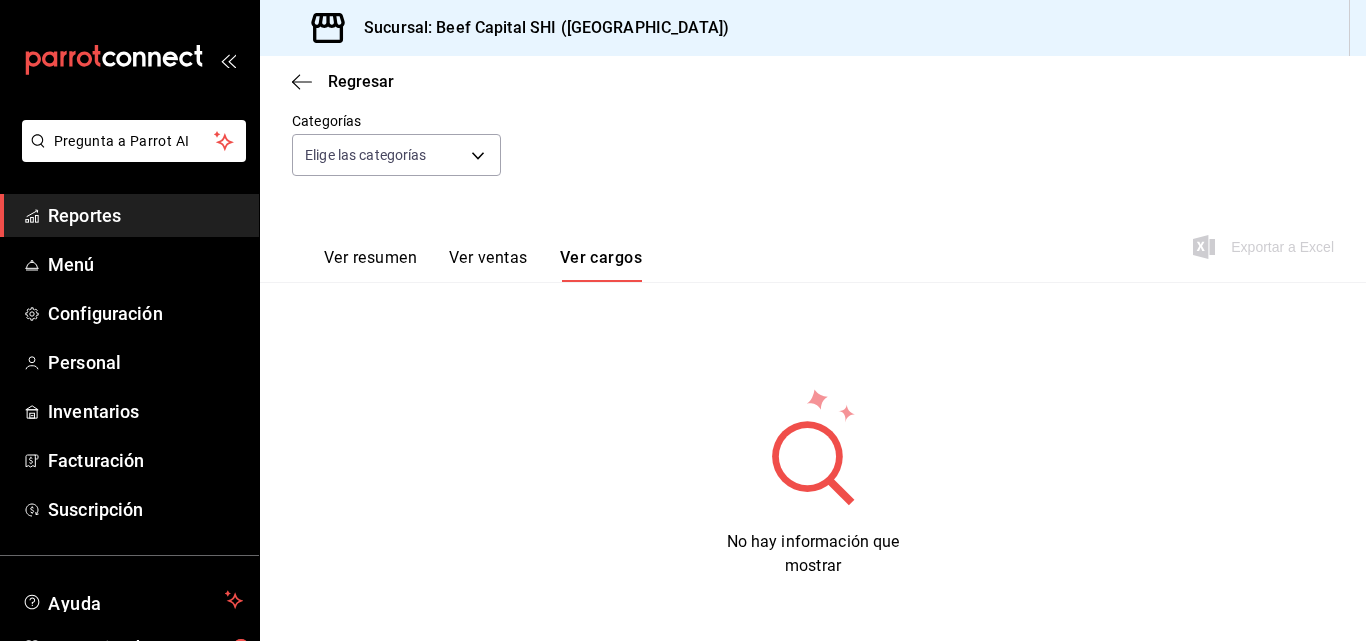 click on "Ver resumen" at bounding box center (370, 265) 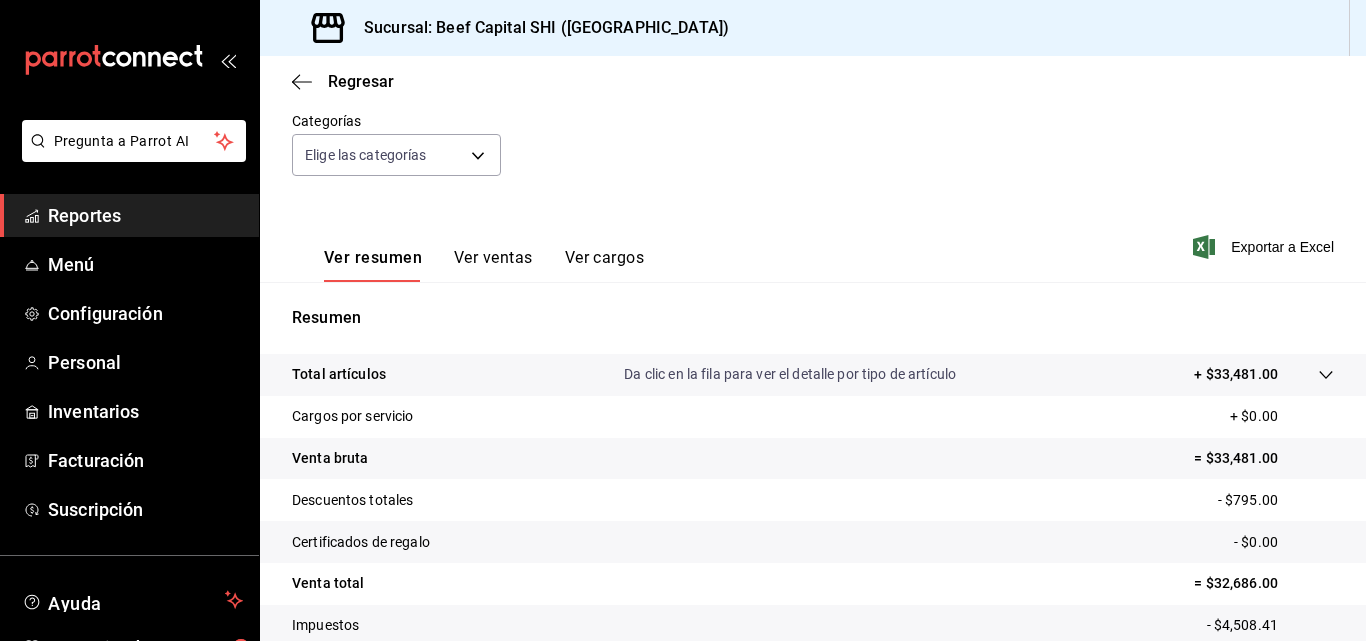 click on "Ver ventas" at bounding box center (493, 265) 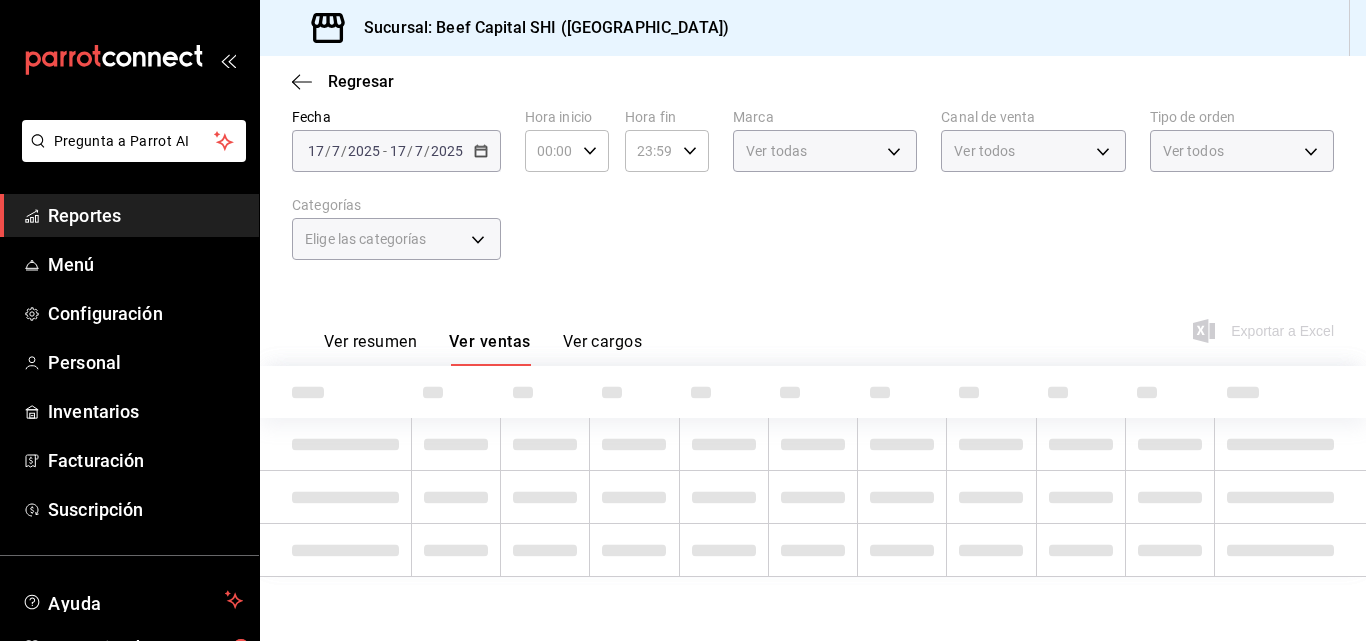 scroll, scrollTop: 182, scrollLeft: 0, axis: vertical 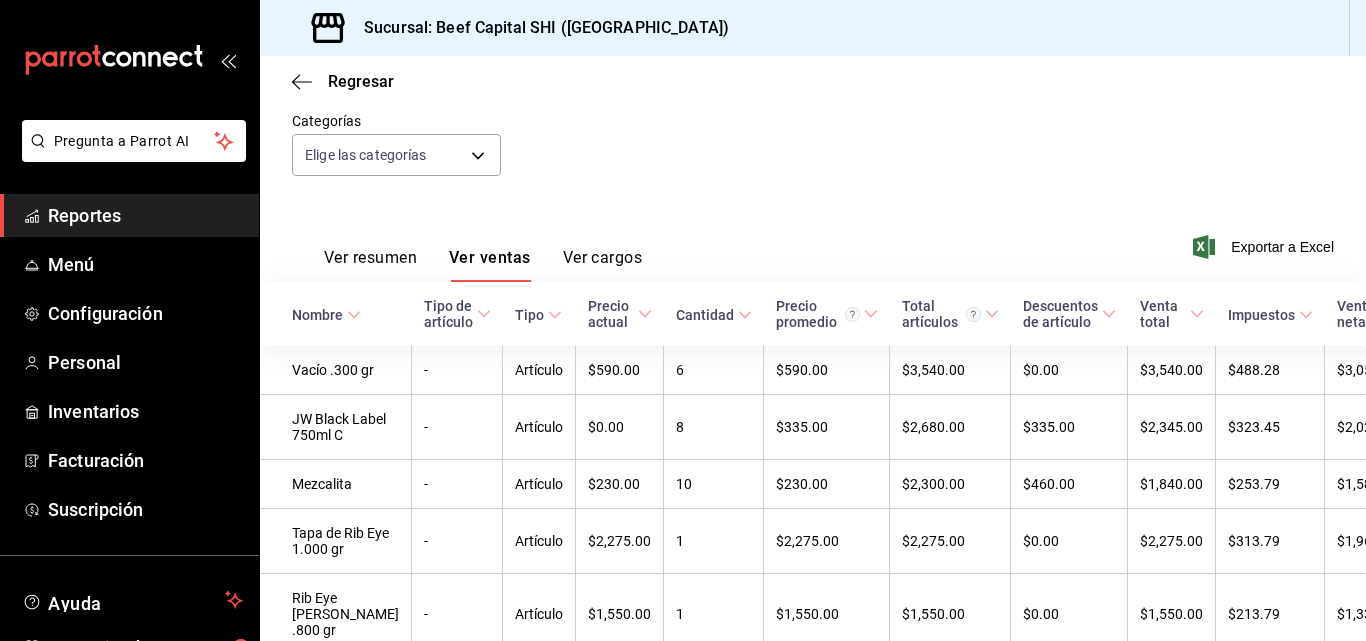 click on "Ver cargos" at bounding box center [603, 265] 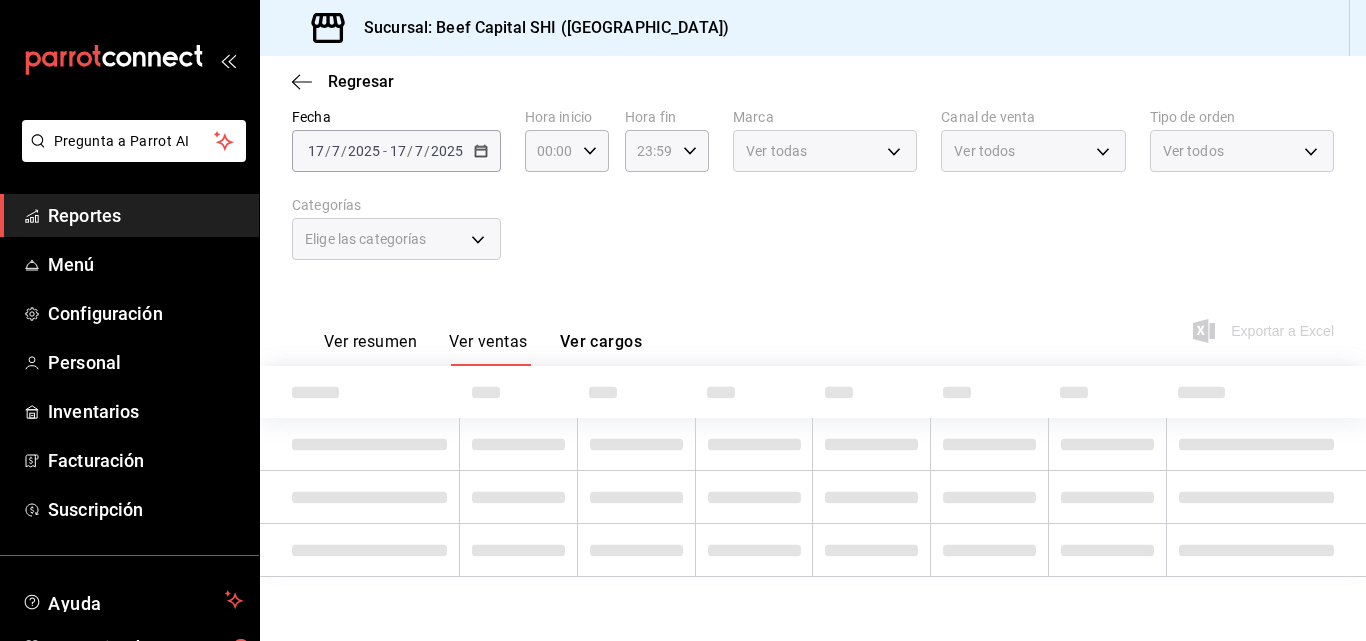 scroll, scrollTop: 182, scrollLeft: 0, axis: vertical 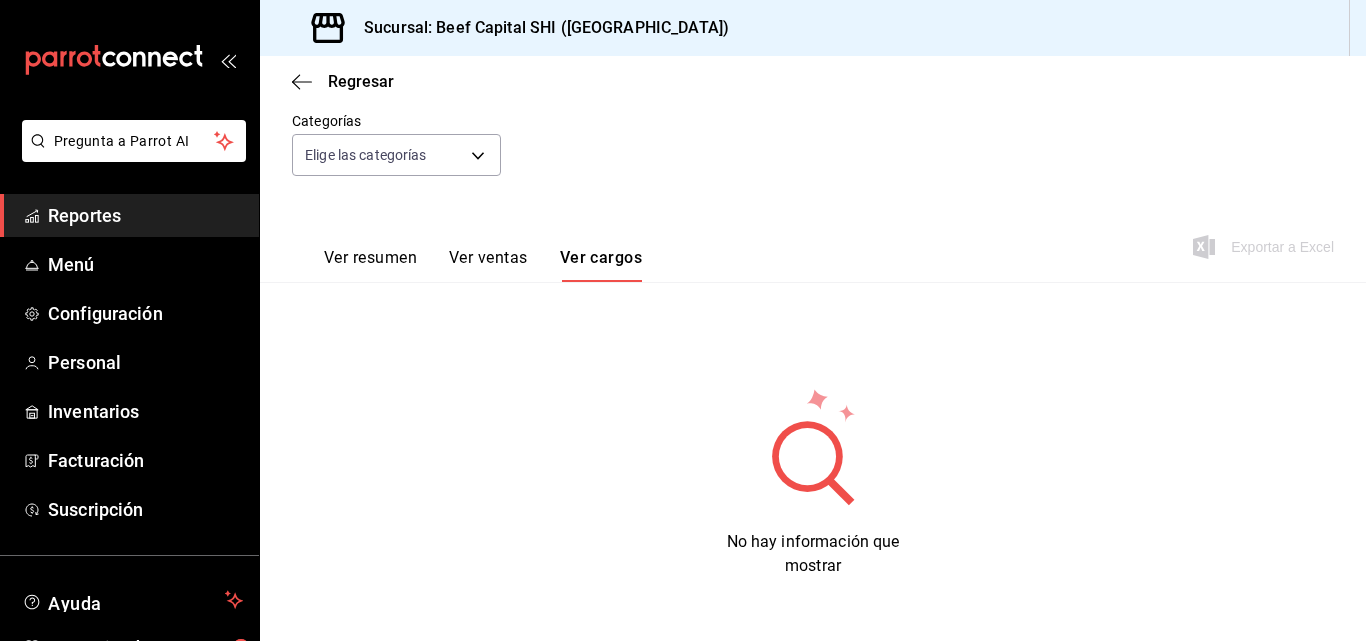 click on "Ver resumen" at bounding box center [370, 265] 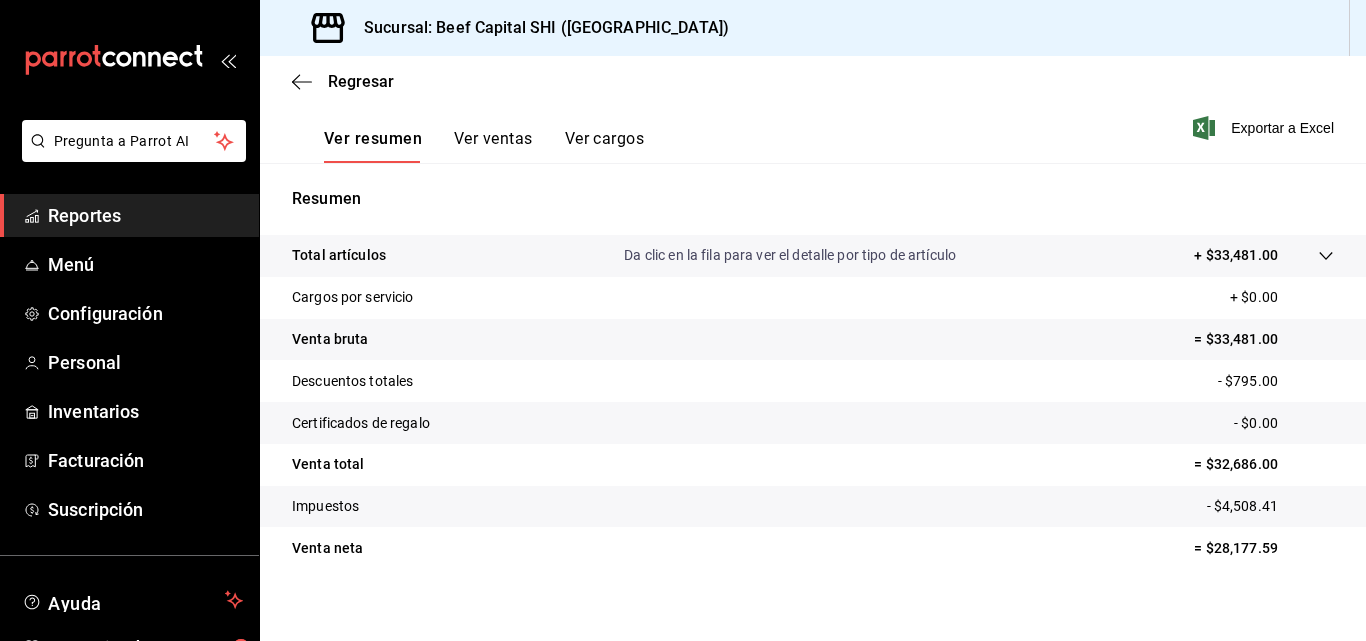 scroll, scrollTop: 317, scrollLeft: 0, axis: vertical 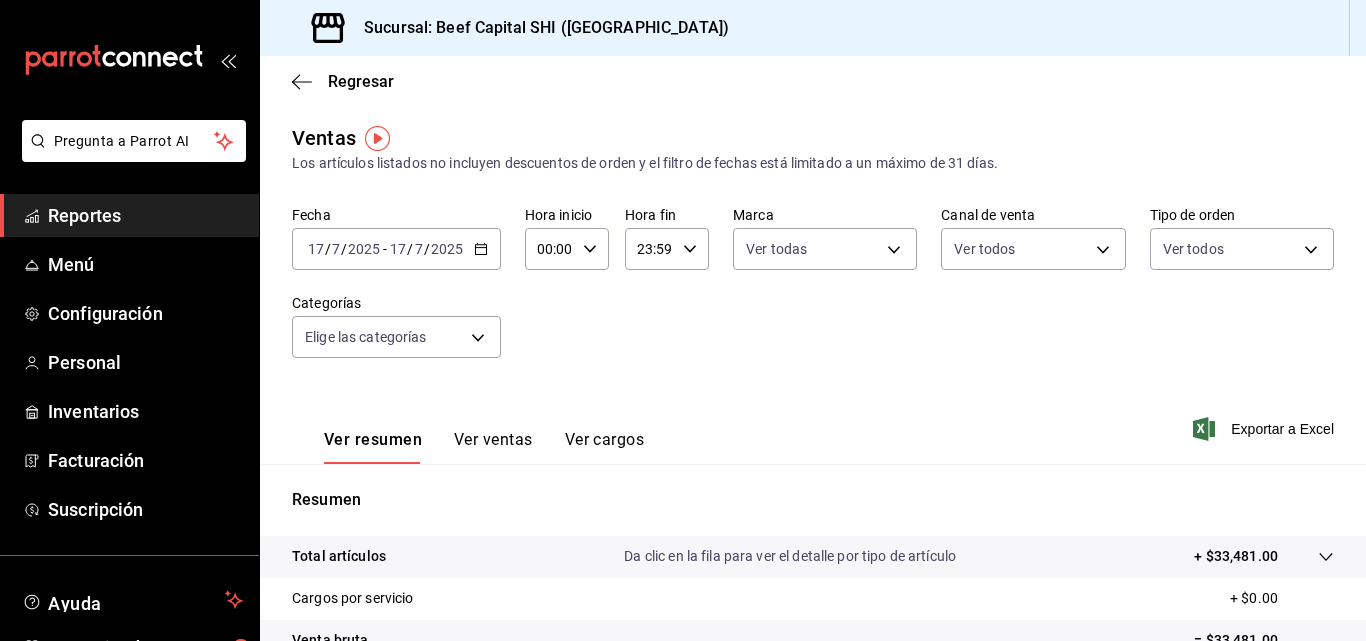click 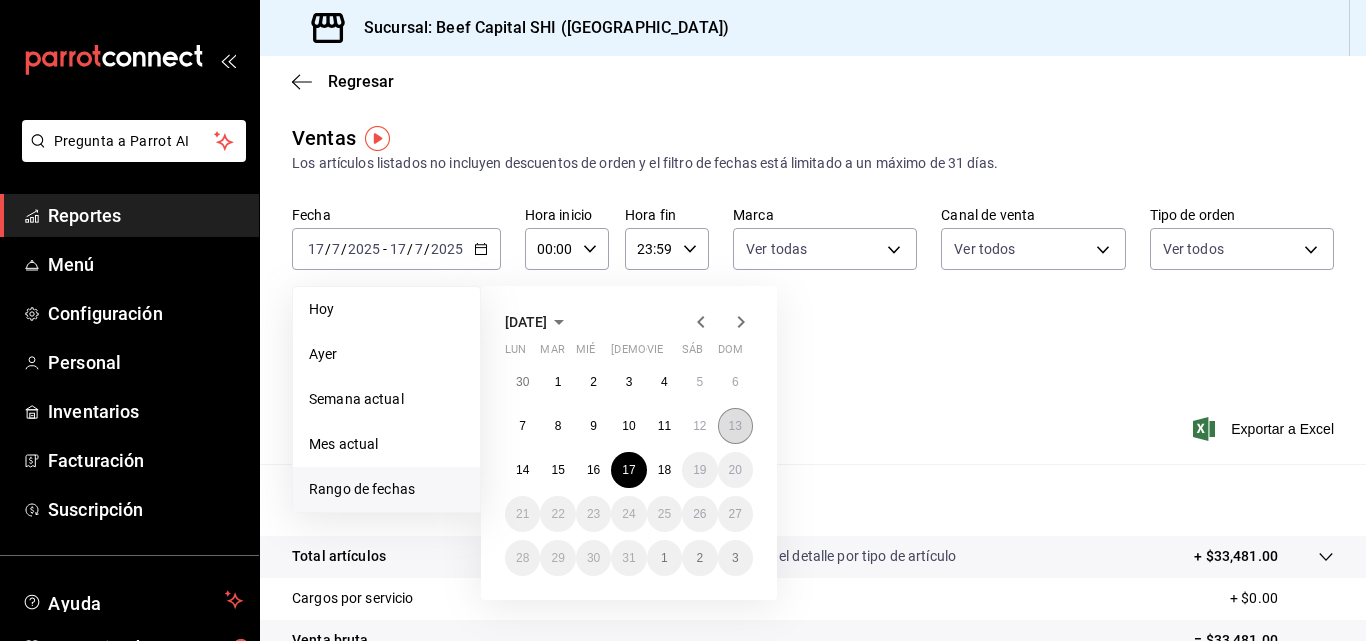 click on "13" at bounding box center (735, 426) 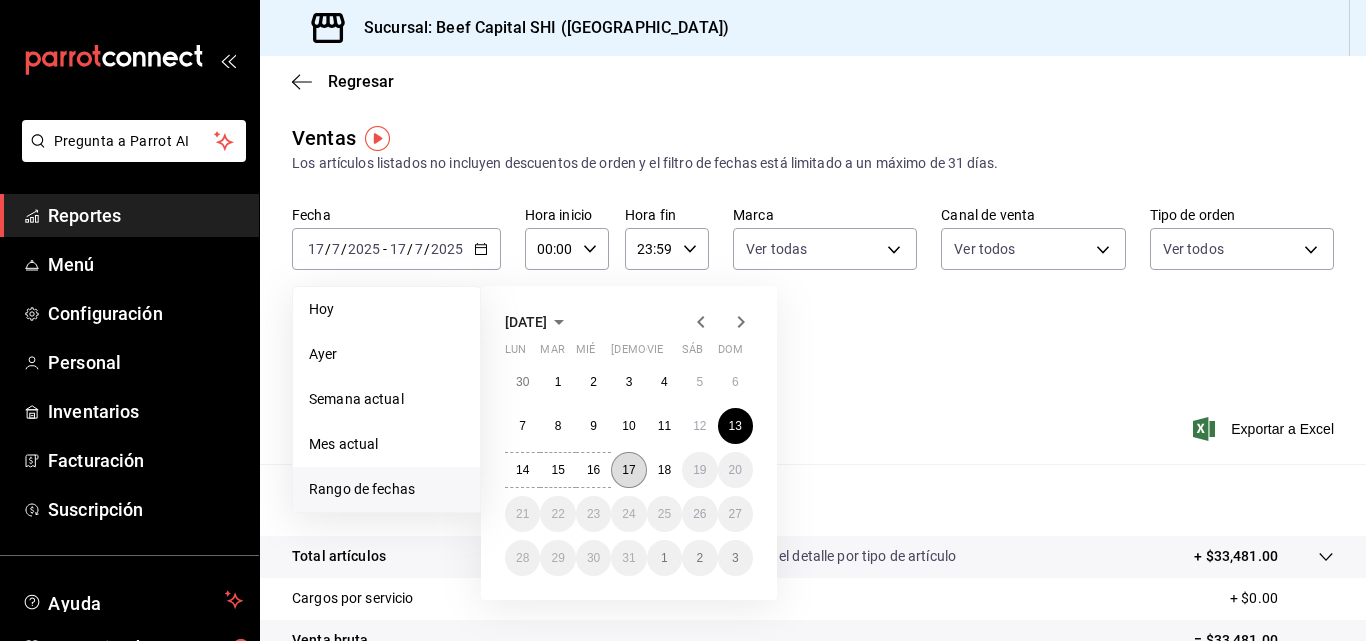 click on "17" at bounding box center [628, 470] 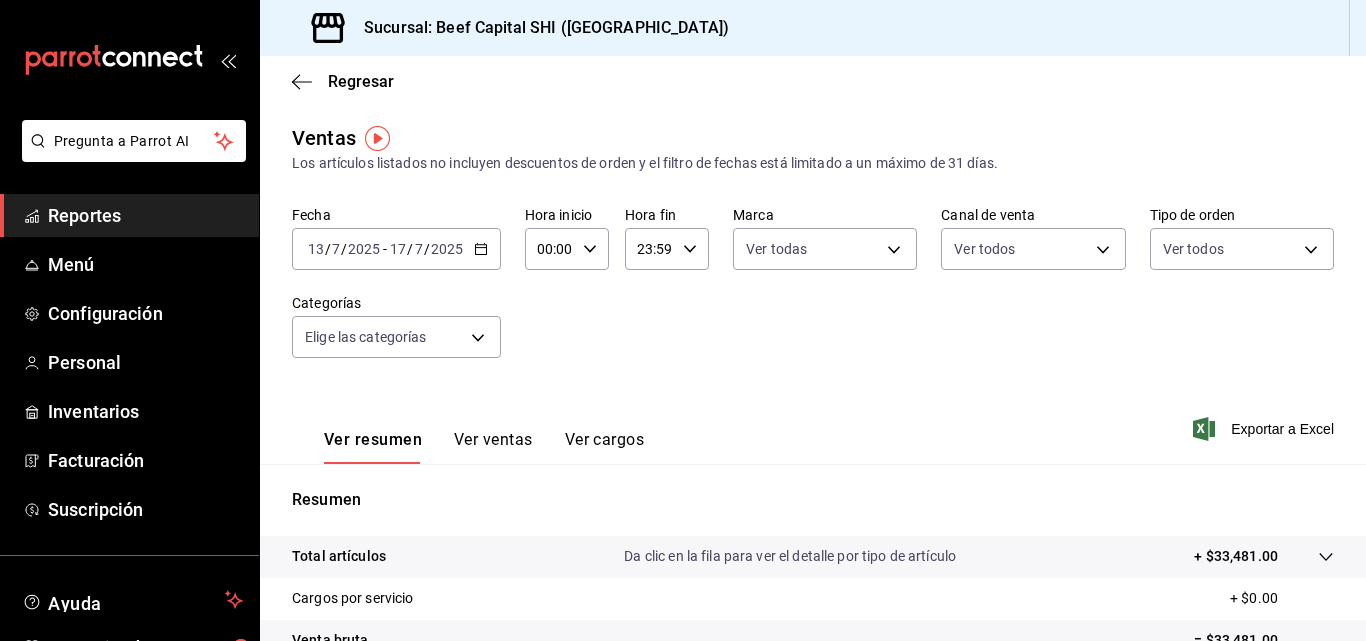 click on "Resumen Total artículos Da clic en la fila para ver el detalle por tipo de artículo + $33,481.00 Cargos por servicio + $0.00 Venta bruta = $33,481.00 Descuentos totales - $795.00 Certificados de regalo - $0.00 Venta total = $32,686.00 Impuestos - $4,508.41 Venta neta = $28,177.59" at bounding box center (813, 679) 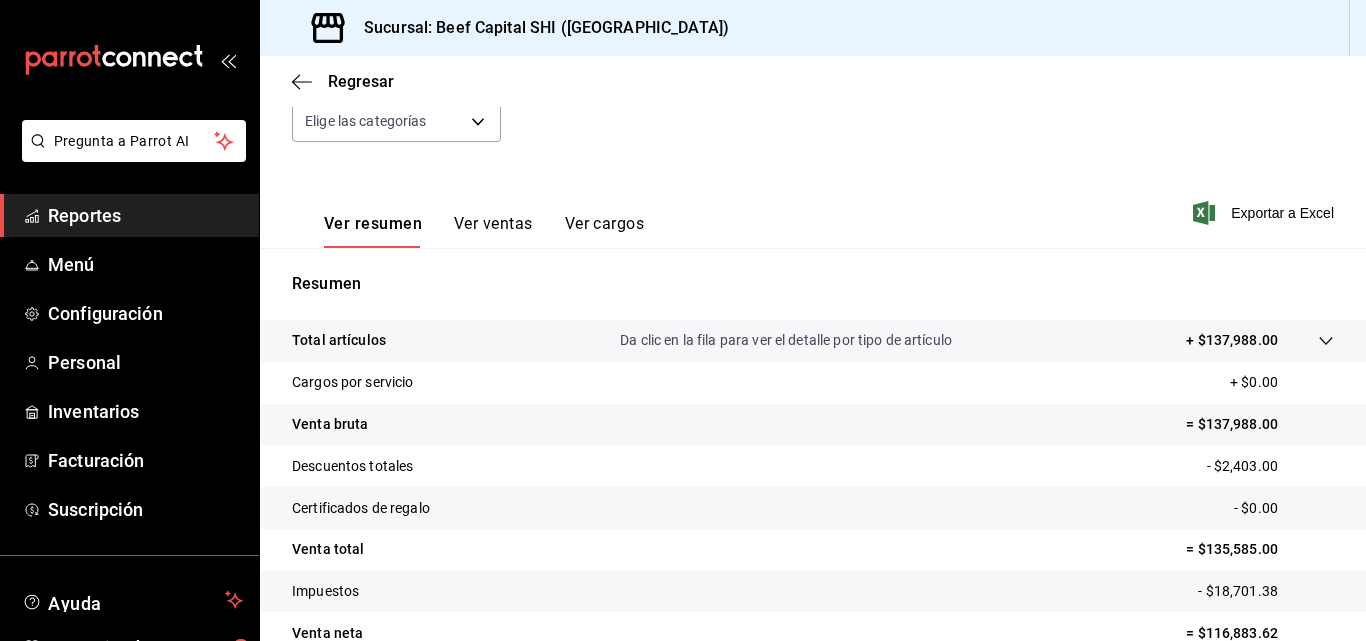 scroll, scrollTop: 317, scrollLeft: 0, axis: vertical 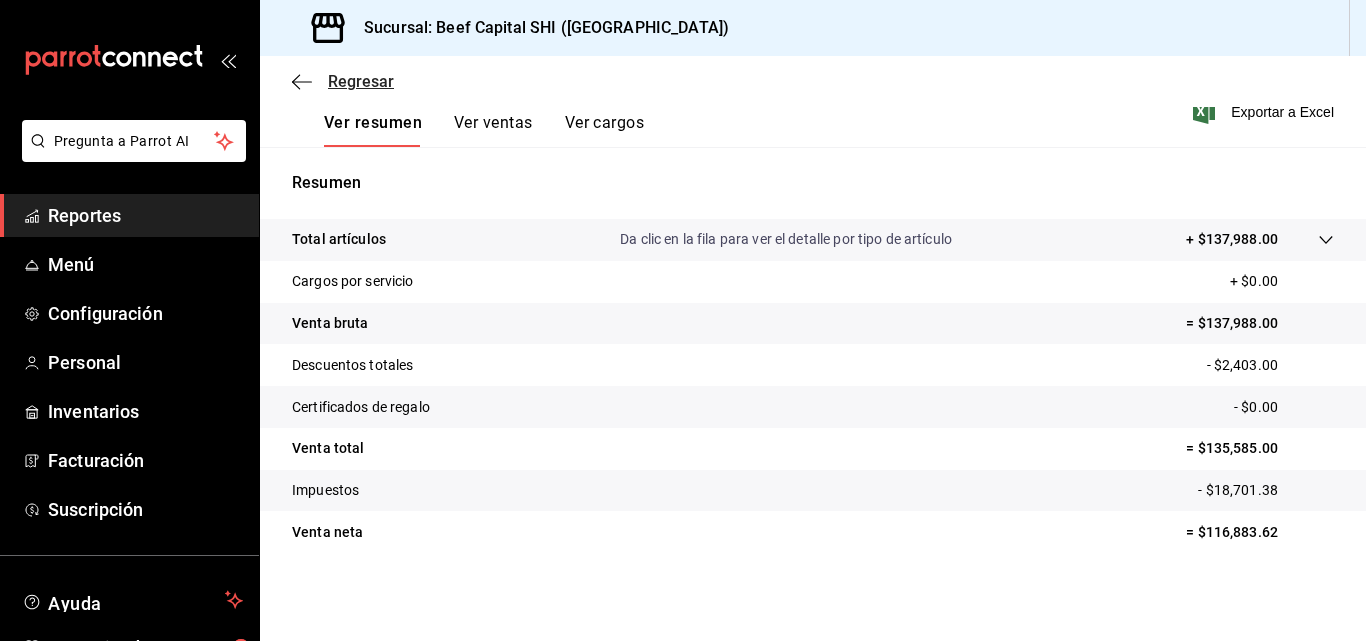click 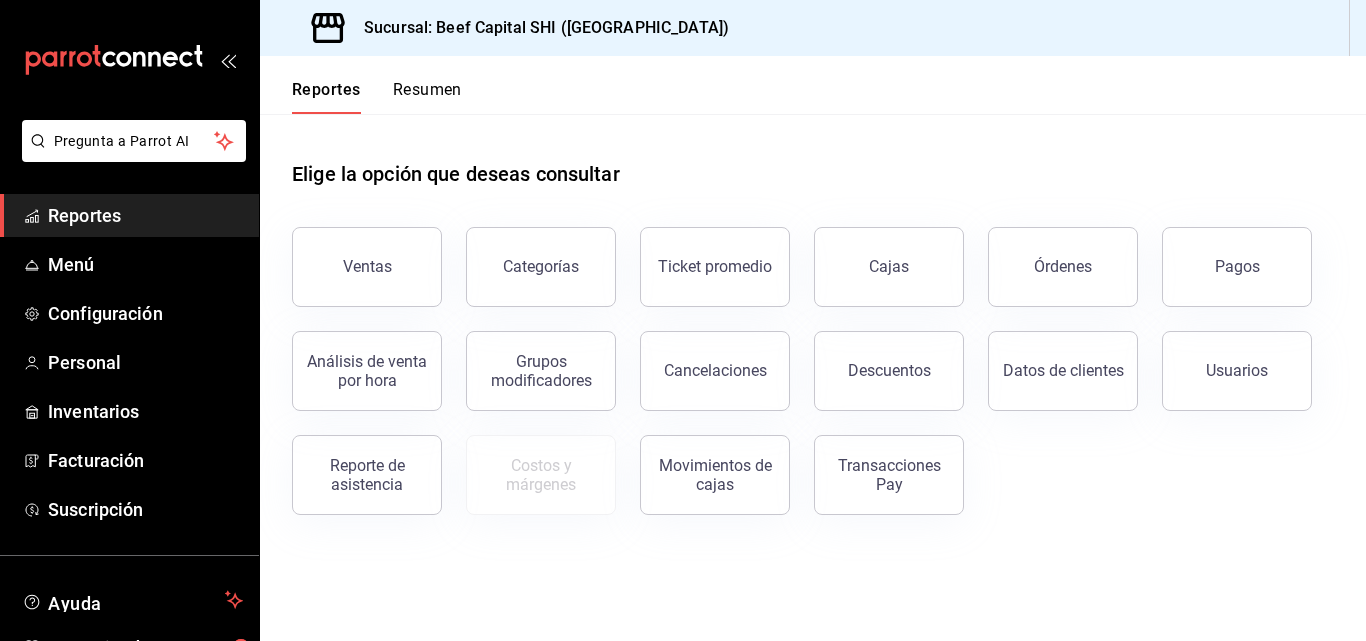 click on "Cancelaciones" at bounding box center (715, 370) 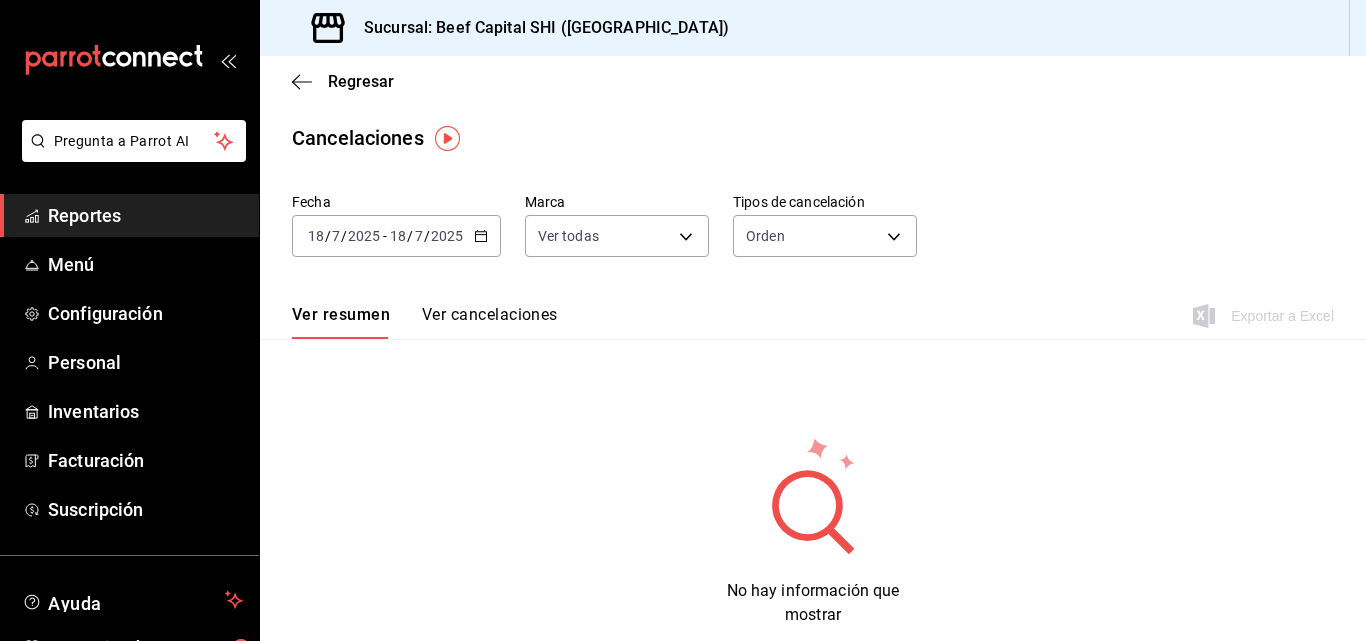 click 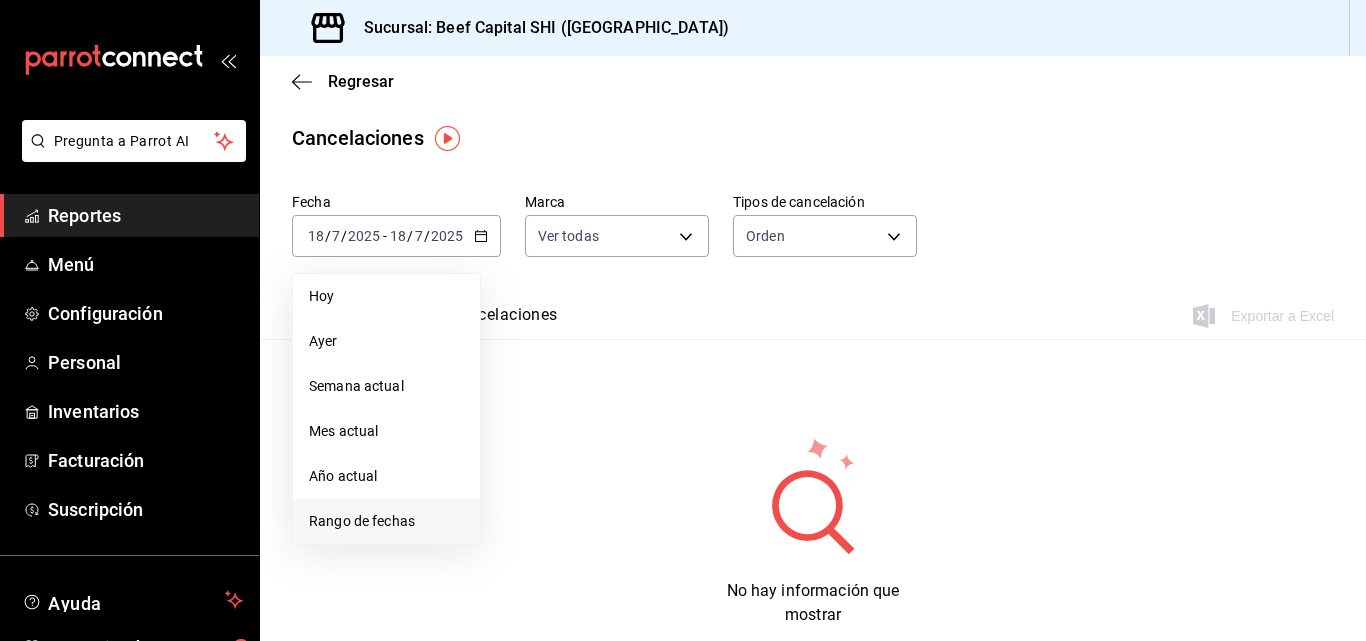 click on "Rango de fechas" at bounding box center [386, 521] 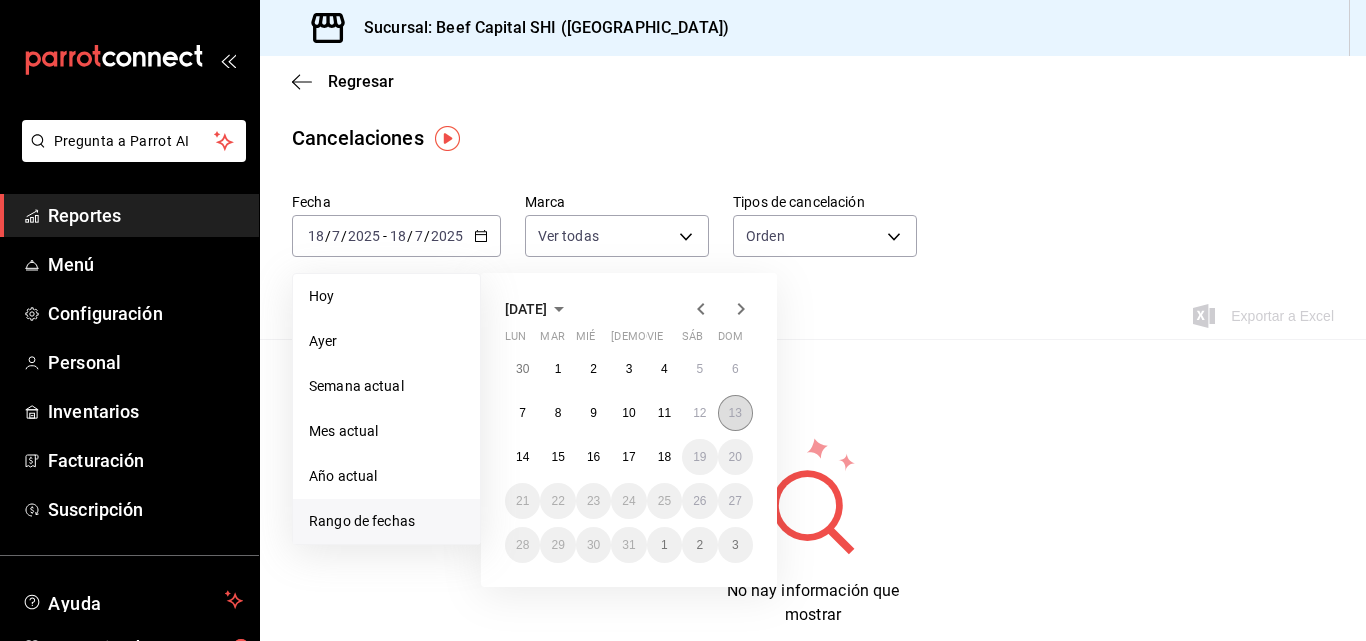 click on "13" at bounding box center [735, 413] 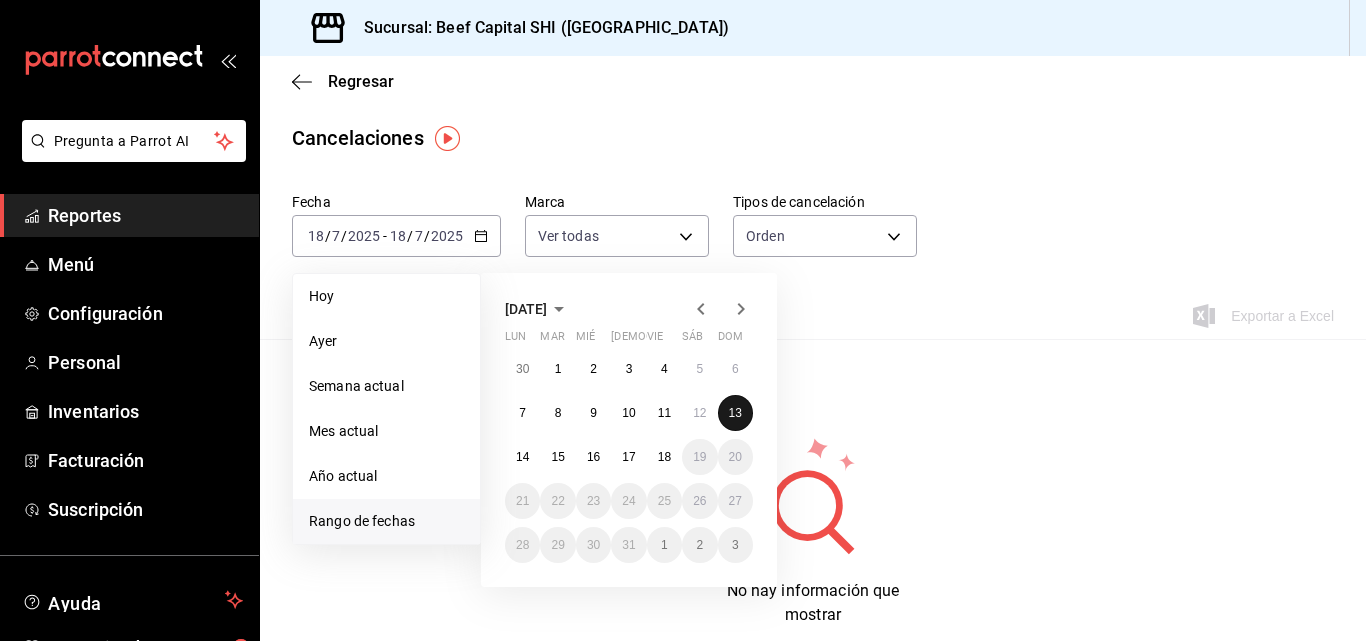 click on "13" at bounding box center (735, 413) 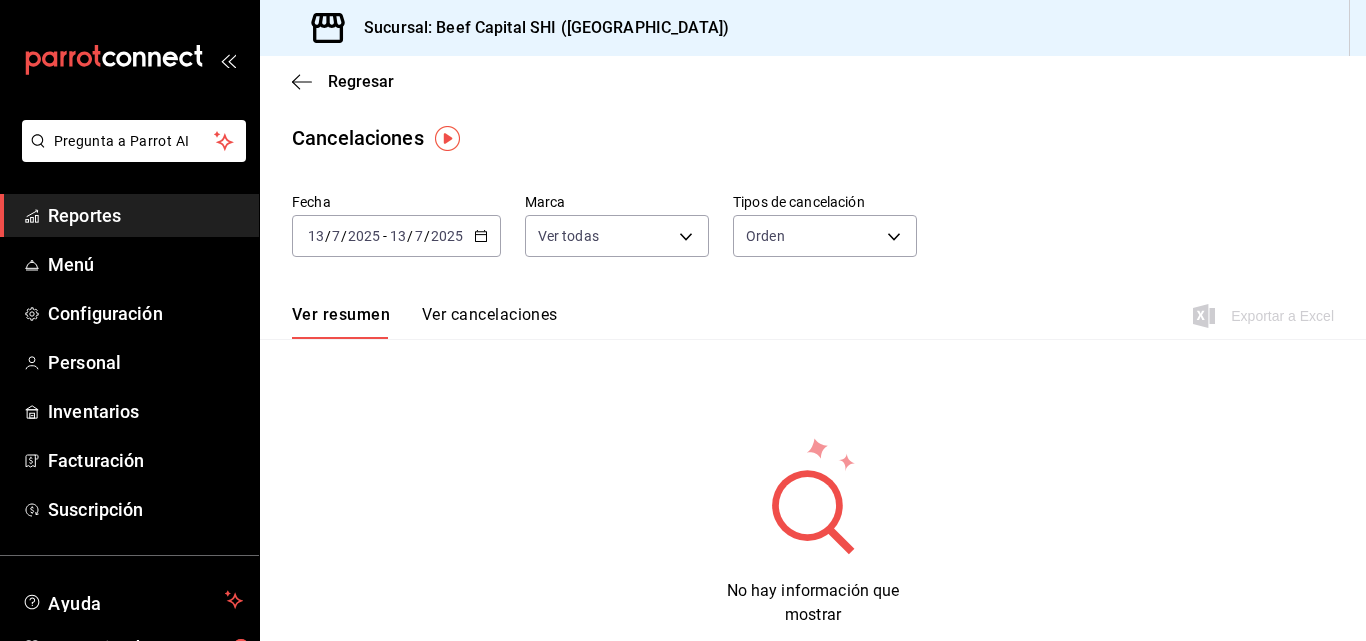 click 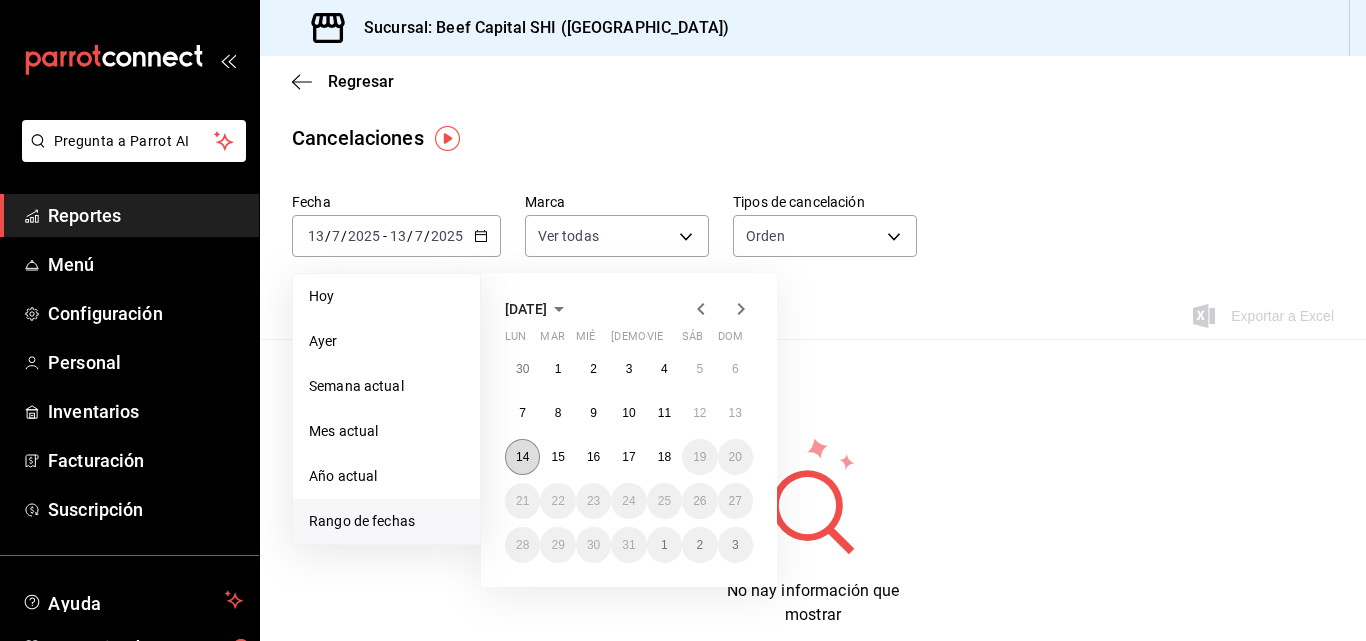 click on "14" at bounding box center (522, 457) 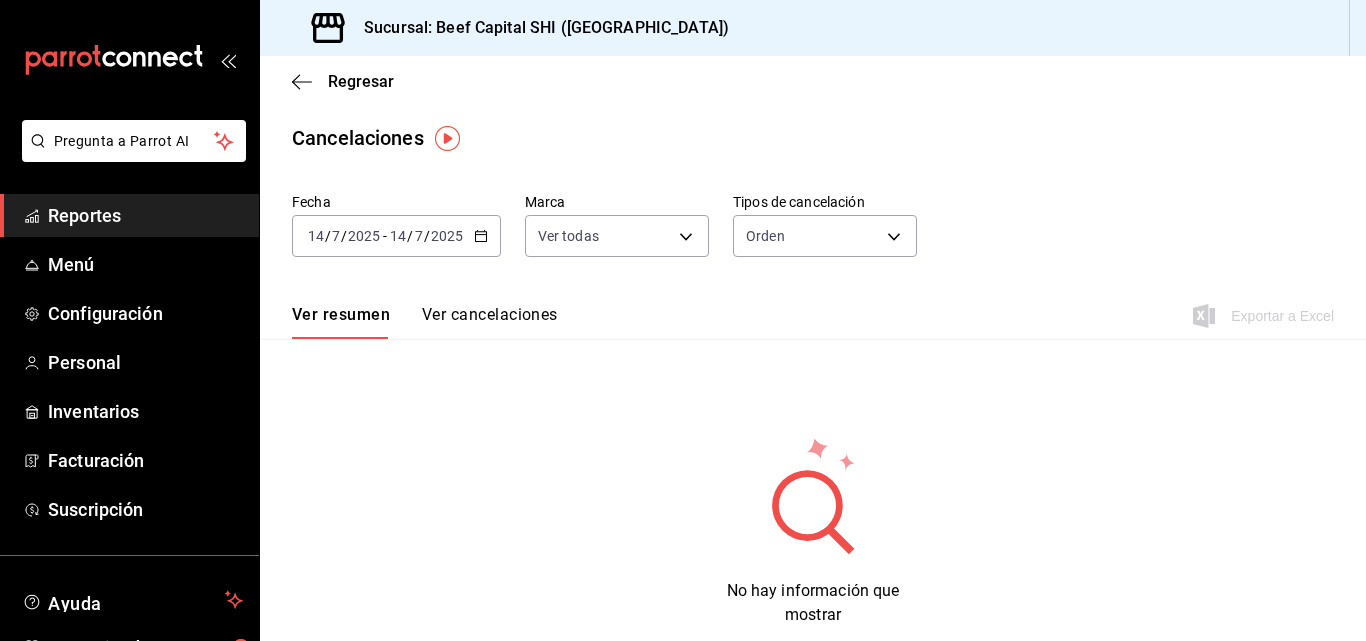 click 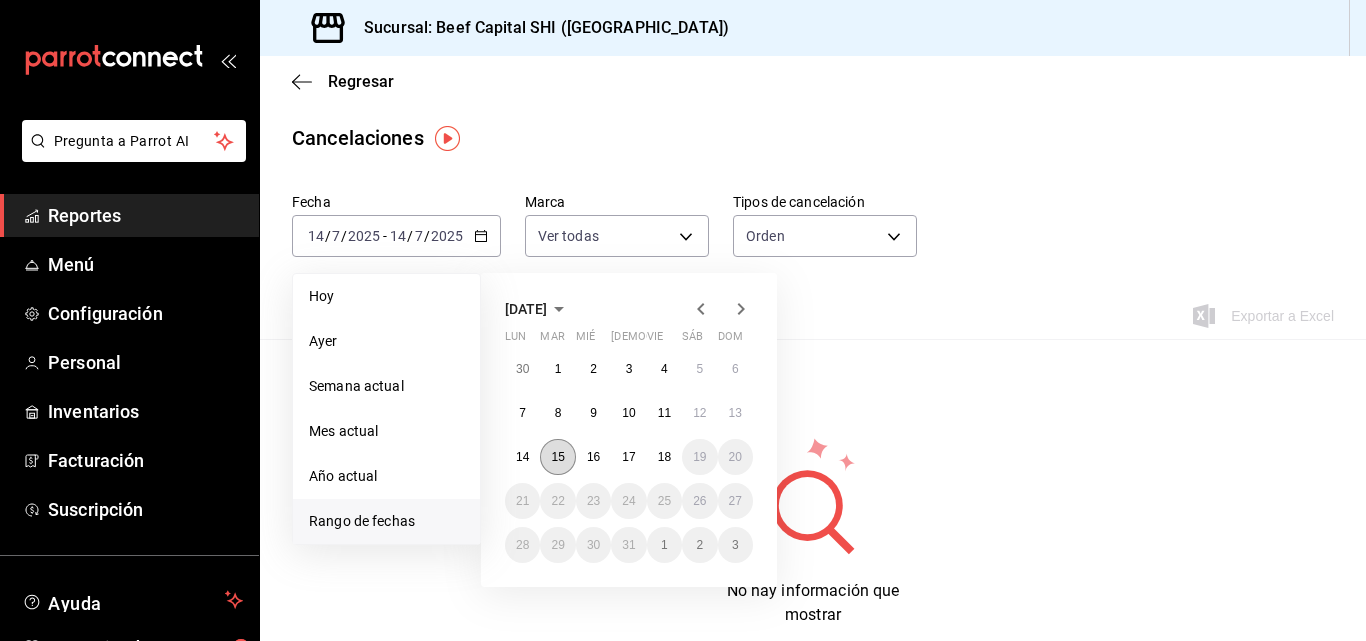 click on "15" at bounding box center [557, 457] 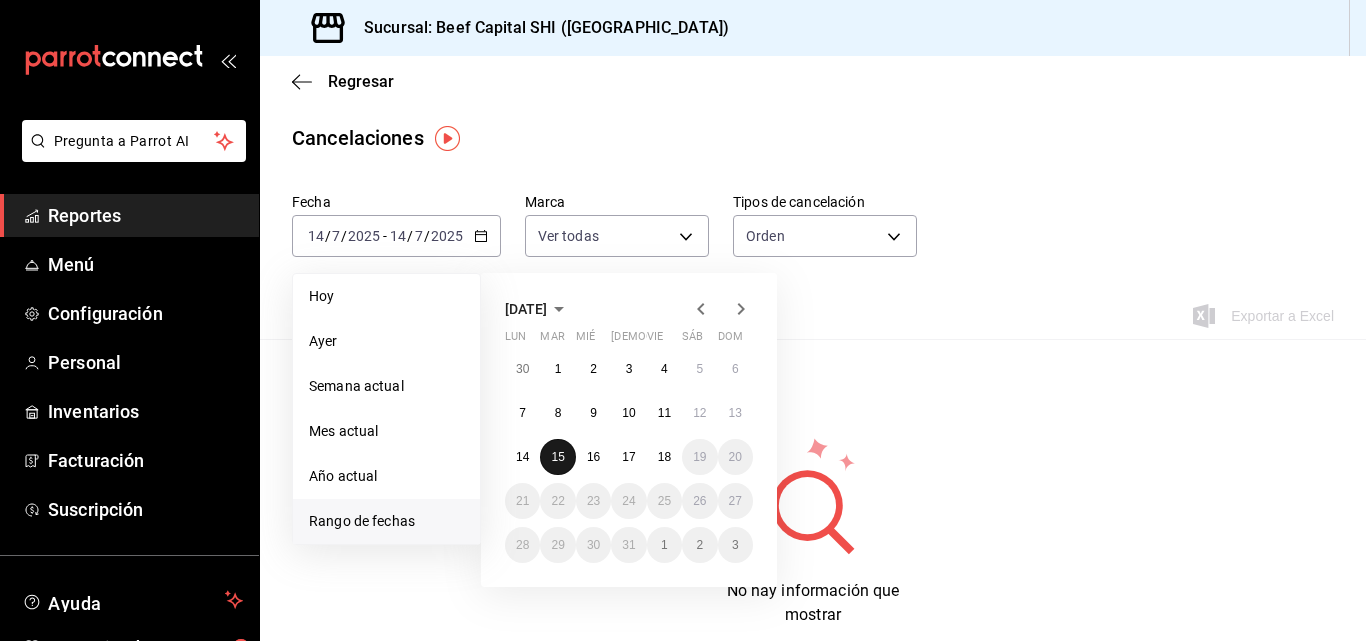 click on "15" at bounding box center (557, 457) 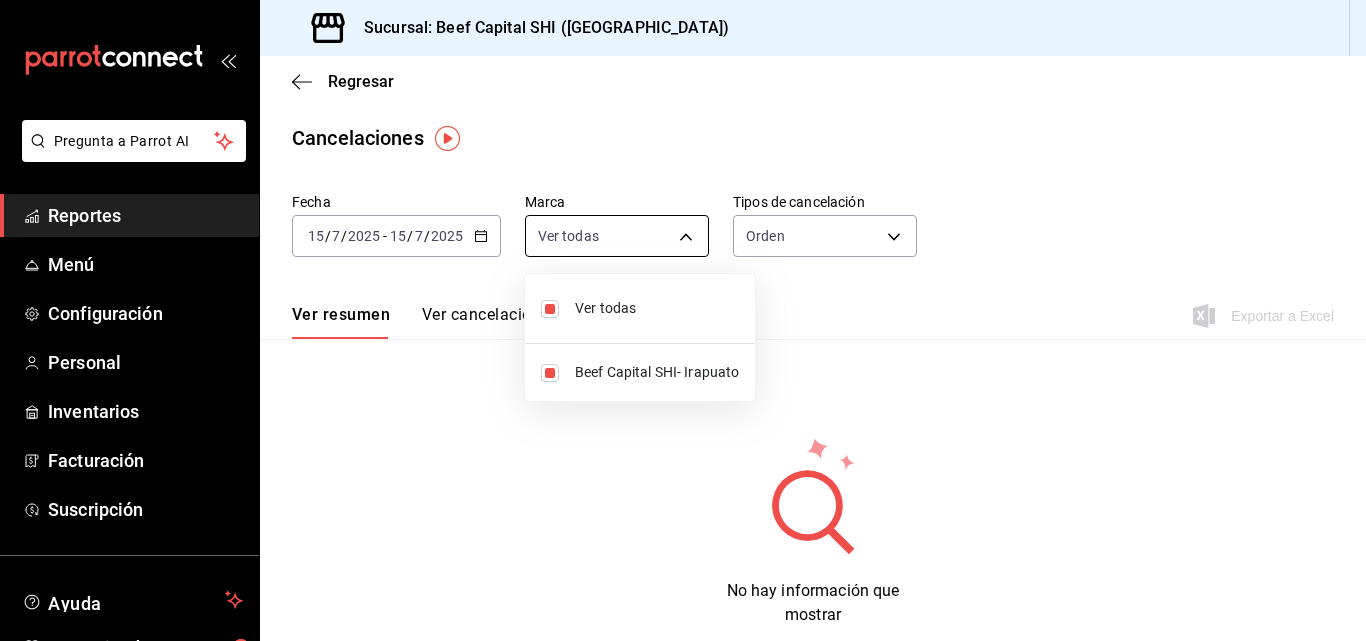 click on "Pregunta a Parrot AI Reportes   Menú   Configuración   Personal   Inventarios   Facturación   Suscripción   Ayuda Recomienda Parrot   [PERSON_NAME]   Sugerir nueva función   Sucursal: Beef Capital SHI ([GEOGRAPHIC_DATA]) Regresar Cancelaciones Fecha [DATE] [DATE] - [DATE] [DATE] Marca Ver todas [object Object] Tipos de cancelación Orden ORDER Ver resumen Ver cancelaciones Exportar a Excel No hay información que mostrar GANA 1 MES GRATIS EN TU SUSCRIPCIÓN AQUÍ ¿Recuerdas cómo empezó tu restaurante?
[DATE] puedes ayudar a un colega a tener el mismo cambio que tú viviste.
Recomienda Parrot directamente desde tu Portal Administrador.
Es fácil y rápido.
🎁 Por cada restaurante que se una, ganas 1 mes gratis. Ver video tutorial Ir a video Pregunta a Parrot AI Reportes   Menú   Configuración   Personal   Inventarios   Facturación   Suscripción   Ayuda Recomienda Parrot   [PERSON_NAME]   Sugerir nueva función   Visitar centro de ayuda [PHONE_NUMBER] [EMAIL_ADDRESS][DOMAIN_NAME]" at bounding box center [683, 320] 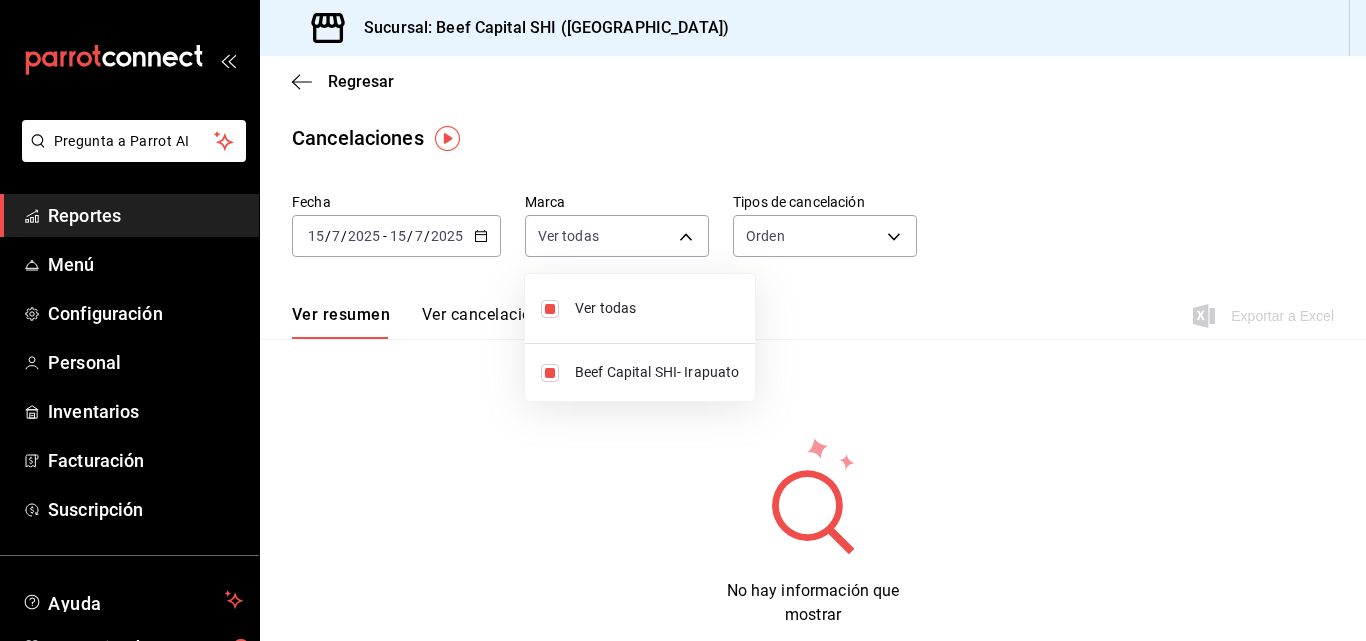 click at bounding box center (683, 320) 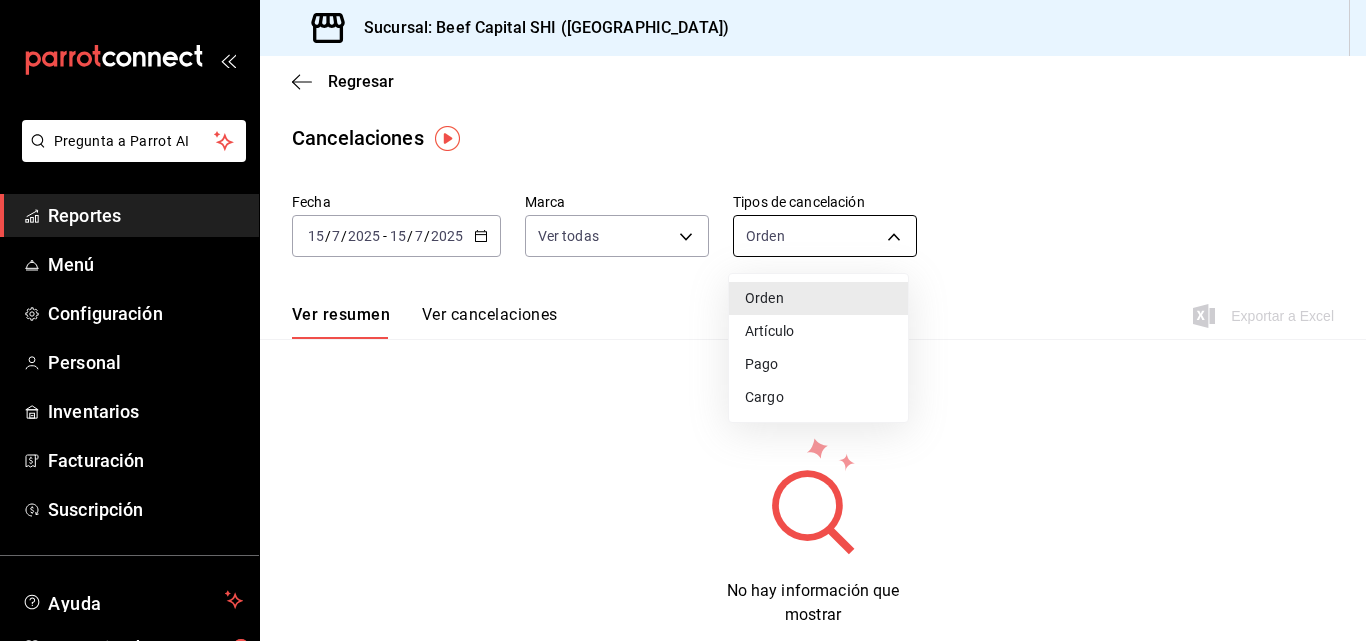 click on "Pregunta a Parrot AI Reportes   Menú   Configuración   Personal   Inventarios   Facturación   Suscripción   Ayuda Recomienda Parrot   [PERSON_NAME]   Sugerir nueva función   Sucursal: Beef Capital SHI ([GEOGRAPHIC_DATA]) Regresar Cancelaciones Fecha [DATE] [DATE] - [DATE] [DATE] Marca Ver todas [object Object] Tipos de cancelación Orden ORDER Ver resumen Ver cancelaciones Exportar a Excel No hay información que mostrar GANA 1 MES GRATIS EN TU SUSCRIPCIÓN AQUÍ ¿Recuerdas cómo empezó tu restaurante?
[DATE] puedes ayudar a un colega a tener el mismo cambio que tú viviste.
Recomienda Parrot directamente desde tu Portal Administrador.
Es fácil y rápido.
🎁 Por cada restaurante que se una, ganas 1 mes gratis. Ver video tutorial Ir a video Pregunta a Parrot AI Reportes   Menú   Configuración   Personal   Inventarios   Facturación   Suscripción   Ayuda Recomienda Parrot   [PERSON_NAME]   Sugerir nueva función   Visitar centro de ayuda [PHONE_NUMBER] [EMAIL_ADDRESS][DOMAIN_NAME]" at bounding box center [683, 320] 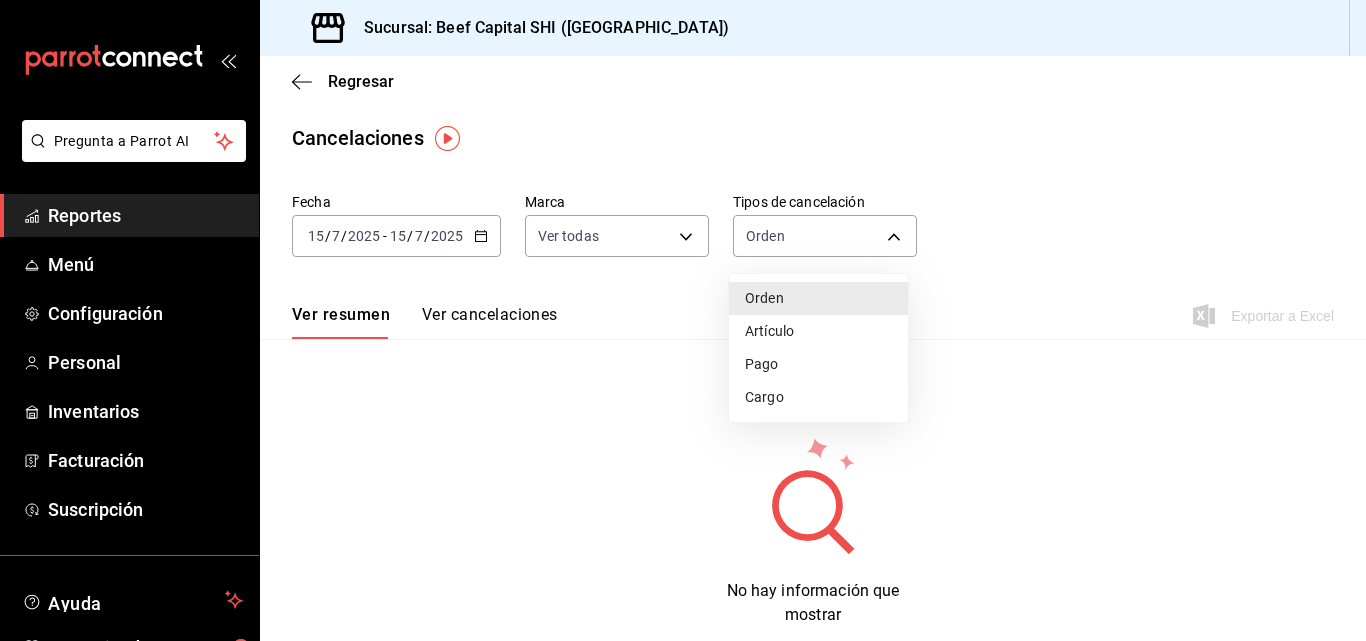 click on "Artículo" at bounding box center [818, 331] 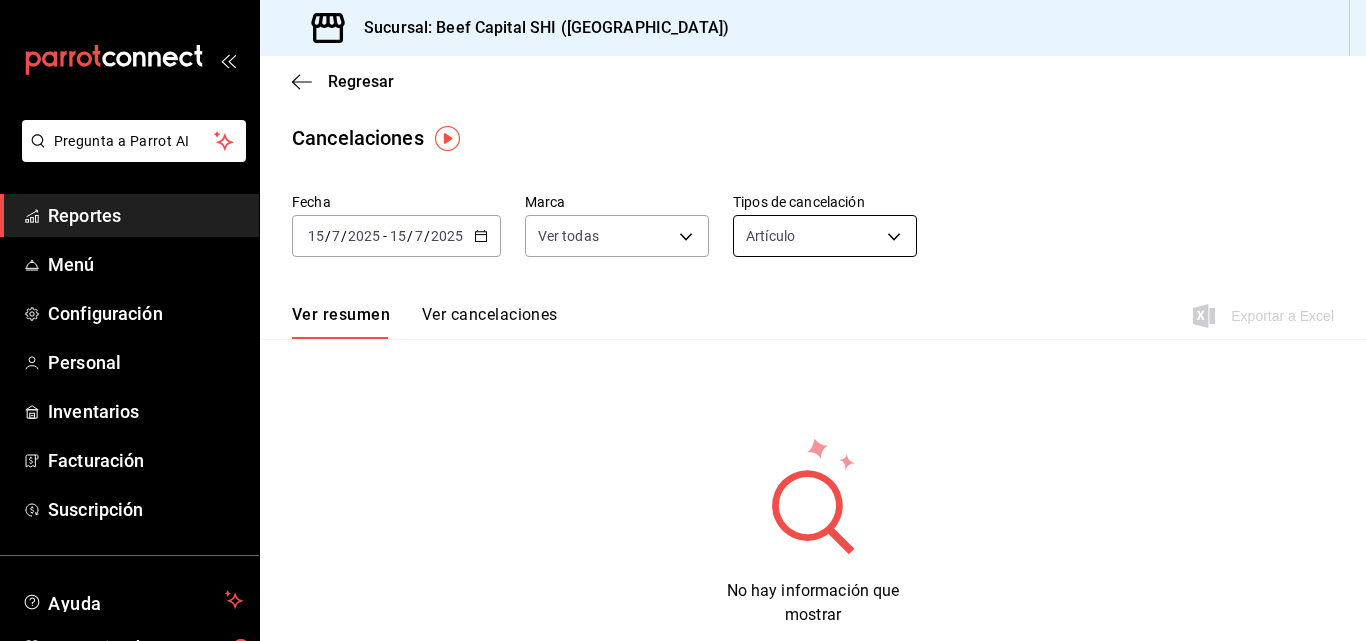 click on "Pregunta a Parrot AI Reportes   Menú   Configuración   Personal   Inventarios   Facturación   Suscripción   Ayuda Recomienda Parrot   [PERSON_NAME]   Sugerir nueva función   Sucursal: Beef Capital SHI ([GEOGRAPHIC_DATA]) Regresar Cancelaciones Fecha [DATE] [DATE] - [DATE] [DATE] Marca Ver todas [object Object] Tipos de cancelación Artículo ORDER_ITEM Ver resumen Ver cancelaciones Exportar a Excel No hay información que mostrar GANA 1 MES GRATIS EN TU SUSCRIPCIÓN AQUÍ ¿Recuerdas cómo empezó tu restaurante?
[DATE] puedes ayudar a un colega a tener el mismo cambio que tú viviste.
Recomienda Parrot directamente desde tu Portal Administrador.
Es fácil y rápido.
🎁 Por cada restaurante que se una, ganas 1 mes gratis. Ver video tutorial Ir a video Pregunta a Parrot AI Reportes   Menú   Configuración   Personal   Inventarios   Facturación   Suscripción   Ayuda Recomienda Parrot   [PERSON_NAME]   Sugerir nueva función   Visitar centro de ayuda [PHONE_NUMBER] [PHONE_NUMBER]" at bounding box center (683, 320) 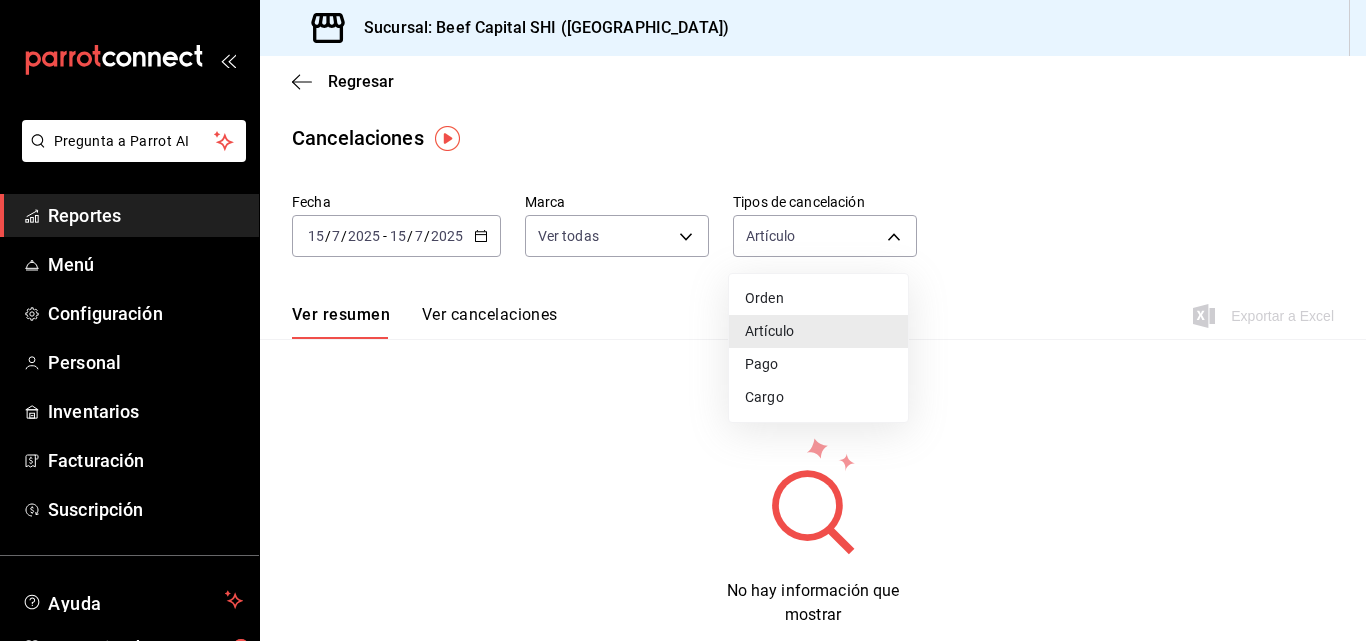 click on "Orden" at bounding box center [818, 298] 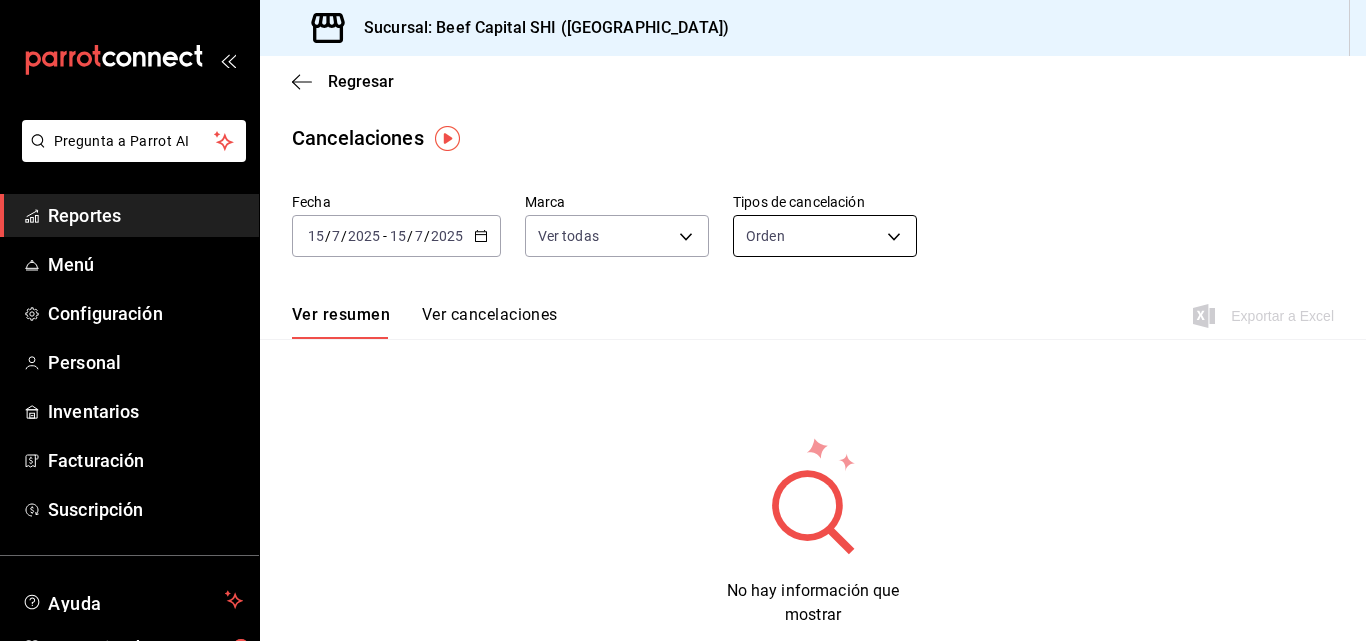 click on "Pregunta a Parrot AI Reportes   Menú   Configuración   Personal   Inventarios   Facturación   Suscripción   Ayuda Recomienda Parrot   [PERSON_NAME]   Sugerir nueva función   Sucursal: Beef Capital SHI ([GEOGRAPHIC_DATA]) Regresar Cancelaciones Fecha [DATE] [DATE] - [DATE] [DATE] Marca Ver todas [object Object] Tipos de cancelación Orden ORDER Ver resumen Ver cancelaciones Exportar a Excel No hay información que mostrar GANA 1 MES GRATIS EN TU SUSCRIPCIÓN AQUÍ ¿Recuerdas cómo empezó tu restaurante?
[DATE] puedes ayudar a un colega a tener el mismo cambio que tú viviste.
Recomienda Parrot directamente desde tu Portal Administrador.
Es fácil y rápido.
🎁 Por cada restaurante que se una, ganas 1 mes gratis. Ver video tutorial Ir a video Pregunta a Parrot AI Reportes   Menú   Configuración   Personal   Inventarios   Facturación   Suscripción   Ayuda Recomienda Parrot   [PERSON_NAME]   Sugerir nueva función   Visitar centro de ayuda [PHONE_NUMBER] [EMAIL_ADDRESS][DOMAIN_NAME]" at bounding box center (683, 320) 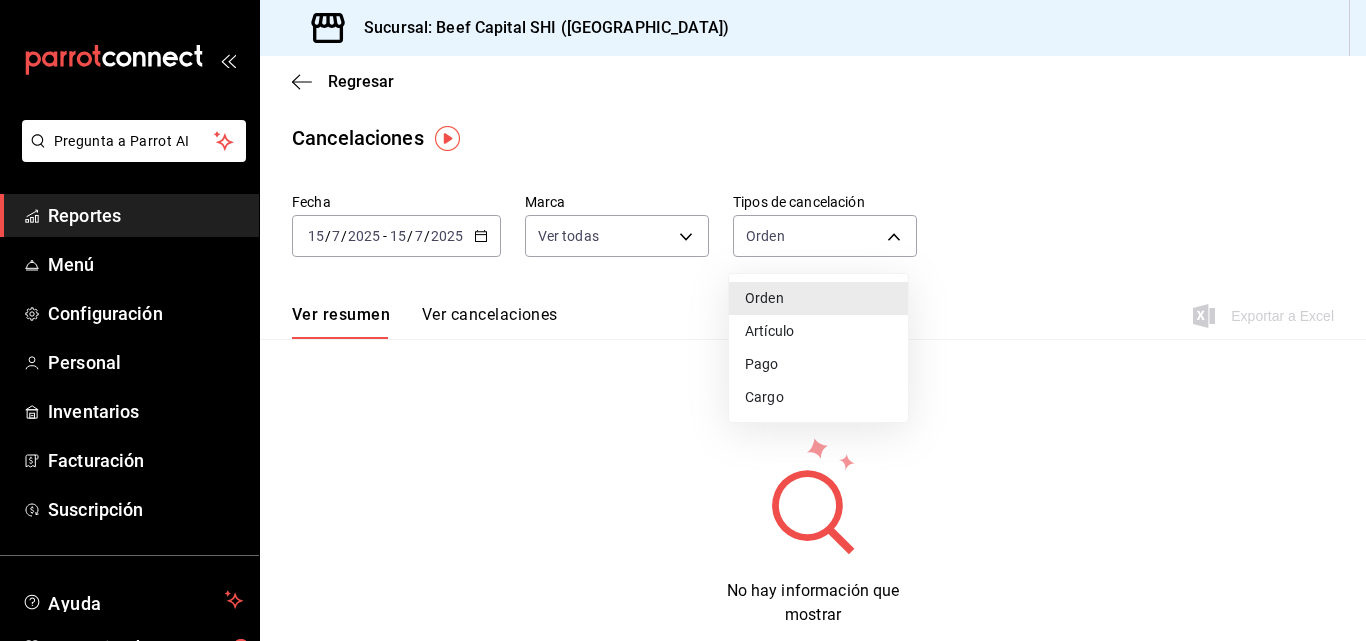 click on "Pago" at bounding box center (818, 364) 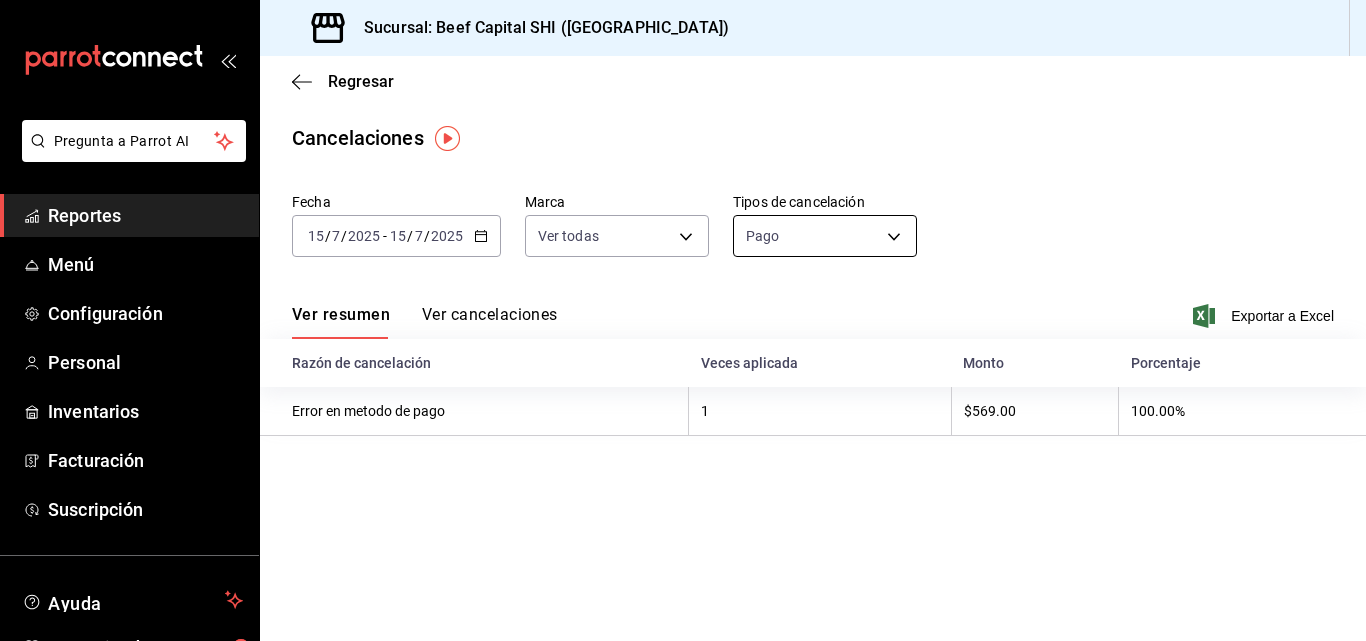click on "Pregunta a Parrot AI Reportes   Menú   Configuración   Personal   Inventarios   Facturación   Suscripción   Ayuda Recomienda Parrot   [PERSON_NAME]   Sugerir nueva función   Sucursal: Beef Capital SHI ([GEOGRAPHIC_DATA]) Regresar Cancelaciones Fecha [DATE] [DATE] - [DATE] [DATE] Marca Ver todas [object Object] Tipos de cancelación Pago ORDER_PAYMENT Ver resumen Ver cancelaciones Exportar a Excel Razón de cancelación Veces aplicada Monto Porcentaje Error en metodo de pago 1 $569.00 100.00% GANA 1 MES GRATIS EN TU SUSCRIPCIÓN AQUÍ ¿Recuerdas cómo empezó tu restaurante?
[DATE] puedes ayudar a un colega a tener el mismo cambio que tú viviste.
Recomienda Parrot directamente desde tu Portal Administrador.
Es fácil y rápido.
🎁 Por cada restaurante que se una, ganas 1 mes gratis. Ver video tutorial Ir a video Pregunta a Parrot AI Reportes   Menú   Configuración   Personal   Inventarios   Facturación   Suscripción   Ayuda Recomienda Parrot   [PERSON_NAME]     [PHONE_NUMBER]" at bounding box center (683, 320) 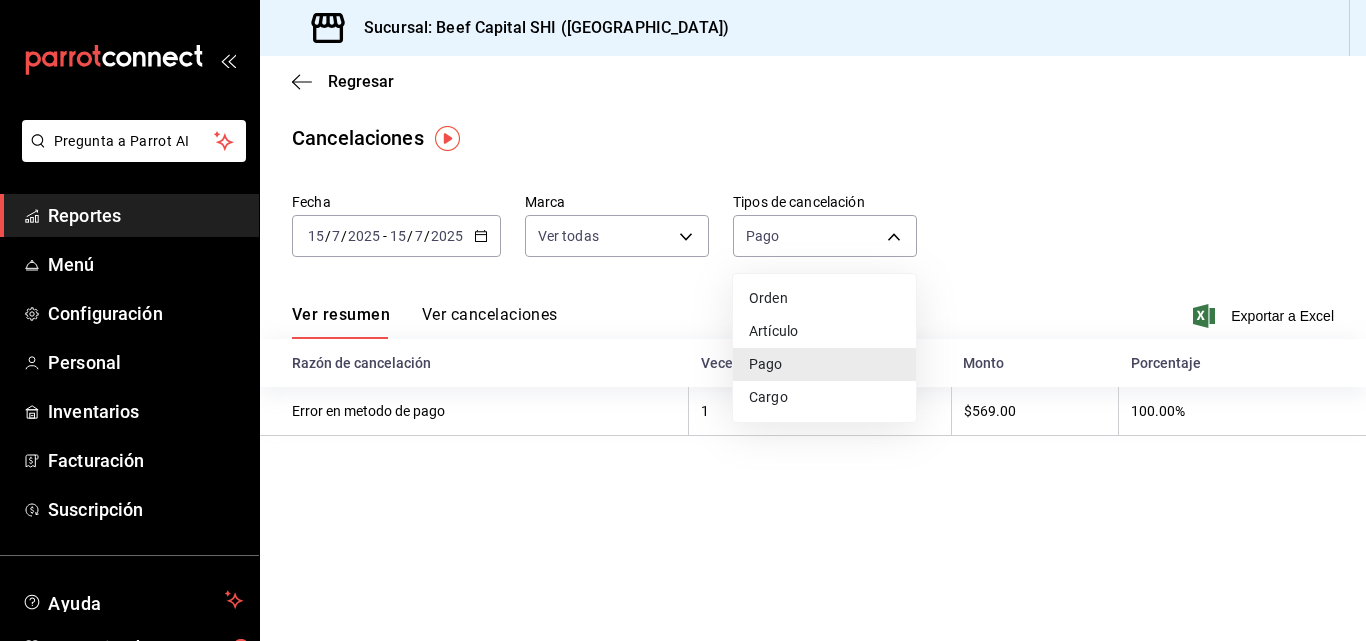 click on "Cargo" at bounding box center (824, 397) 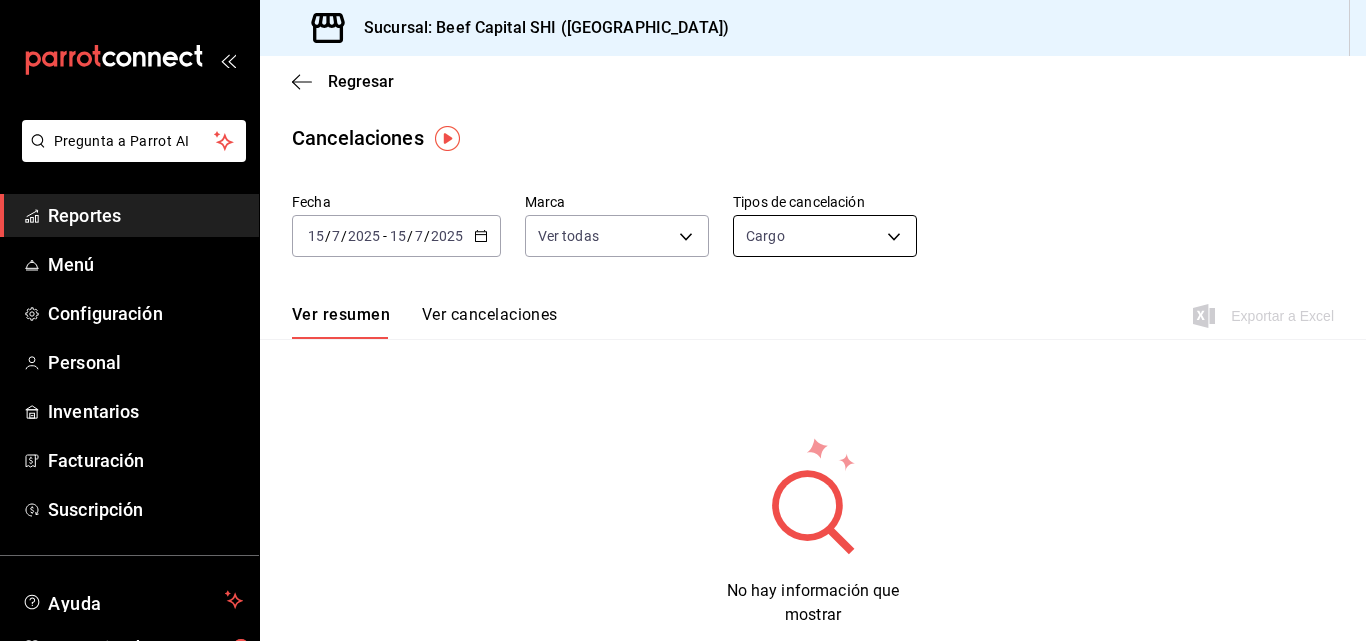 click on "Pregunta a Parrot AI Reportes   Menú   Configuración   Personal   Inventarios   Facturación   Suscripción   Ayuda Recomienda Parrot   [PERSON_NAME]   Sugerir nueva función   Sucursal: Beef Capital SHI ([GEOGRAPHIC_DATA]) Regresar Cancelaciones Fecha [DATE] [DATE] - [DATE] [DATE] Marca Ver todas [object Object] Tipos de cancelación Cargo SERVICE_CHARGE Ver resumen Ver cancelaciones Exportar a Excel No hay información que mostrar GANA 1 MES GRATIS EN TU SUSCRIPCIÓN AQUÍ ¿Recuerdas cómo empezó tu restaurante?
[DATE] puedes ayudar a un colega a tener el mismo cambio que tú viviste.
Recomienda Parrot directamente desde tu Portal Administrador.
Es fácil y rápido.
🎁 Por cada restaurante que se una, ganas 1 mes gratis. Ver video tutorial Ir a video Pregunta a Parrot AI Reportes   Menú   Configuración   Personal   Inventarios   Facturación   Suscripción   Ayuda Recomienda Parrot   [PERSON_NAME]   Sugerir nueva función   Visitar centro de ayuda [PHONE_NUMBER] [PHONE_NUMBER]" at bounding box center (683, 320) 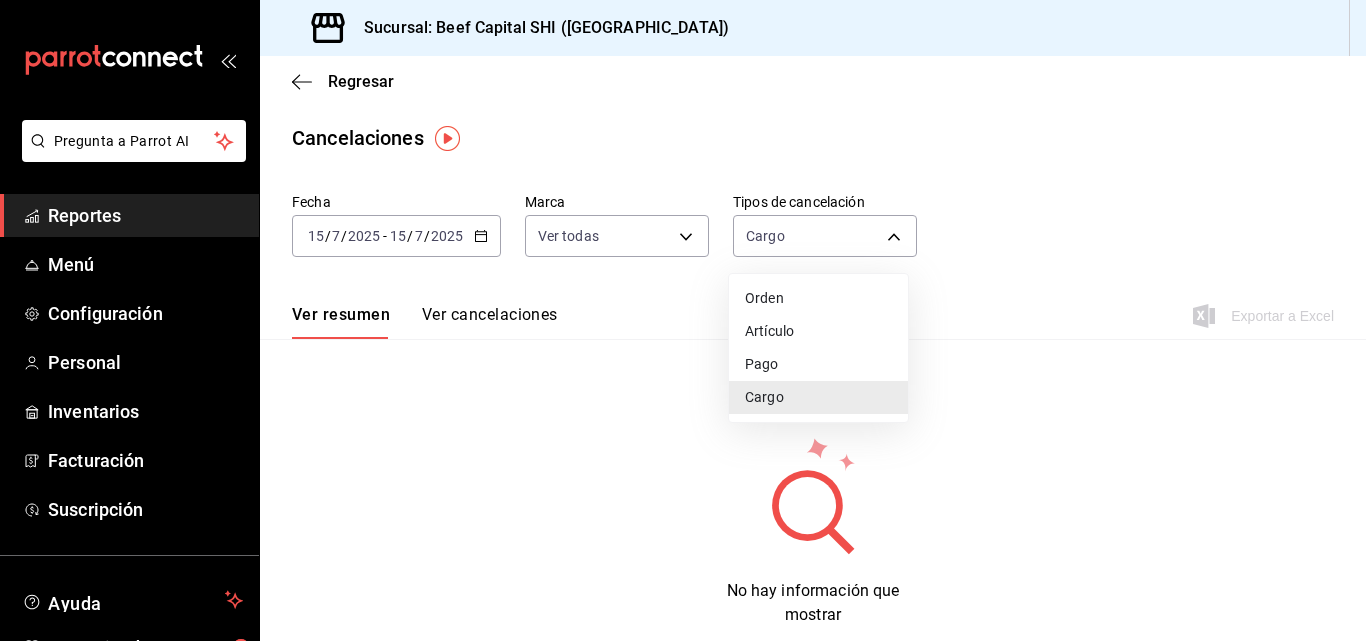 click on "Artículo" at bounding box center (818, 331) 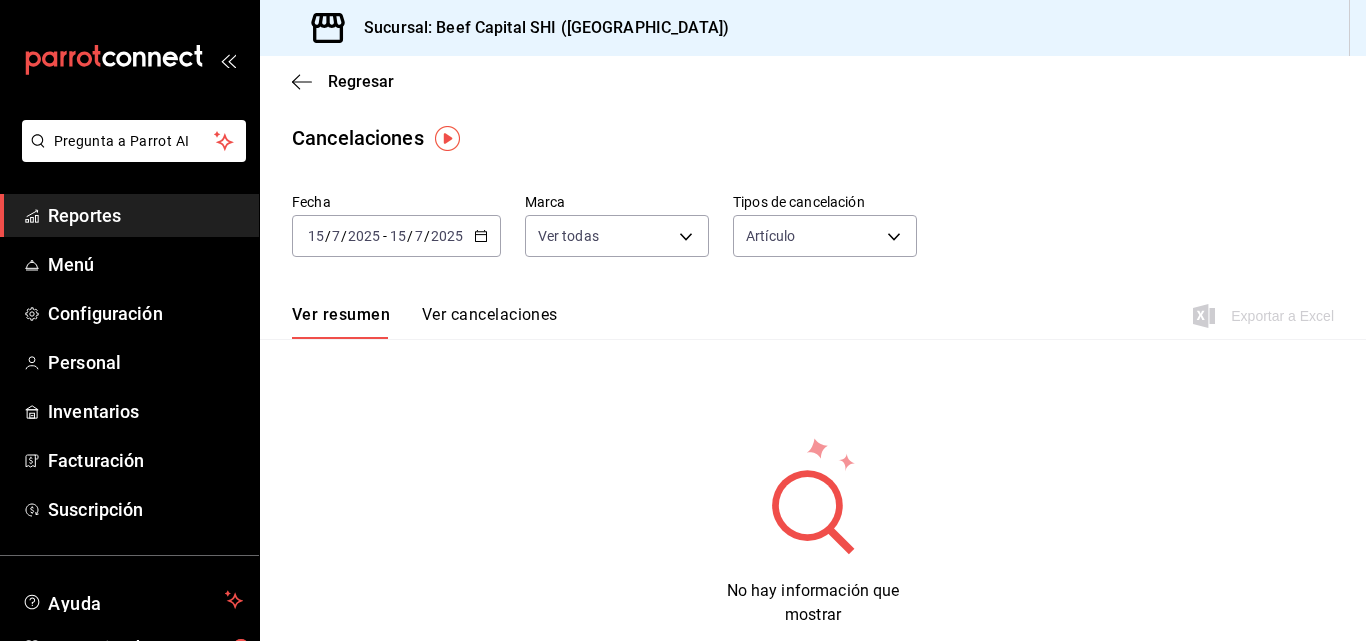 click 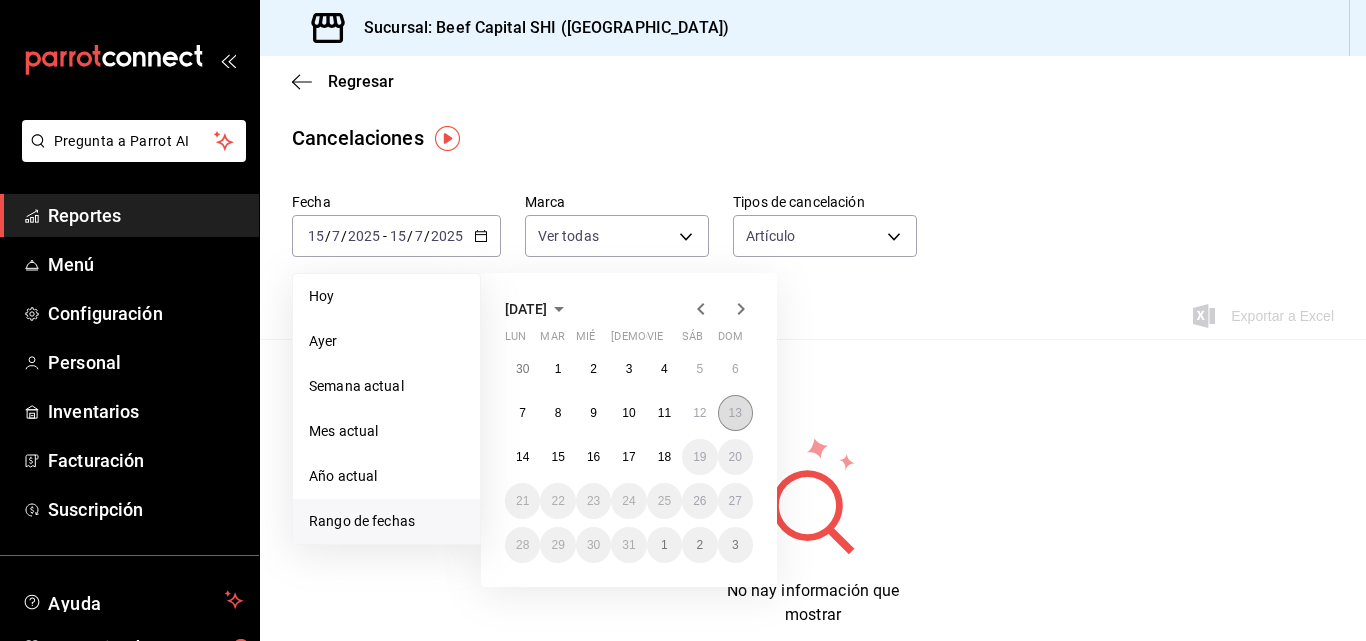 click on "13" at bounding box center [735, 413] 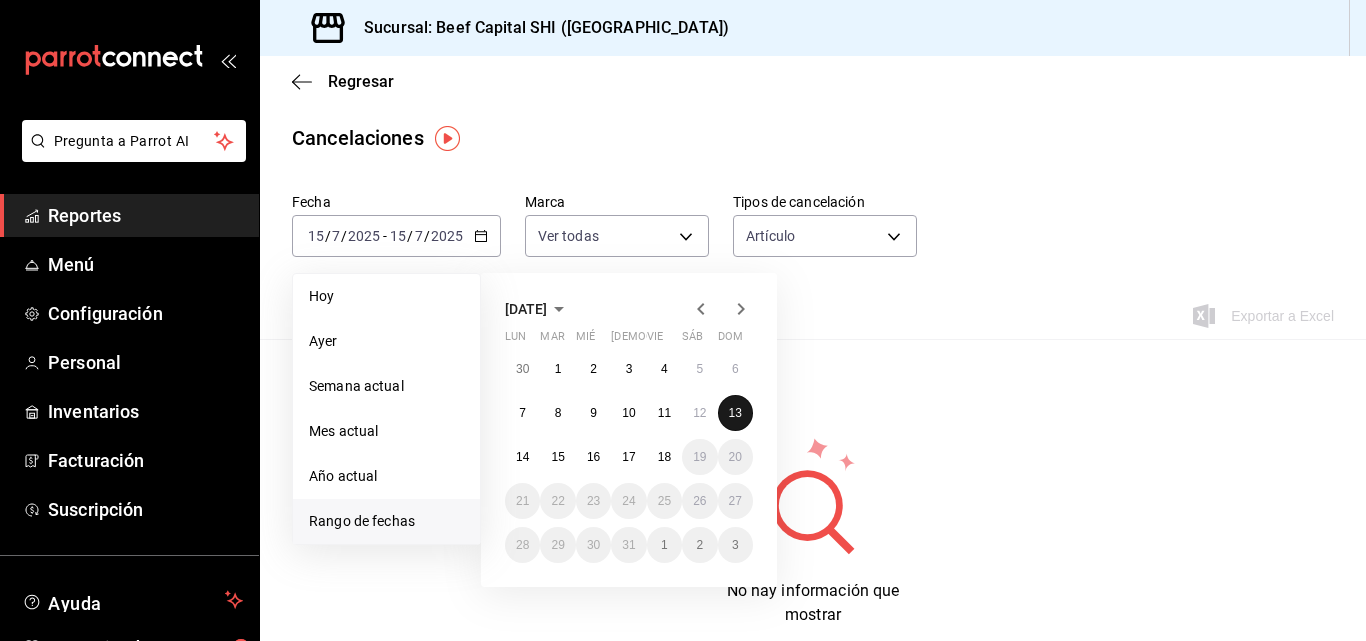 click on "13" at bounding box center [735, 413] 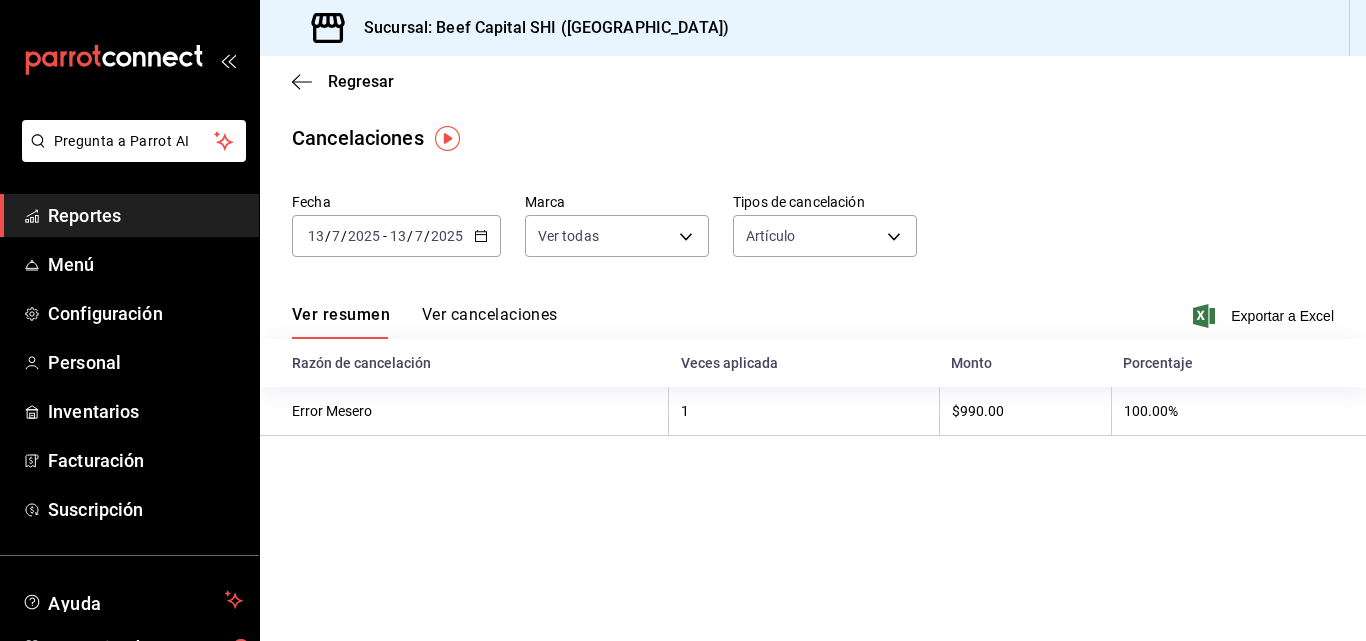 click 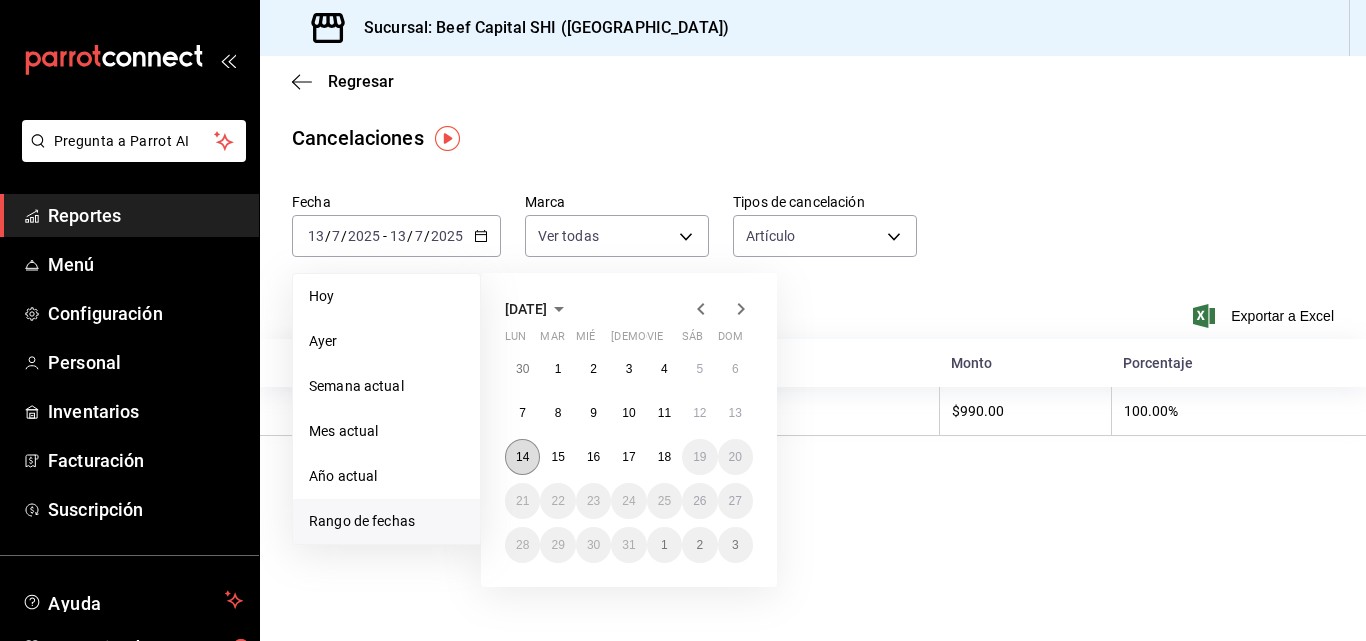 click on "14" at bounding box center [522, 457] 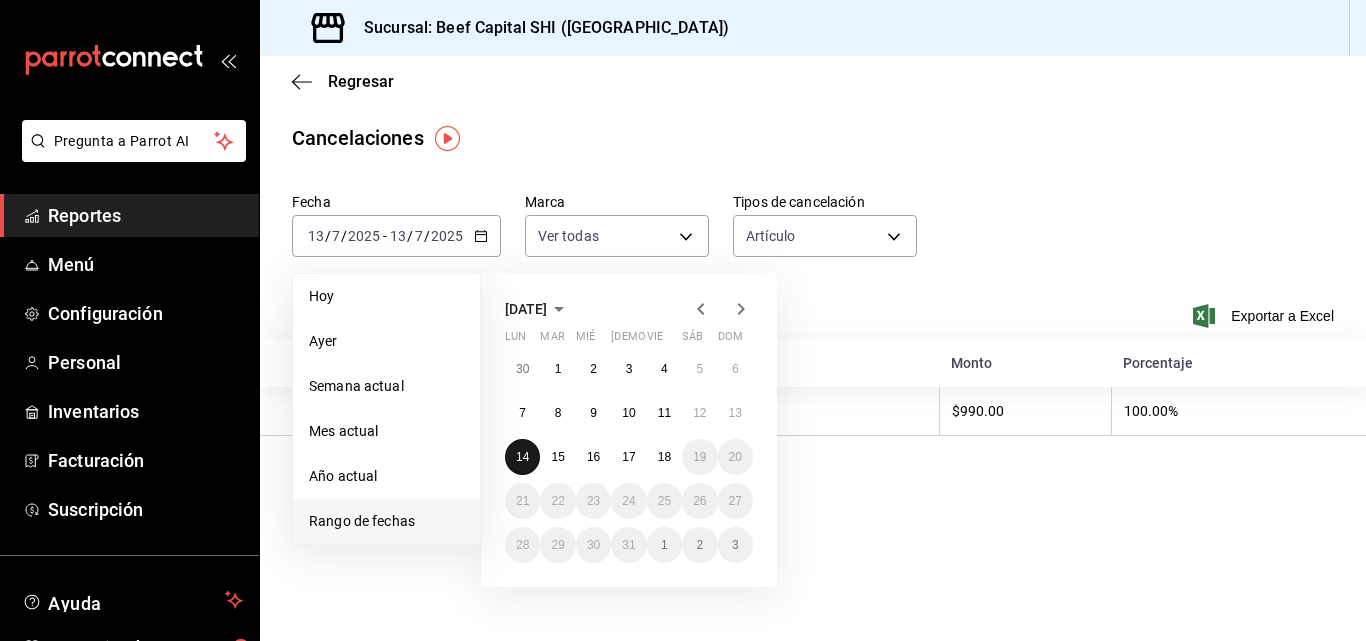 click on "14" at bounding box center [522, 457] 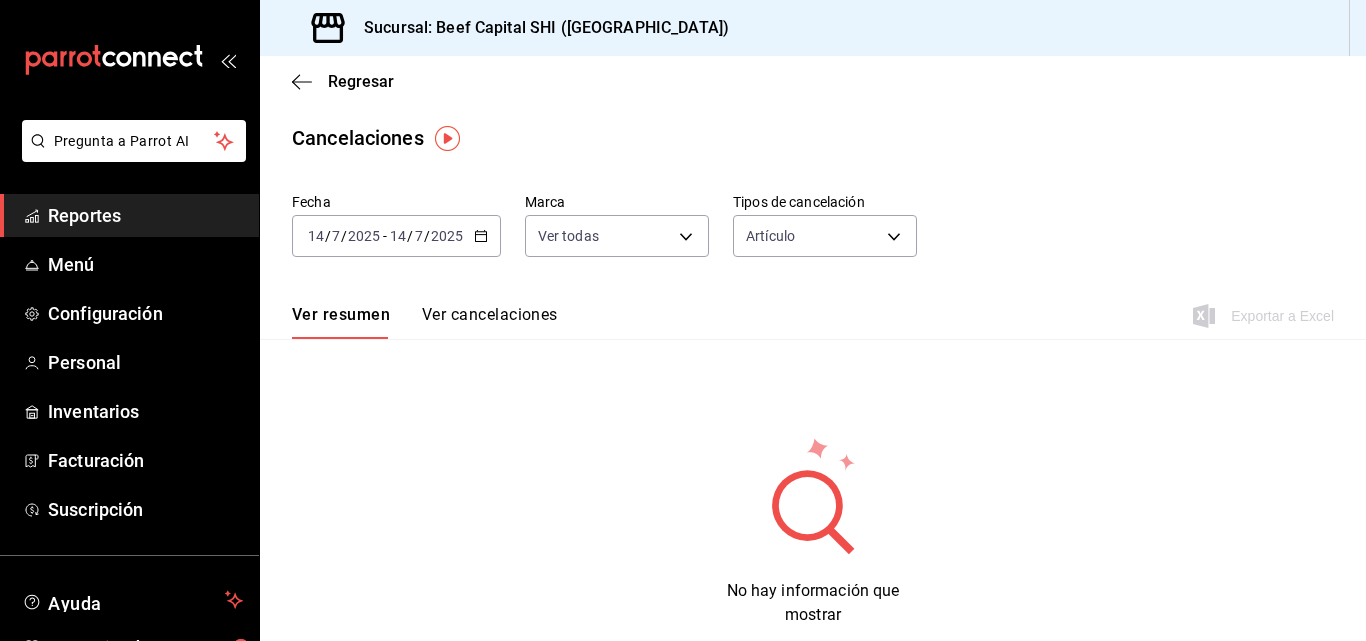 click on "[DATE] [DATE] - [DATE] [DATE]" at bounding box center [396, 236] 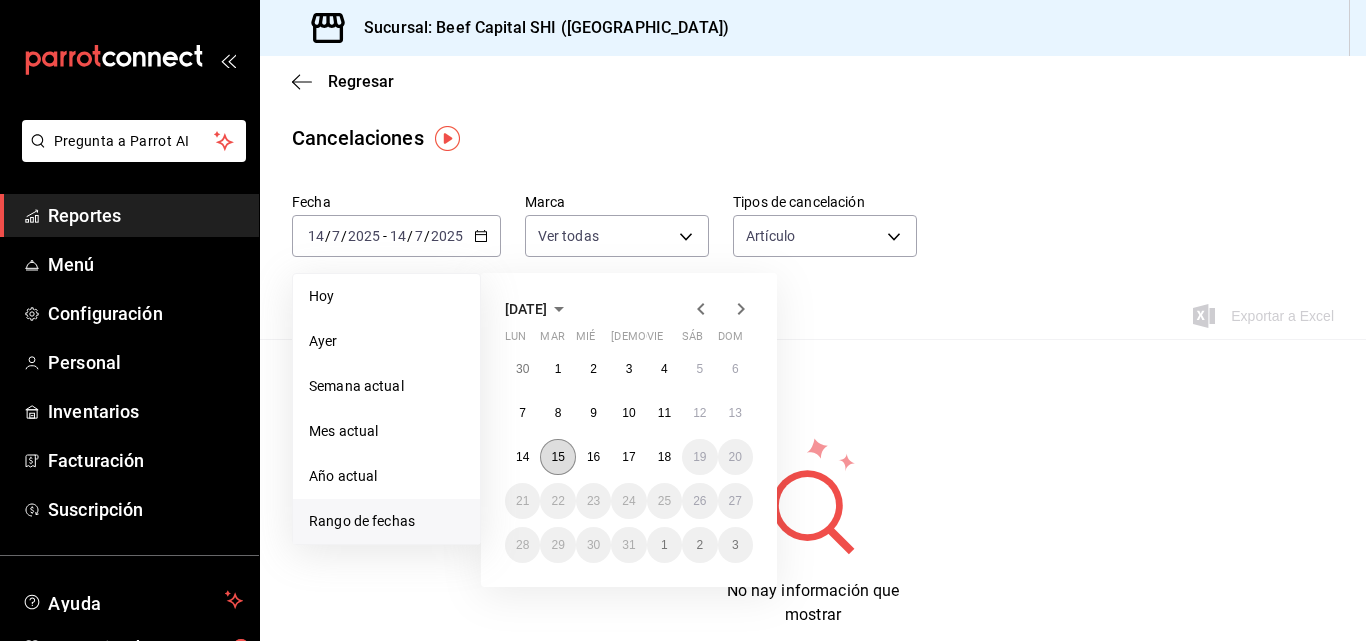 click on "15" at bounding box center [557, 457] 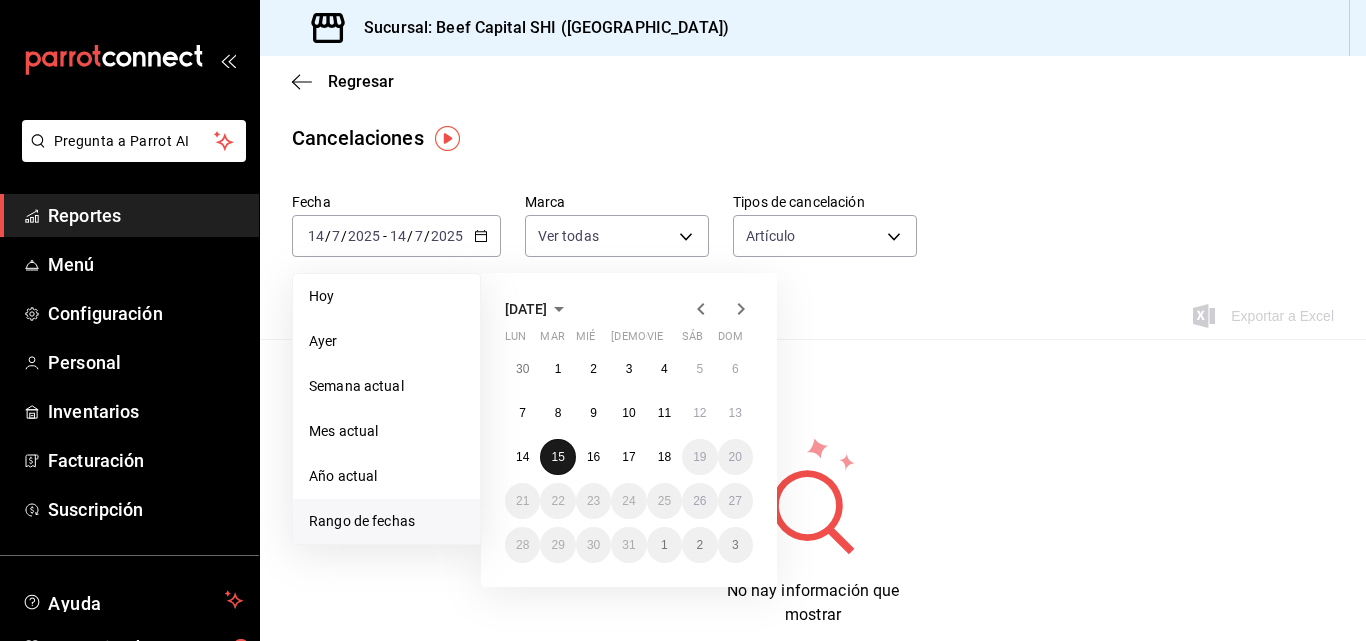 click on "15" at bounding box center (557, 457) 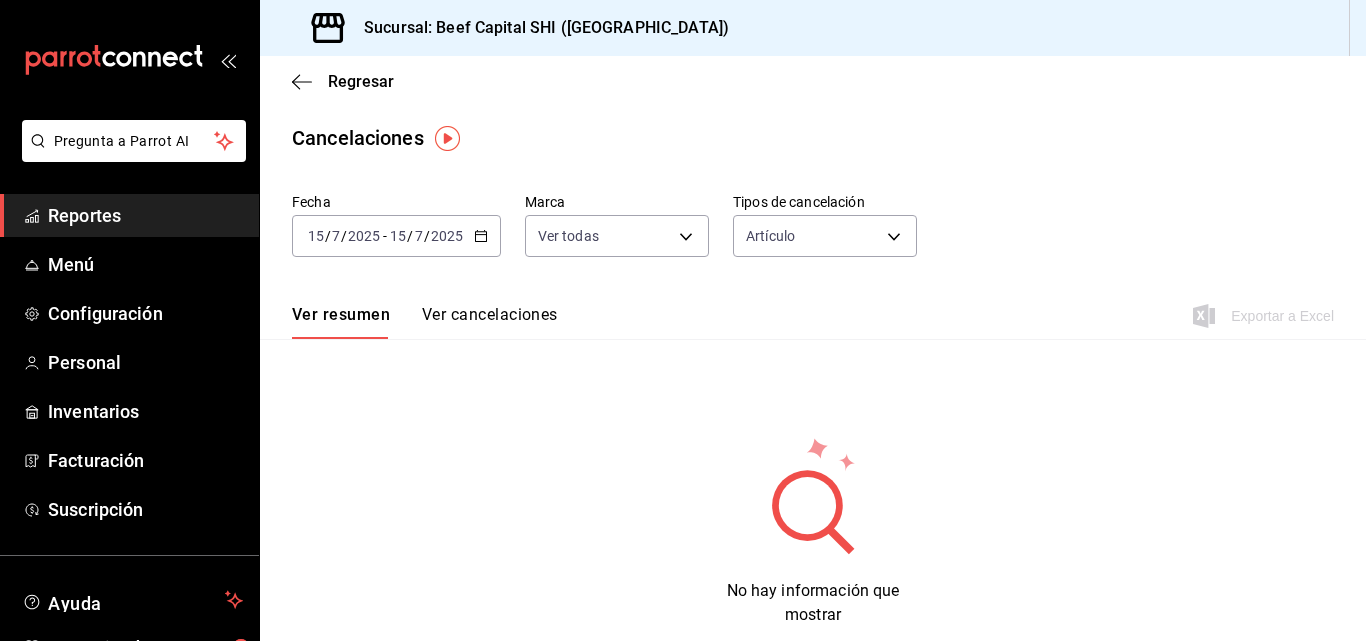 click 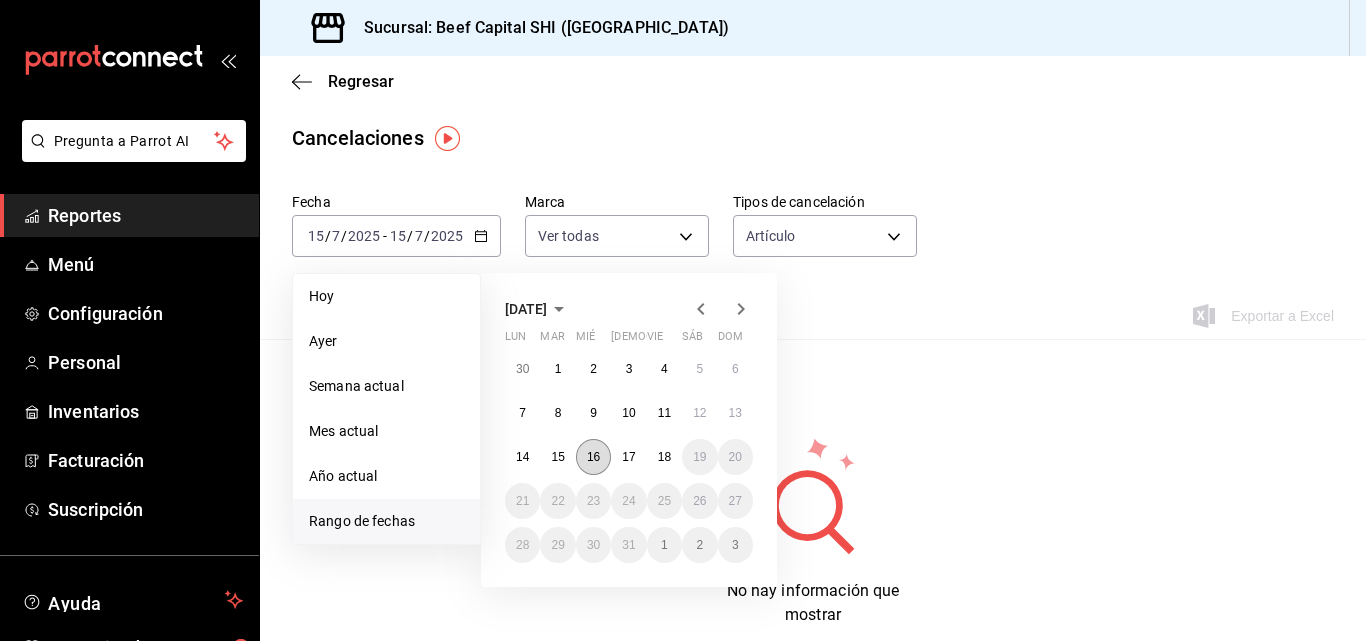 click on "16" at bounding box center (593, 457) 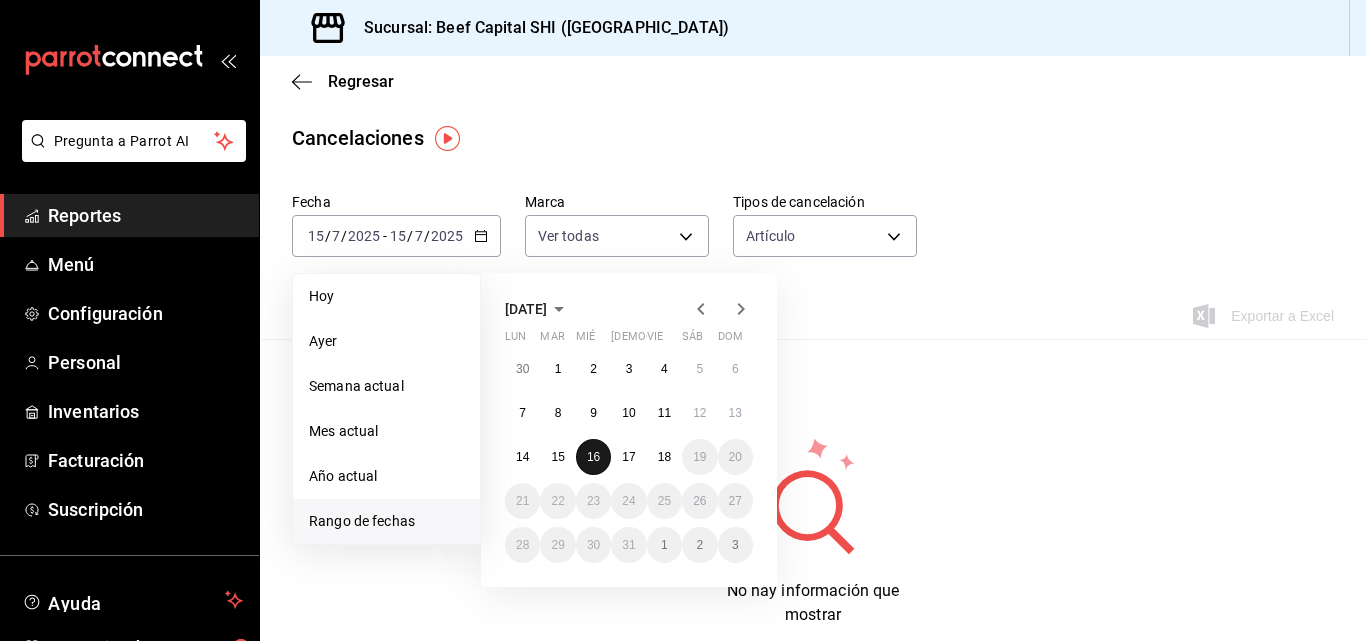 click on "16" at bounding box center [593, 457] 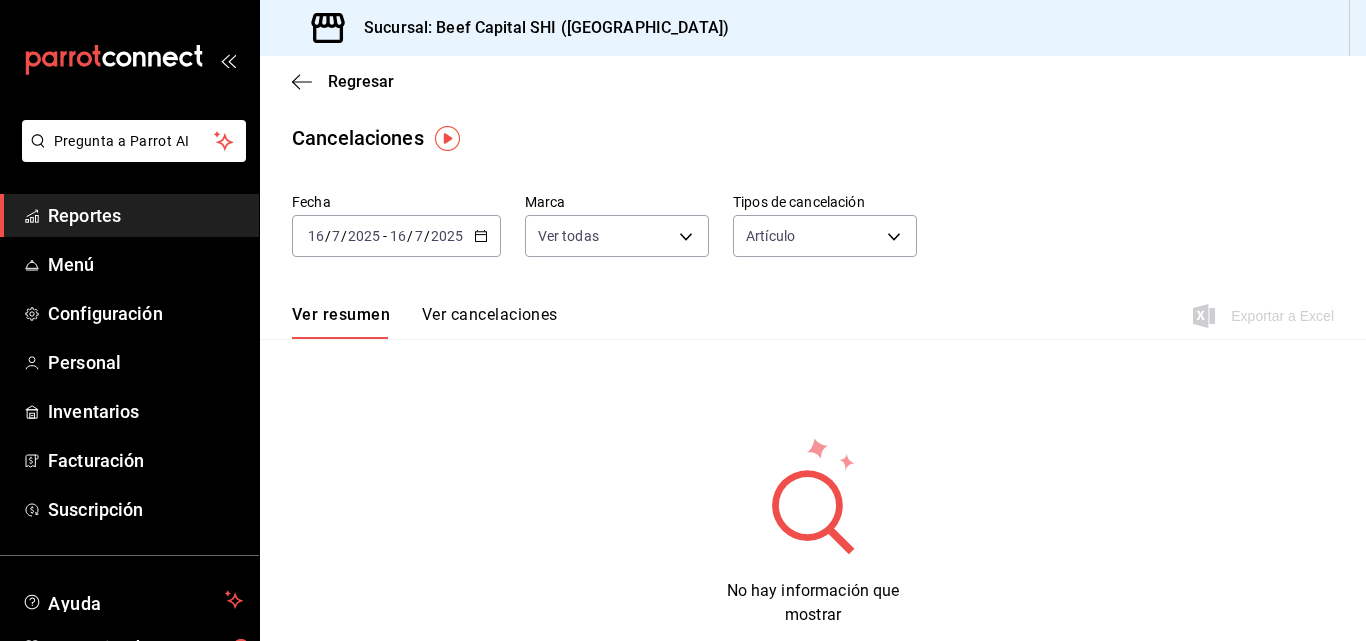 click on "[DATE] [DATE] - [DATE] [DATE]" at bounding box center [396, 236] 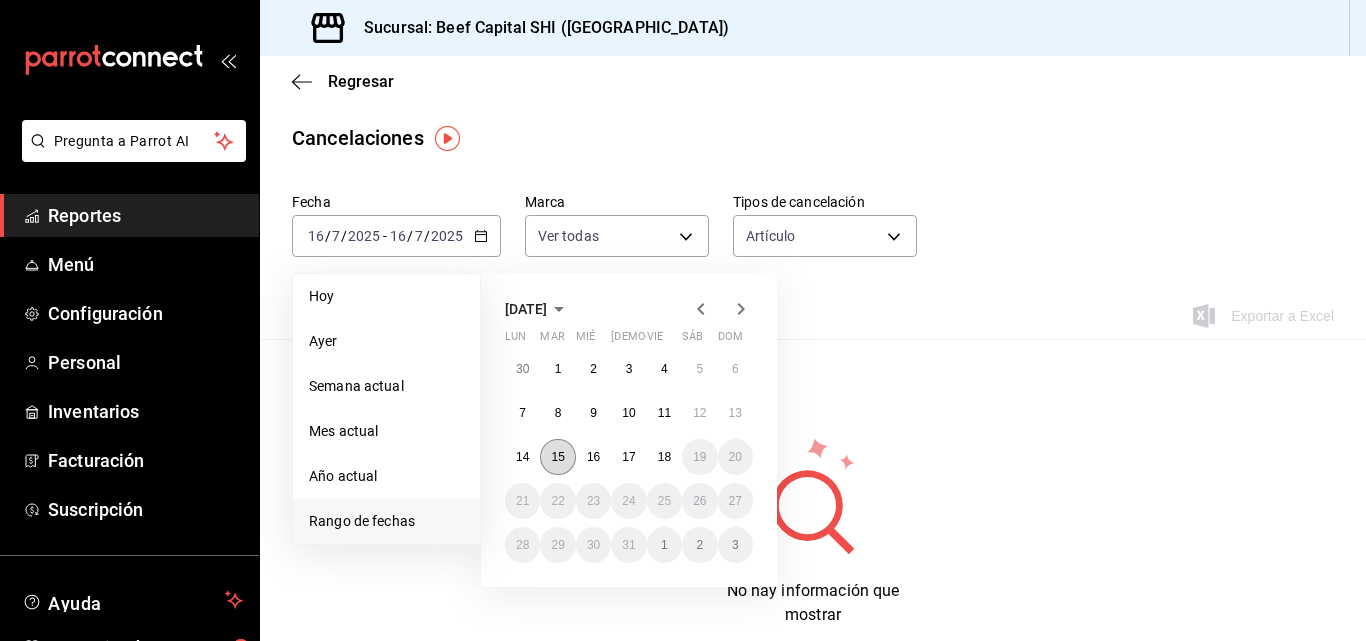 click on "15" at bounding box center (557, 457) 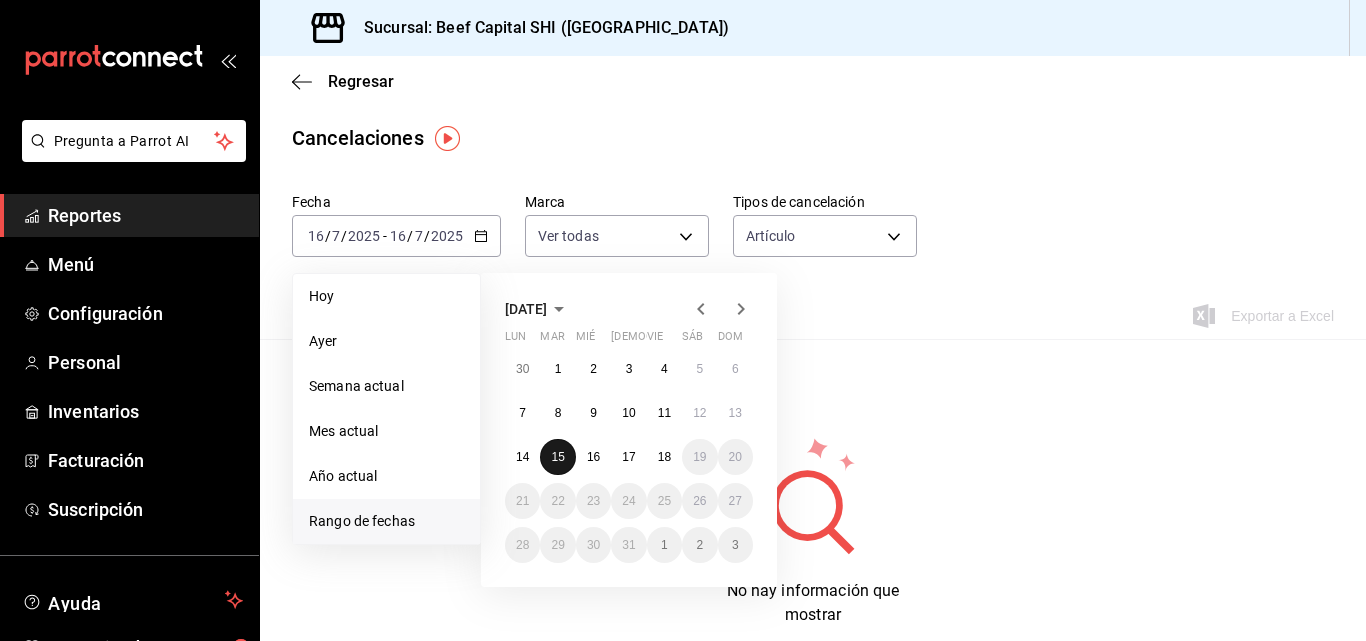 click on "15" at bounding box center (557, 457) 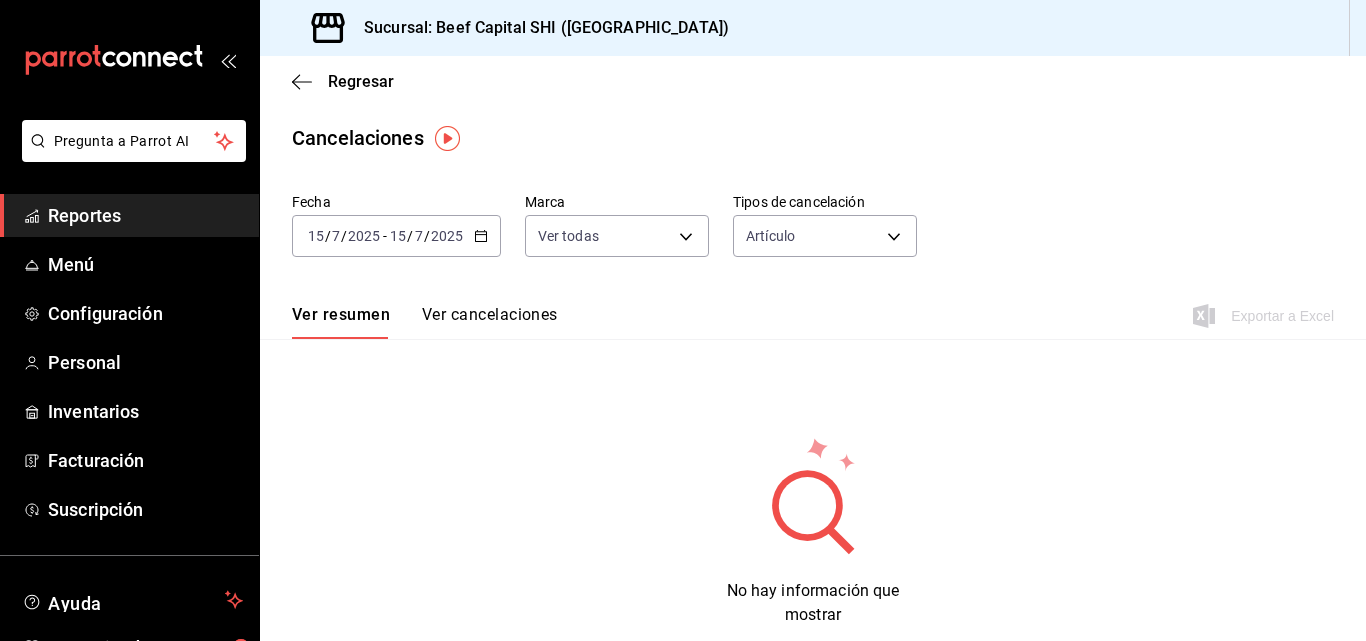 click 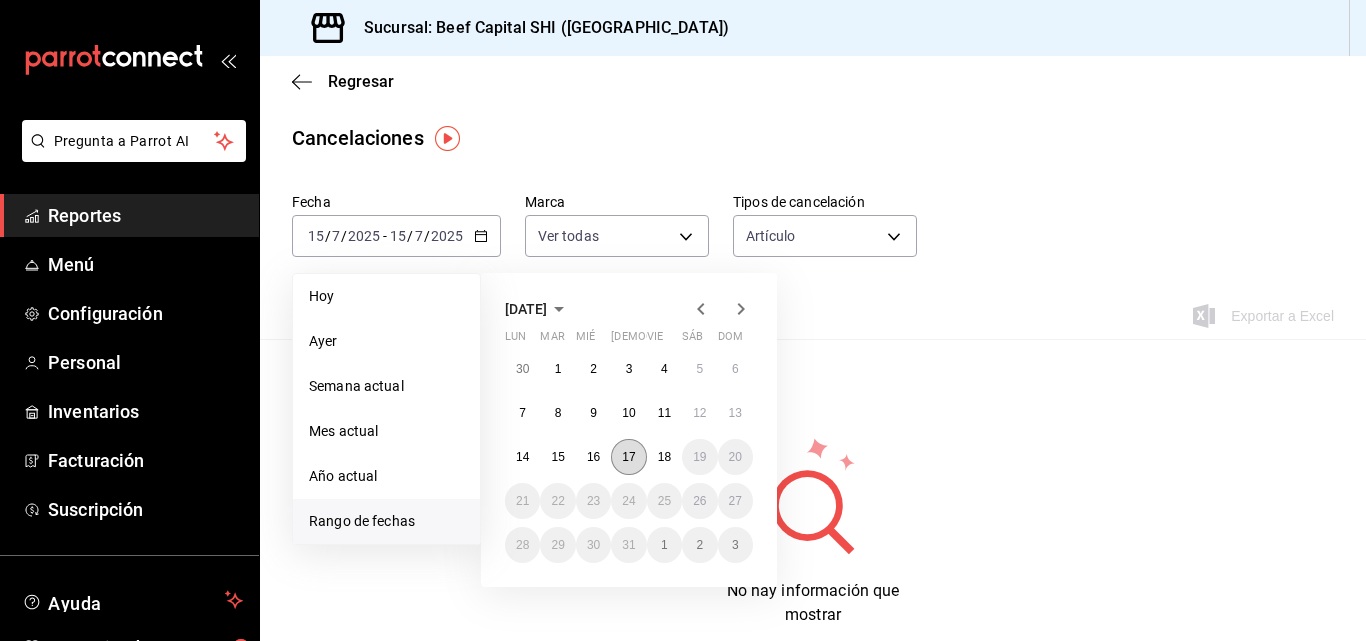 click on "17" at bounding box center (628, 457) 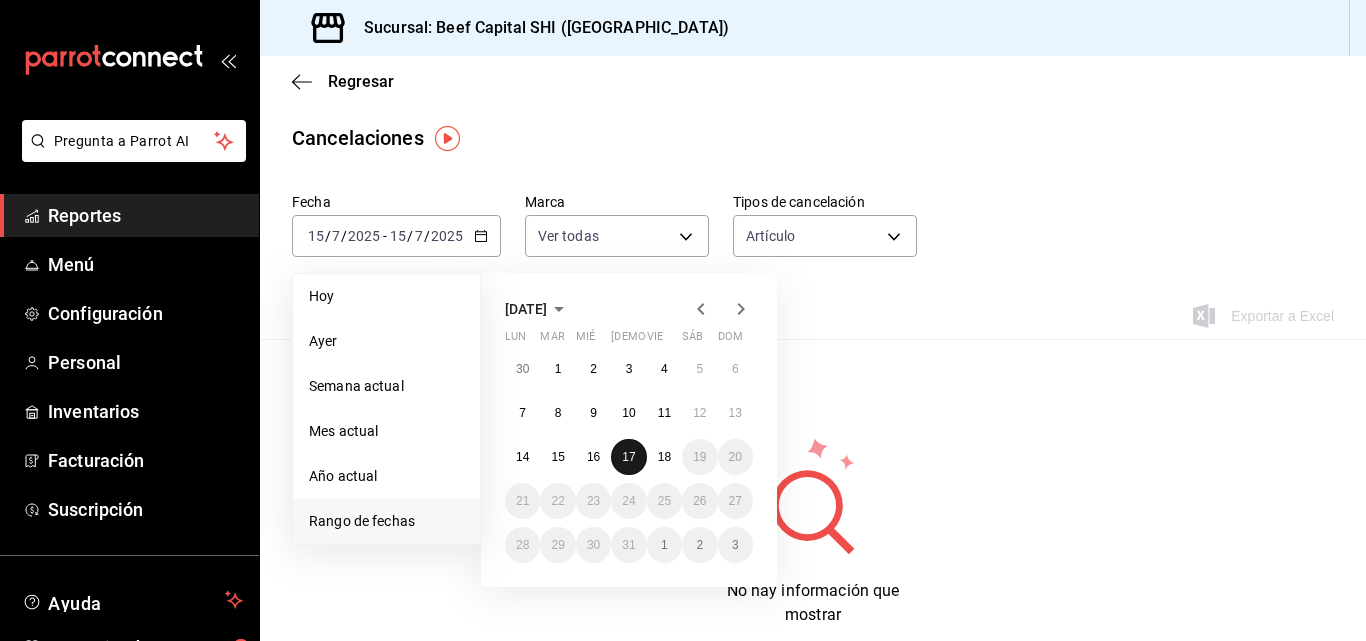 click on "17" at bounding box center [628, 457] 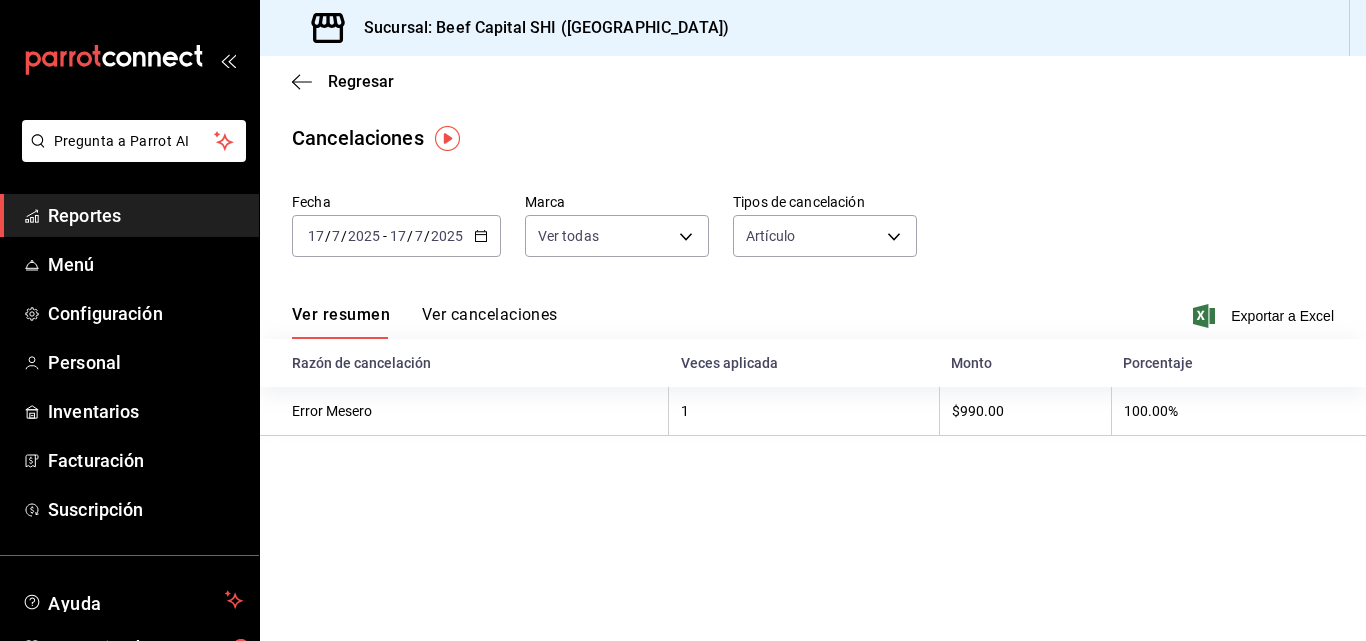 click on "[DATE] [DATE] - [DATE] [DATE]" at bounding box center (396, 236) 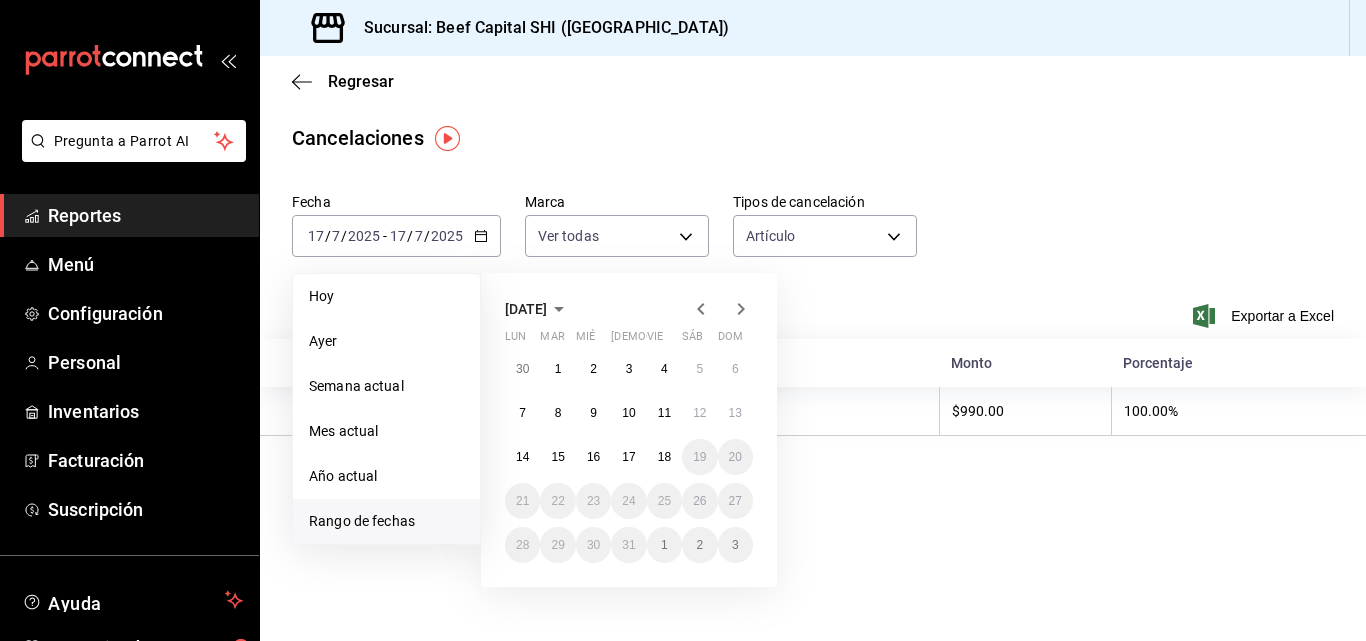 click on "[DATE] [DATE] Semana actual Mes actual Año actual Rango de fechas" at bounding box center [386, 409] 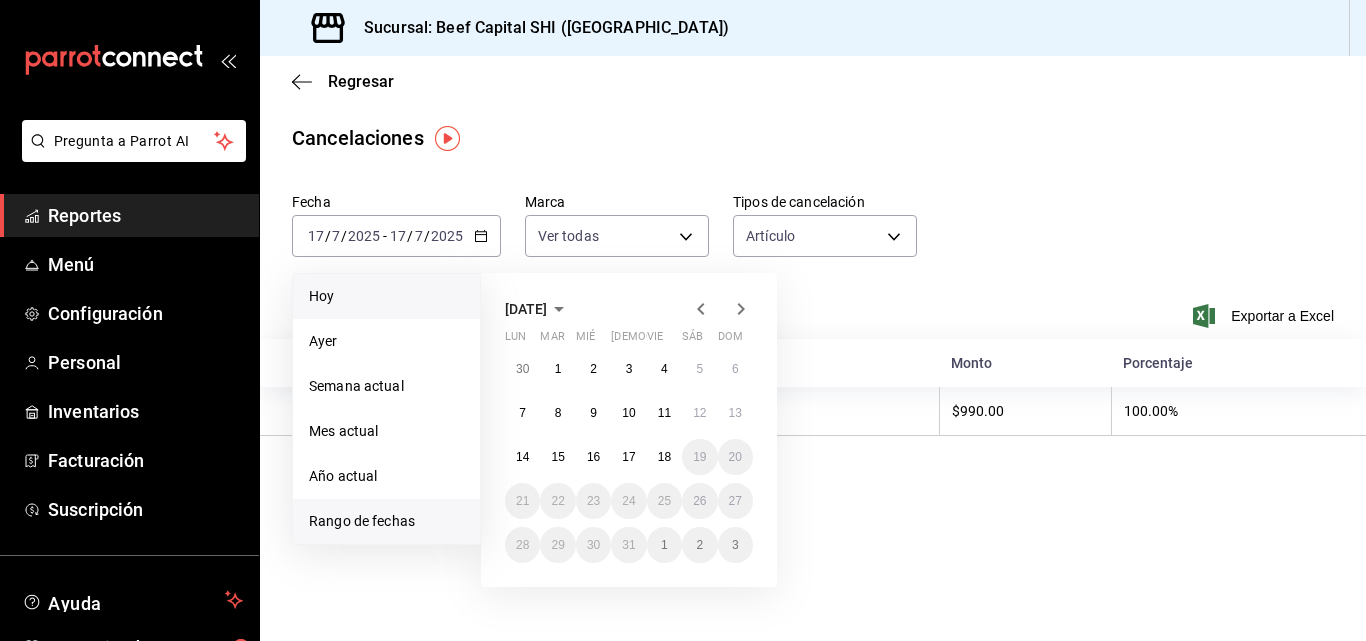 click on "Hoy" at bounding box center (386, 296) 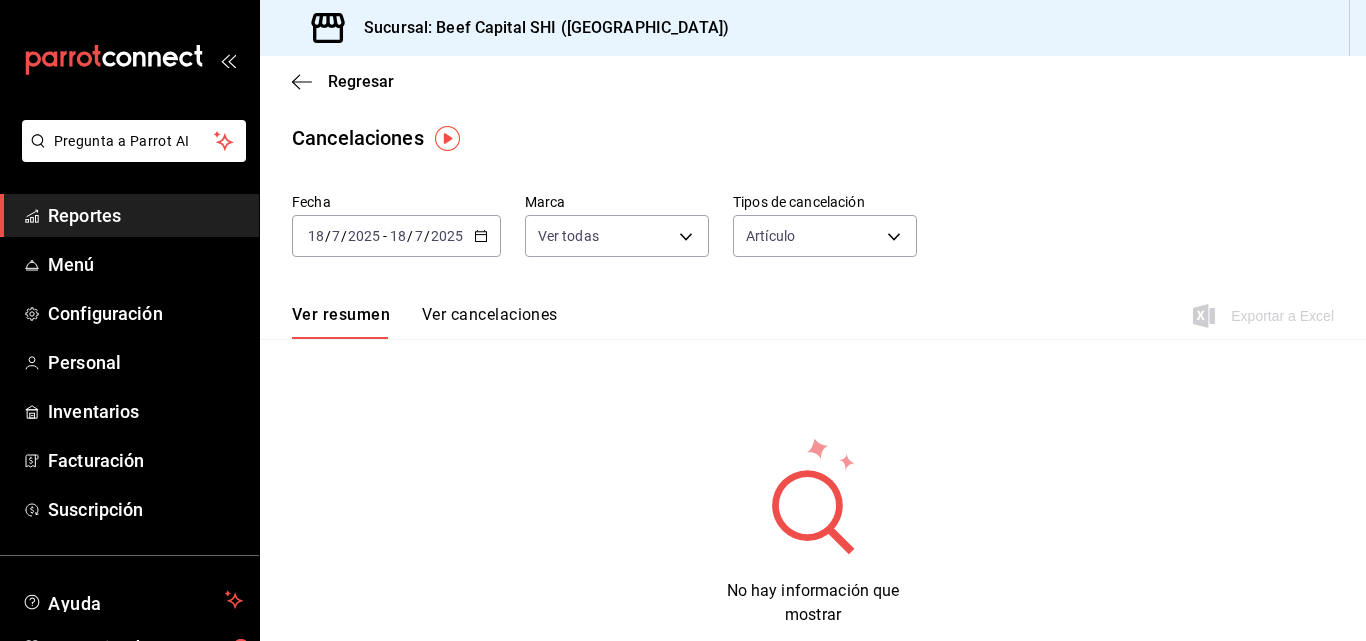 click 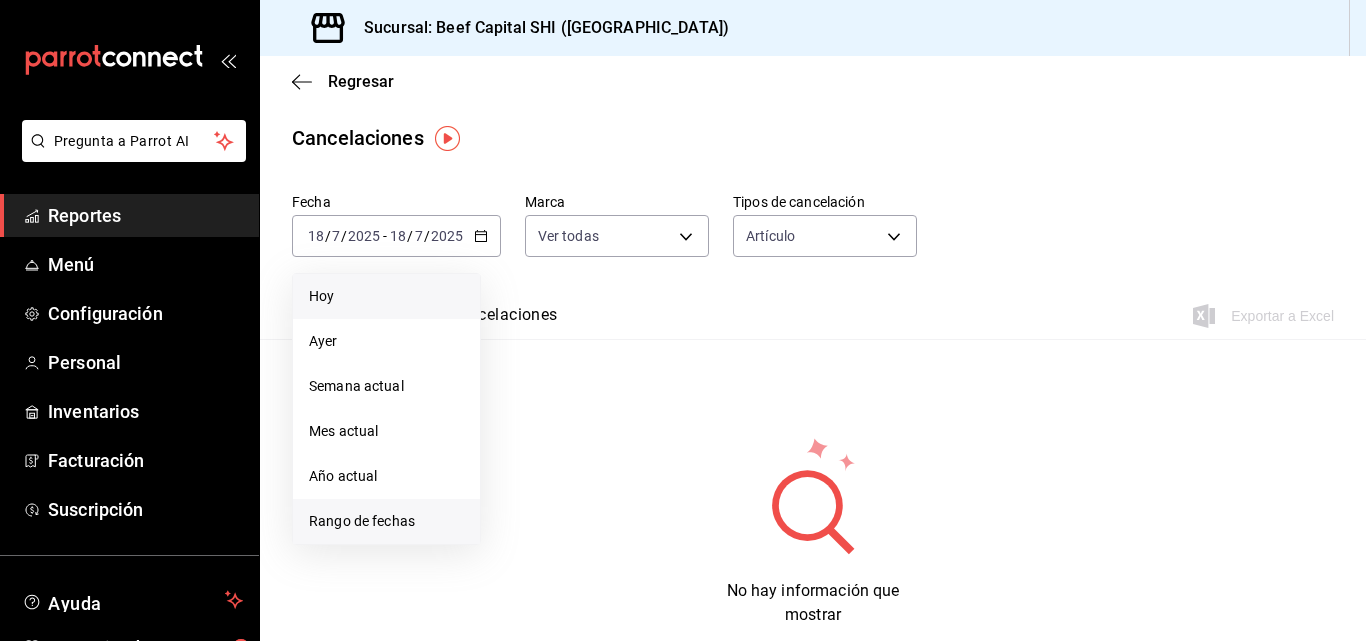 click on "Rango de fechas" at bounding box center (386, 521) 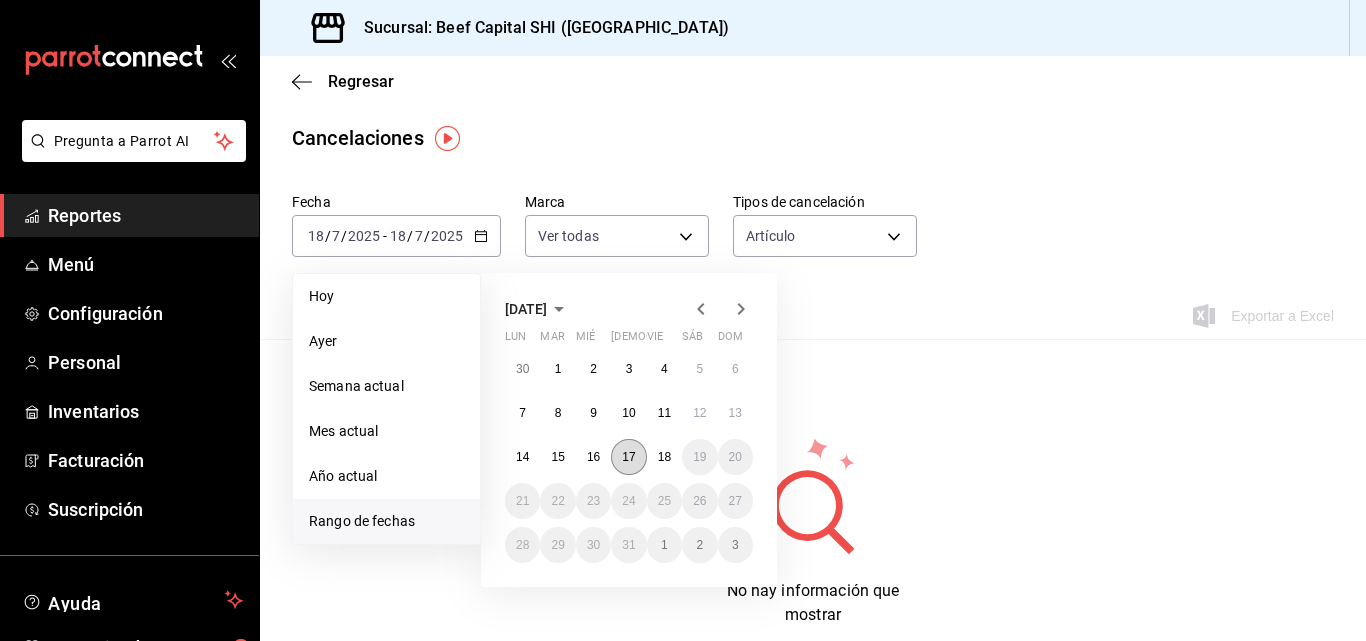 click on "17" at bounding box center [628, 457] 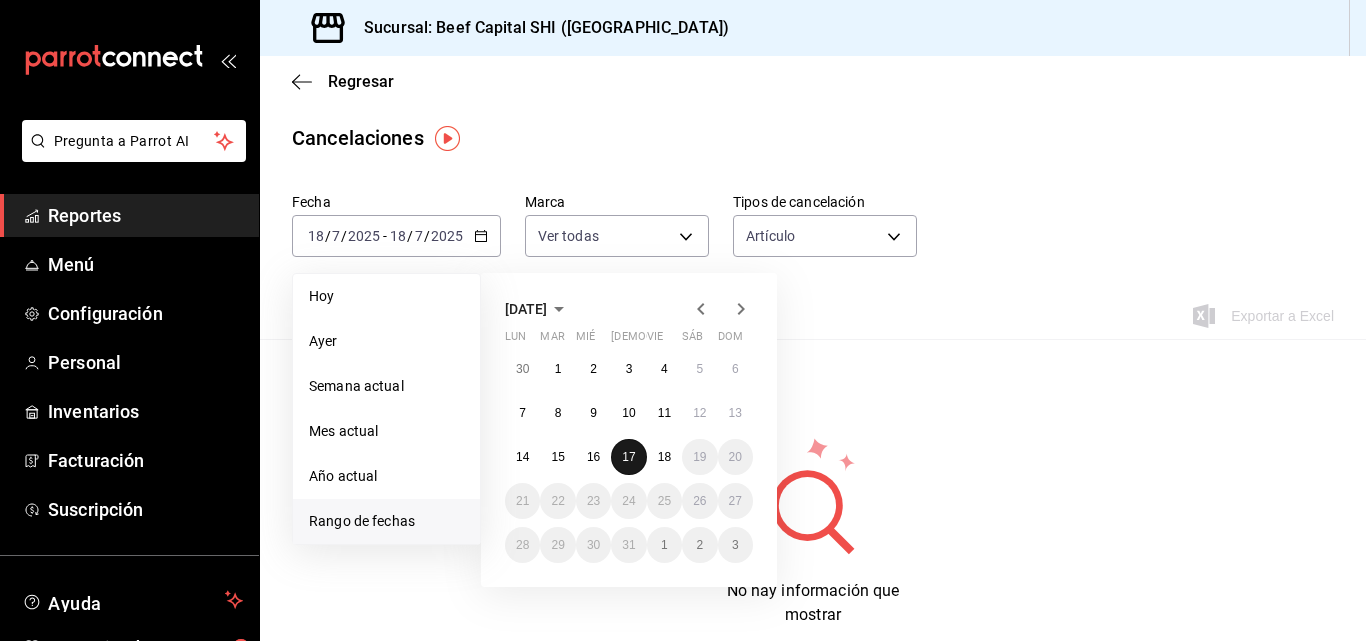 click on "17" at bounding box center [628, 457] 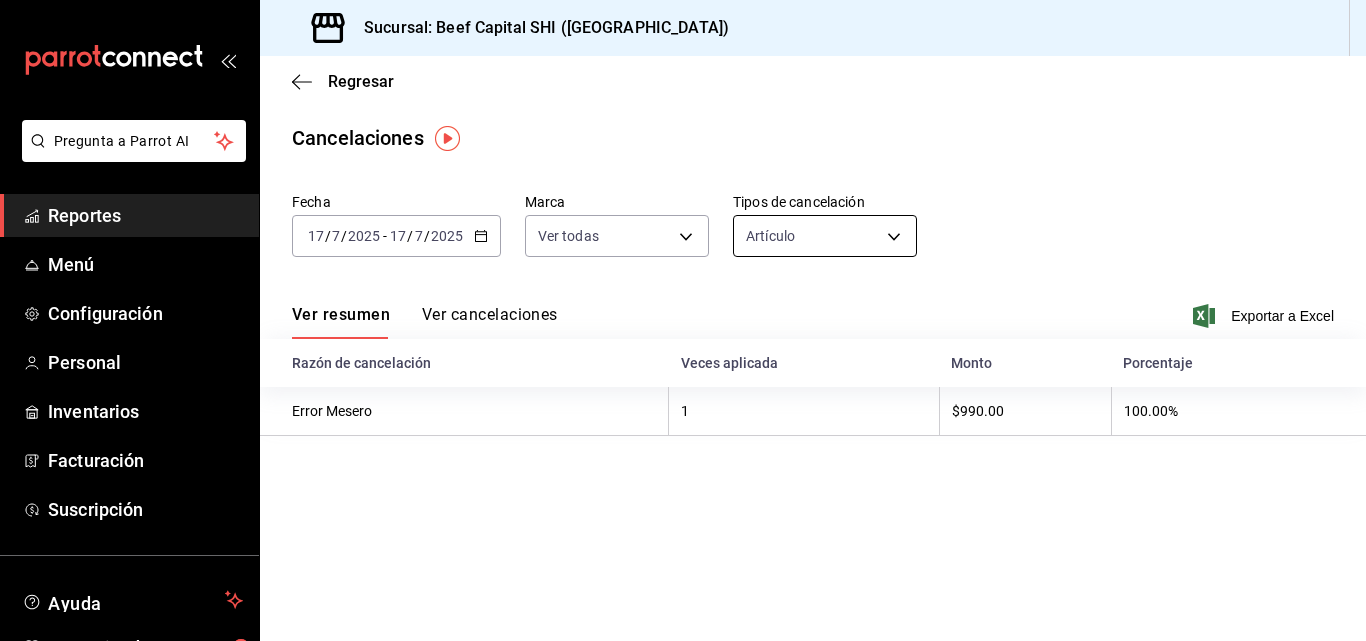 click on "Pregunta a Parrot AI Reportes   Menú   Configuración   Personal   Inventarios   Facturación   Suscripción   Ayuda Recomienda Parrot   [PERSON_NAME]   Sugerir nueva función   Sucursal: Beef Capital SHI ([GEOGRAPHIC_DATA]) Regresar Cancelaciones Fecha [DATE] [DATE] - [DATE] [DATE] Marca Ver todas [object Object] Tipos de cancelación Artículo ORDER_ITEM Ver resumen Ver cancelaciones Exportar a Excel Razón de cancelación Veces aplicada Monto Porcentaje Error Mesero 1 $990.00 100.00% GANA 1 MES GRATIS EN TU SUSCRIPCIÓN AQUÍ ¿Recuerdas cómo empezó tu restaurante?
[DATE] puedes ayudar a un colega a tener el mismo cambio que tú viviste.
Recomienda Parrot directamente desde tu Portal Administrador.
Es fácil y rápido.
🎁 Por cada restaurante que se una, ganas 1 mes gratis. Ver video tutorial Ir a video Pregunta a Parrot AI Reportes   Menú   Configuración   Personal   Inventarios   Facturación   Suscripción   Ayuda Recomienda Parrot   [PERSON_NAME]   Sugerir nueva función" at bounding box center (683, 320) 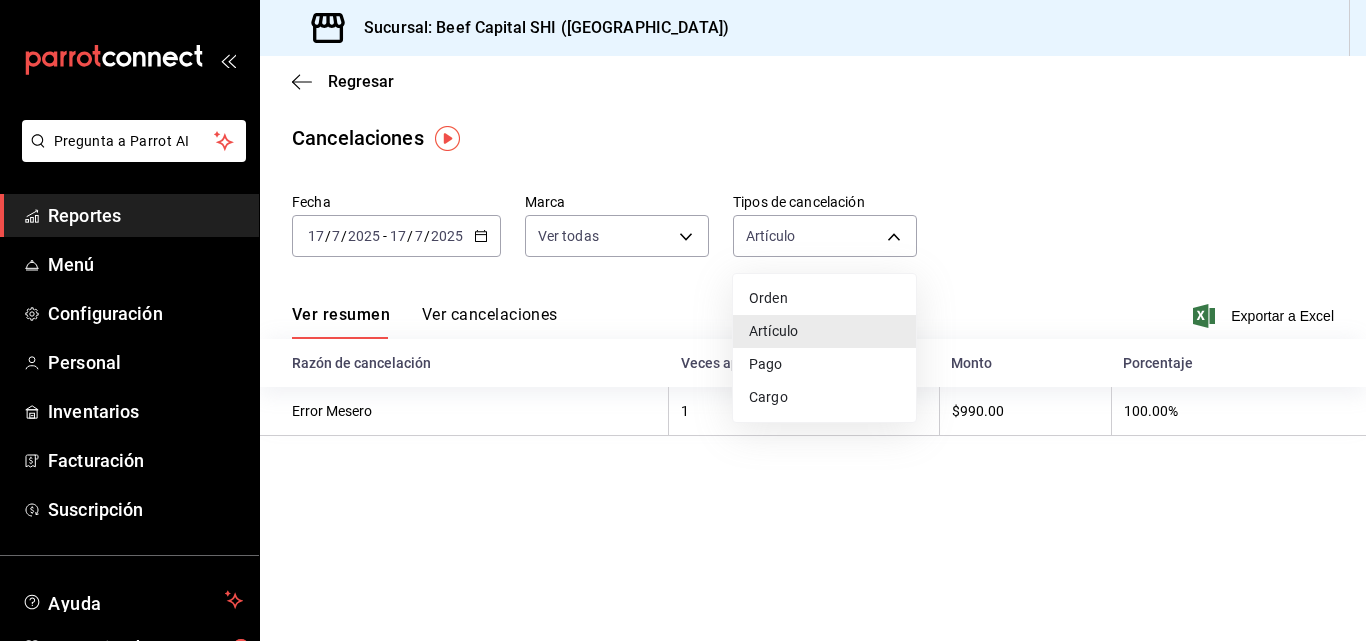 click on "Pago" at bounding box center [824, 364] 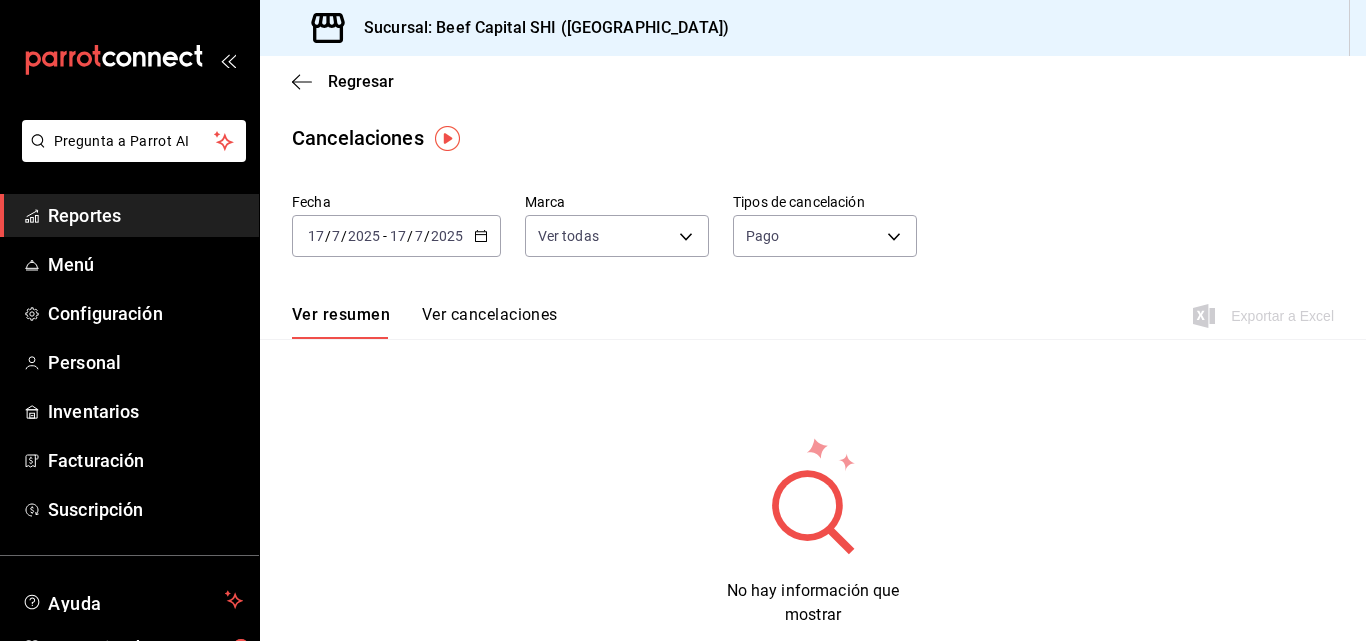 click 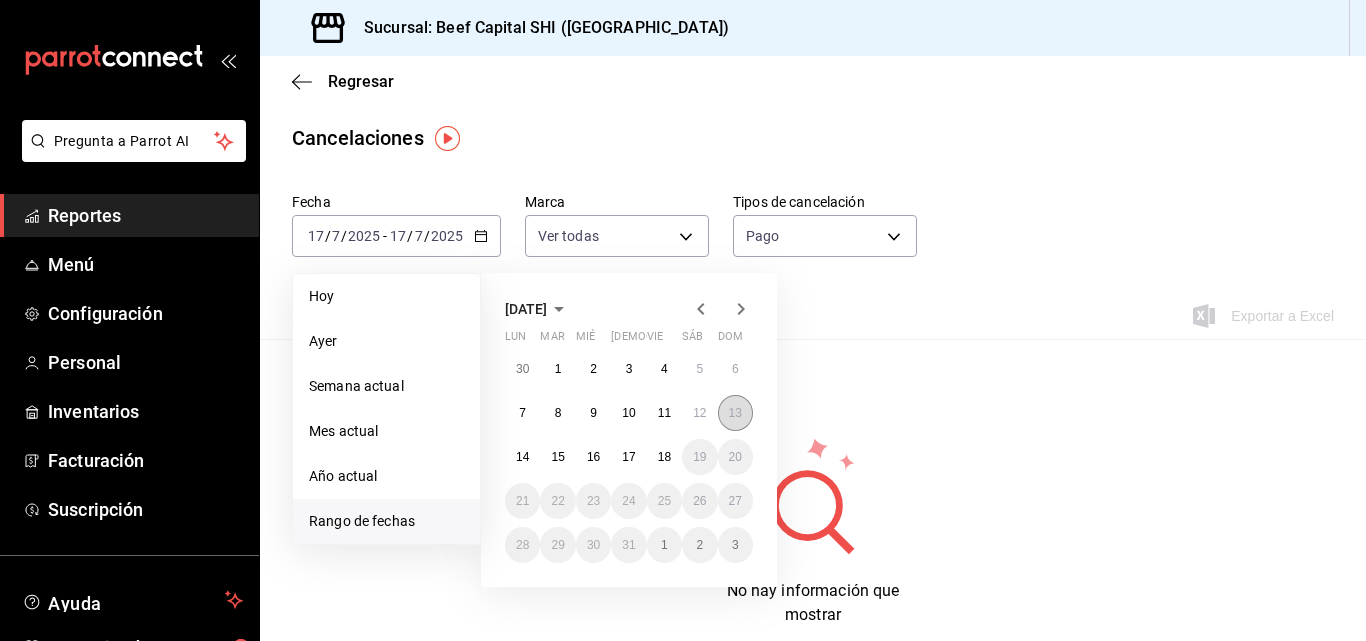 click on "13" at bounding box center (735, 413) 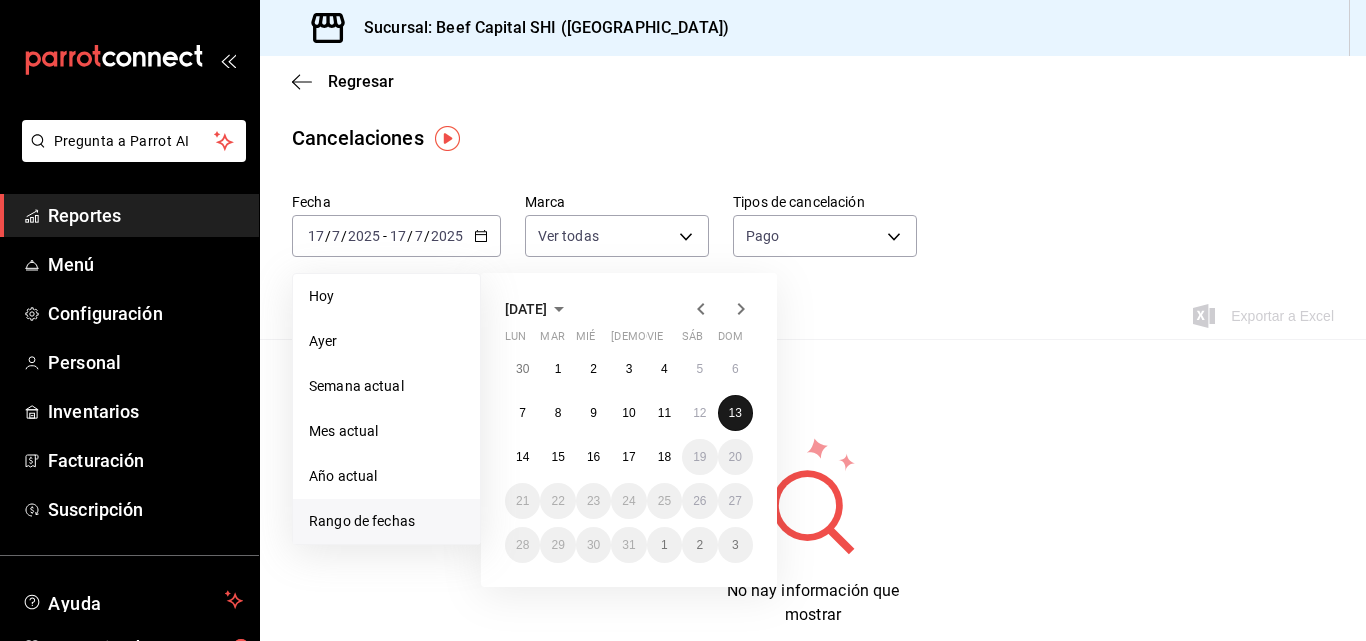 click on "13" at bounding box center (735, 413) 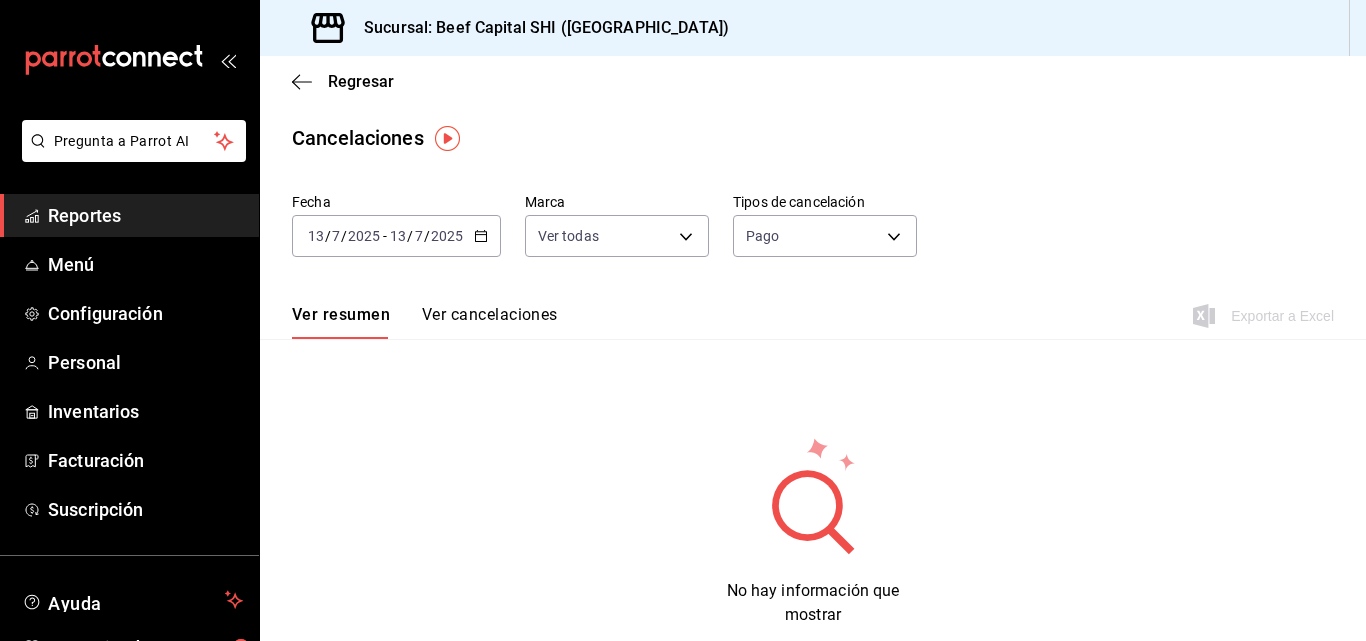 click 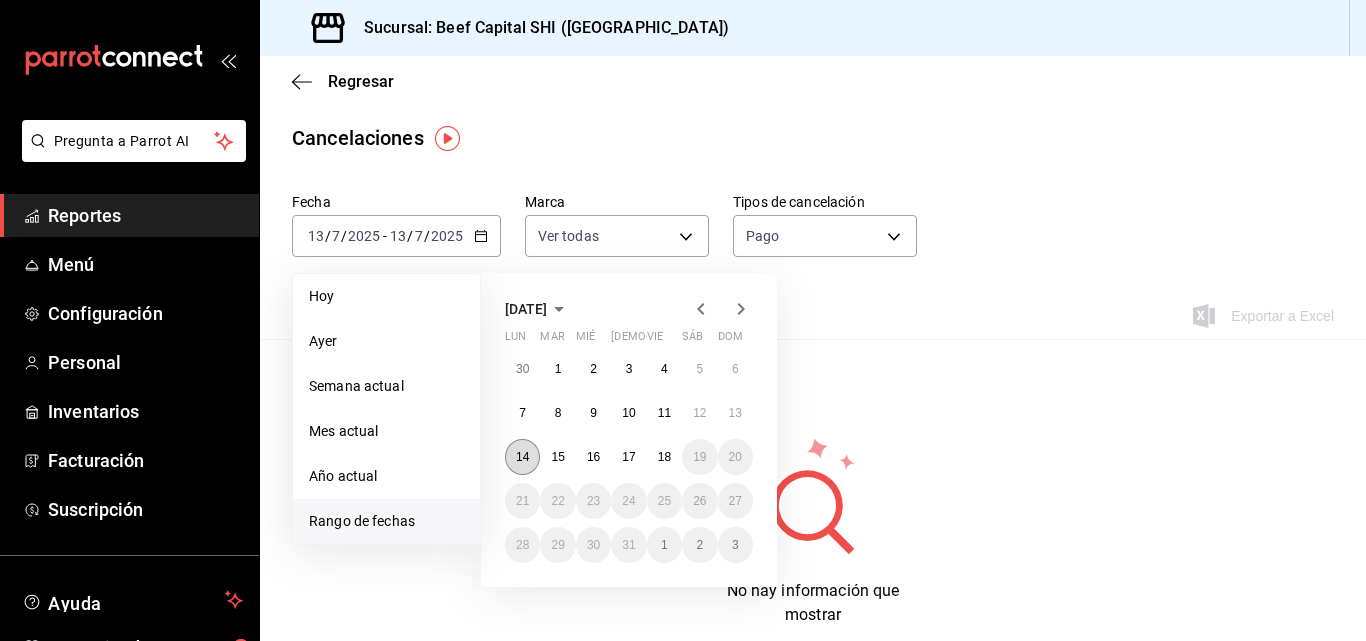 click on "14" at bounding box center (522, 457) 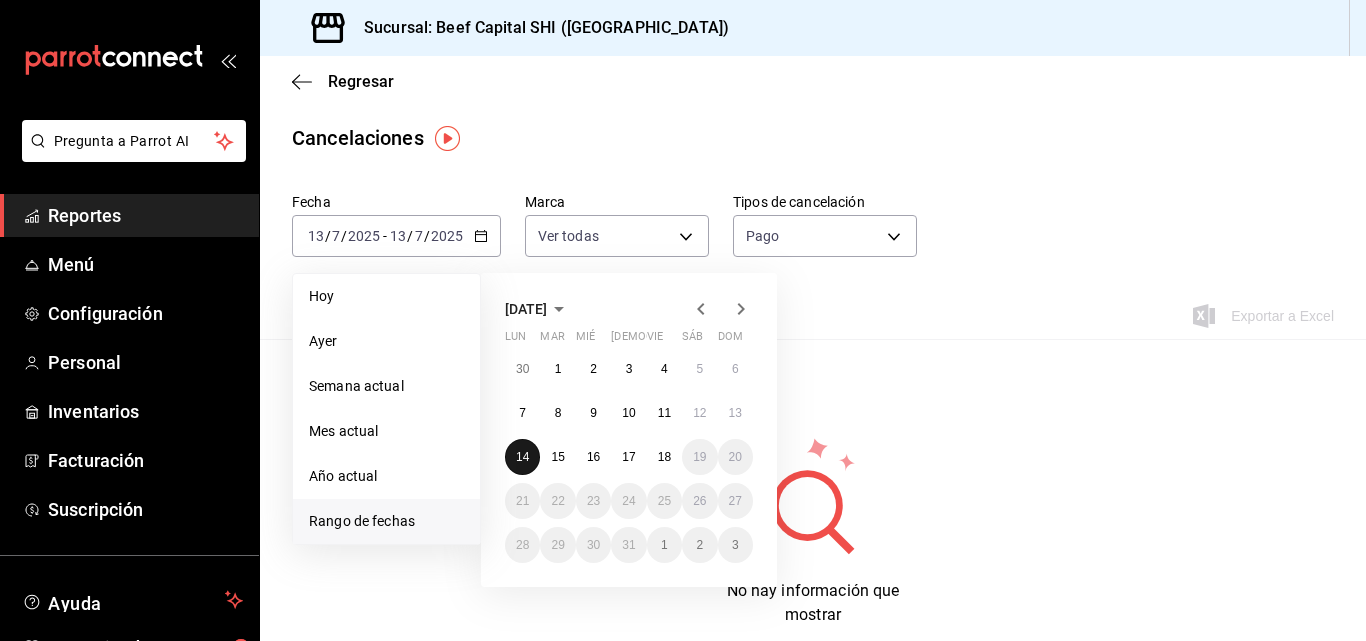 click on "14" at bounding box center [522, 457] 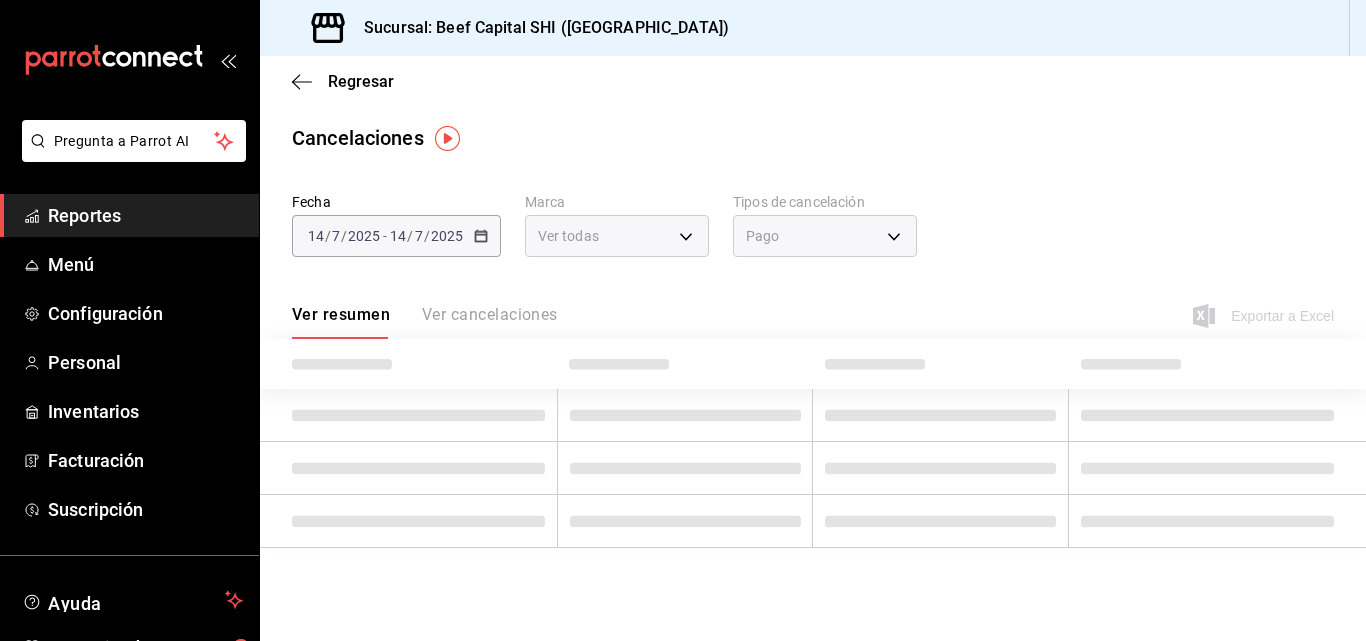 click at bounding box center [408, 468] 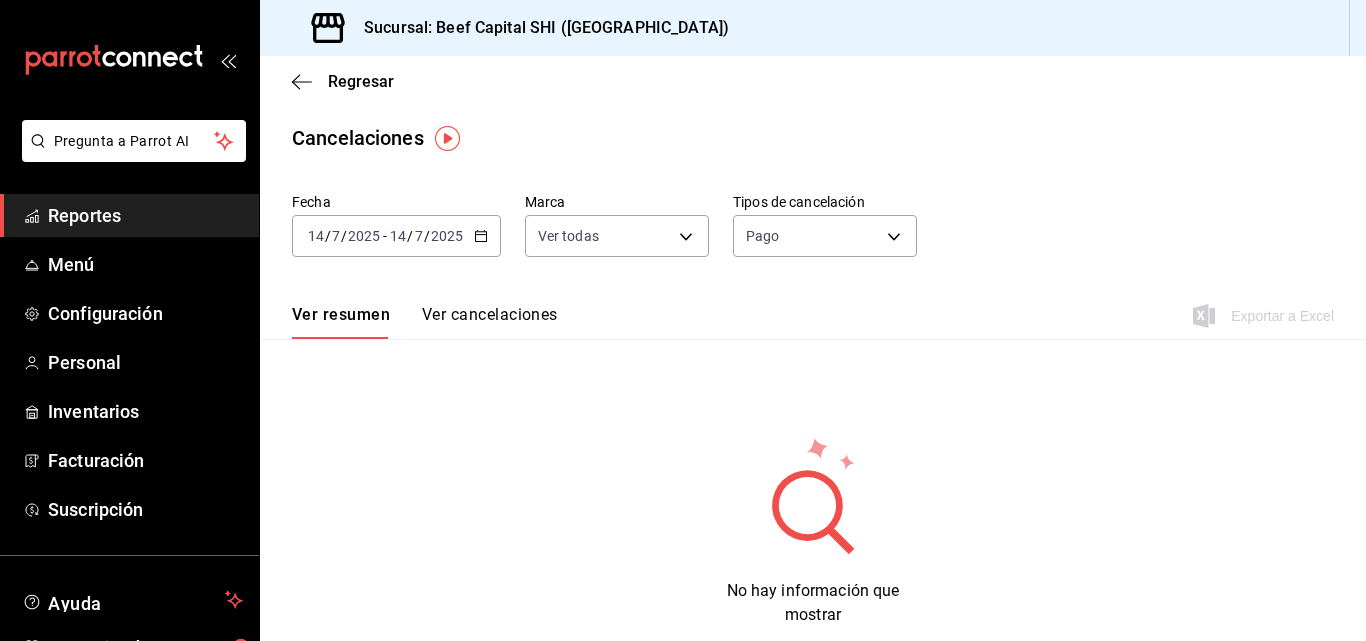 click 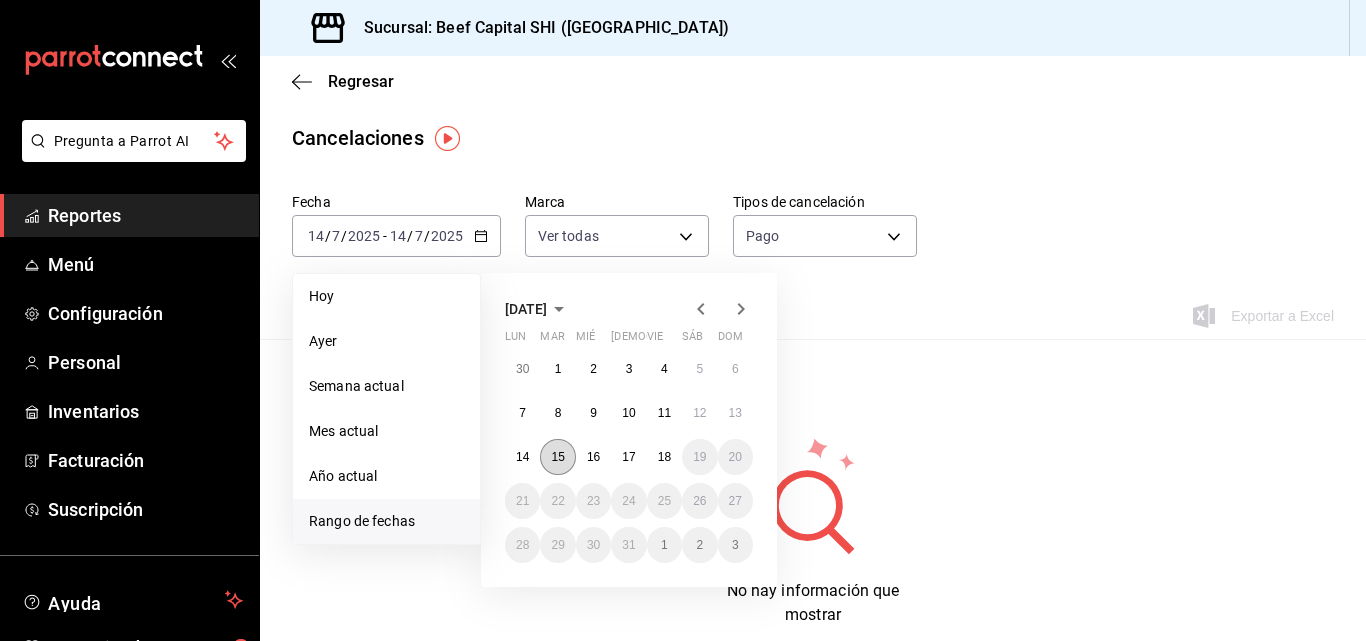 click on "15" at bounding box center (557, 457) 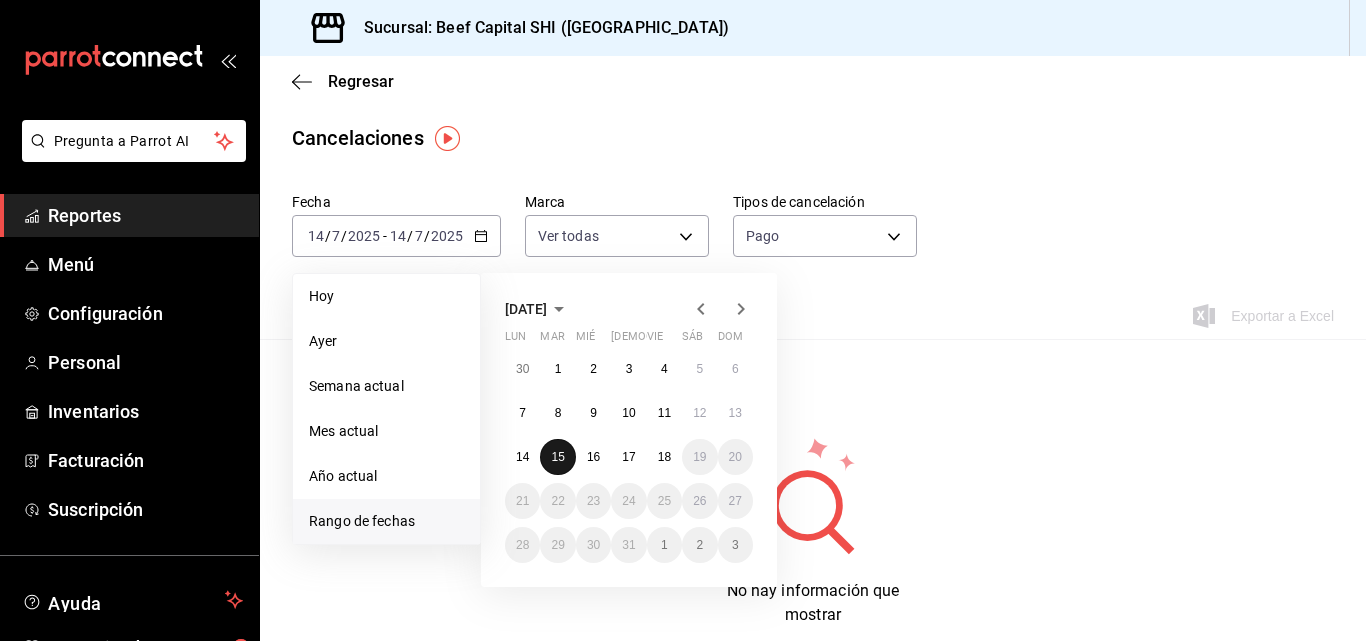 click on "15" at bounding box center [557, 457] 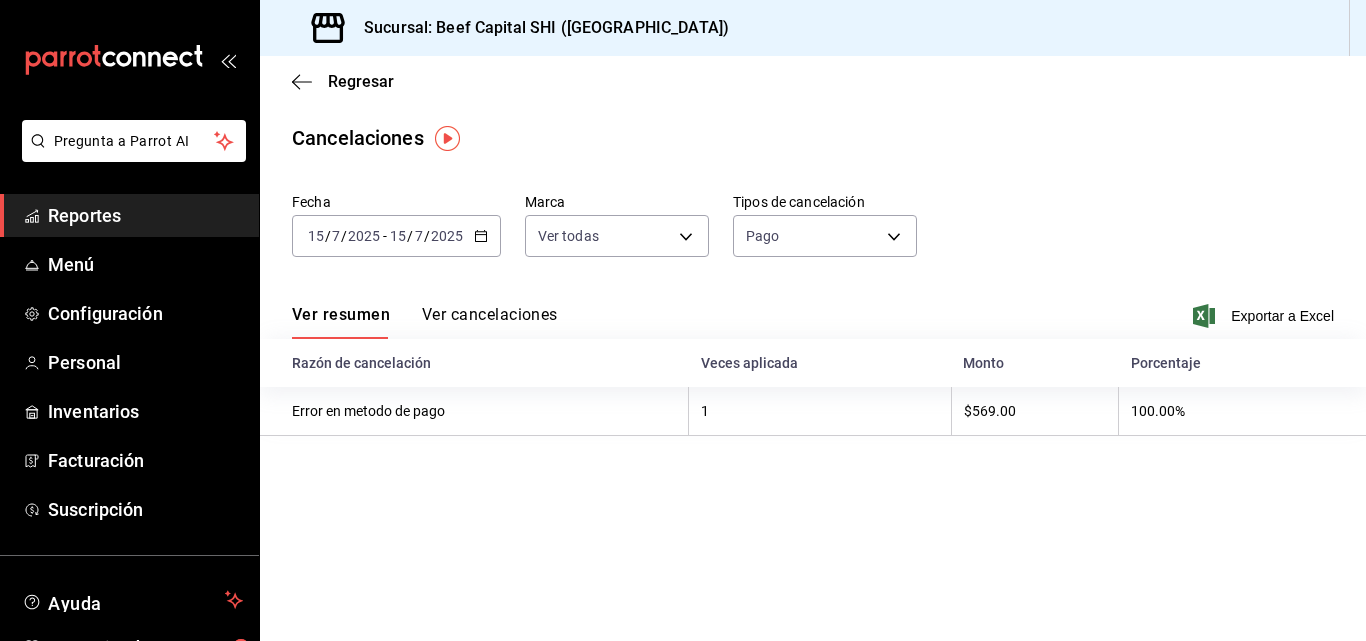 click on "Ver cancelaciones" at bounding box center [490, 322] 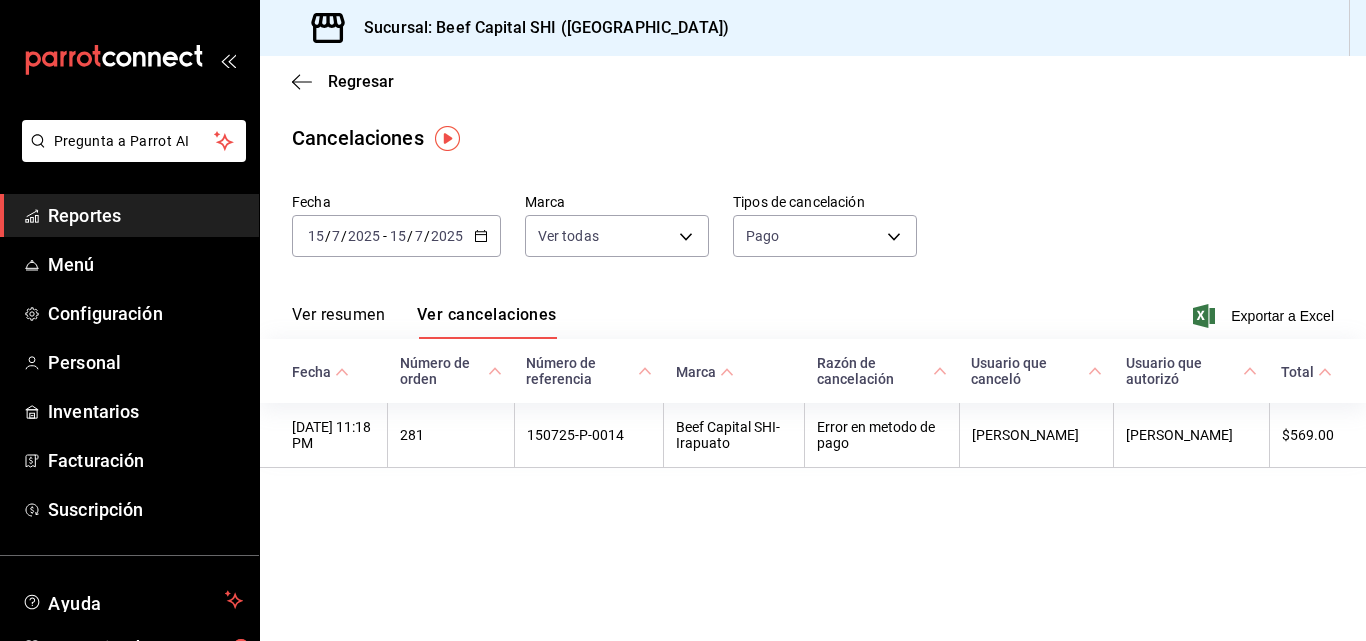click on "Ver resumen Ver cancelaciones Exportar a Excel" at bounding box center [813, 310] 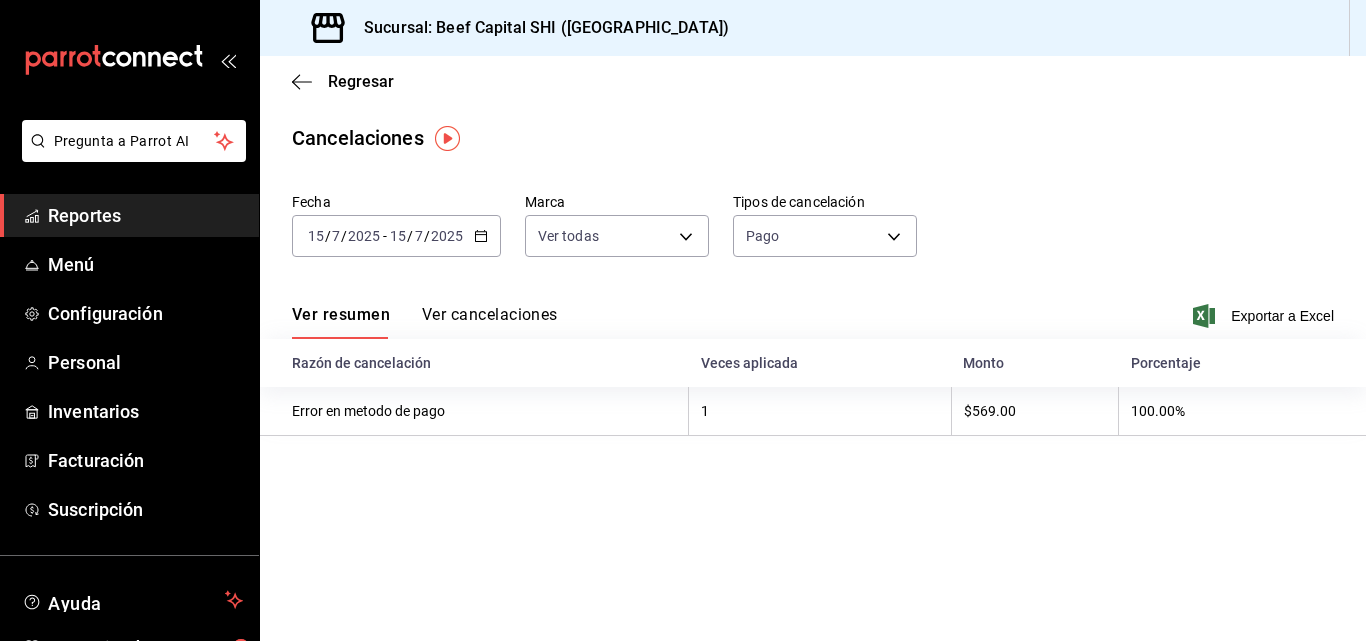 click 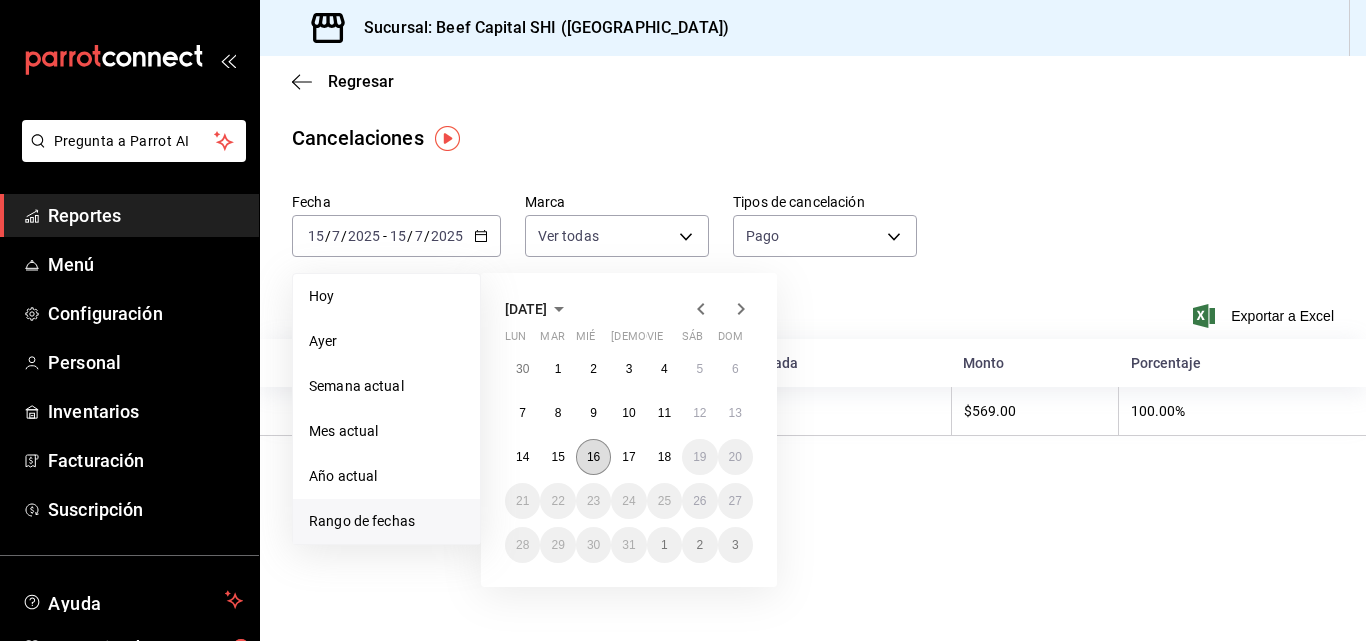 click on "16" at bounding box center [593, 457] 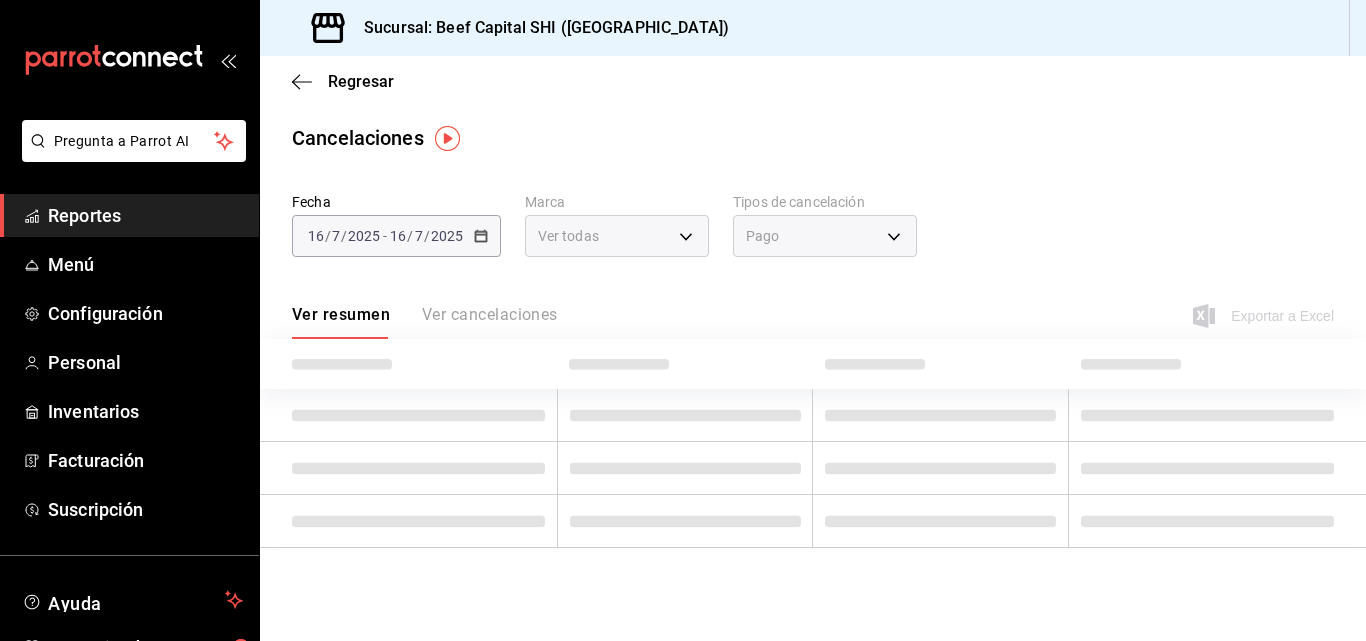 click at bounding box center (685, 468) 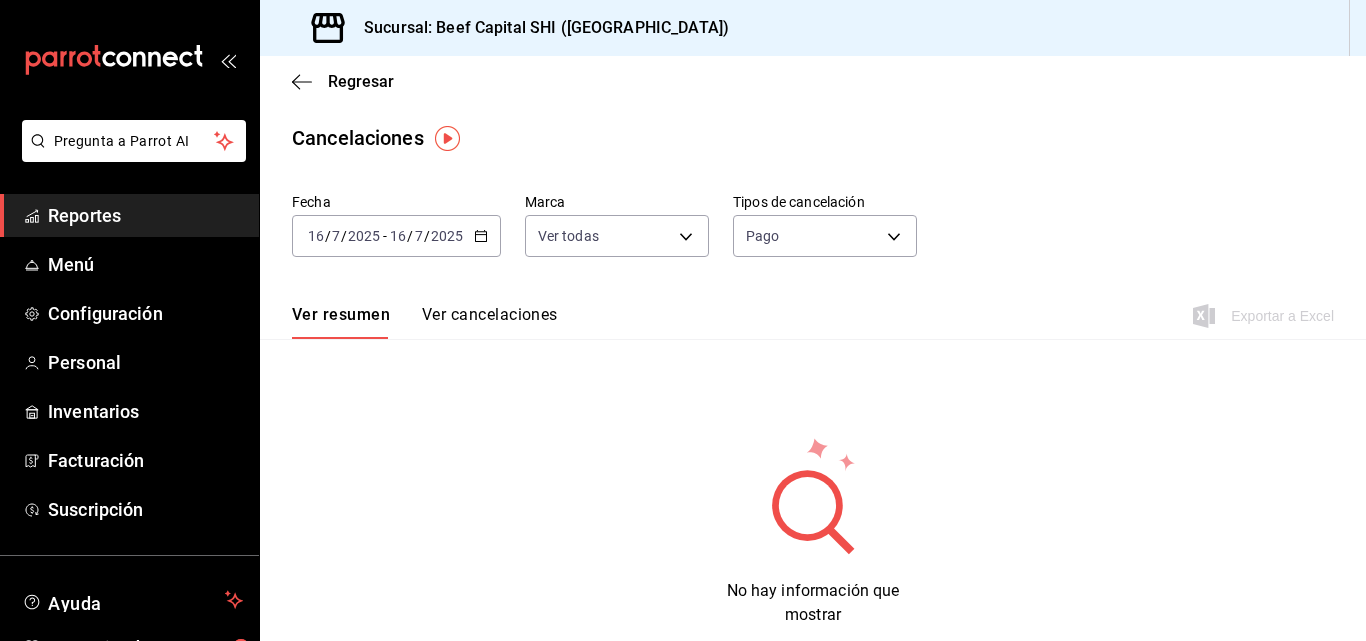 click 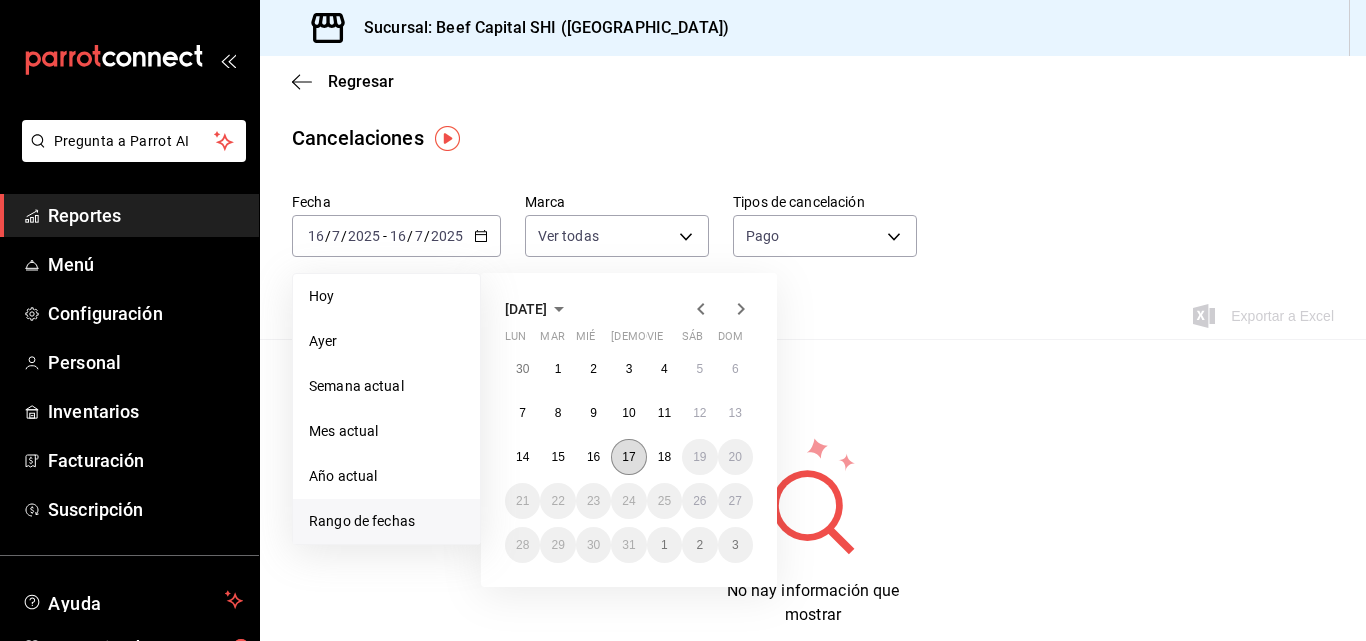 click on "17" at bounding box center (628, 457) 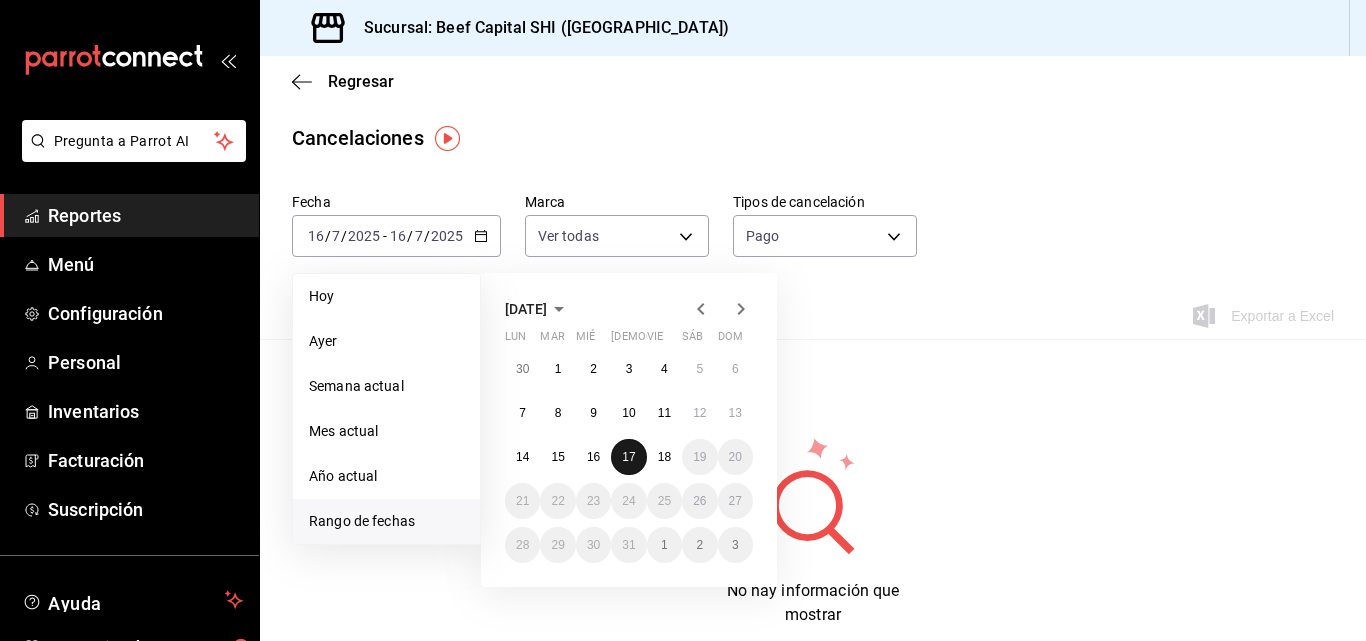 click on "17" at bounding box center [628, 457] 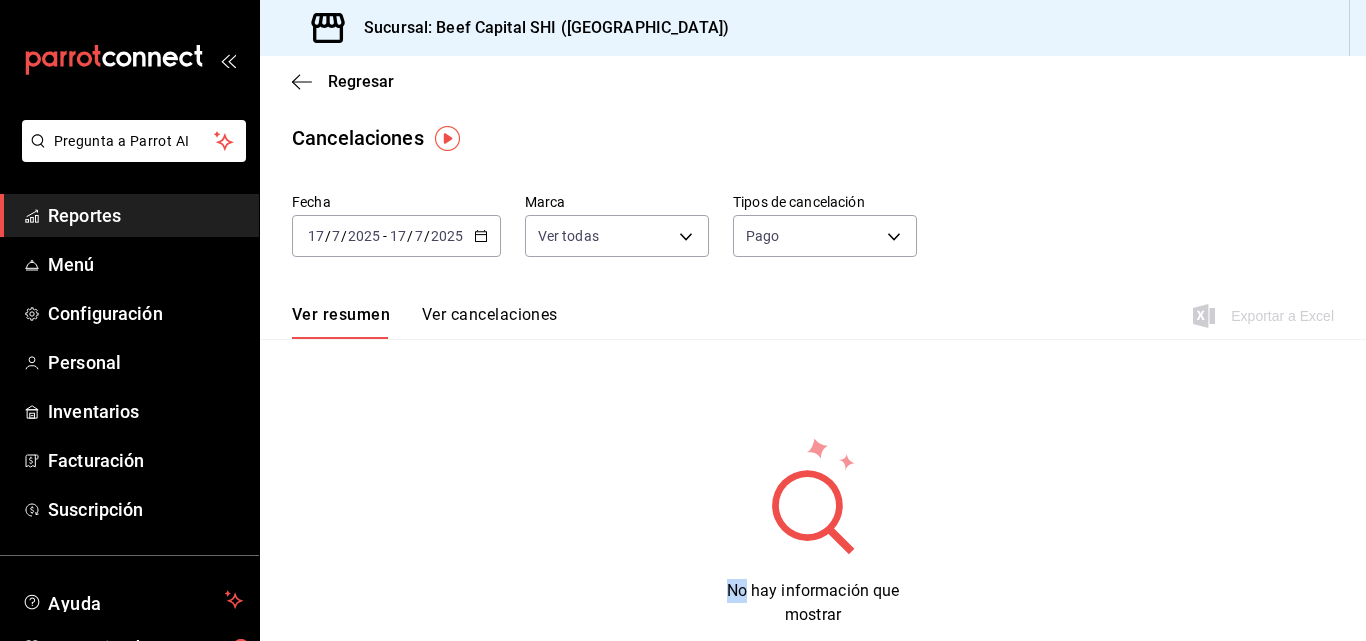 click 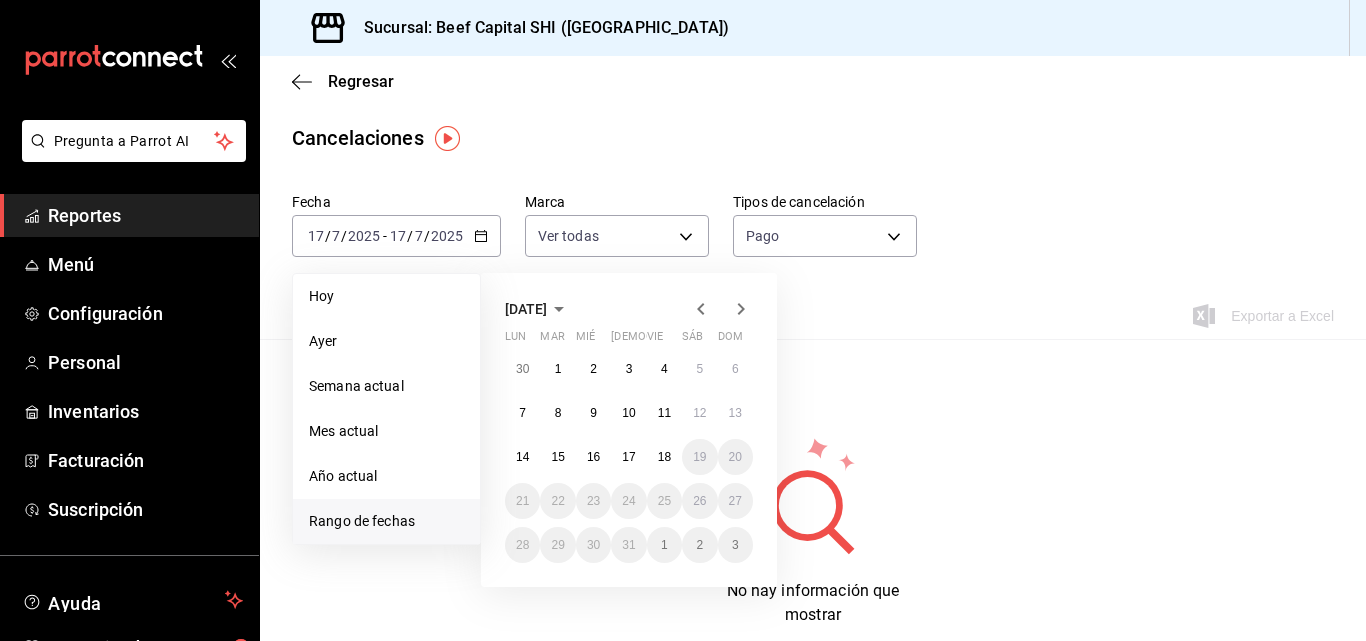 click on "Ver resumen Ver cancelaciones Exportar a Excel" at bounding box center (813, 310) 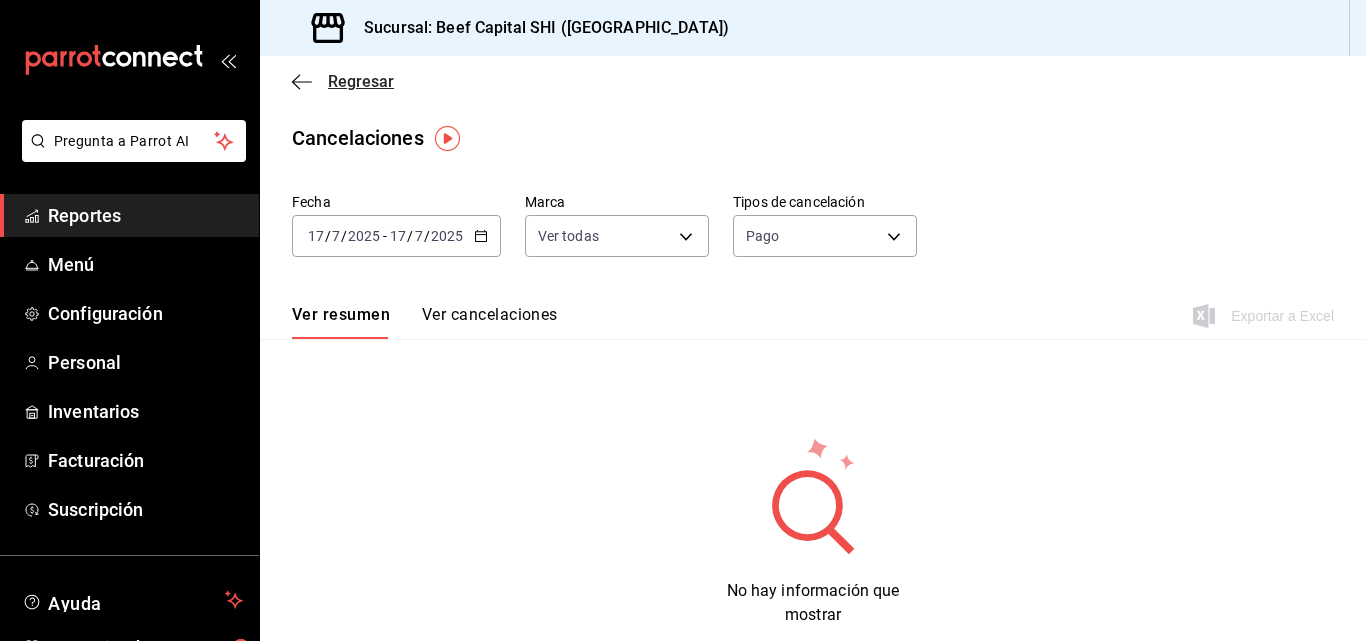 click 